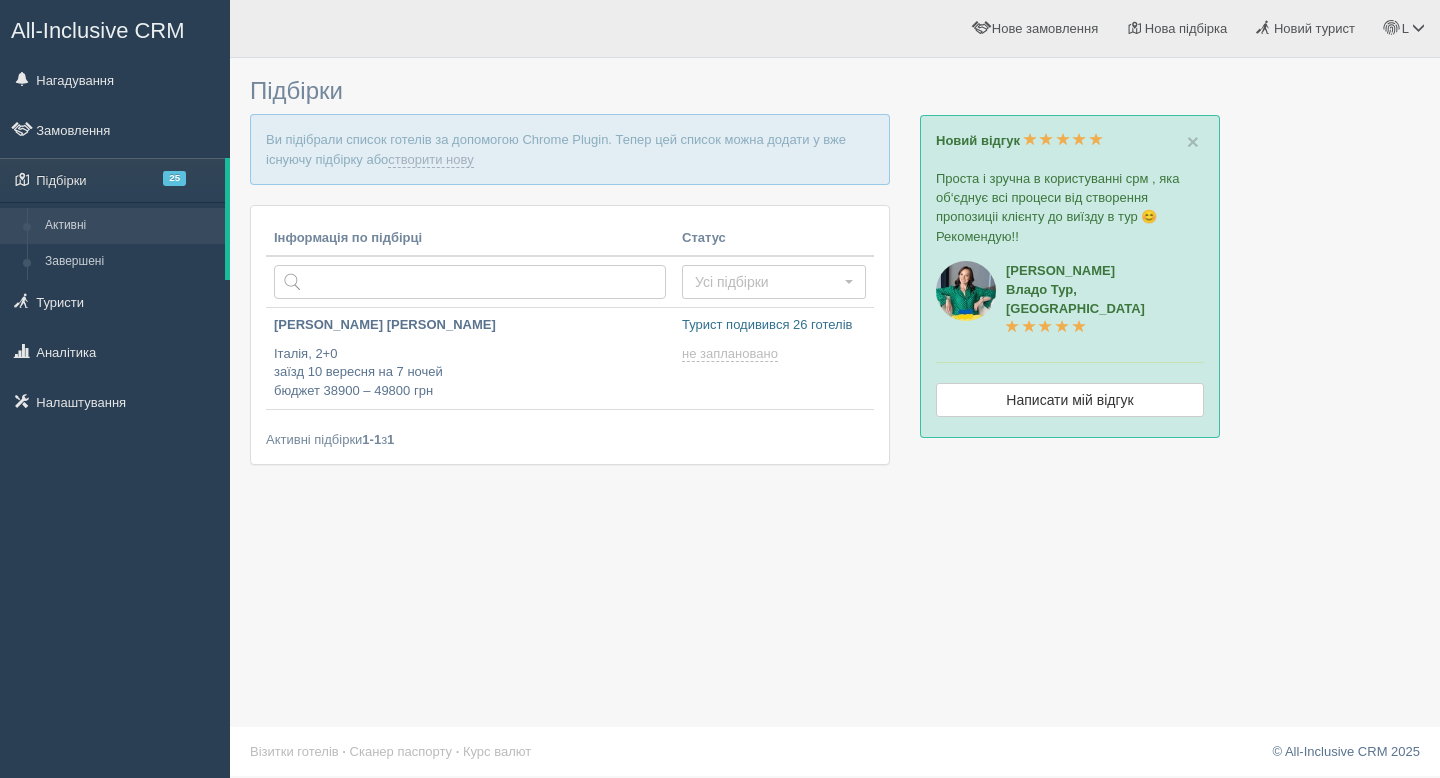 scroll, scrollTop: 0, scrollLeft: 0, axis: both 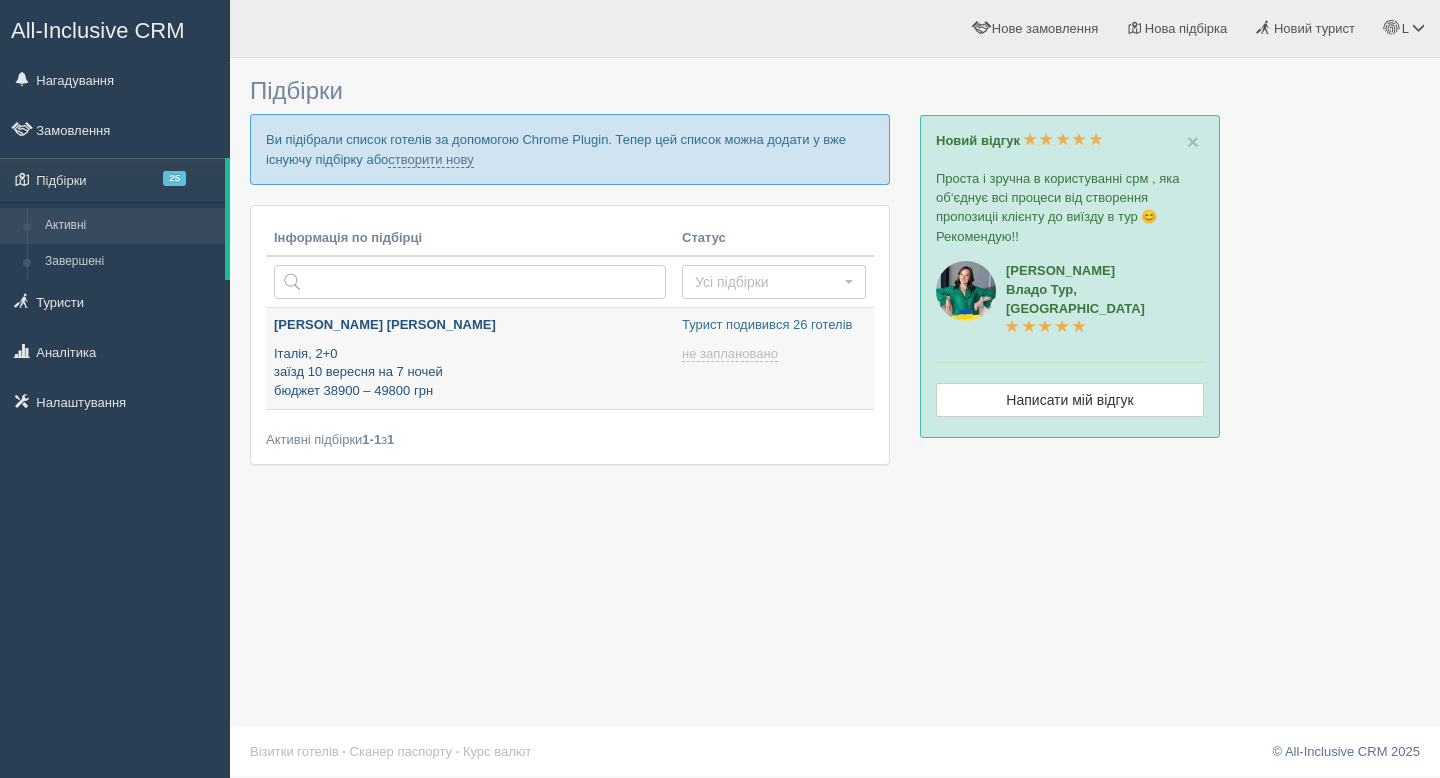type on "[DATE] 14:15" 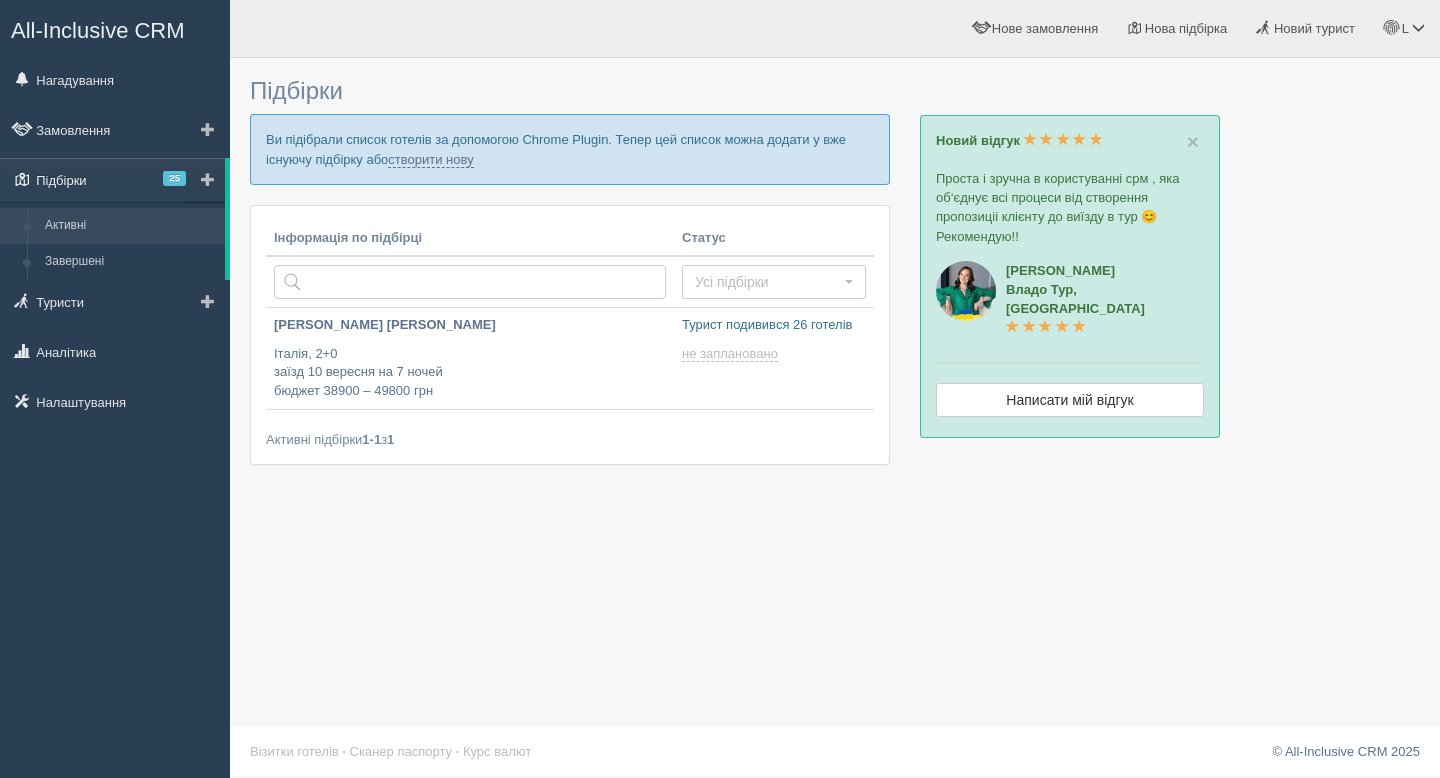 click on "Підбірки 25" at bounding box center (112, 180) 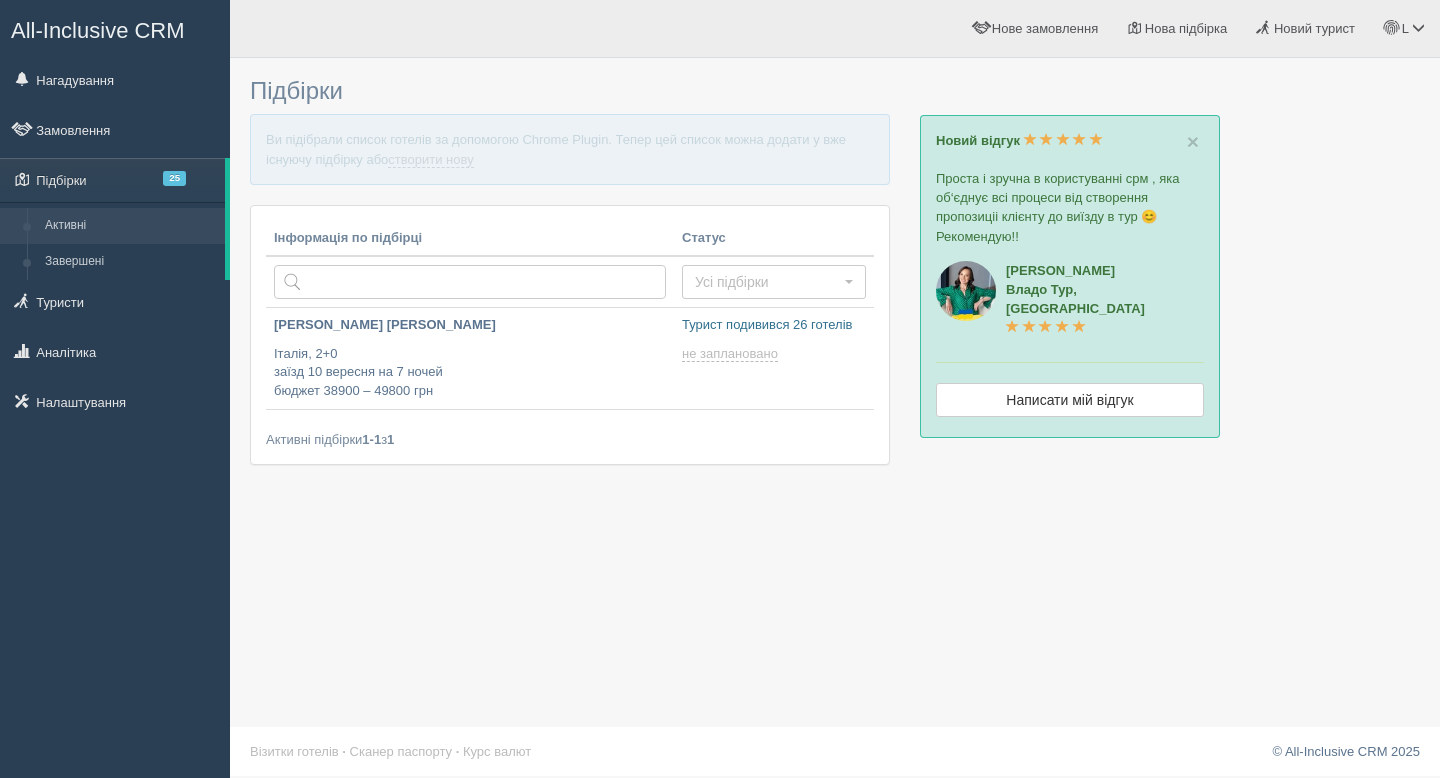 scroll, scrollTop: 0, scrollLeft: 0, axis: both 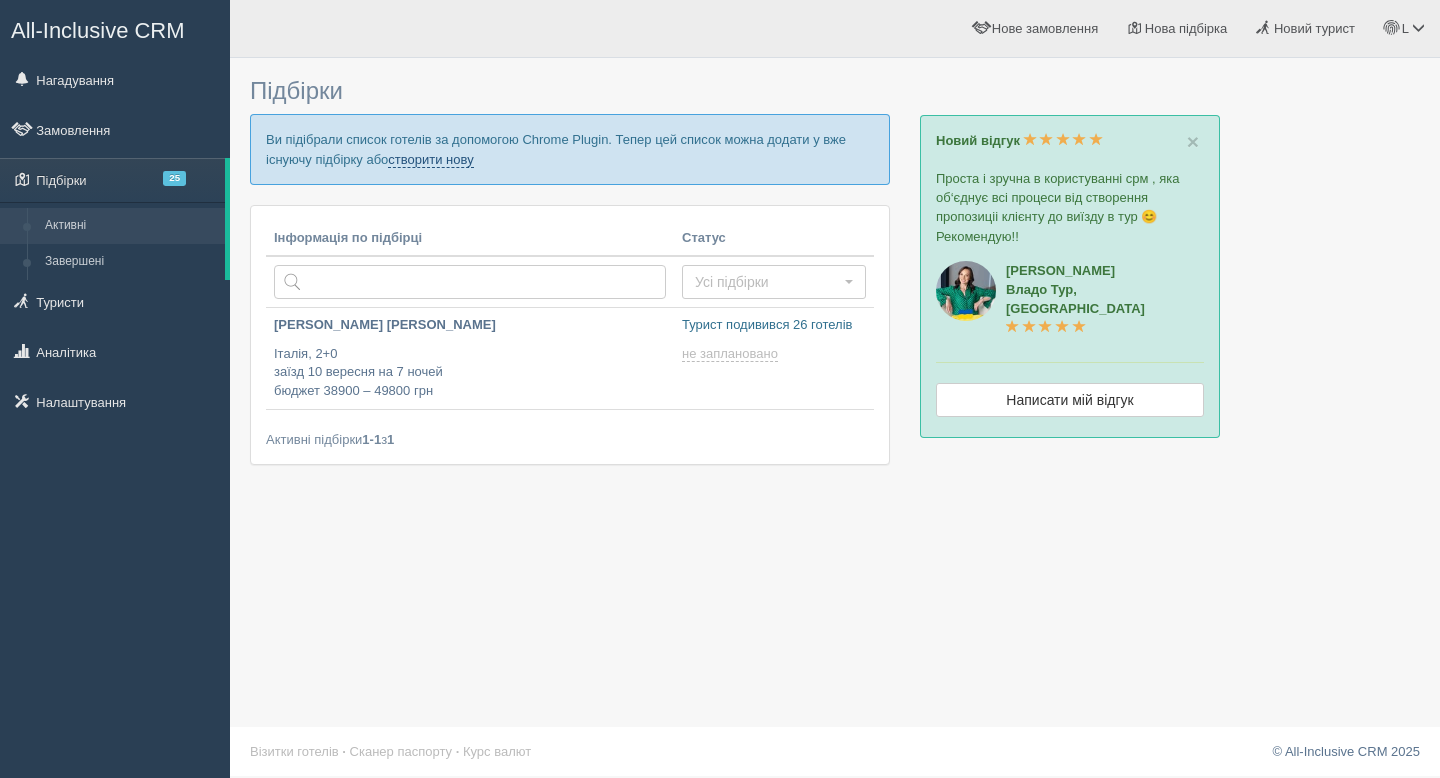 click on "створити нову" at bounding box center [430, 160] 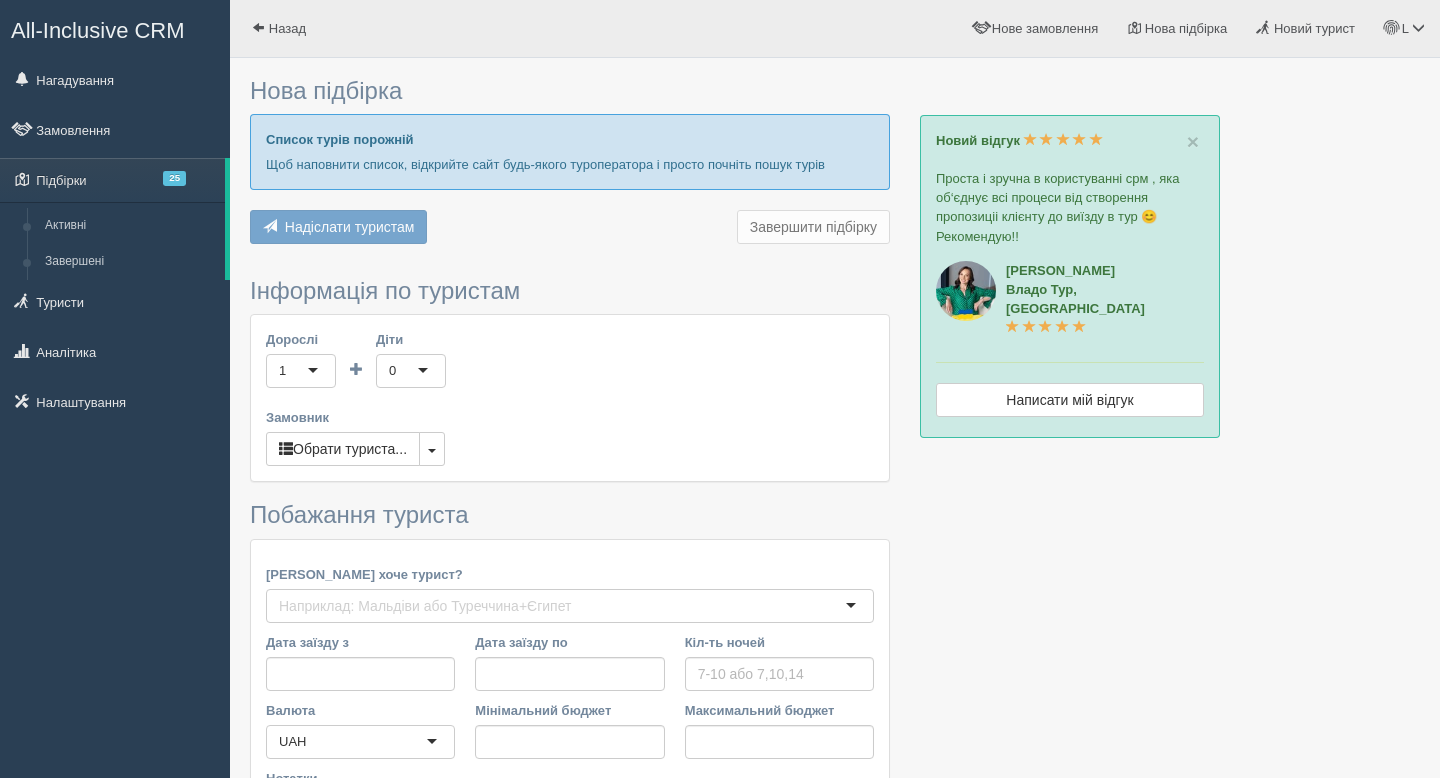 scroll, scrollTop: 0, scrollLeft: 0, axis: both 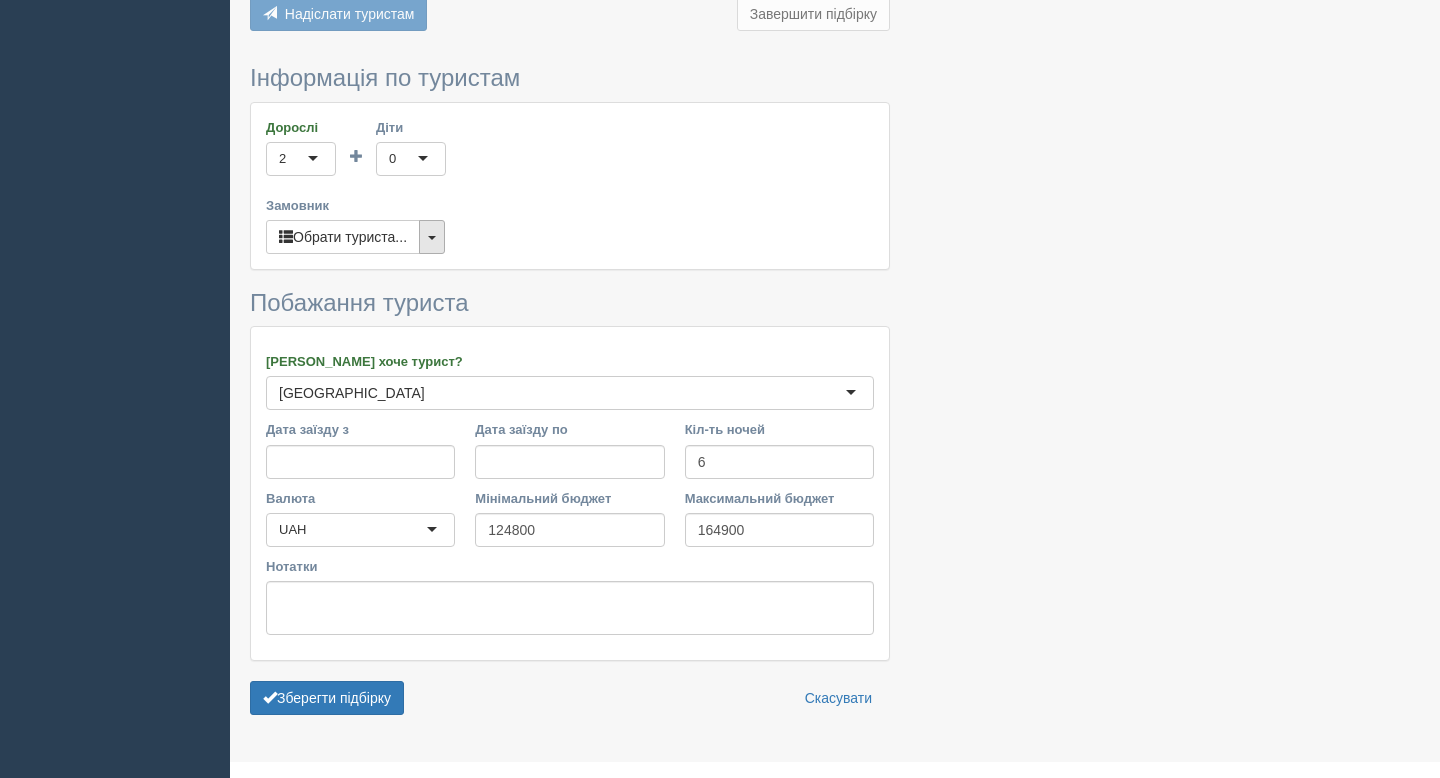 click at bounding box center (432, 238) 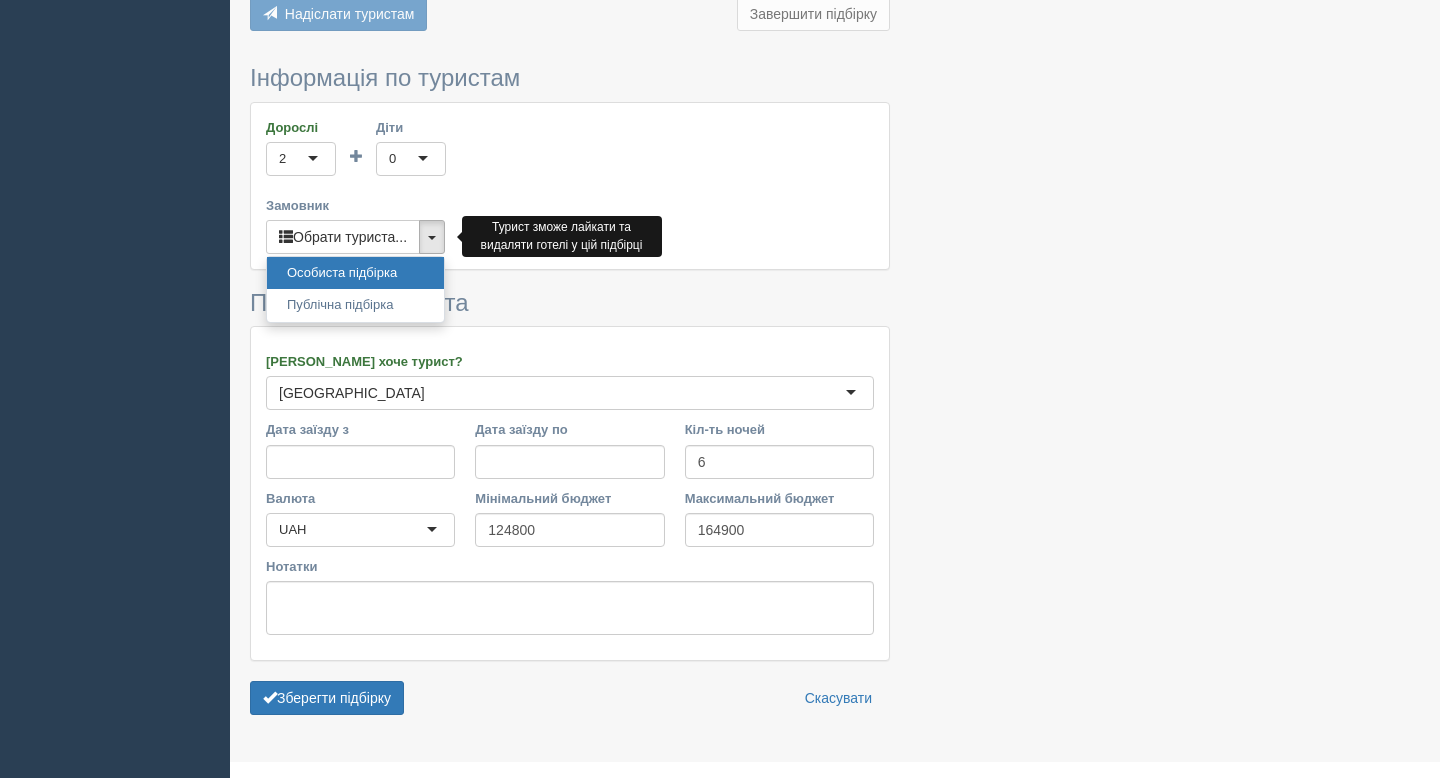 click on "Особиста підбірка" at bounding box center (355, 273) 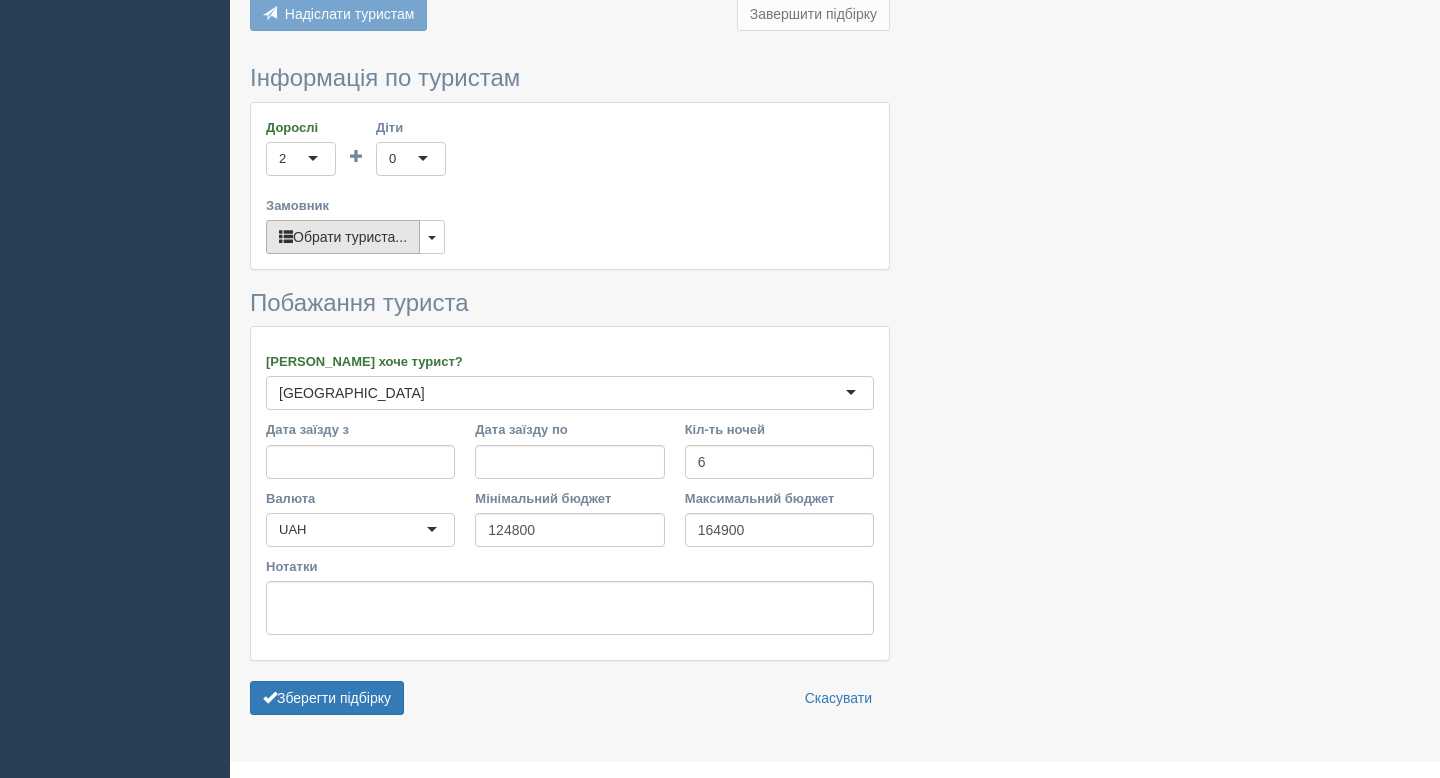 click on "Обрати туриста..." at bounding box center (343, 237) 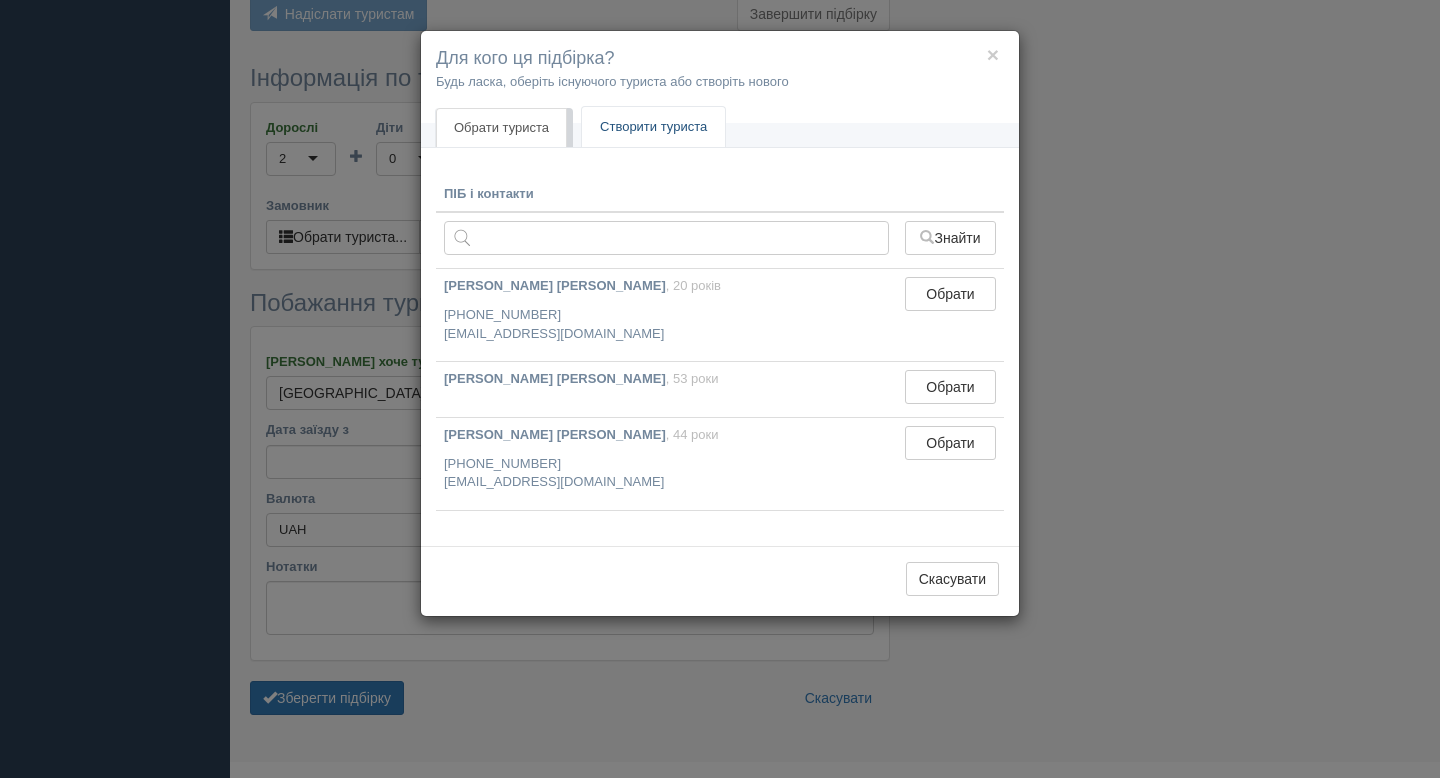 click on "Створити туриста" at bounding box center [653, 127] 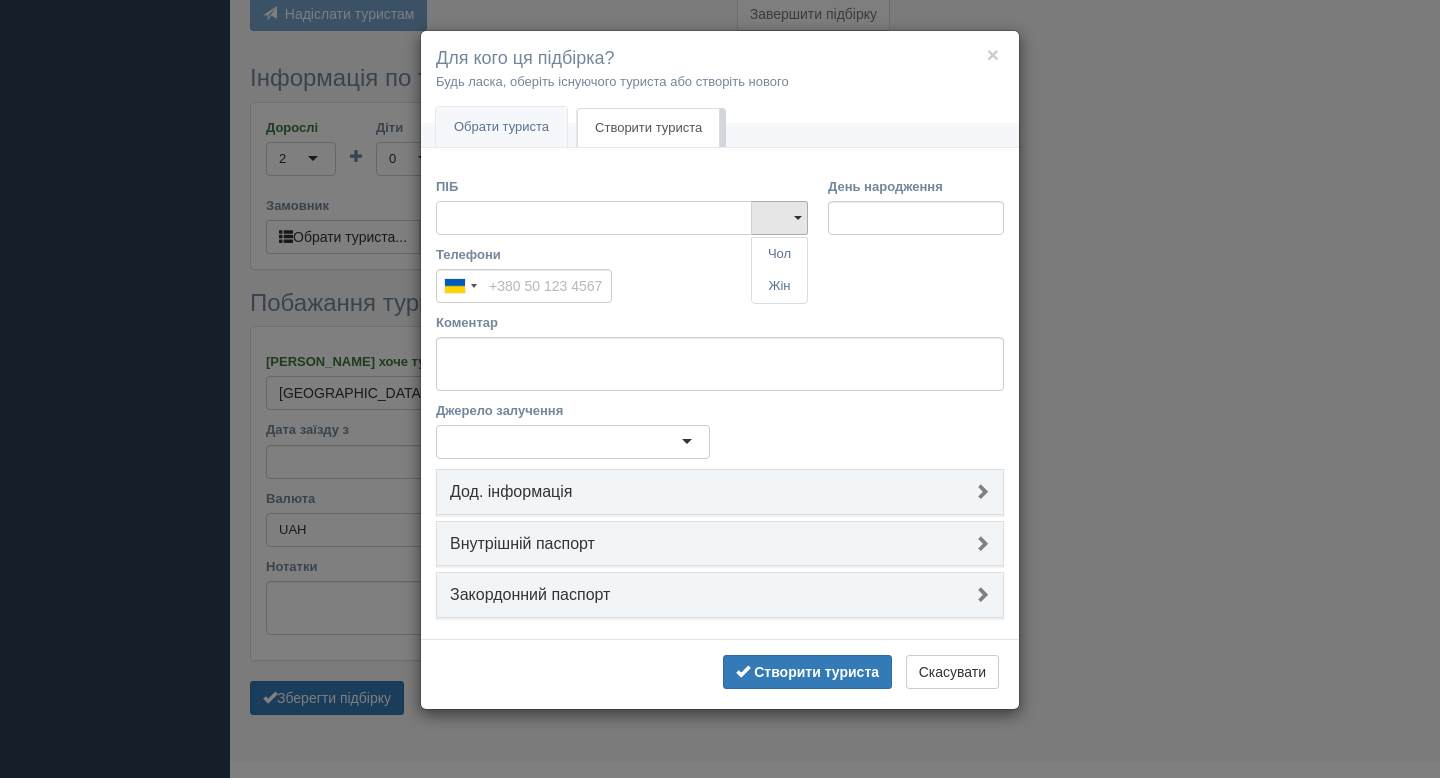 click on "ПІБ" at bounding box center [594, 218] 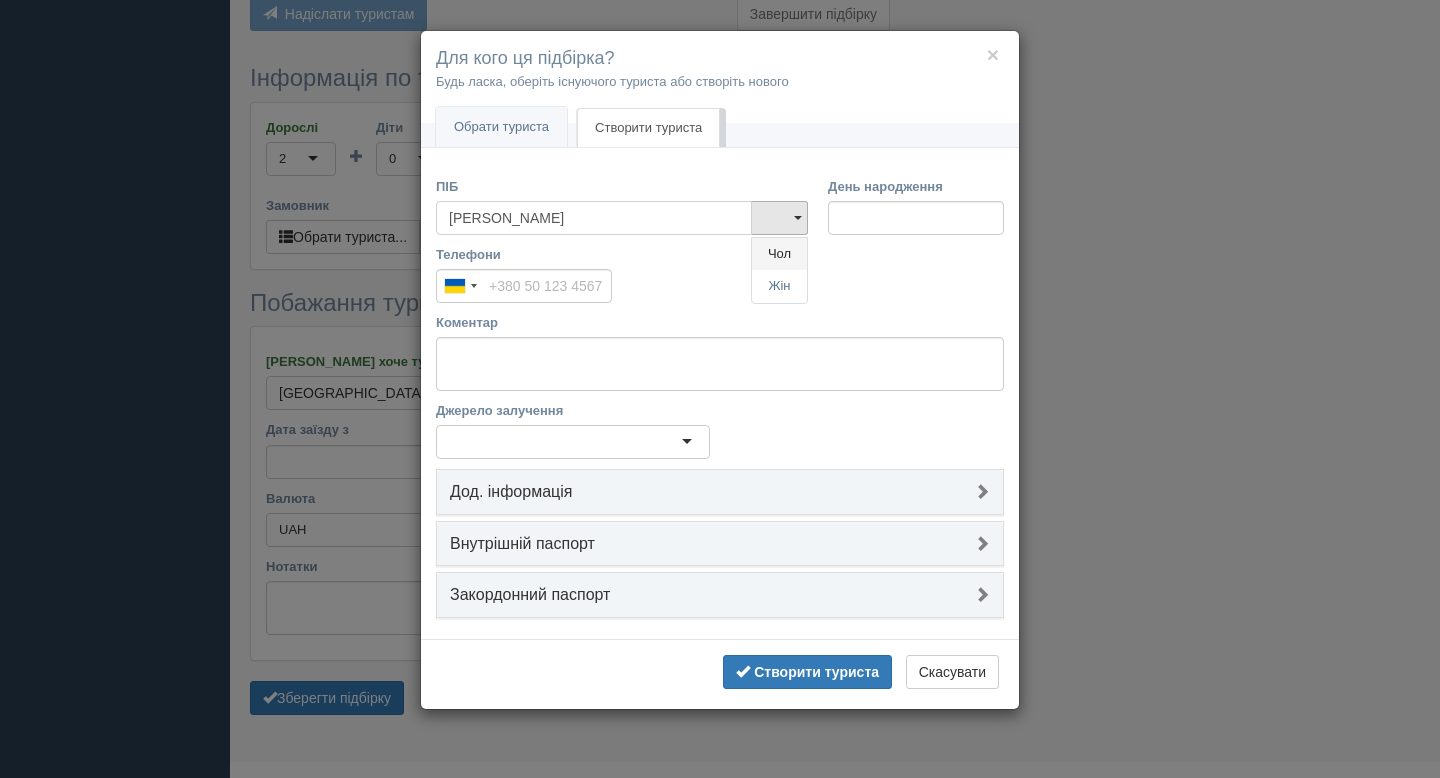 type on "[PERSON_NAME]" 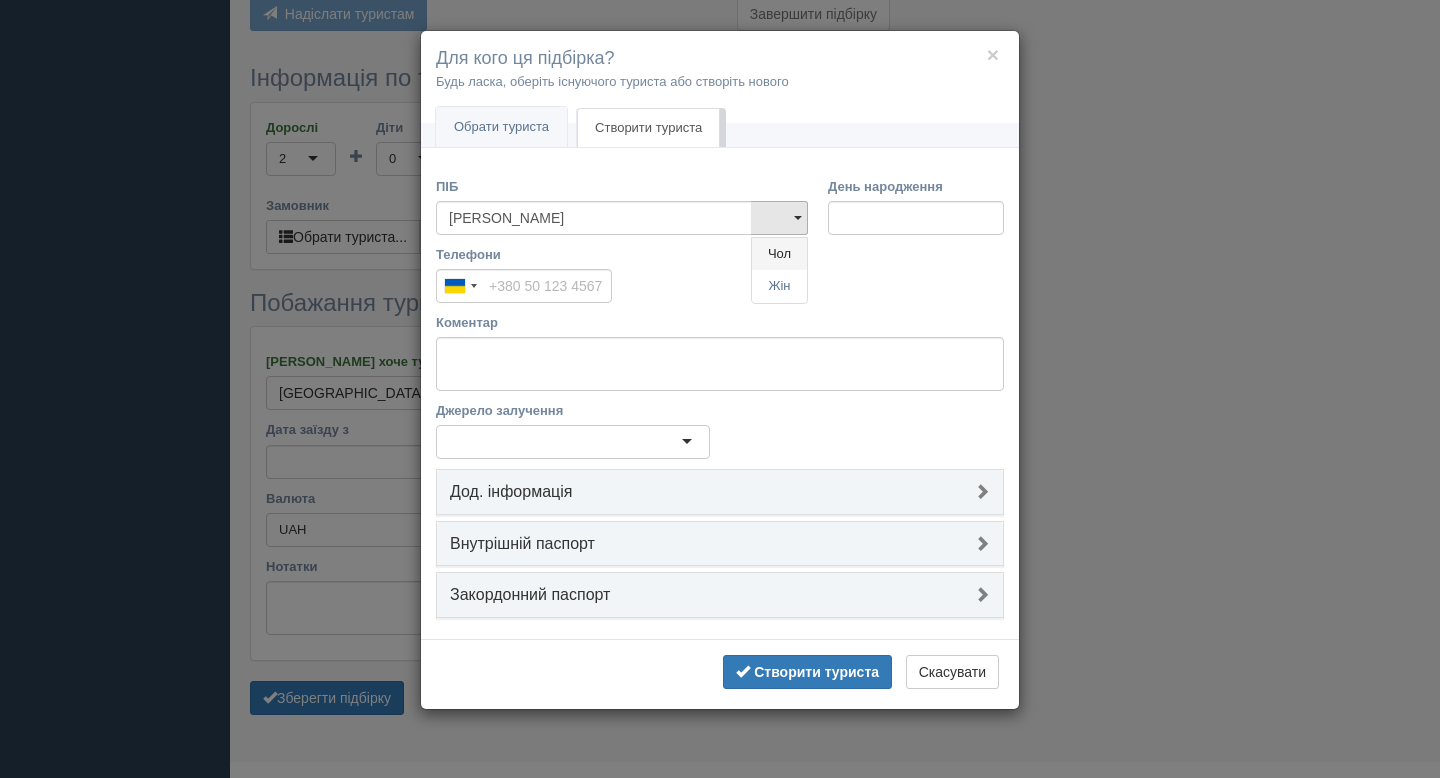 click on "Чол" at bounding box center (779, 254) 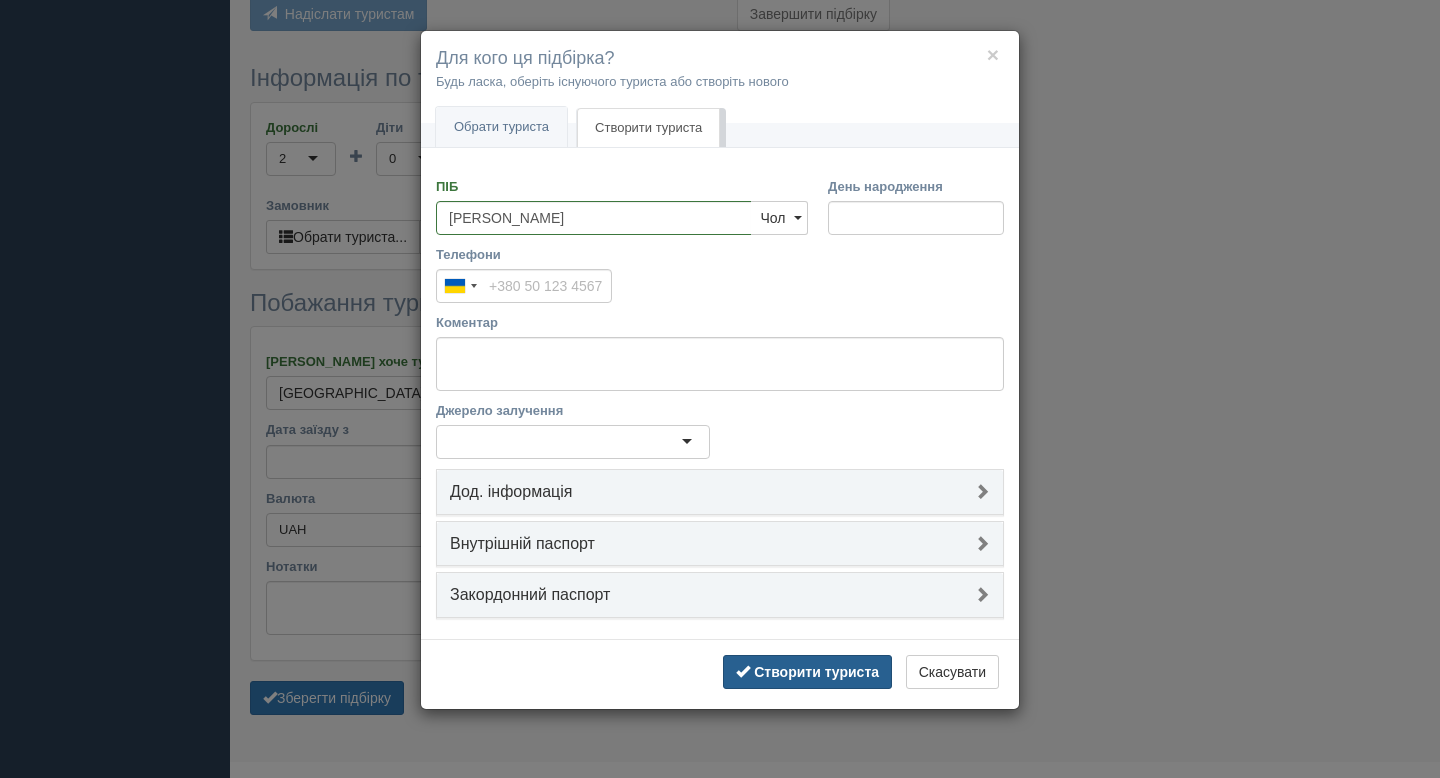 click on "Створити туриста" at bounding box center (816, 672) 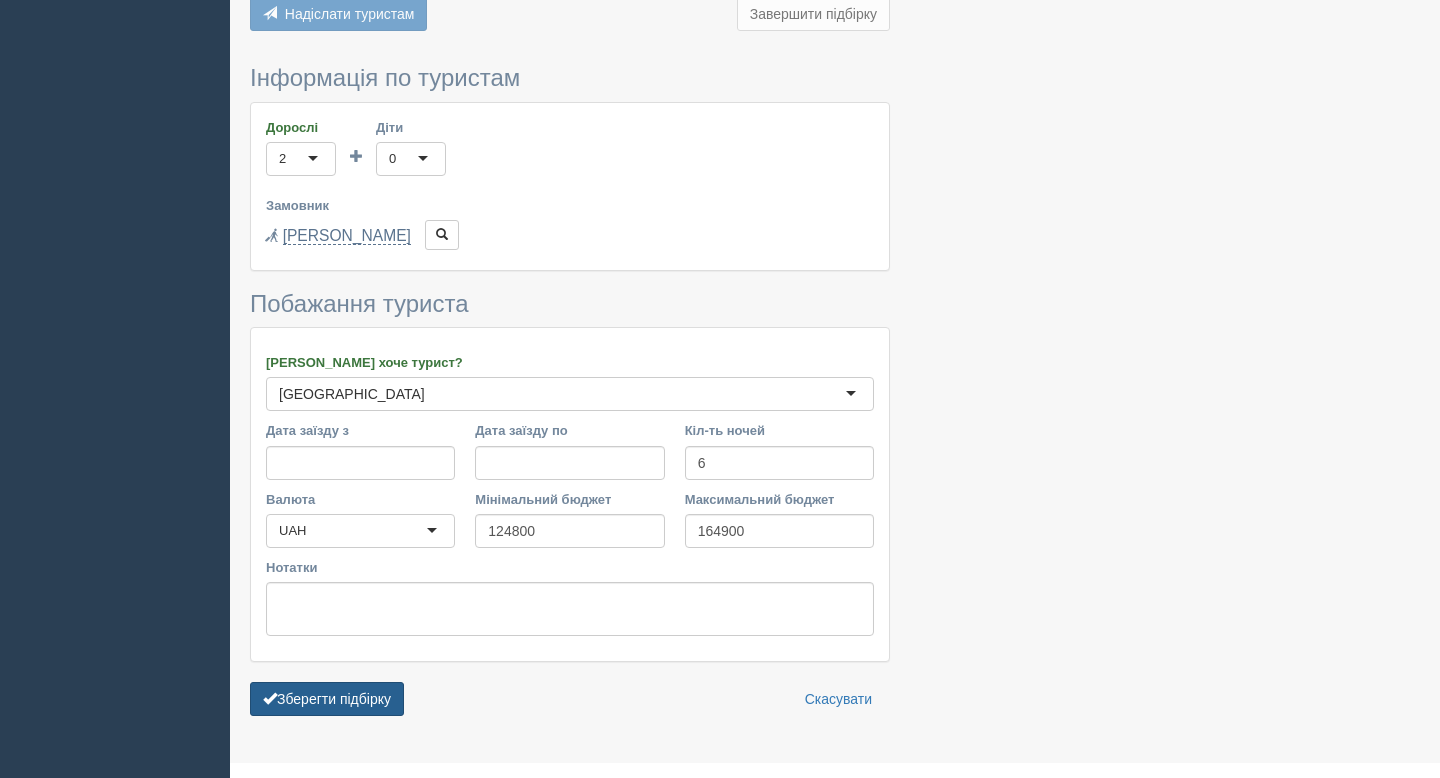 click on "Зберегти підбірку" at bounding box center (327, 699) 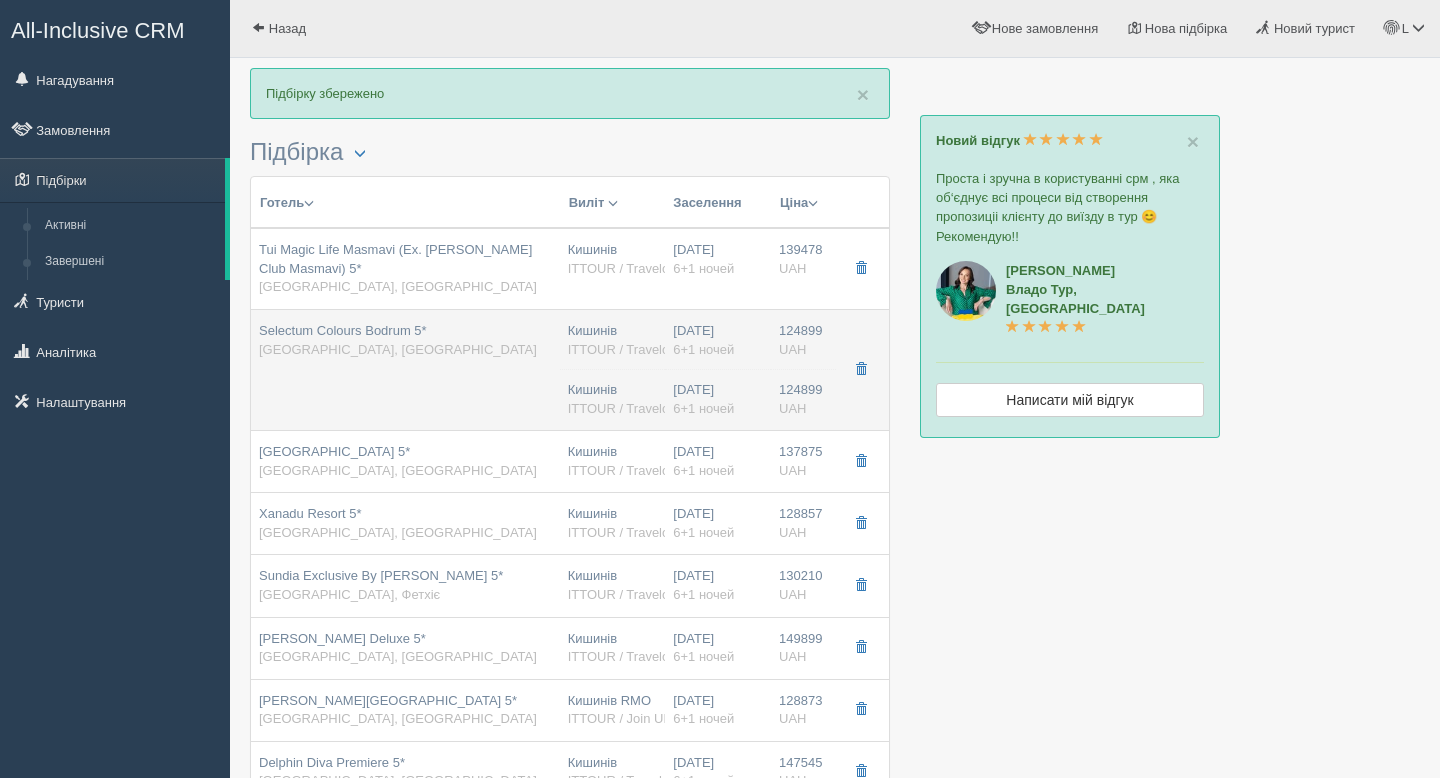 scroll, scrollTop: 0, scrollLeft: 0, axis: both 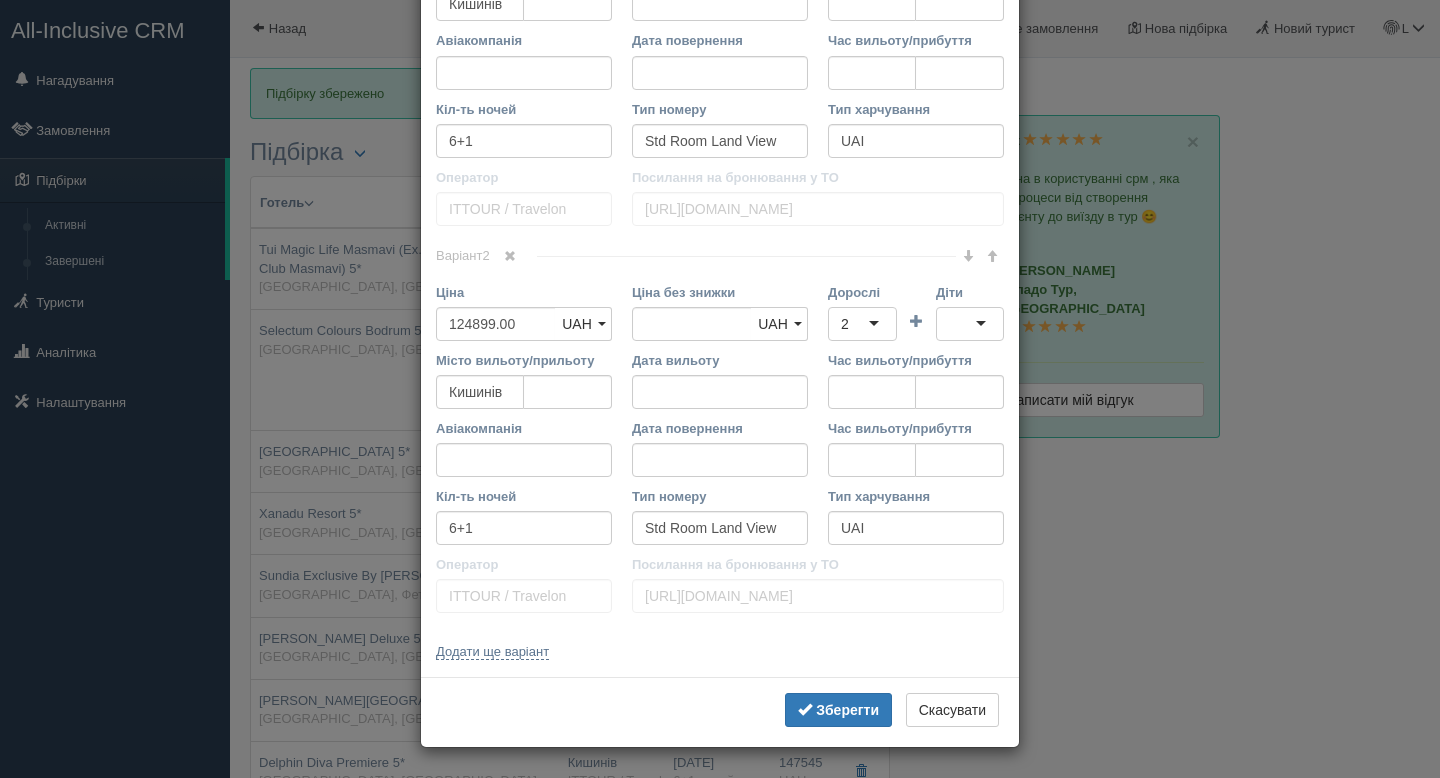 click at bounding box center [510, 256] 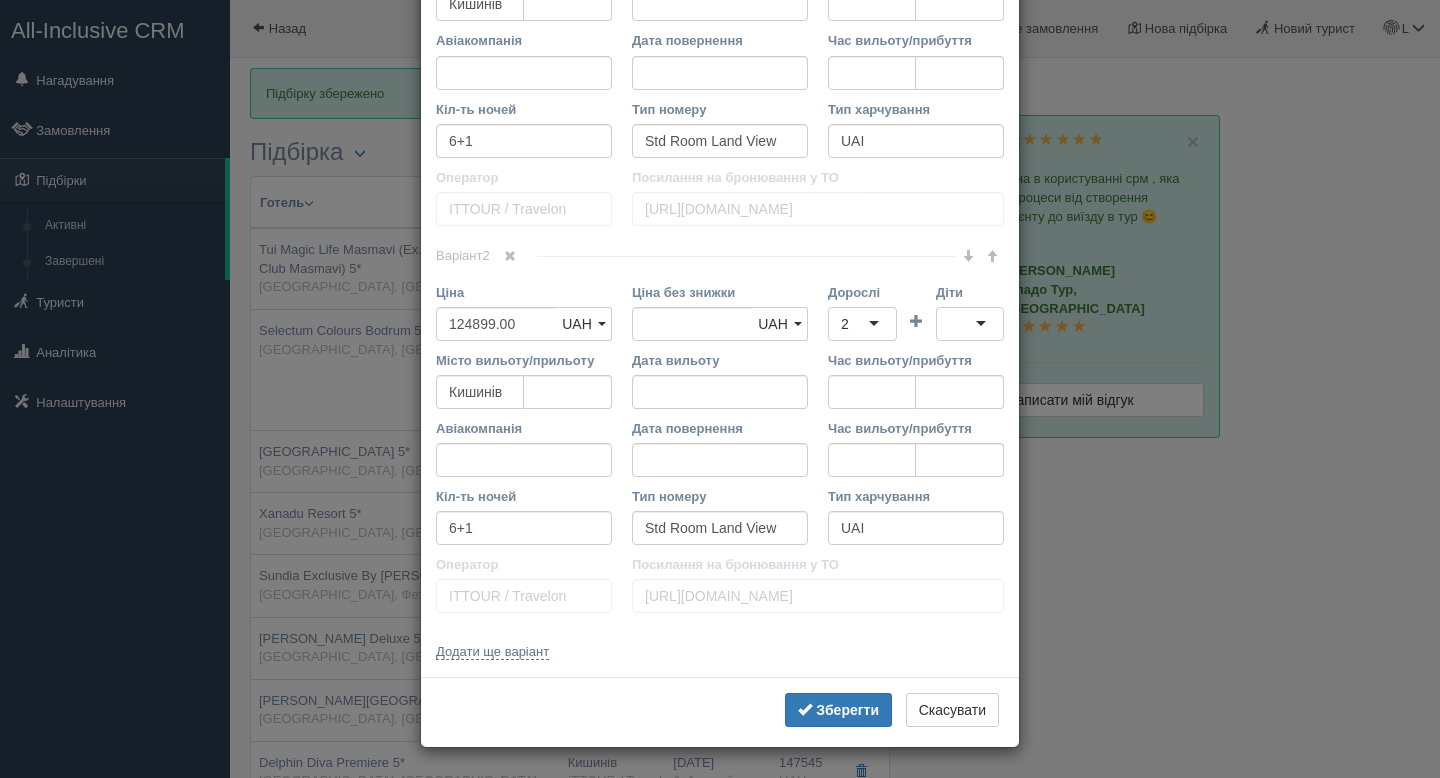 type 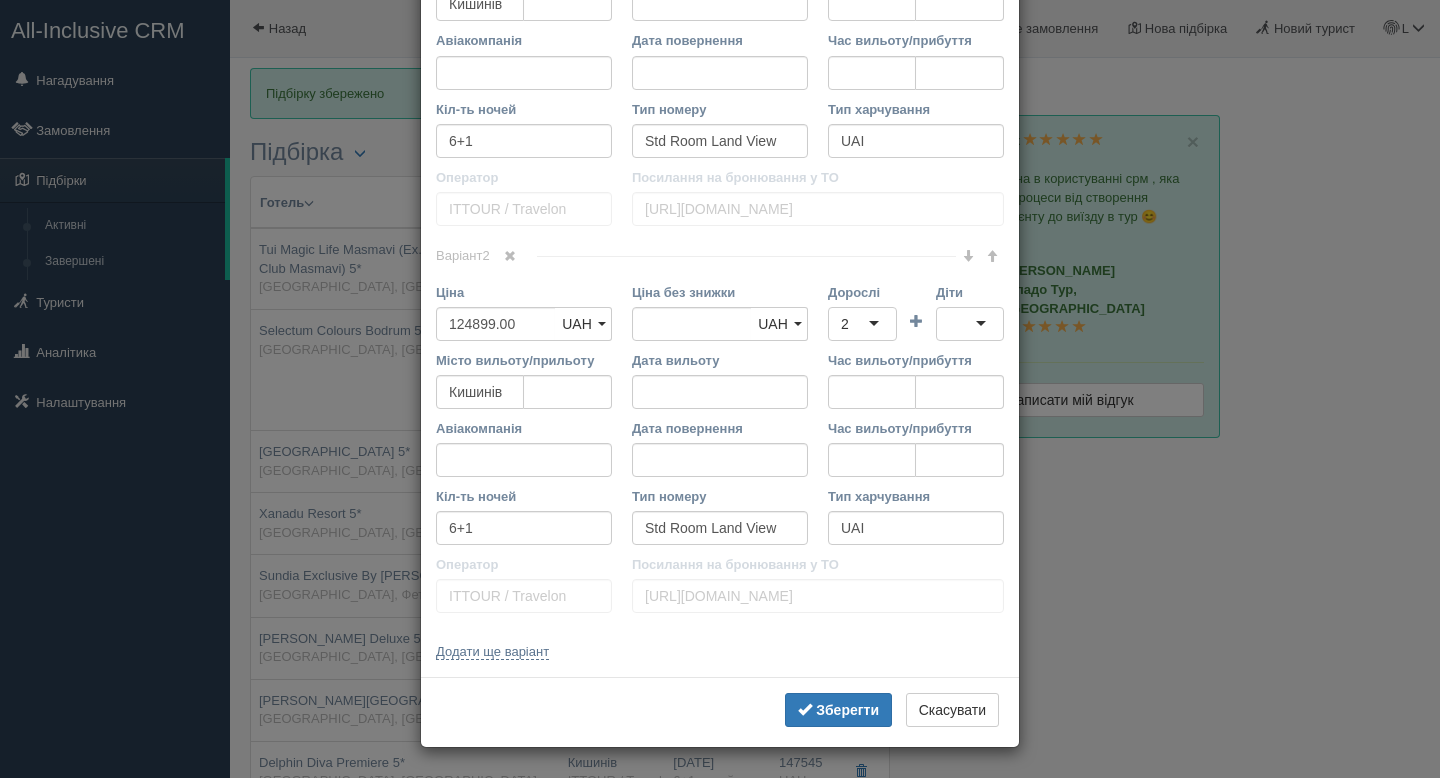 type 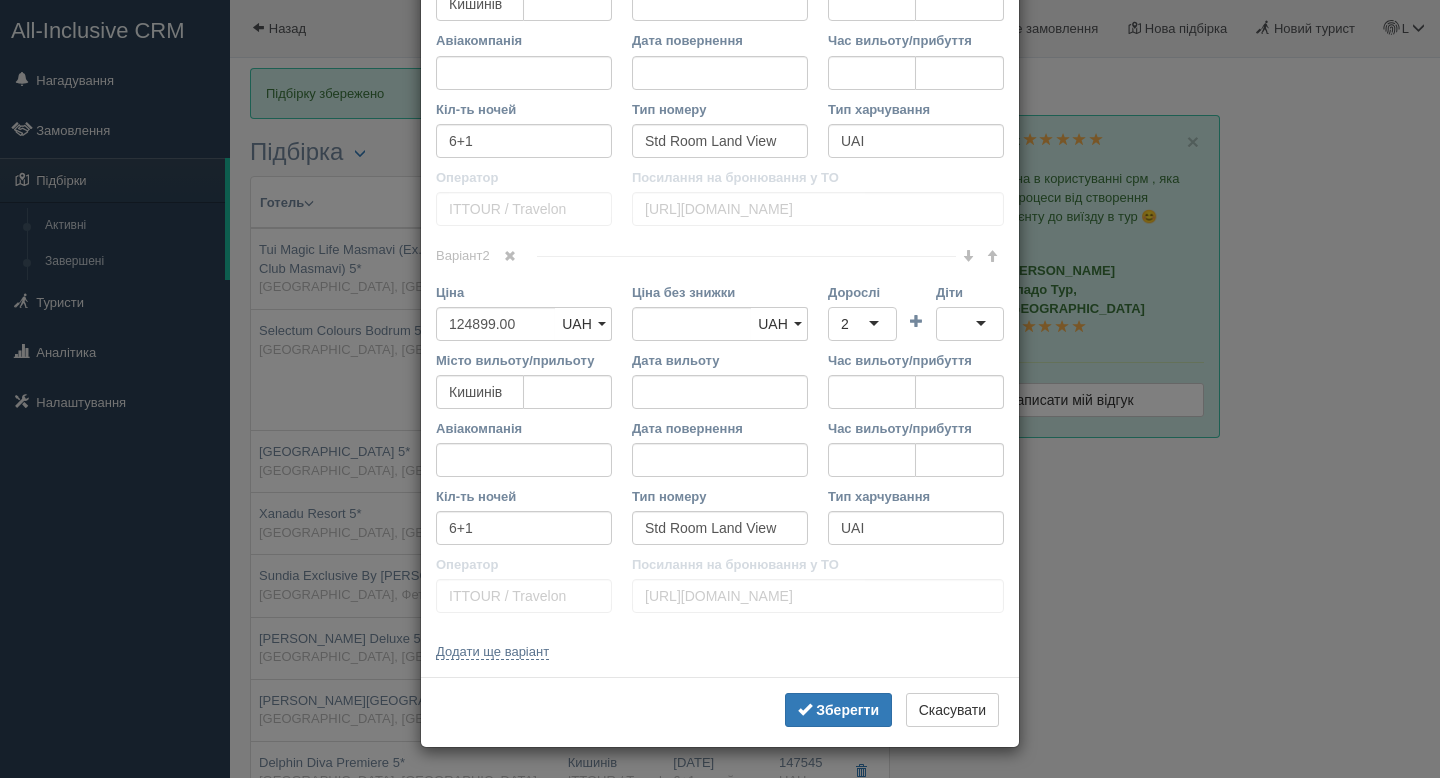 type 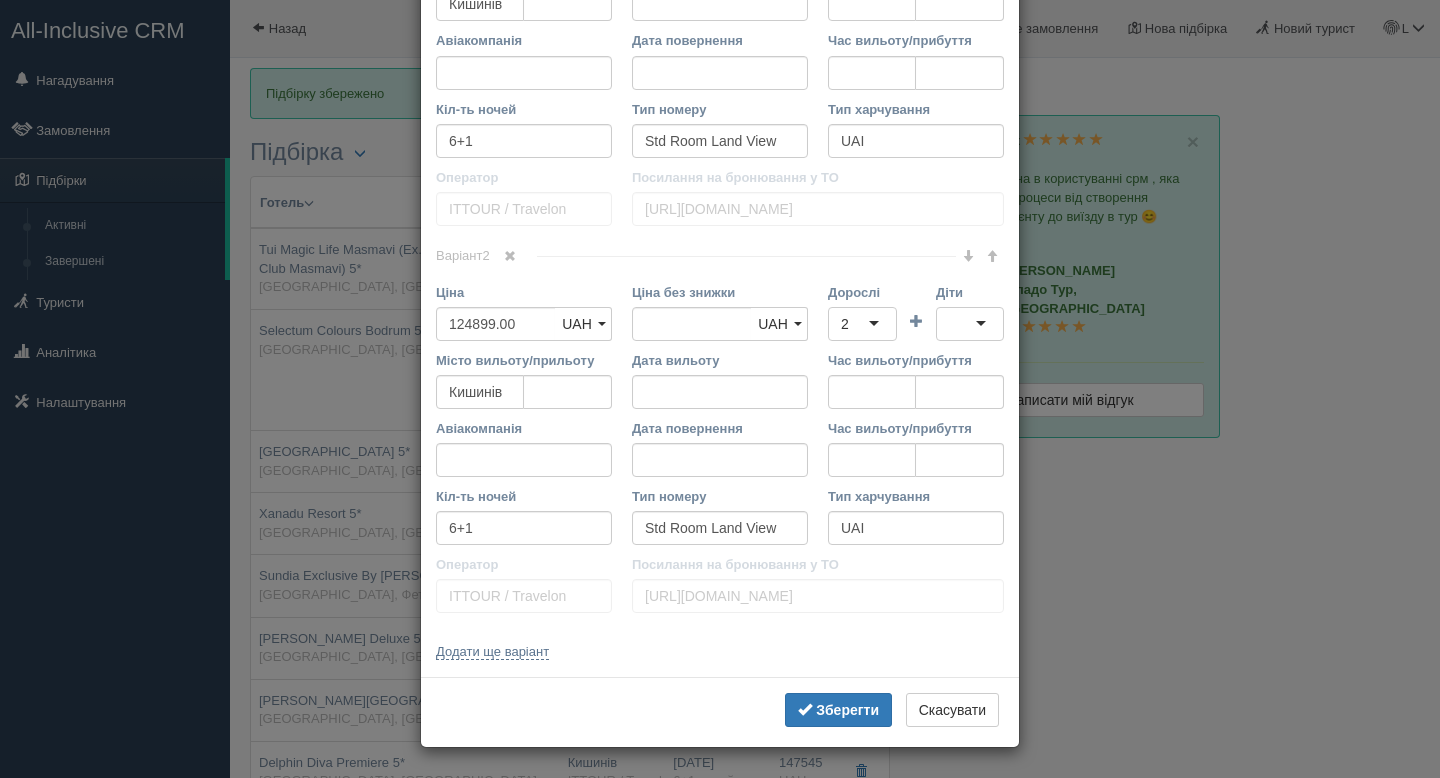 type 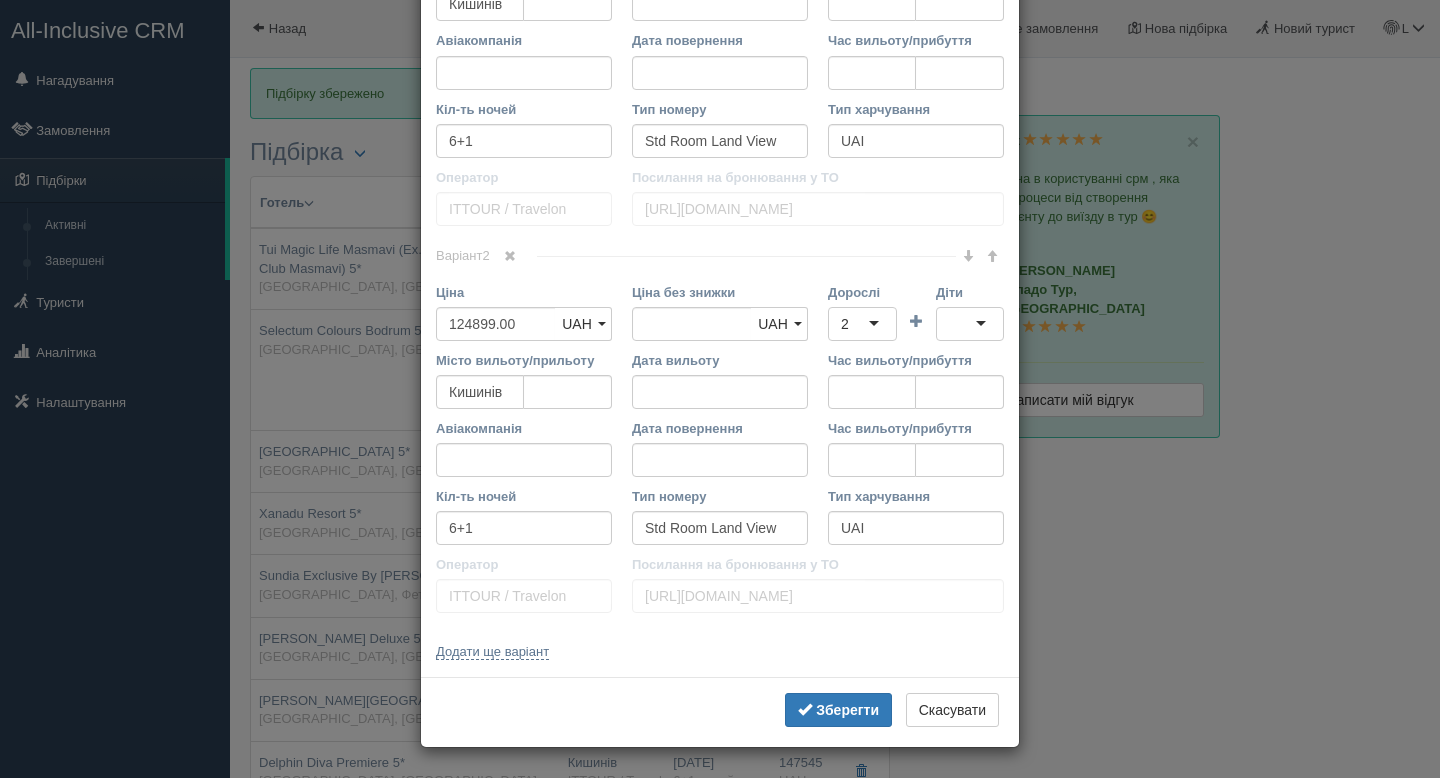 type 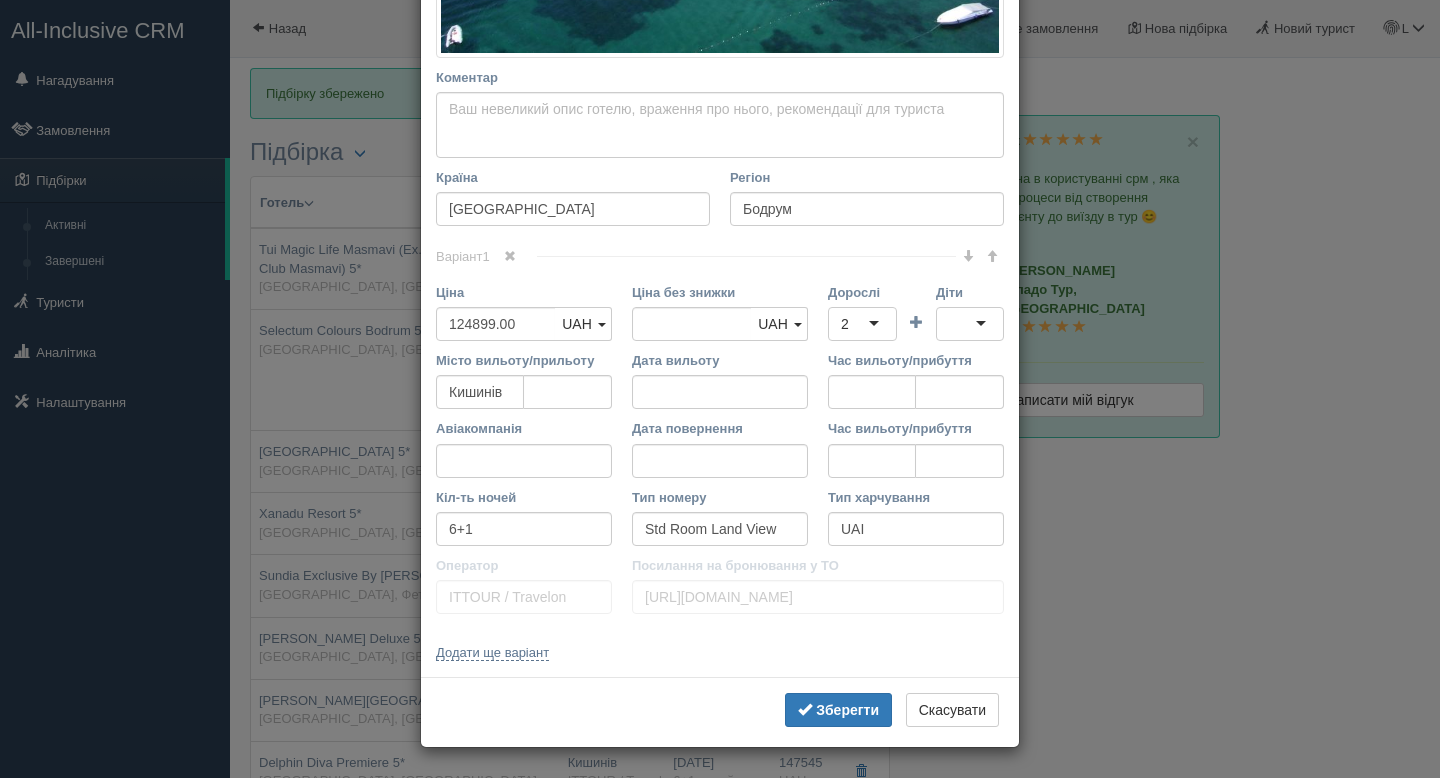 scroll, scrollTop: 635, scrollLeft: 0, axis: vertical 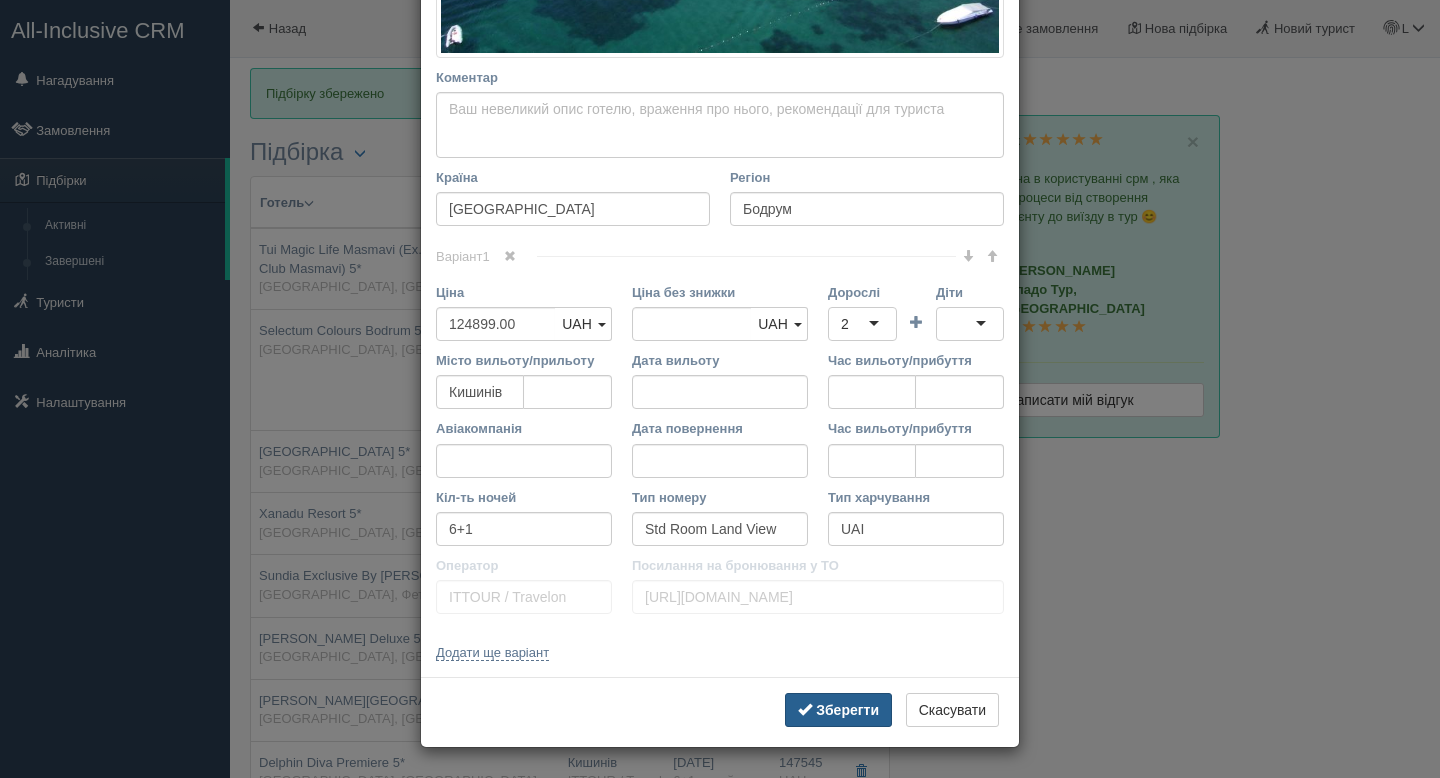 click on "Зберегти" at bounding box center [847, 710] 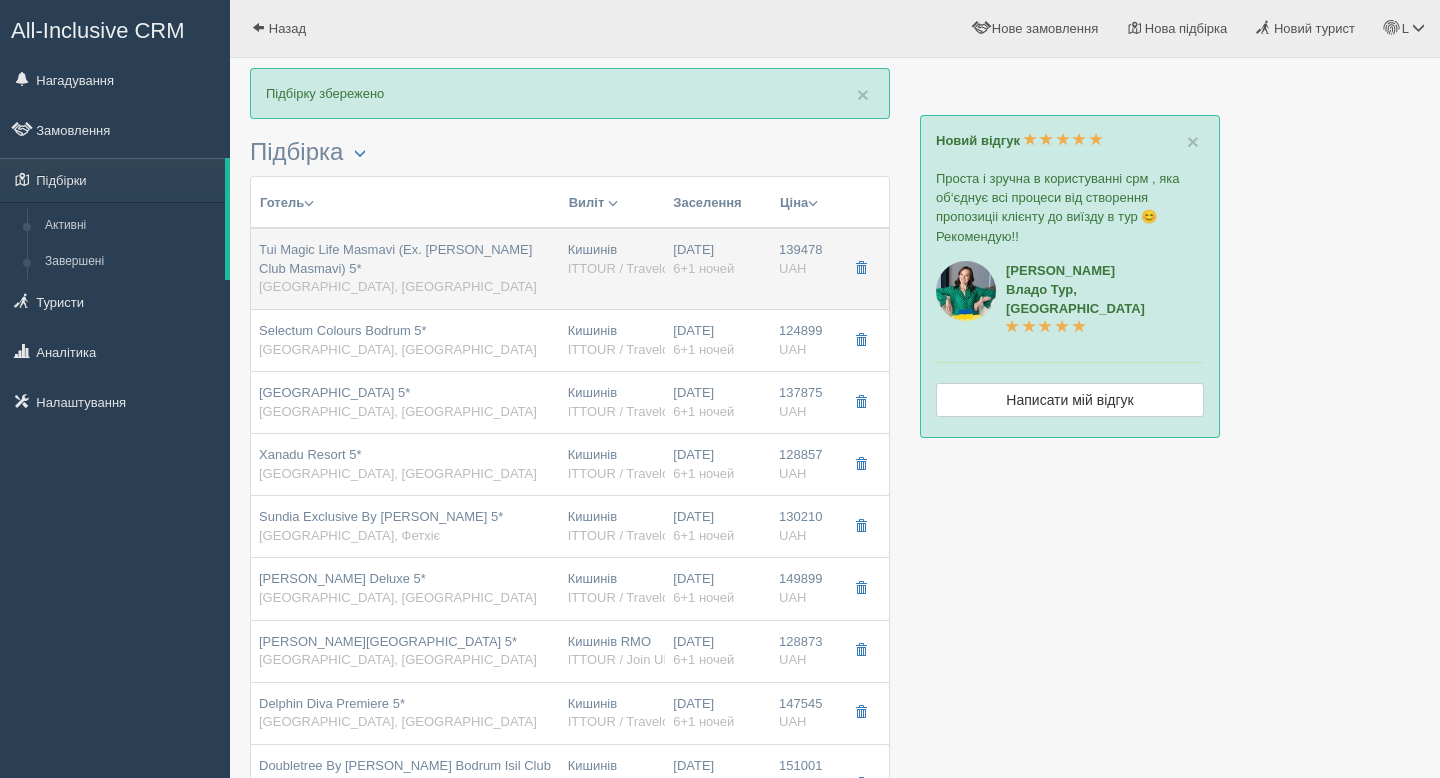 click on "Tui Magic Life Masmavi (Ex. Robinson Club Masmavi) 5*
Туреччина, Белек" at bounding box center [405, 269] 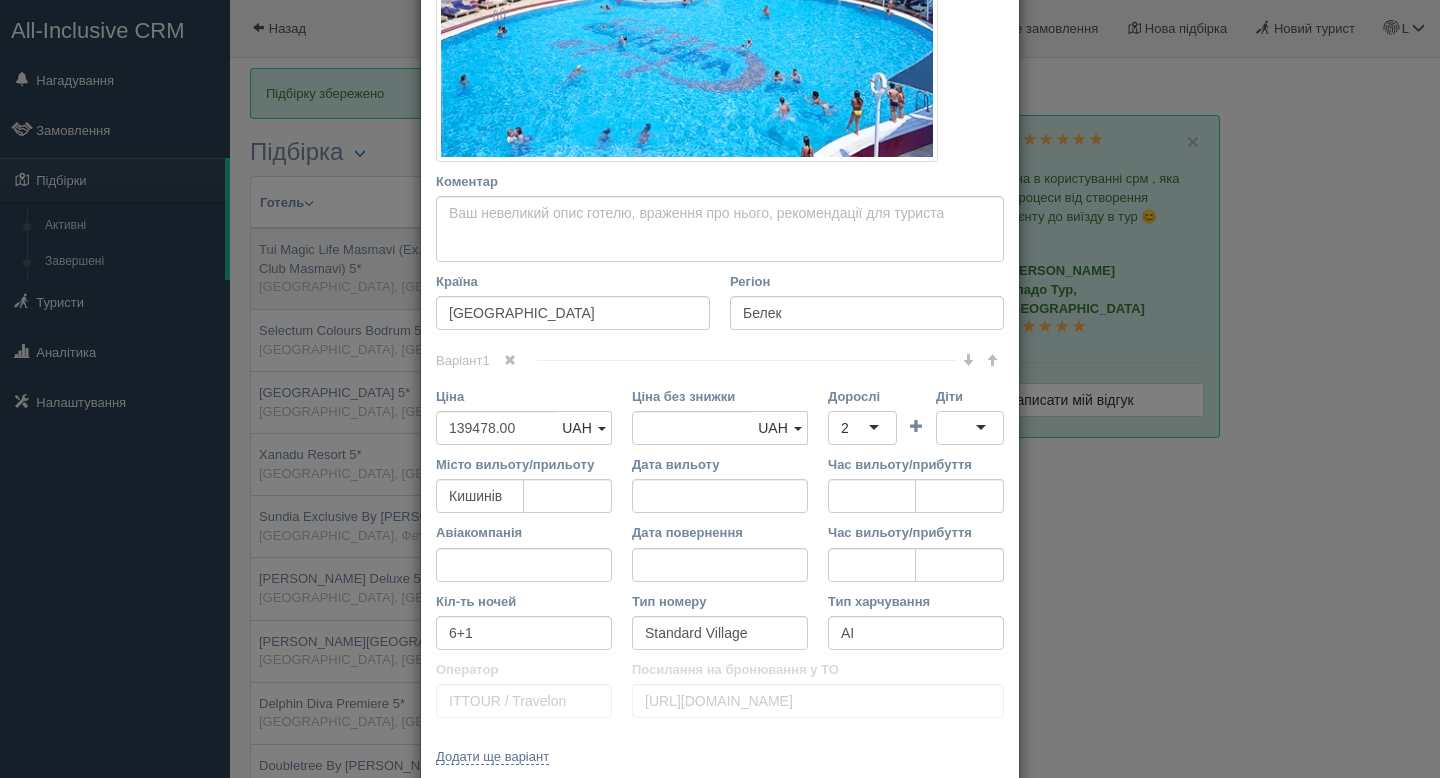 scroll, scrollTop: 0, scrollLeft: 0, axis: both 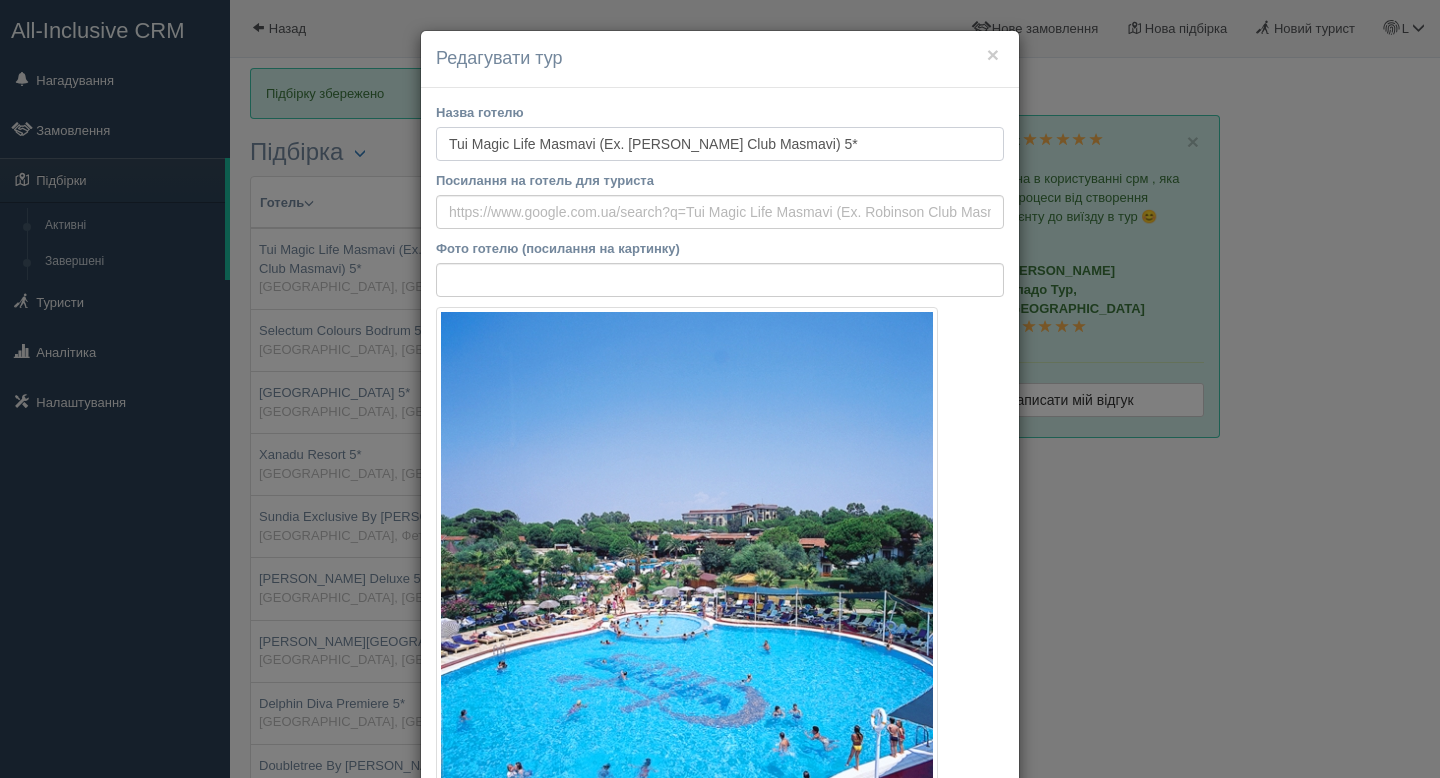 drag, startPoint x: 815, startPoint y: 147, endPoint x: 406, endPoint y: 130, distance: 409.35315 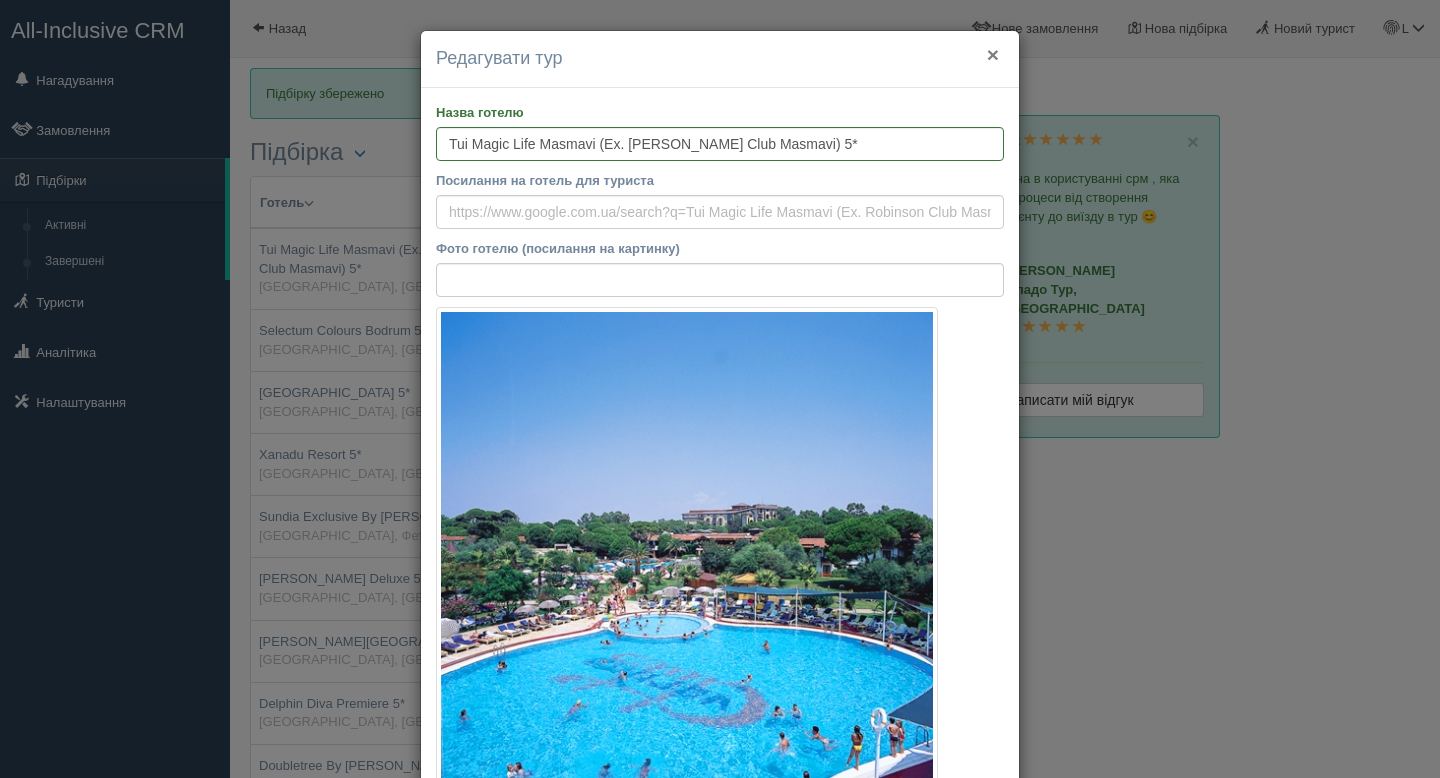 click on "×" at bounding box center [993, 54] 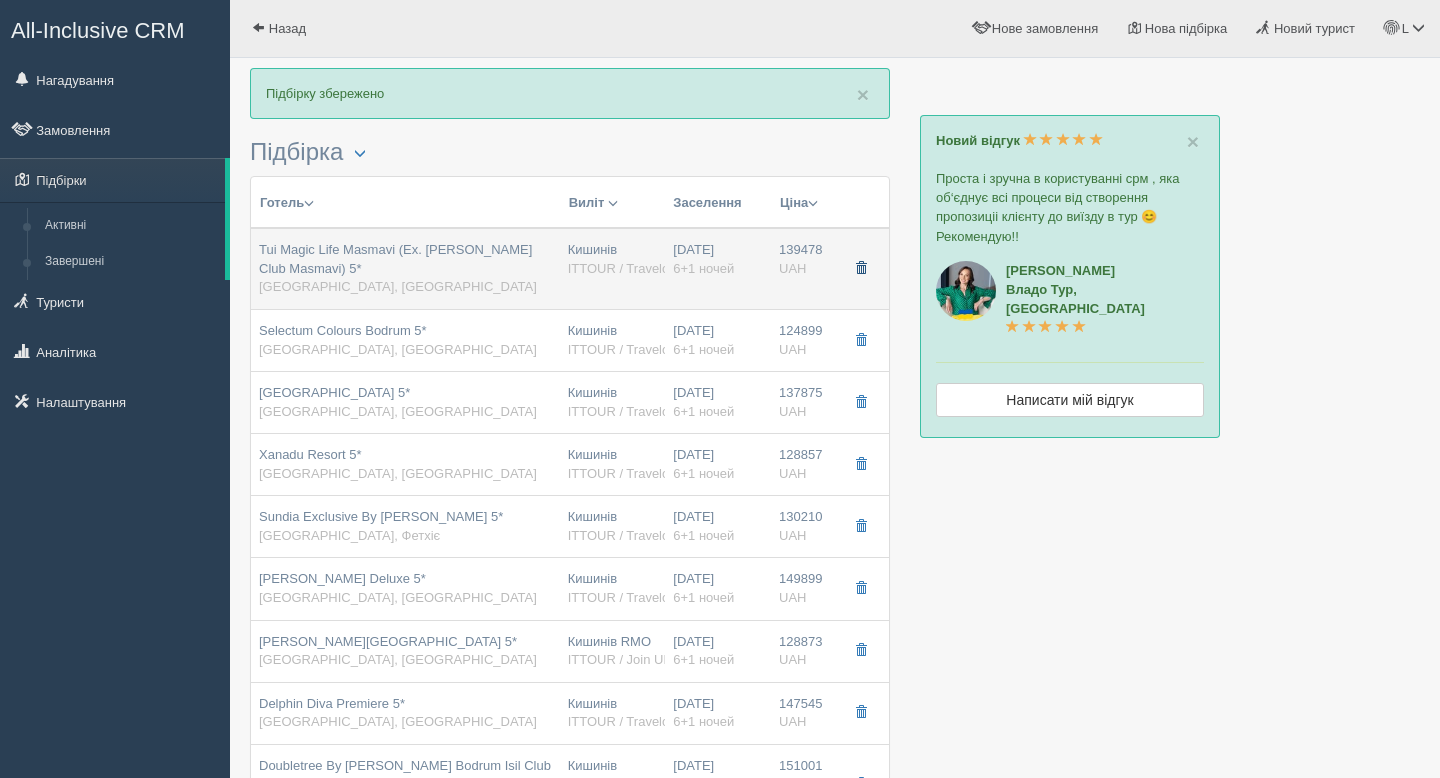 click at bounding box center [861, 268] 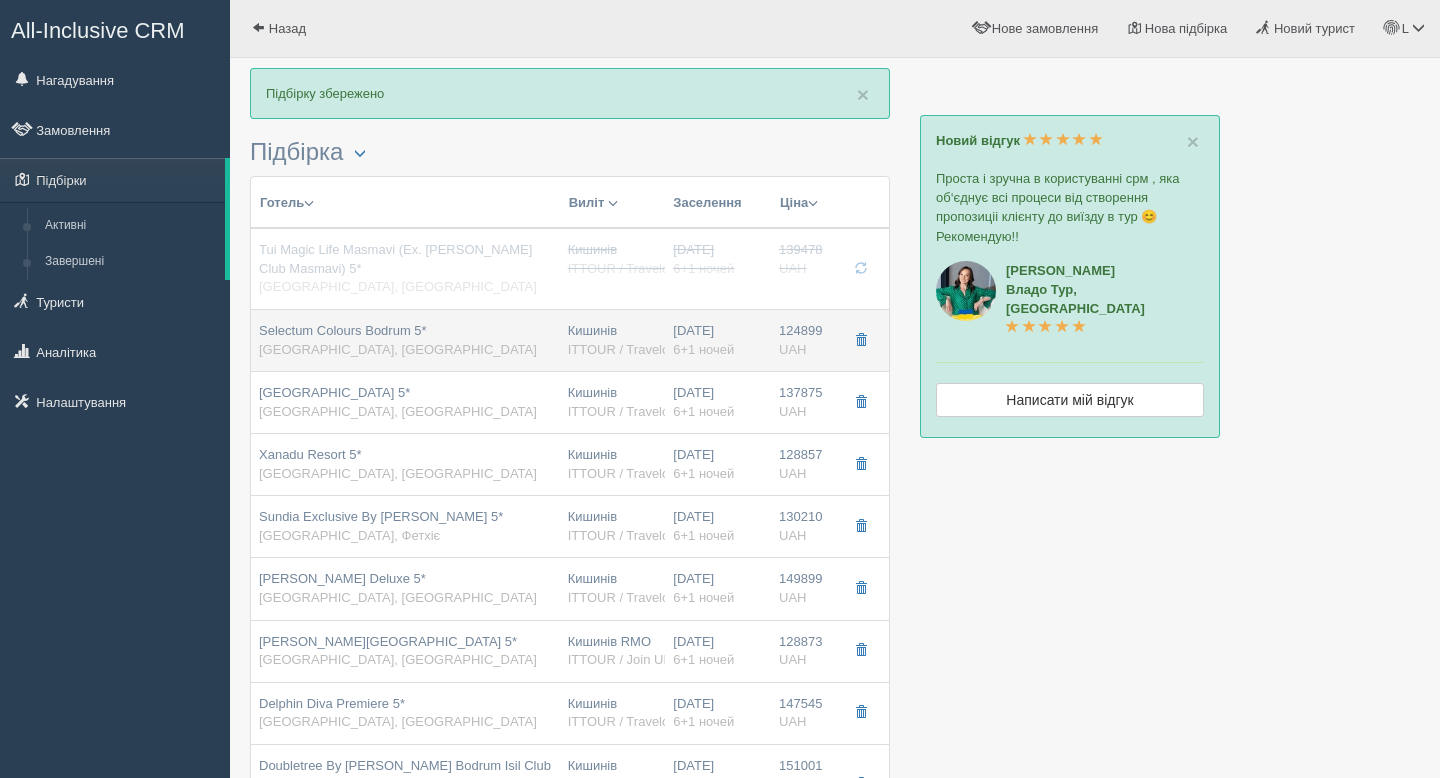click on "Selectum Colours Bodrum 5*
Туреччина, Бодрум" at bounding box center [398, 340] 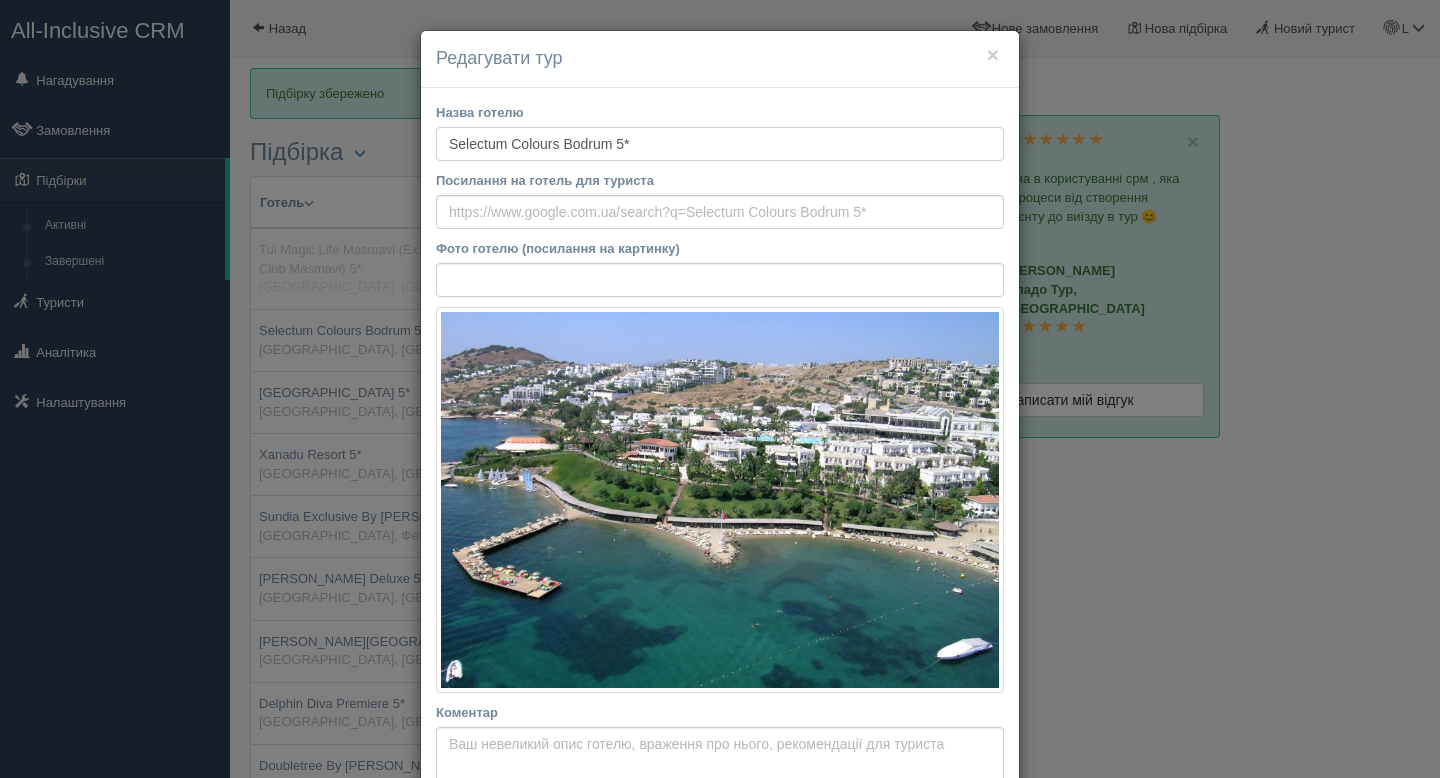 drag, startPoint x: 652, startPoint y: 144, endPoint x: 424, endPoint y: 144, distance: 228 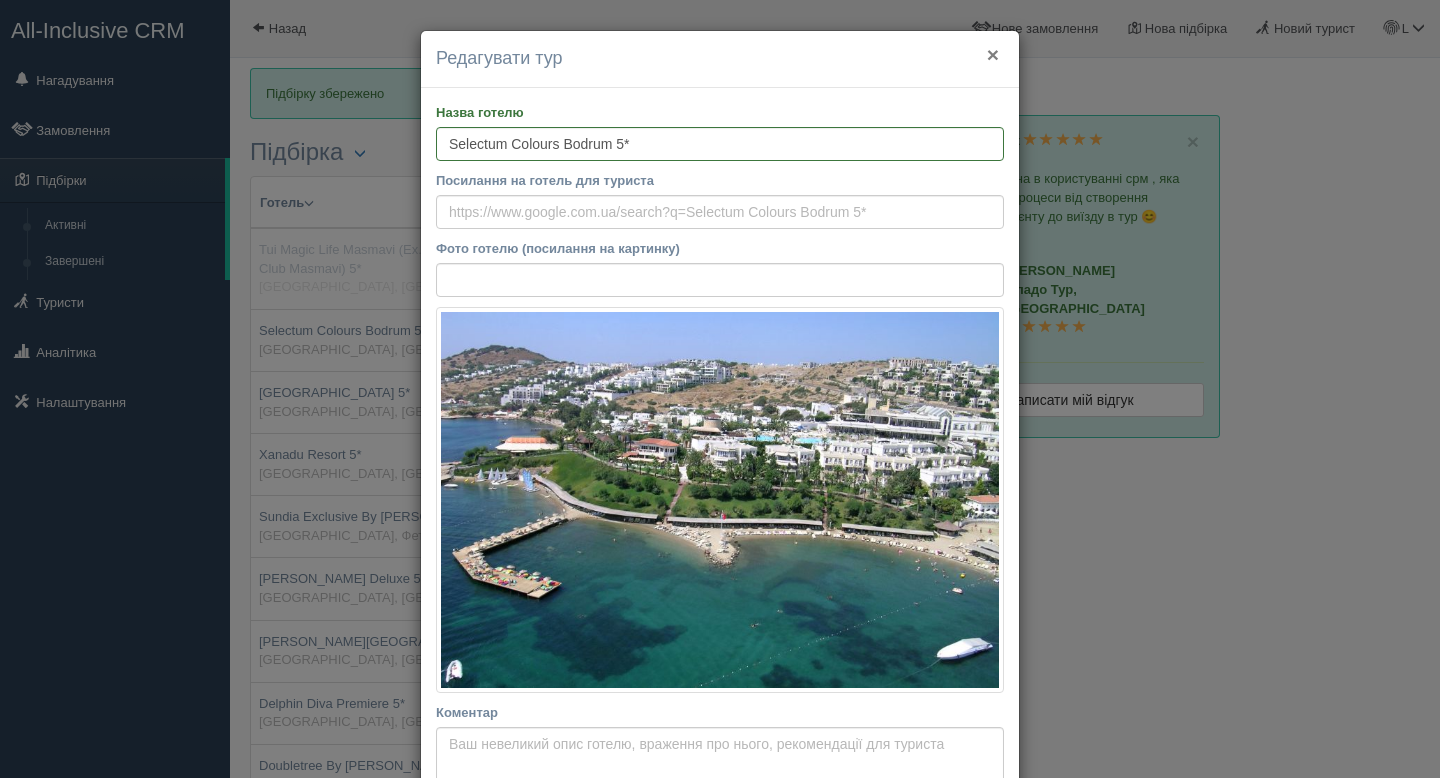 click on "×" at bounding box center (993, 54) 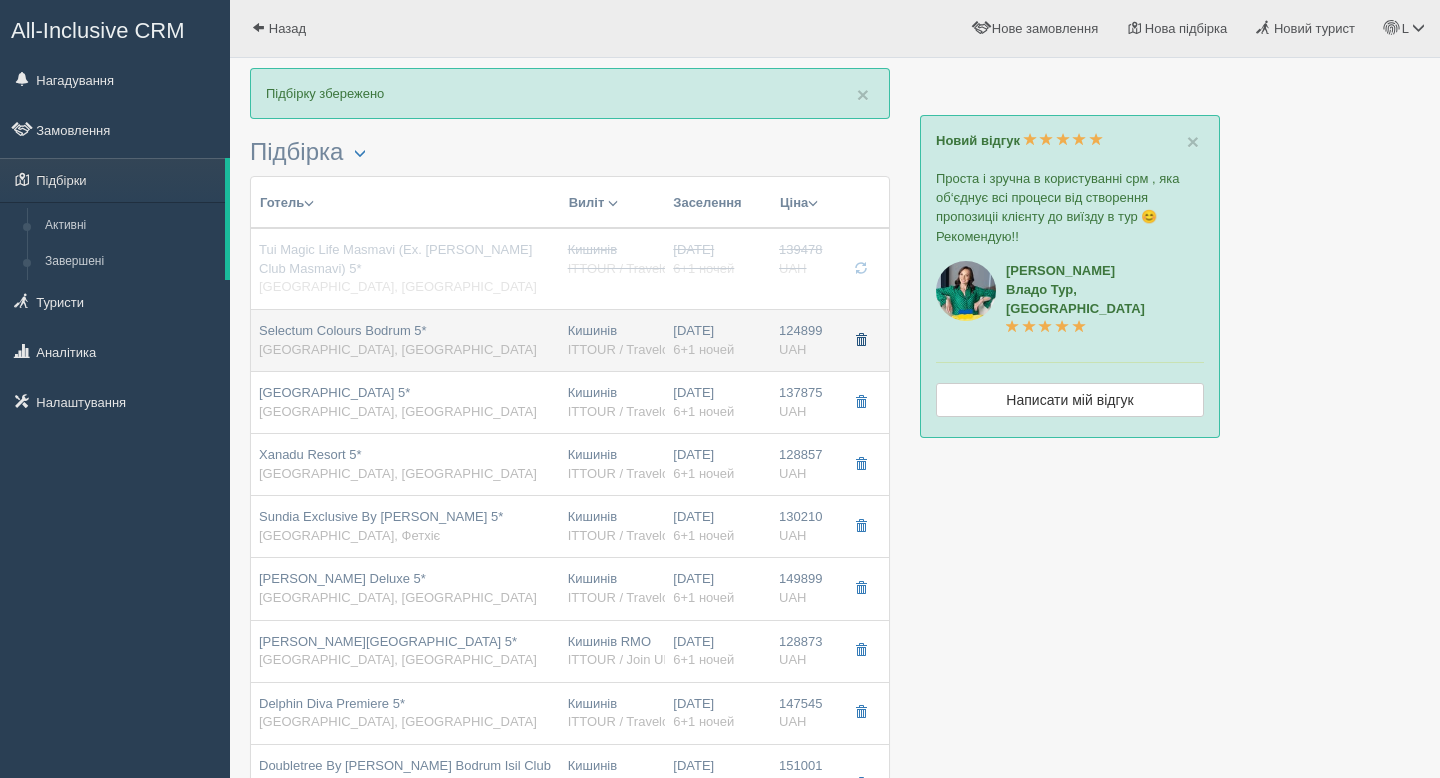 click at bounding box center [861, 340] 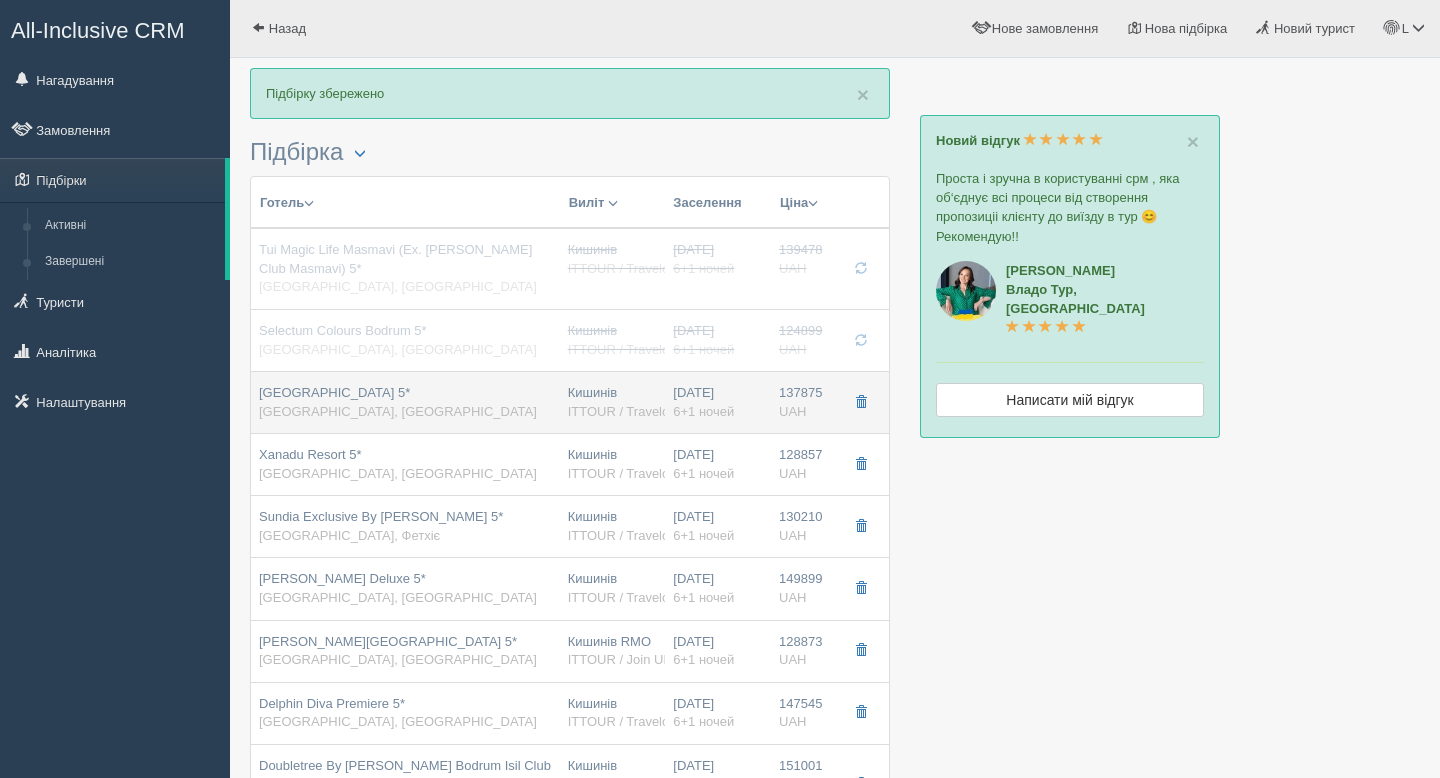 click on "Bodrum Park Resort 5*" at bounding box center [334, 392] 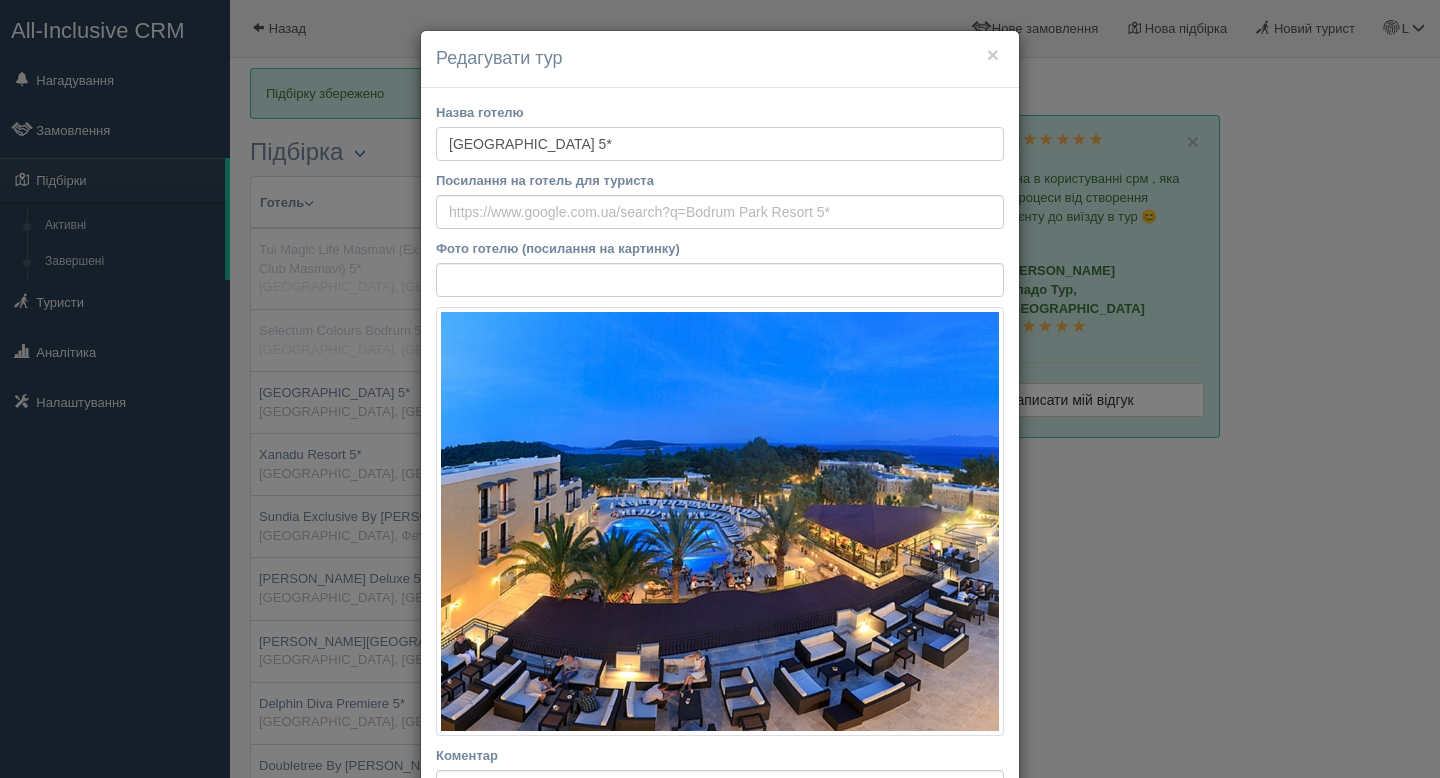 drag, startPoint x: 612, startPoint y: 145, endPoint x: 376, endPoint y: 135, distance: 236.21178 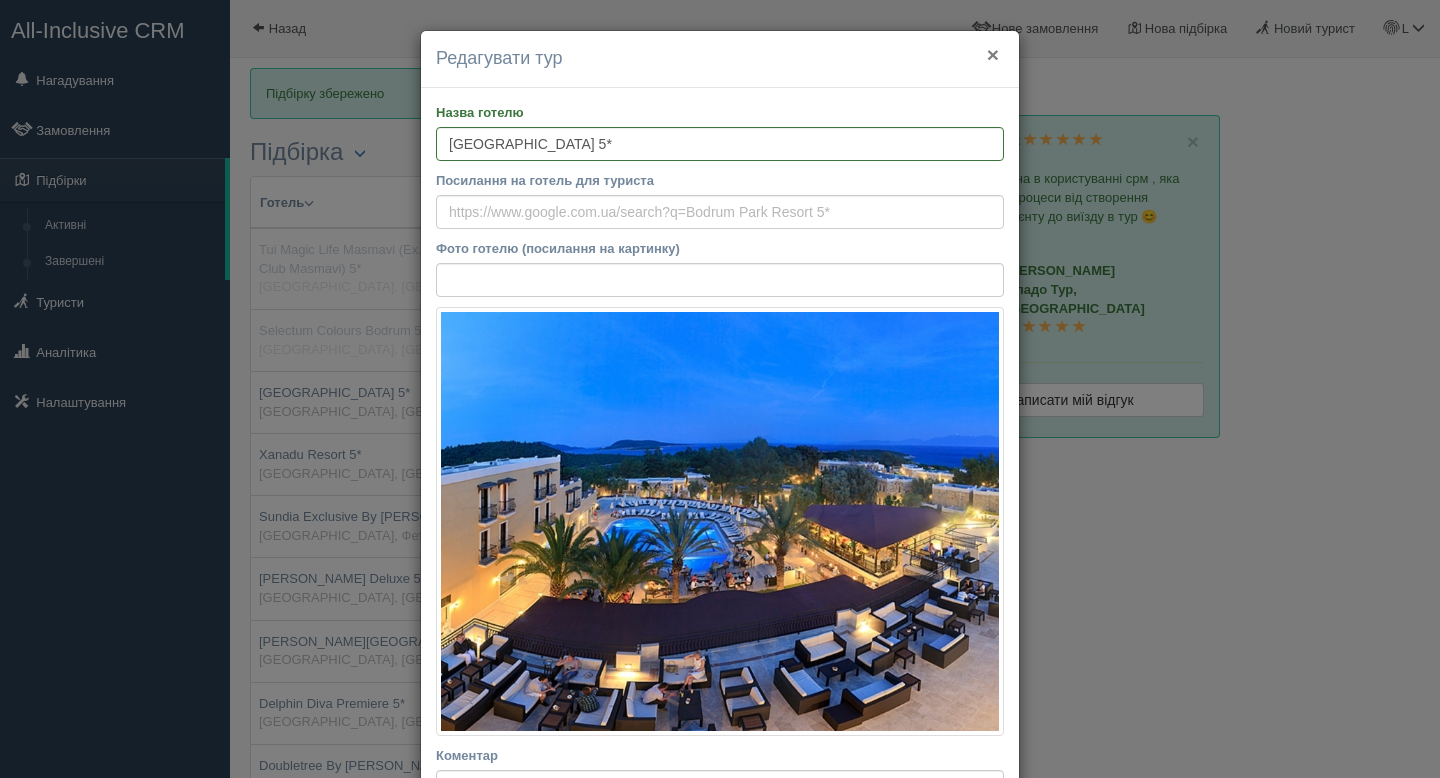 click on "×" at bounding box center [993, 54] 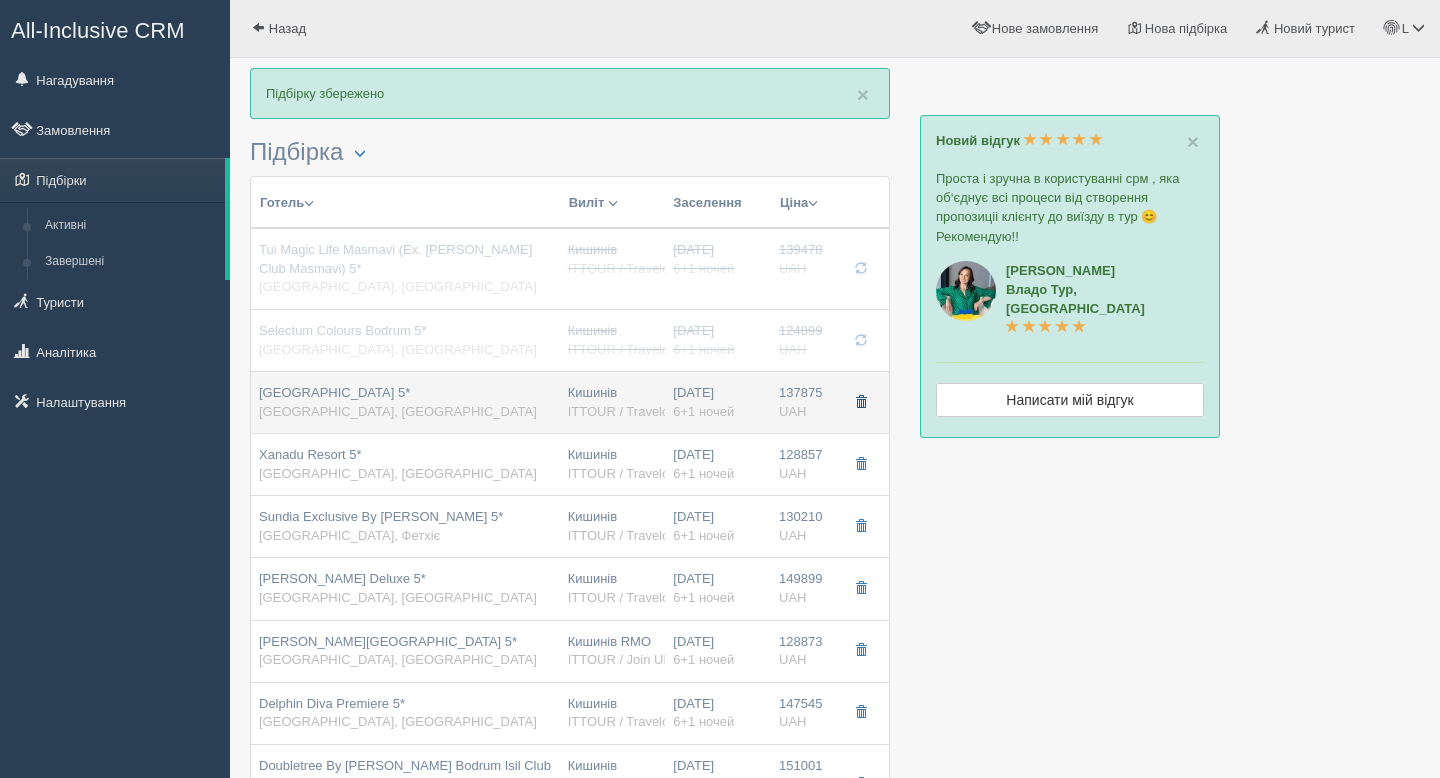 click at bounding box center [861, 402] 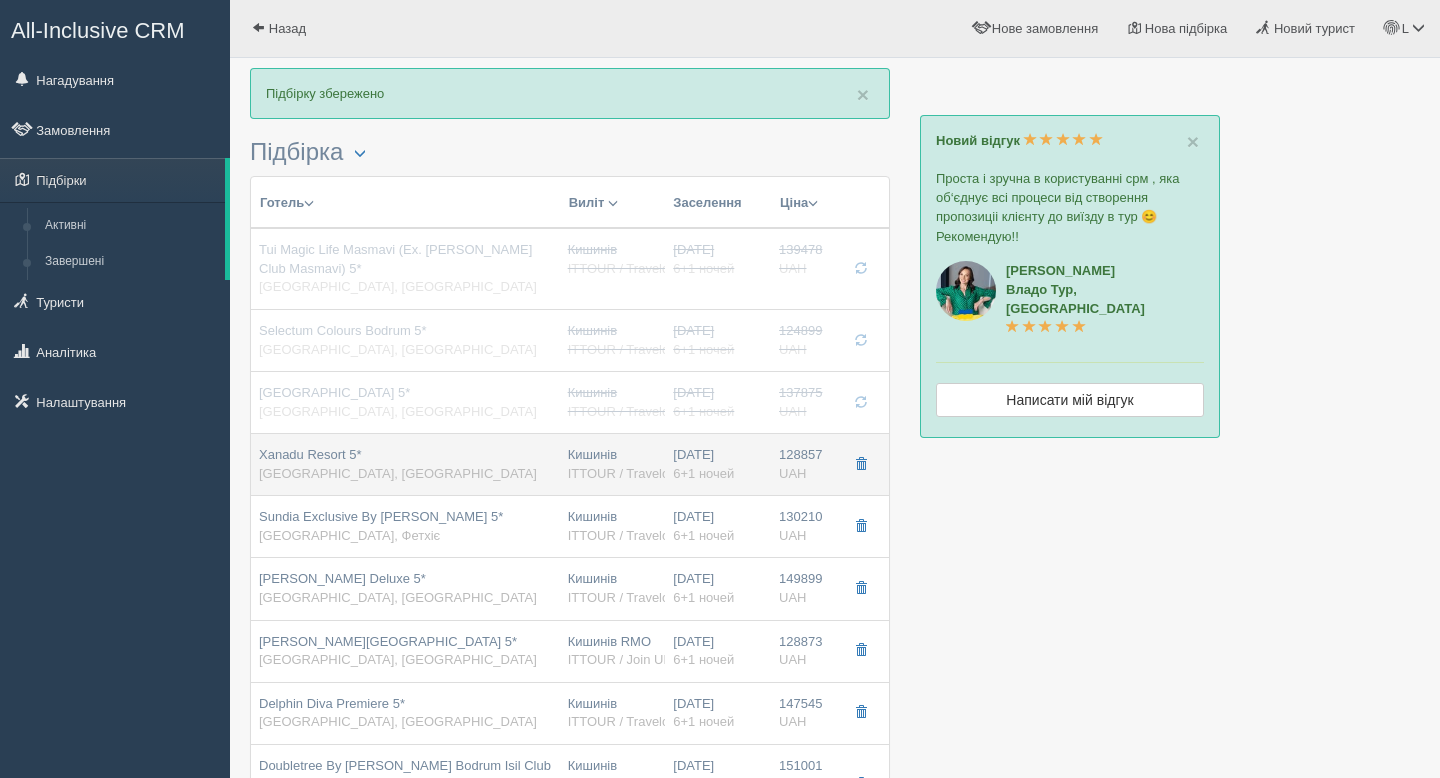 click on "Xanadu Resort 5*
Туреччина, Белек" at bounding box center (405, 464) 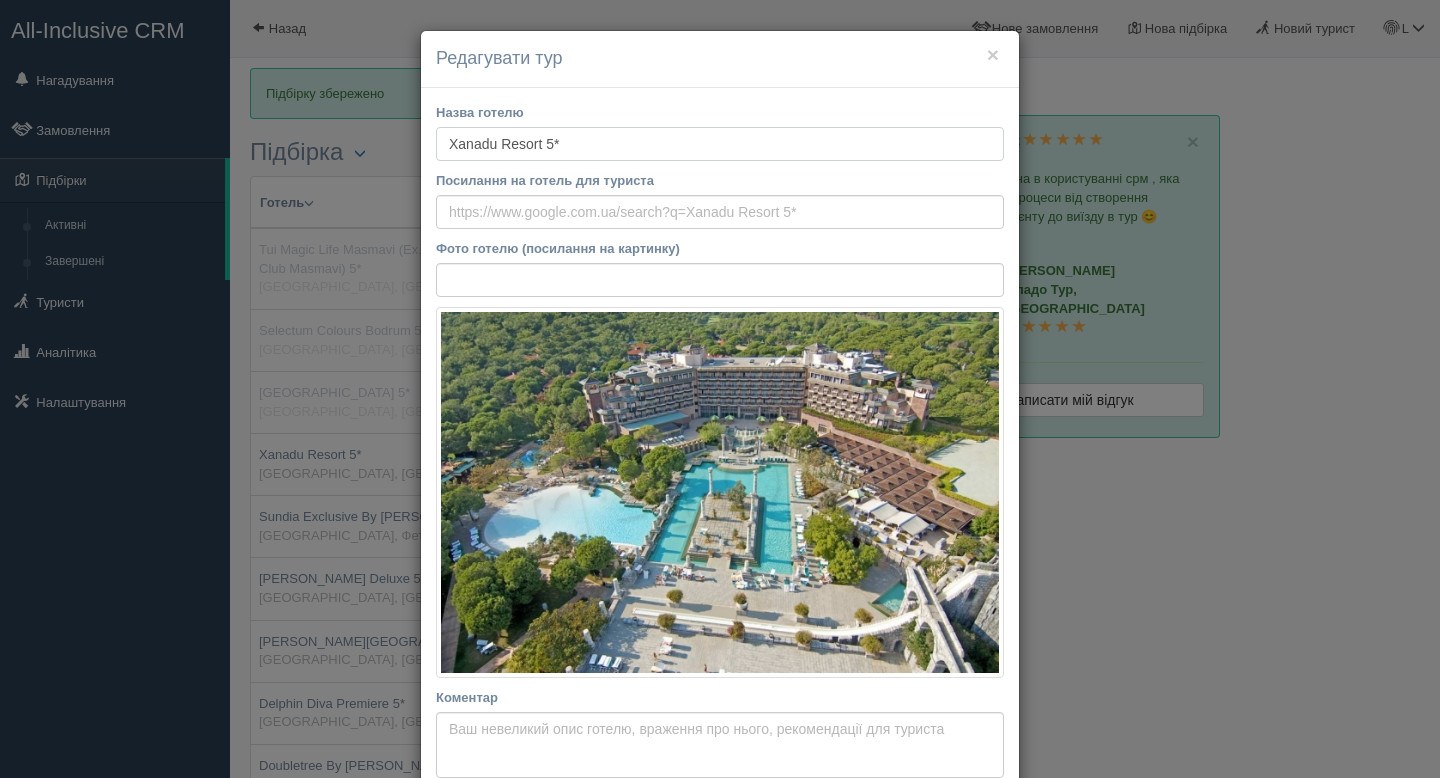 drag, startPoint x: 589, startPoint y: 142, endPoint x: 407, endPoint y: 138, distance: 182.04395 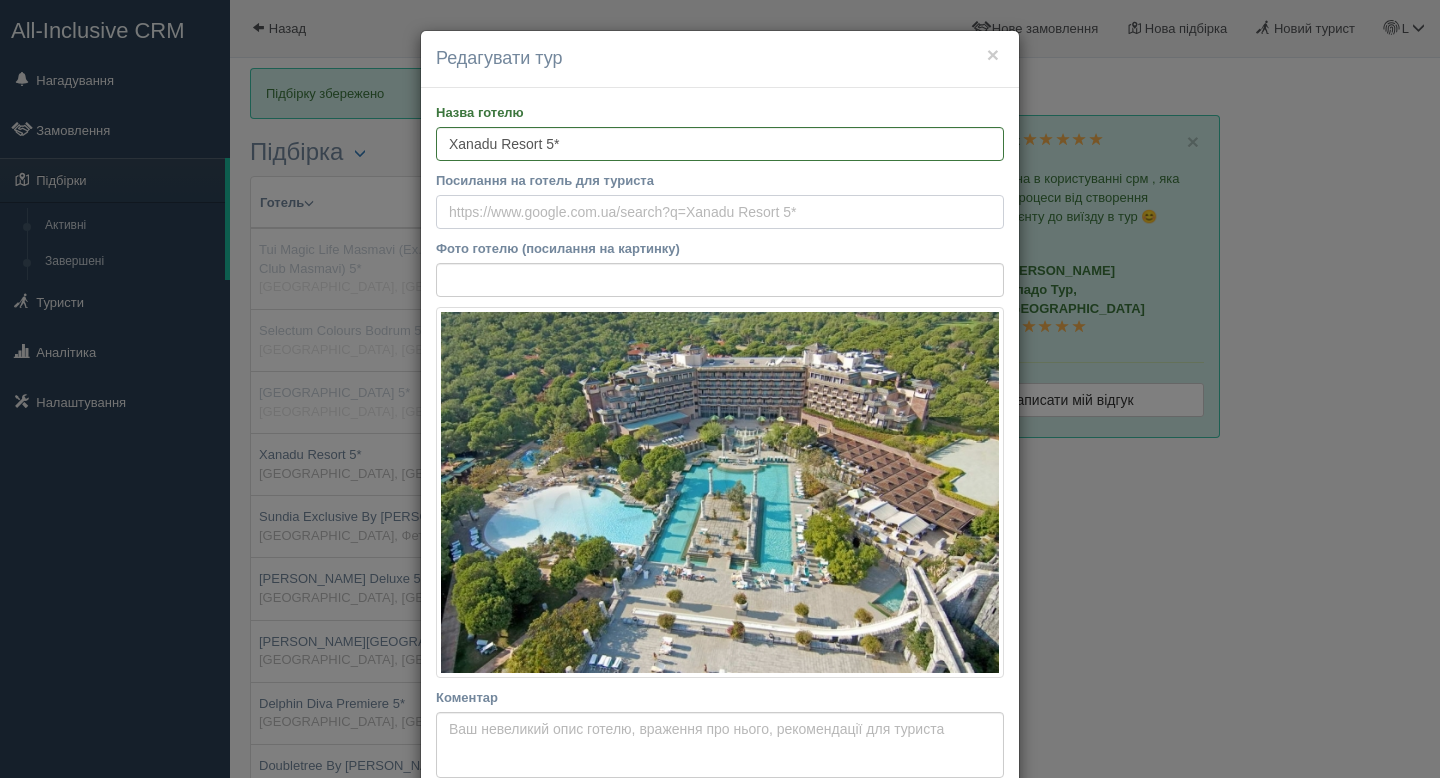 click on "Посилання на готель для туриста" at bounding box center [720, 212] 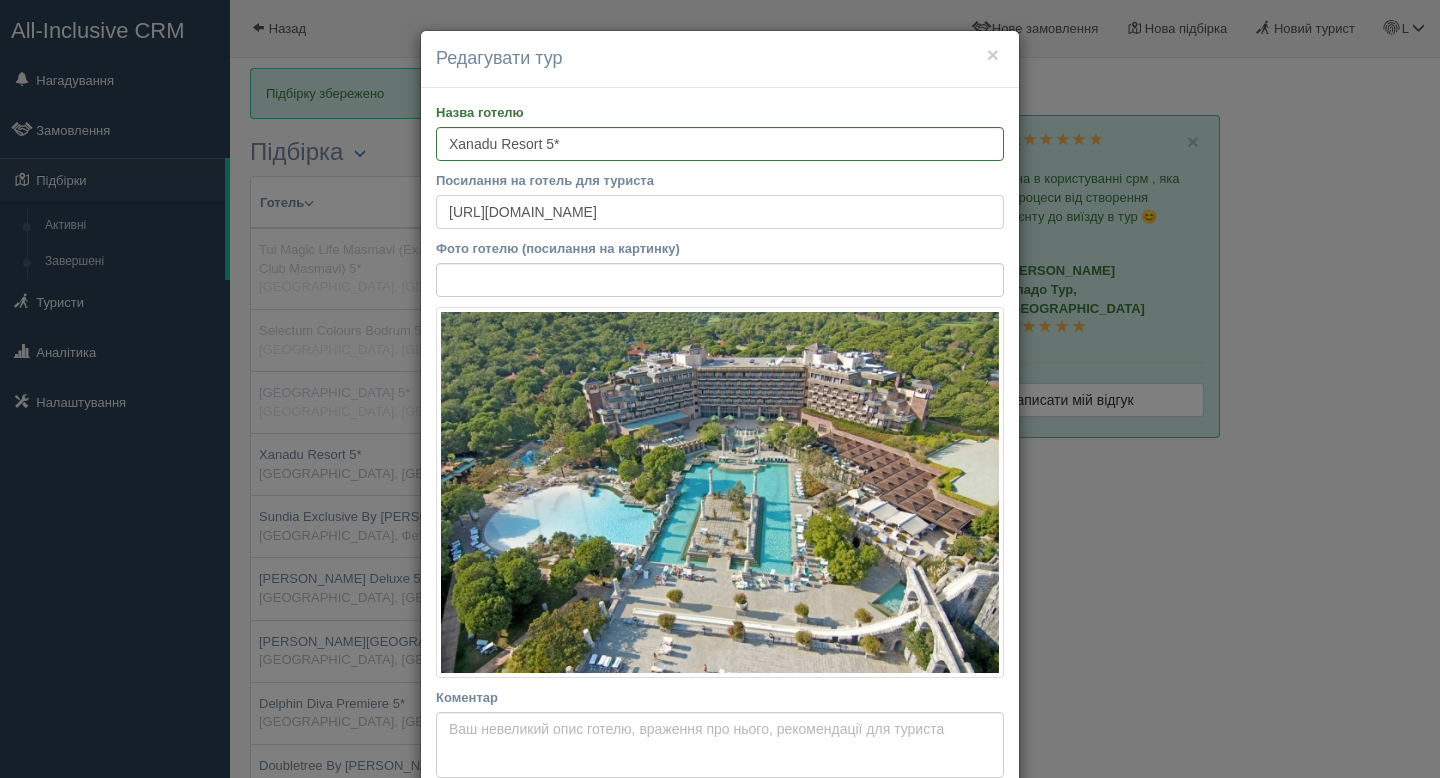 type on "https://www.booking.com/hotel/tr/xanadu-resort.en.html" 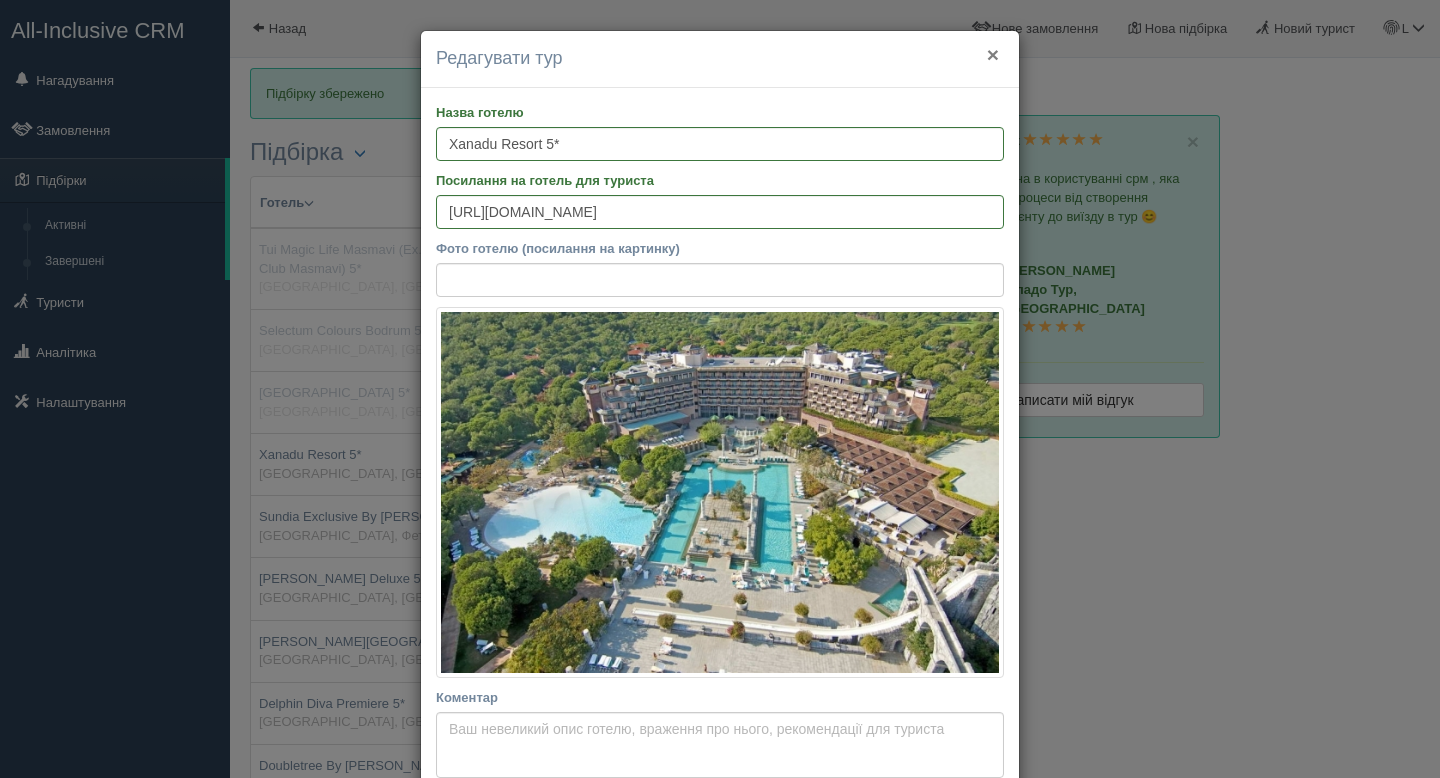 click on "×" at bounding box center (993, 54) 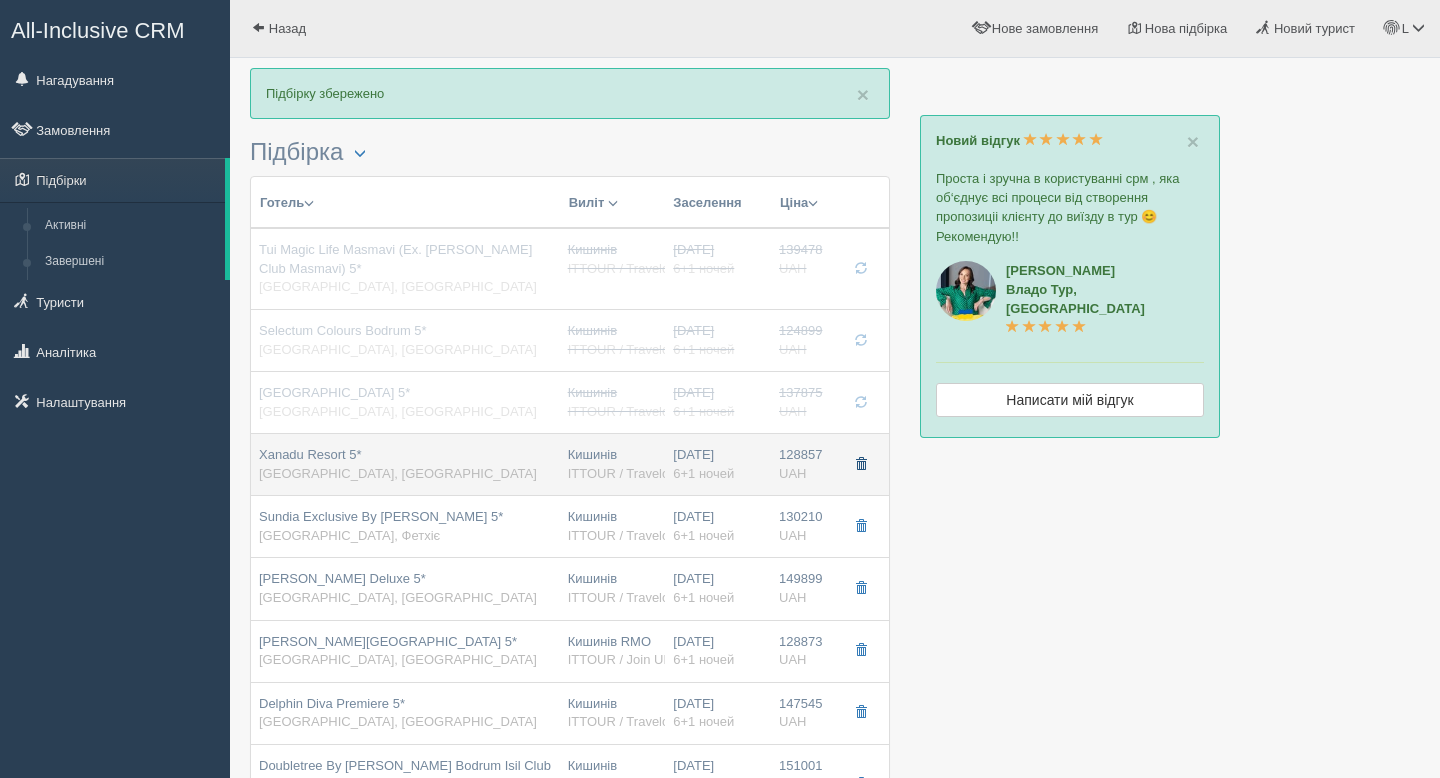 click at bounding box center (861, 465) 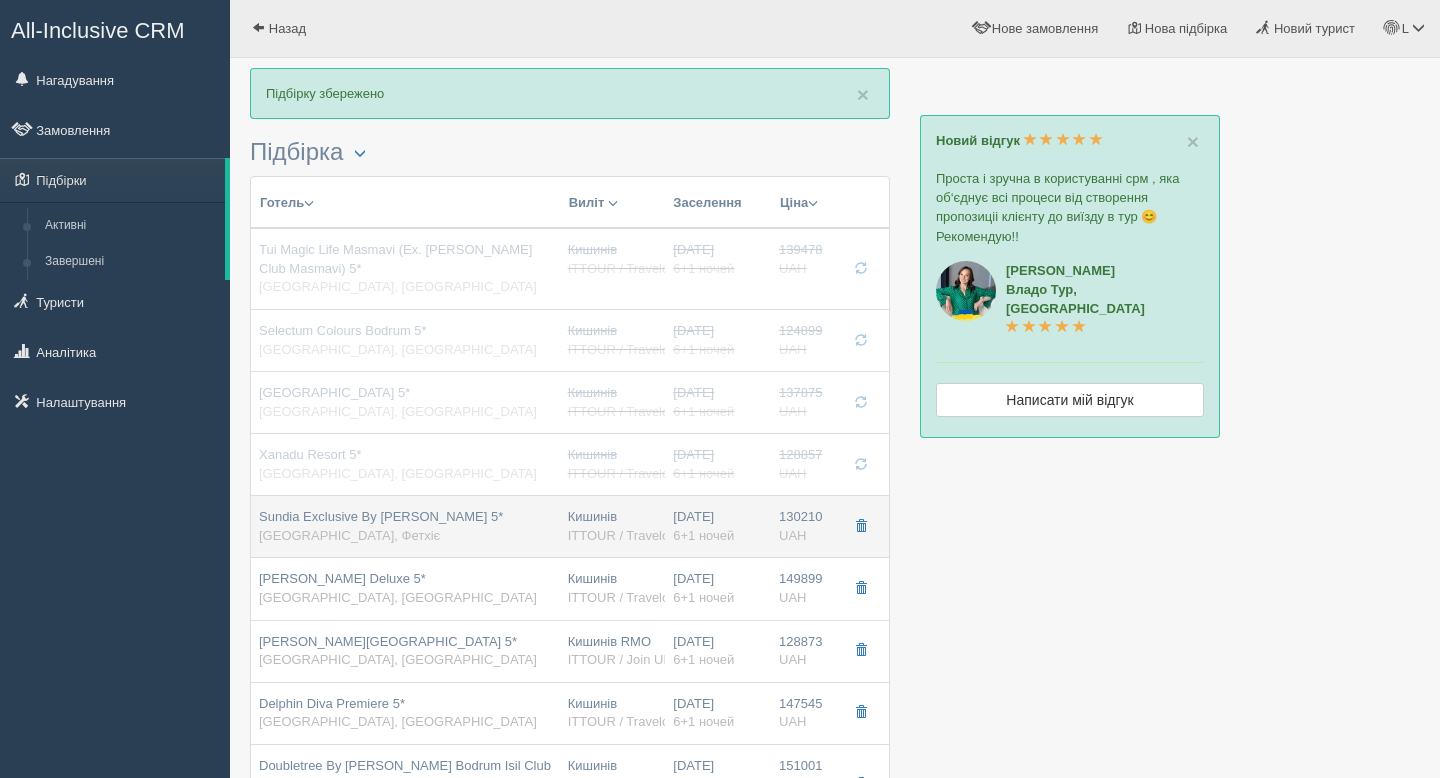 click on "Sundia Exclusive By Liberty Fethiye 5*" at bounding box center (381, 516) 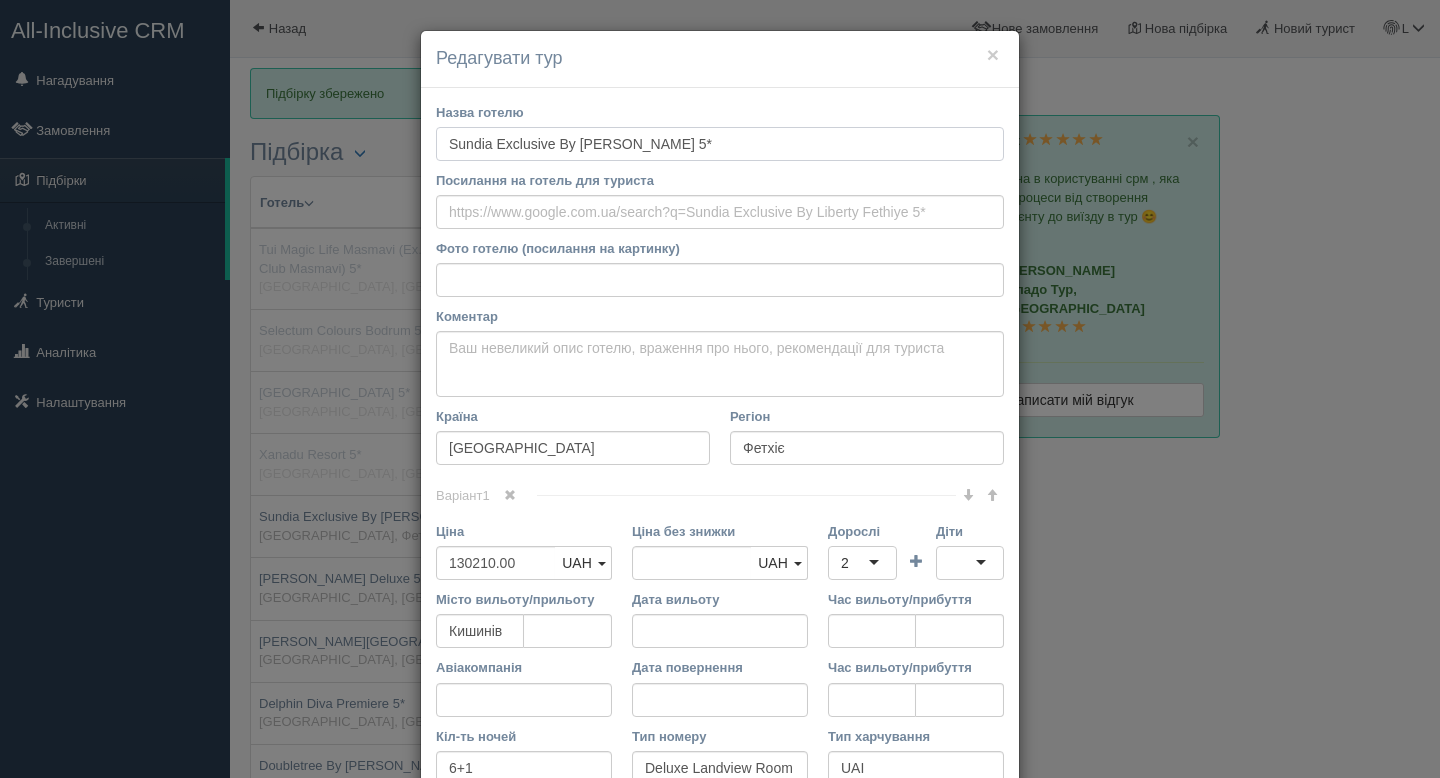 drag, startPoint x: 710, startPoint y: 141, endPoint x: 400, endPoint y: 147, distance: 310.05804 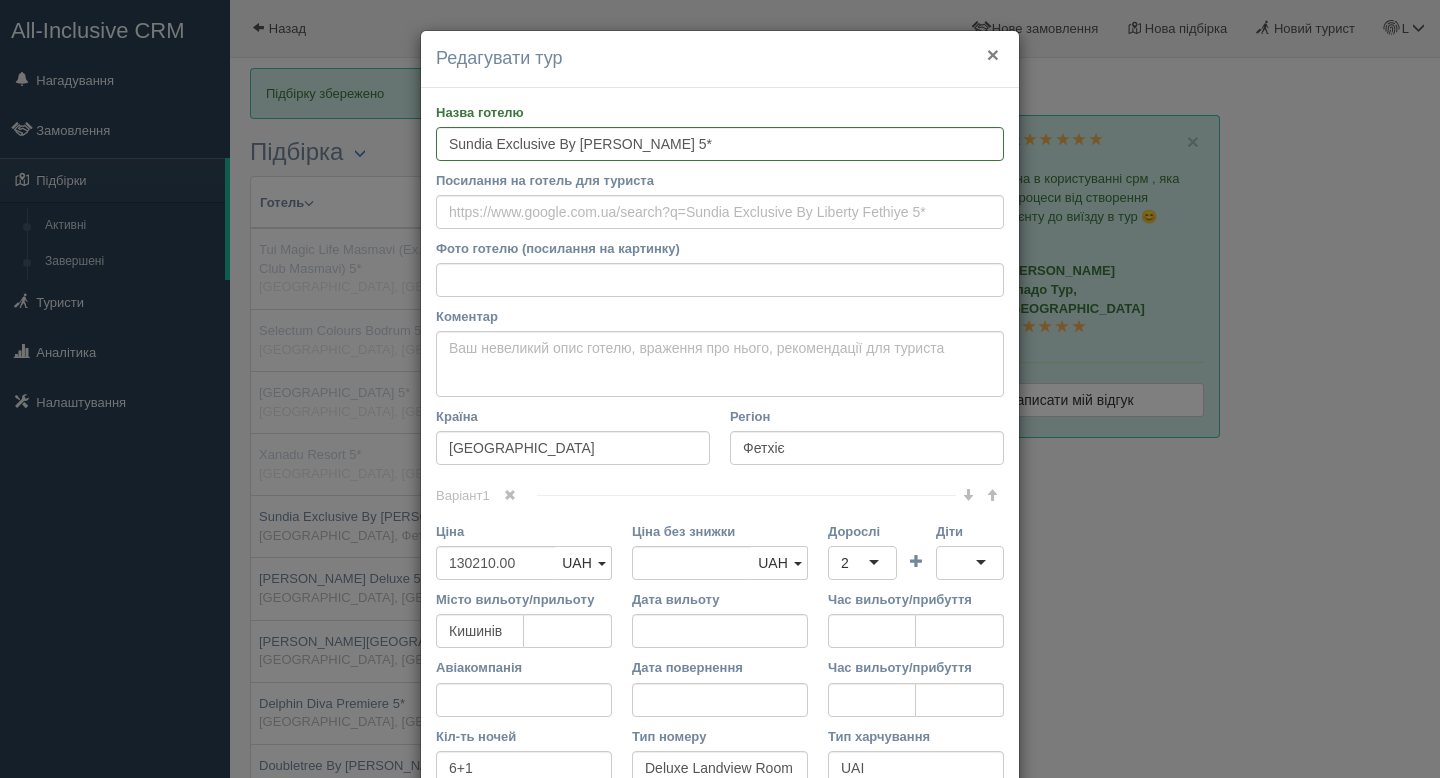 click on "×" at bounding box center (993, 54) 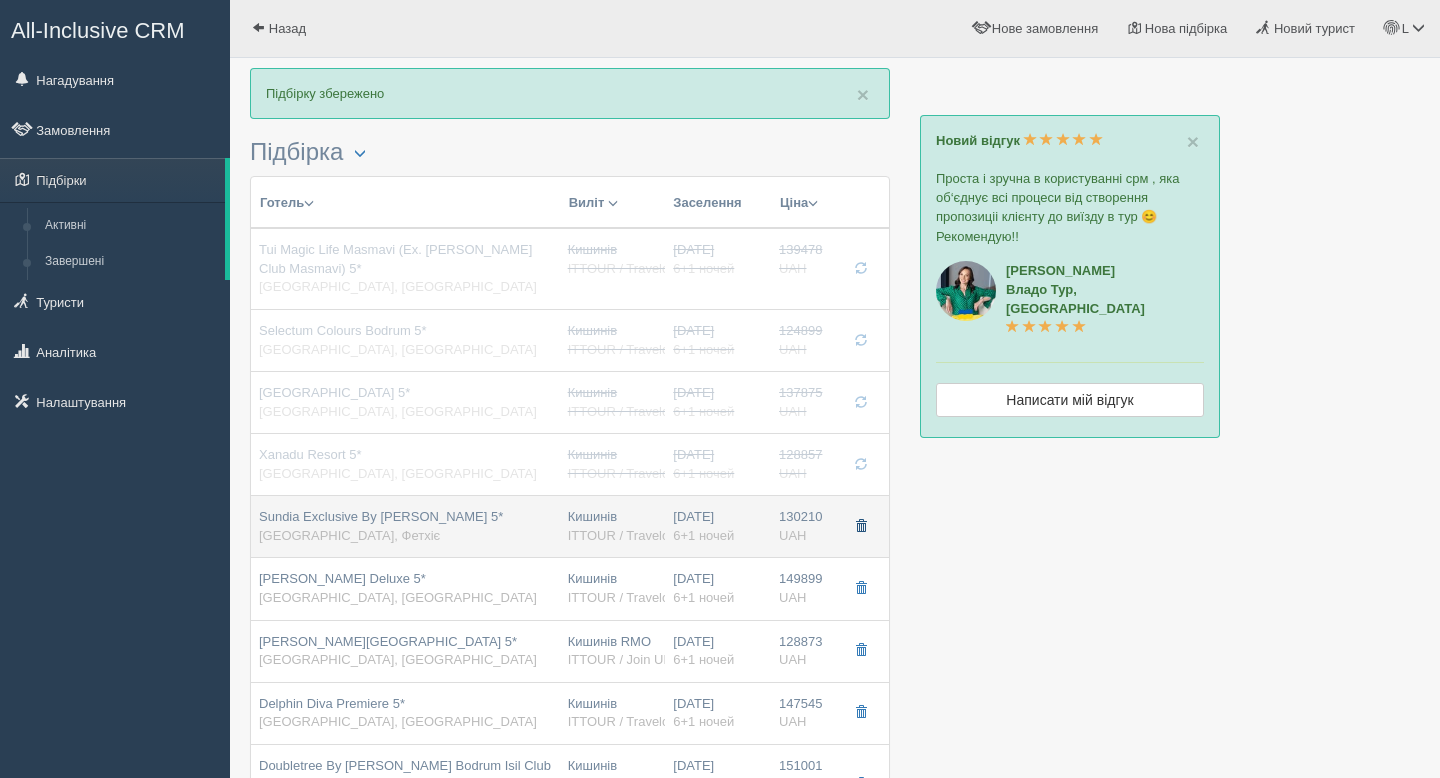 click at bounding box center [861, 527] 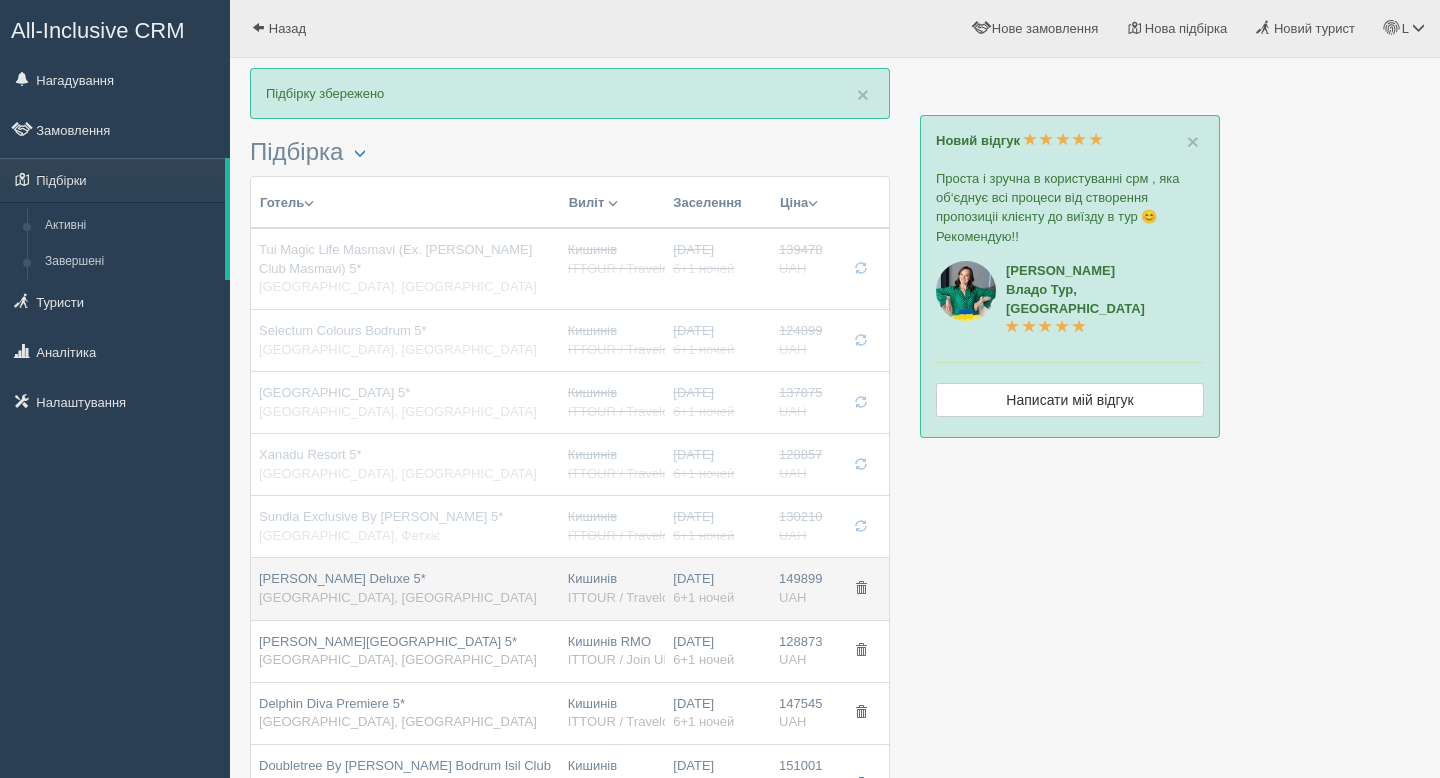 click on "Bellis Deluxe 5*
Туреччина, Белек" at bounding box center (405, 588) 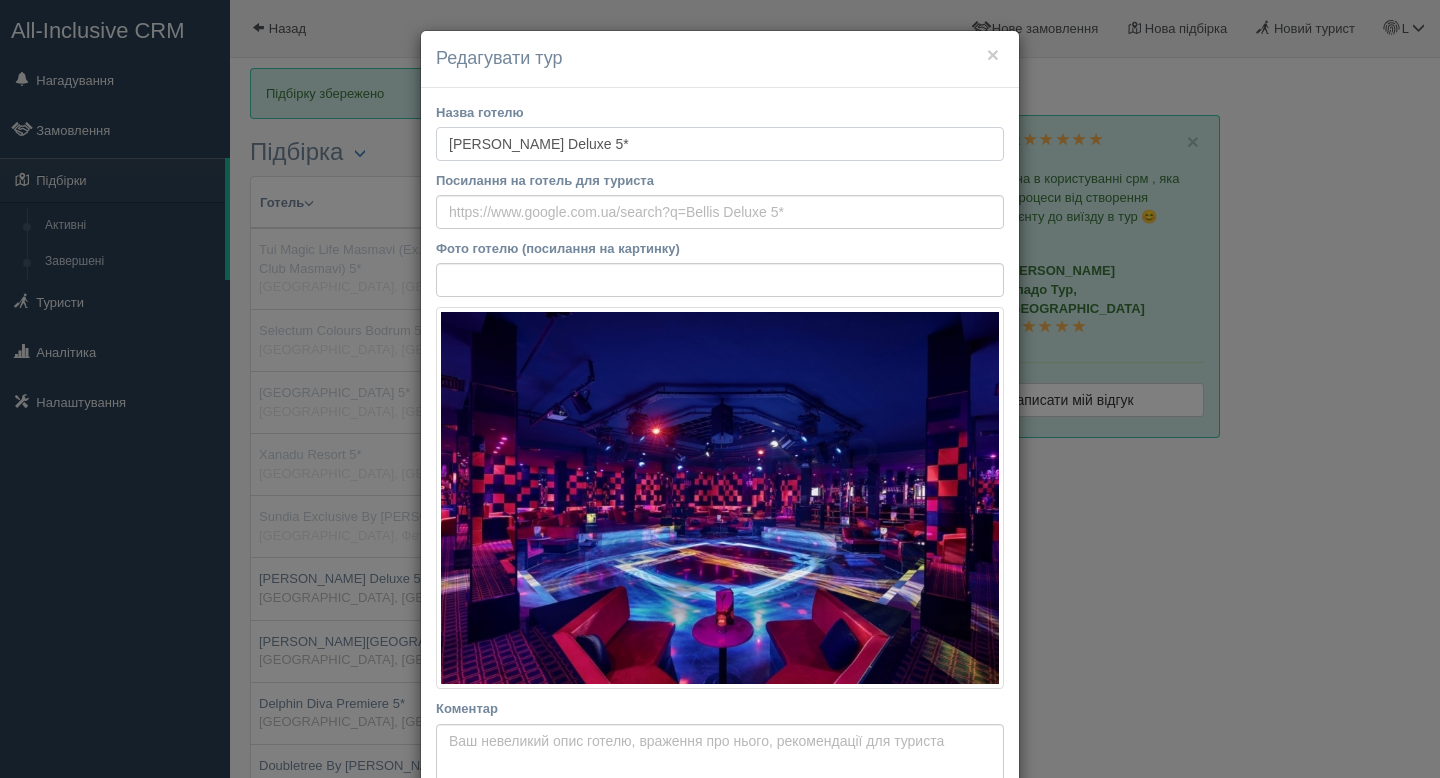 drag, startPoint x: 537, startPoint y: 143, endPoint x: 409, endPoint y: 143, distance: 128 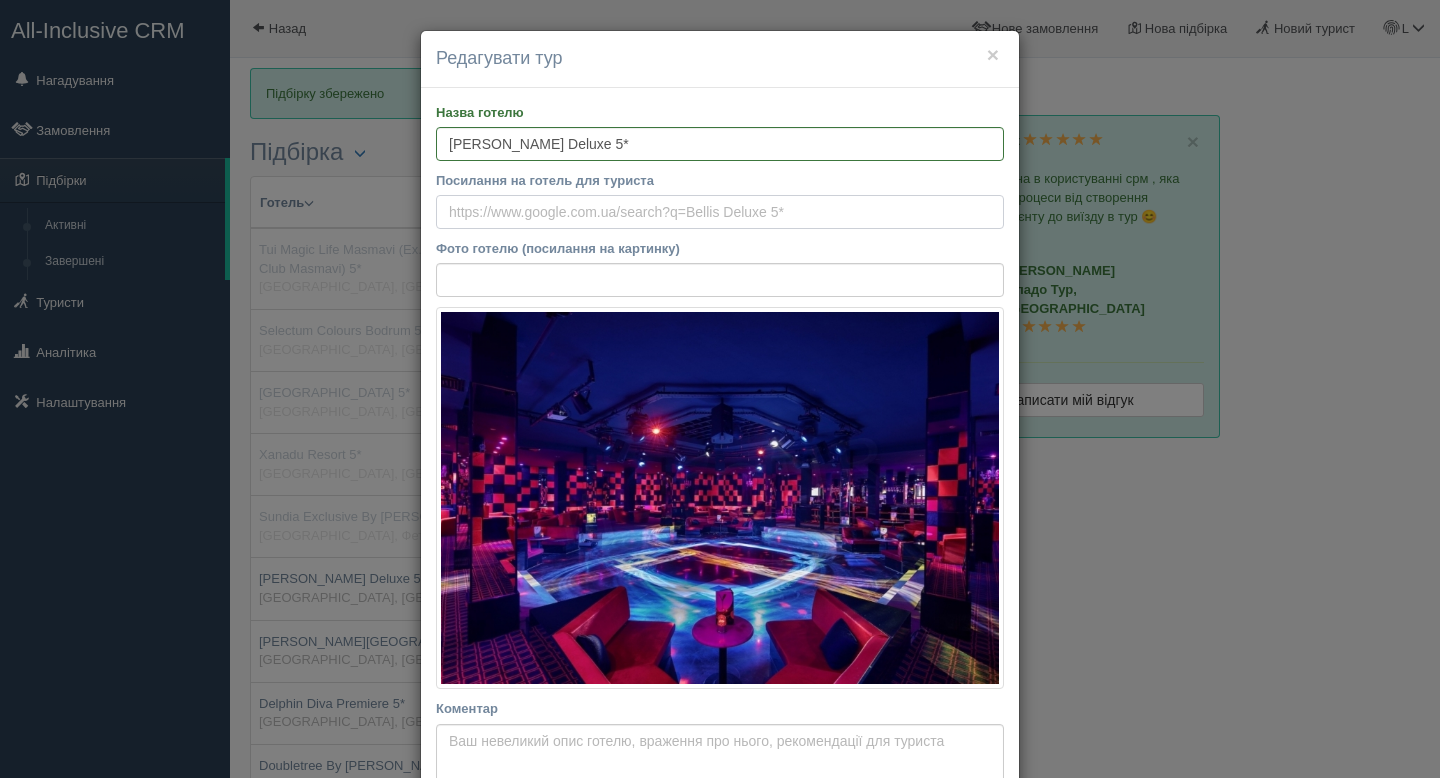 click on "Посилання на готель для туриста" at bounding box center (720, 212) 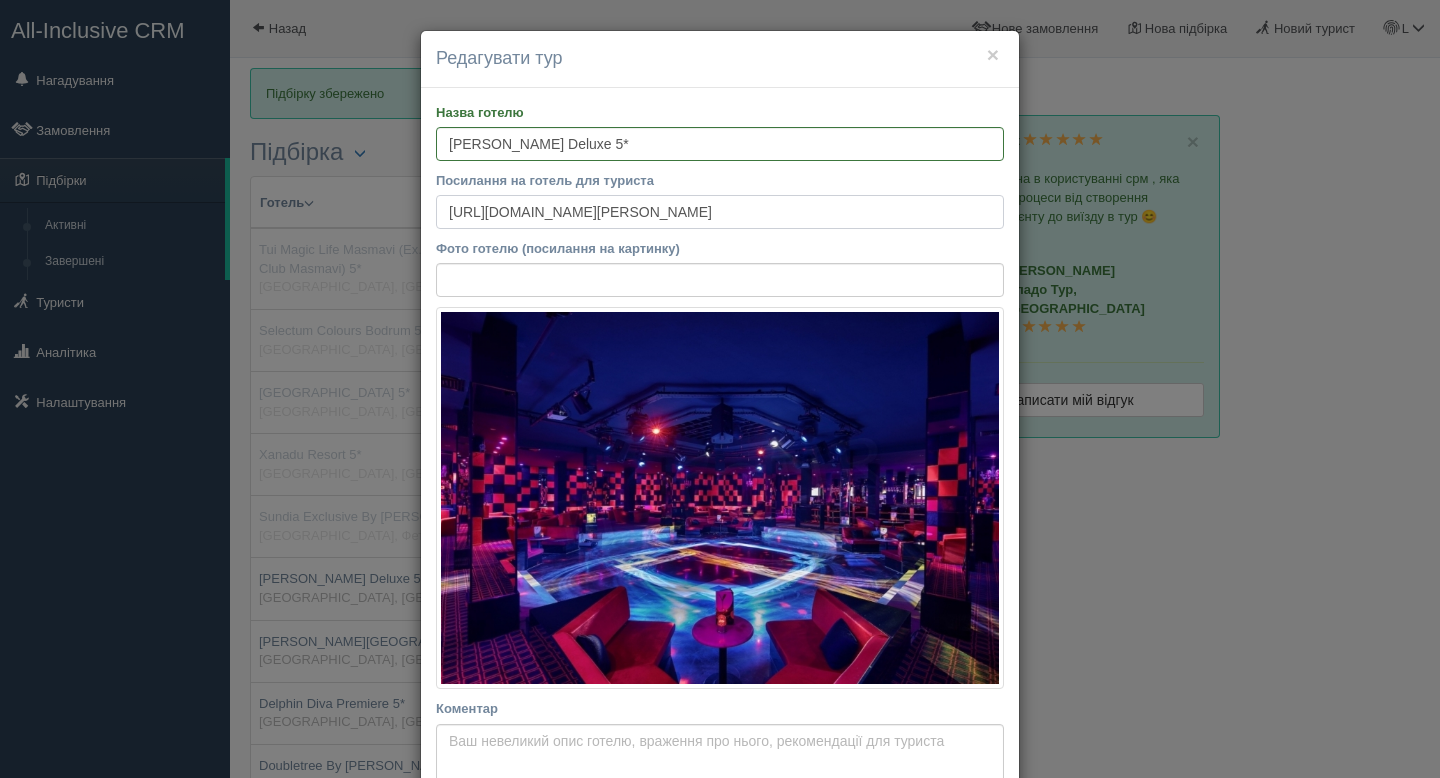 type on "https://www.booking.com/hotel/tr/bellis-belek.en.html" 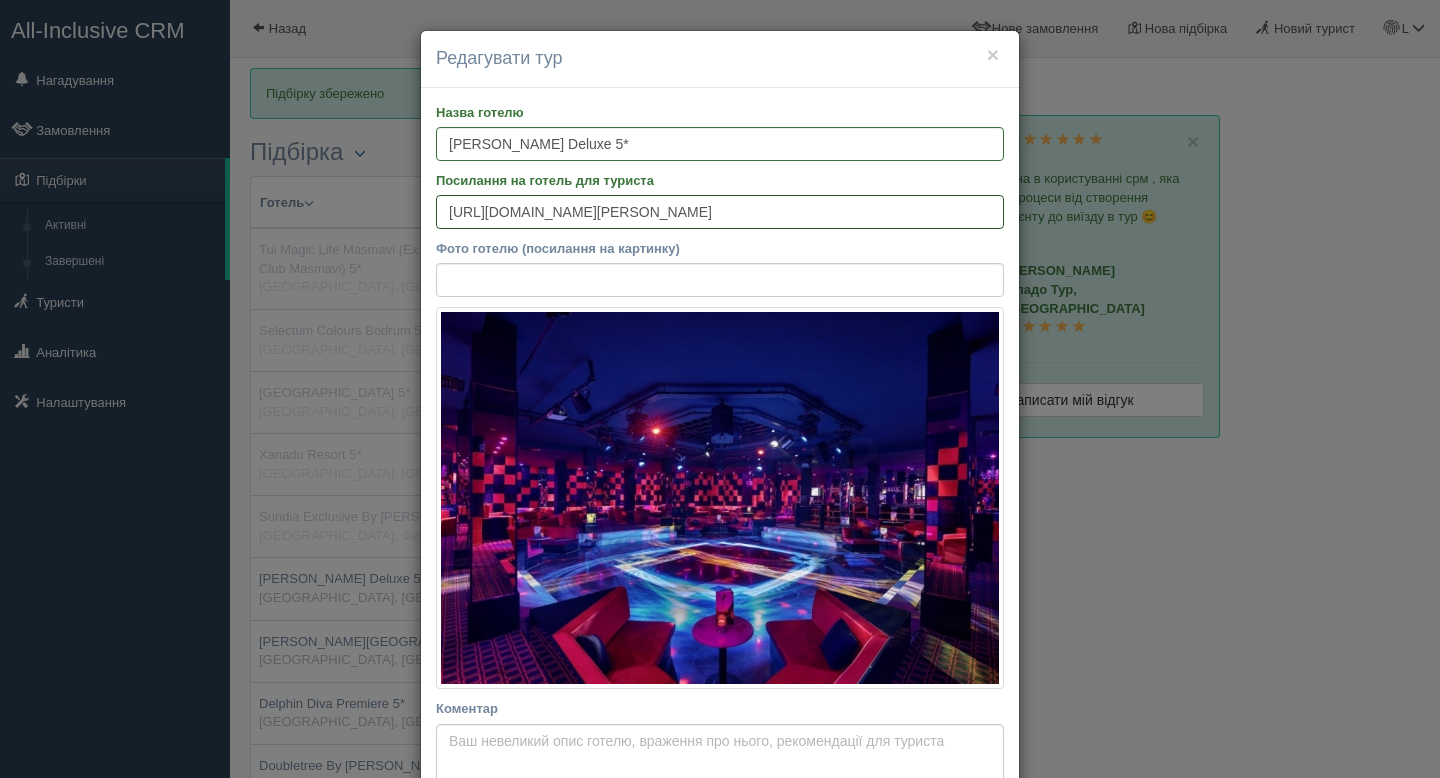 drag, startPoint x: 779, startPoint y: 205, endPoint x: 196, endPoint y: 213, distance: 583.0549 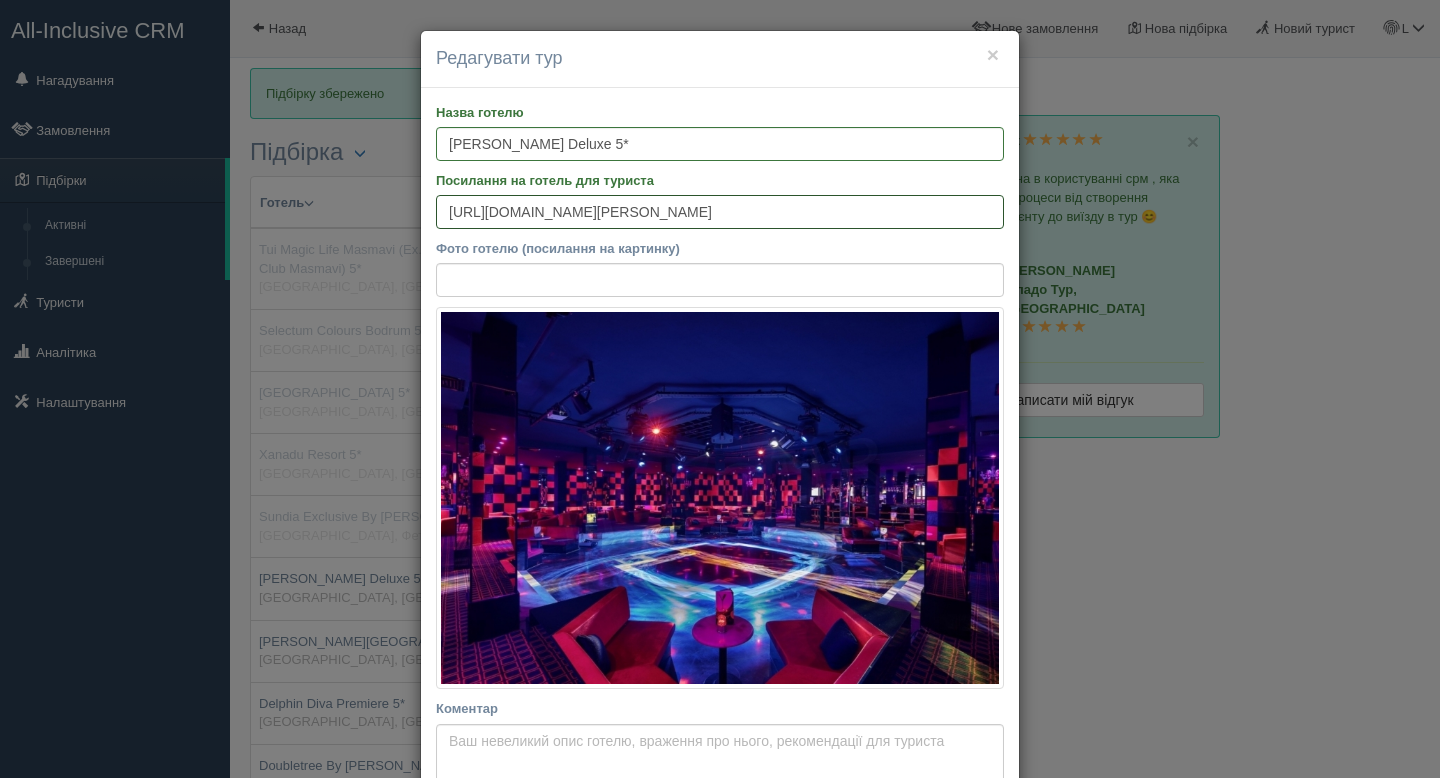click on "×
Редагувати тур
Назва готелю
Bellis Deluxe 5*
Посилання на готель для туриста
https://www.booking.com/hotel/tr/bellis-belek.en.html
Фото готелю (посилання на картинку)
Не вдалось завантажити фото. Можливо, Ви скопіювали посилання на сторінку, а не на картинку
Коментар
Основний опис
Додатковий опис
Закріпити
Збережено" at bounding box center (720, 389) 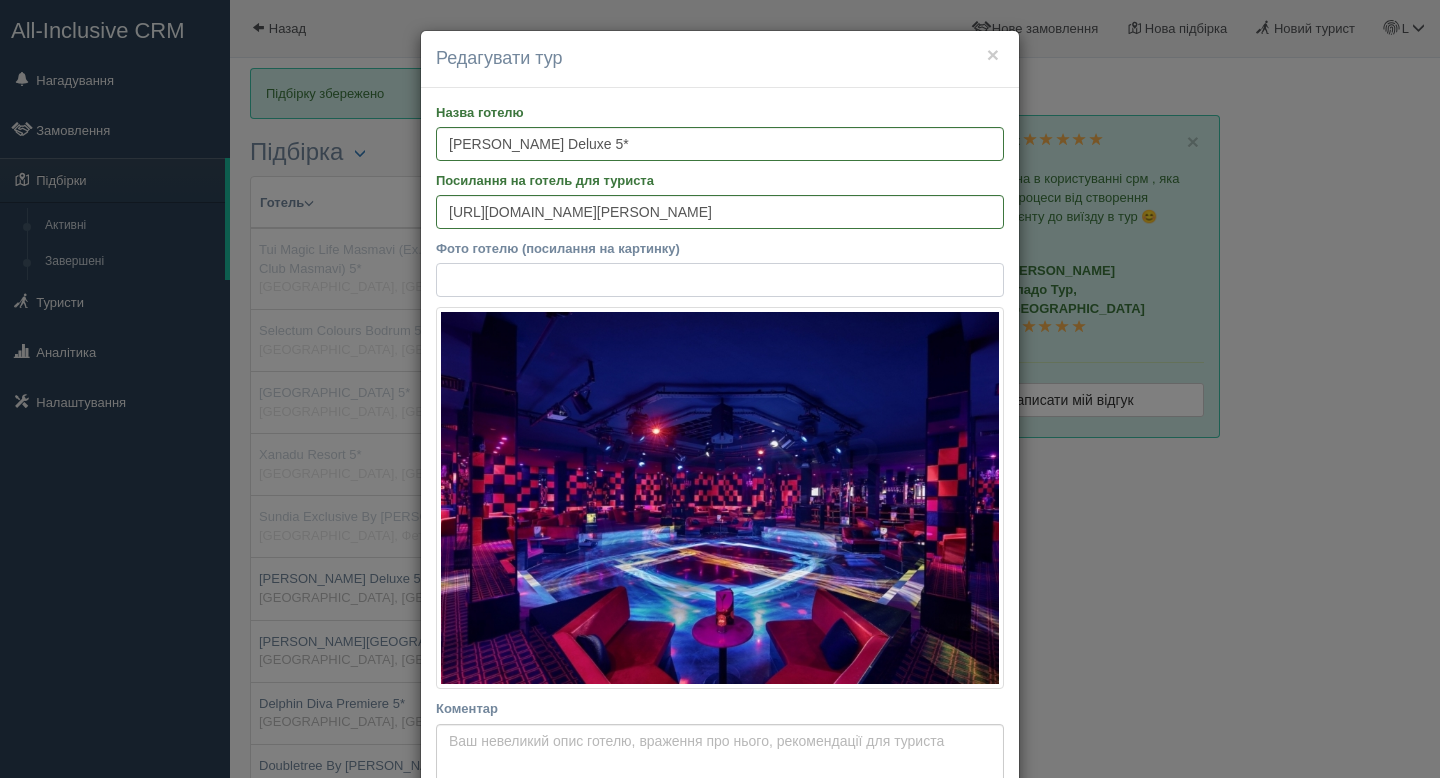 click on "Фото готелю (посилання на картинку)" at bounding box center [720, 280] 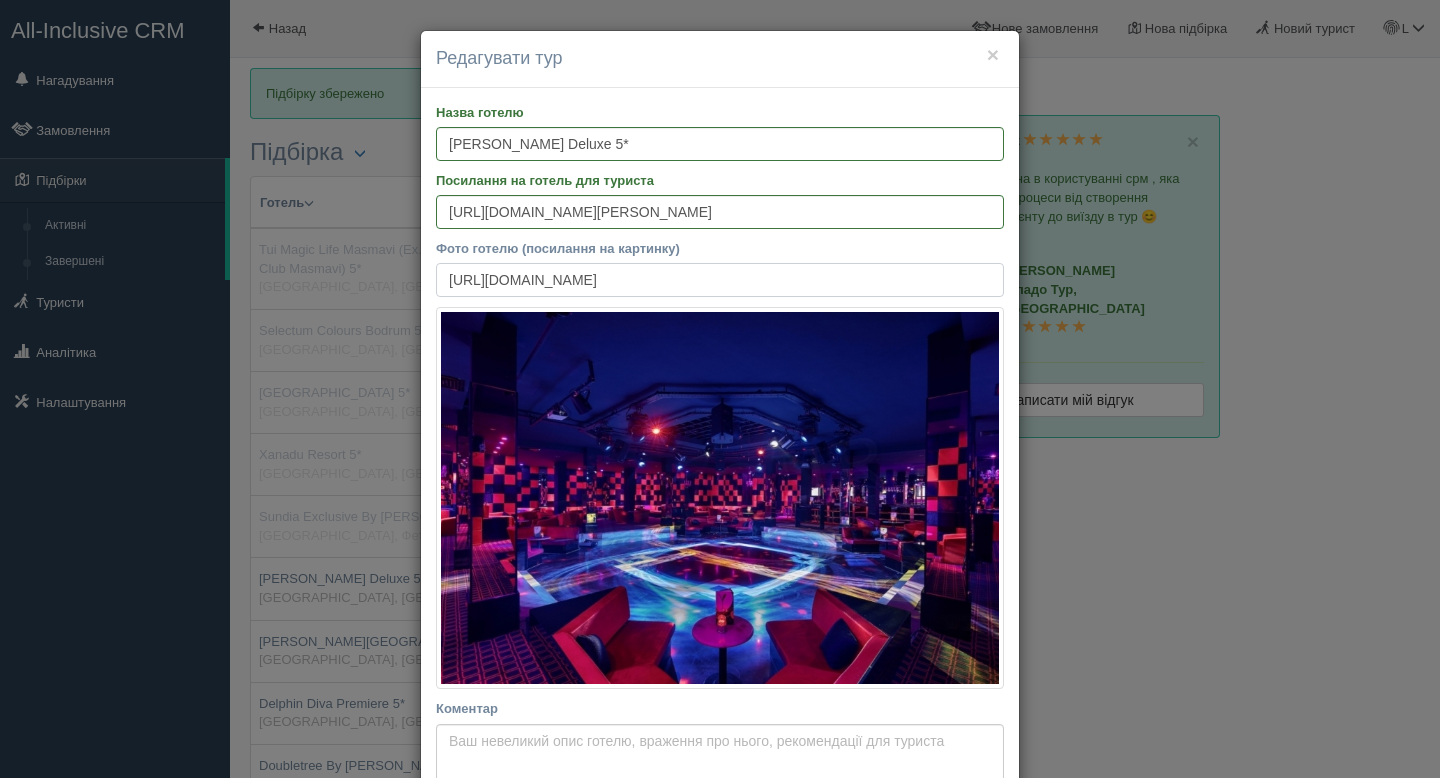 scroll, scrollTop: 0, scrollLeft: 491, axis: horizontal 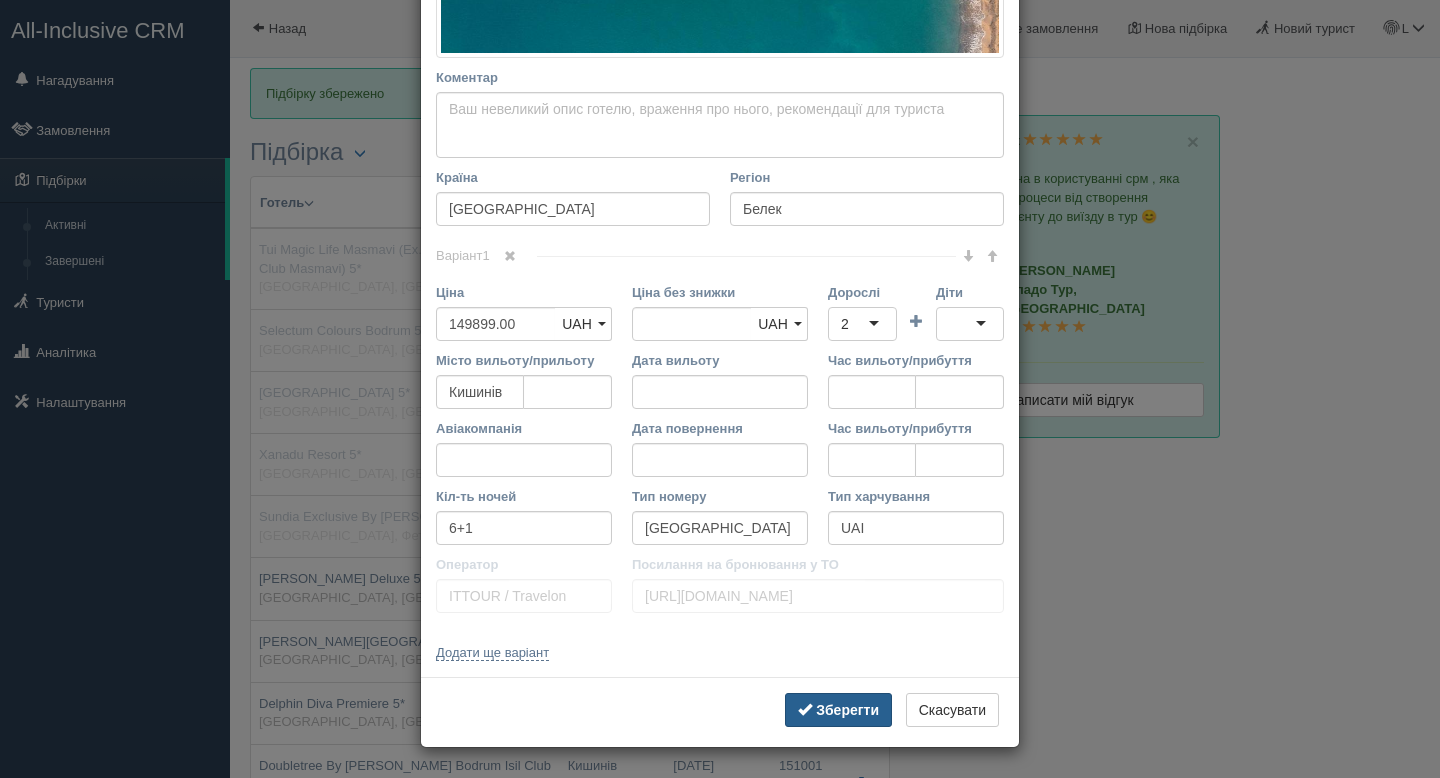 type on "https://cf.bstatic.com/xdata/images/hotel/max1024x768/399749528.jpg?k=25bd461478885098d7c0347bc200ed7eb0f1875d43de51cdf222d2dbb5eadc46&o=" 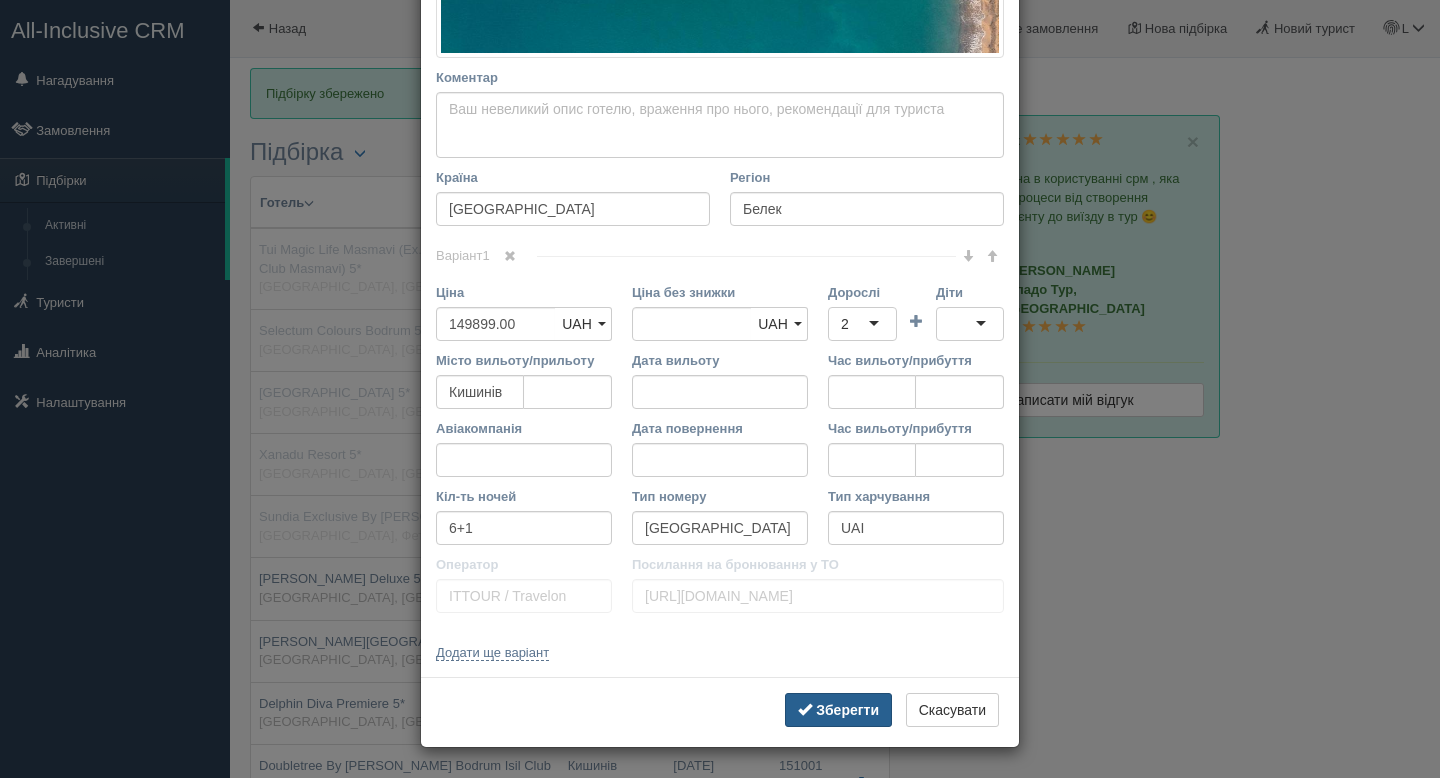 click on "Зберегти" at bounding box center [847, 710] 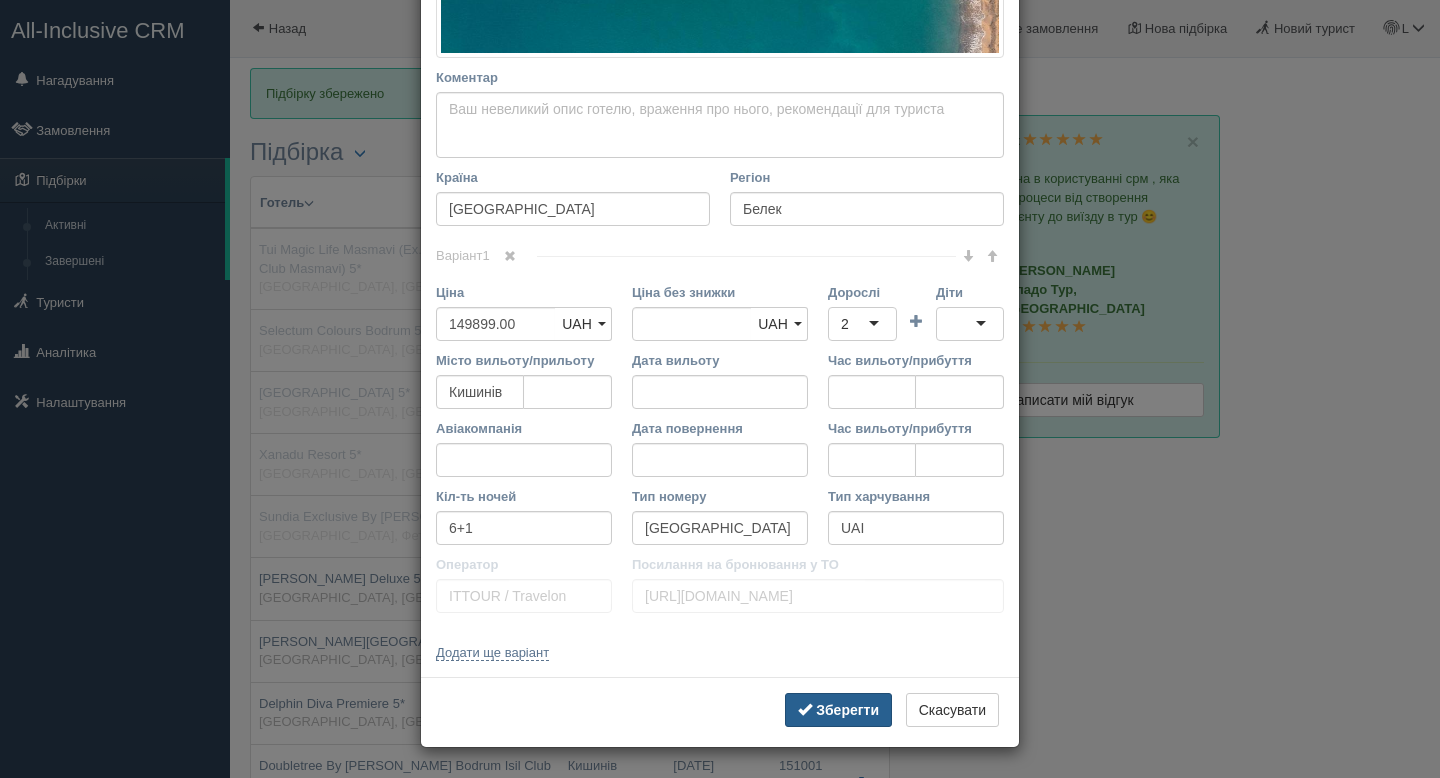 scroll, scrollTop: 0, scrollLeft: 0, axis: both 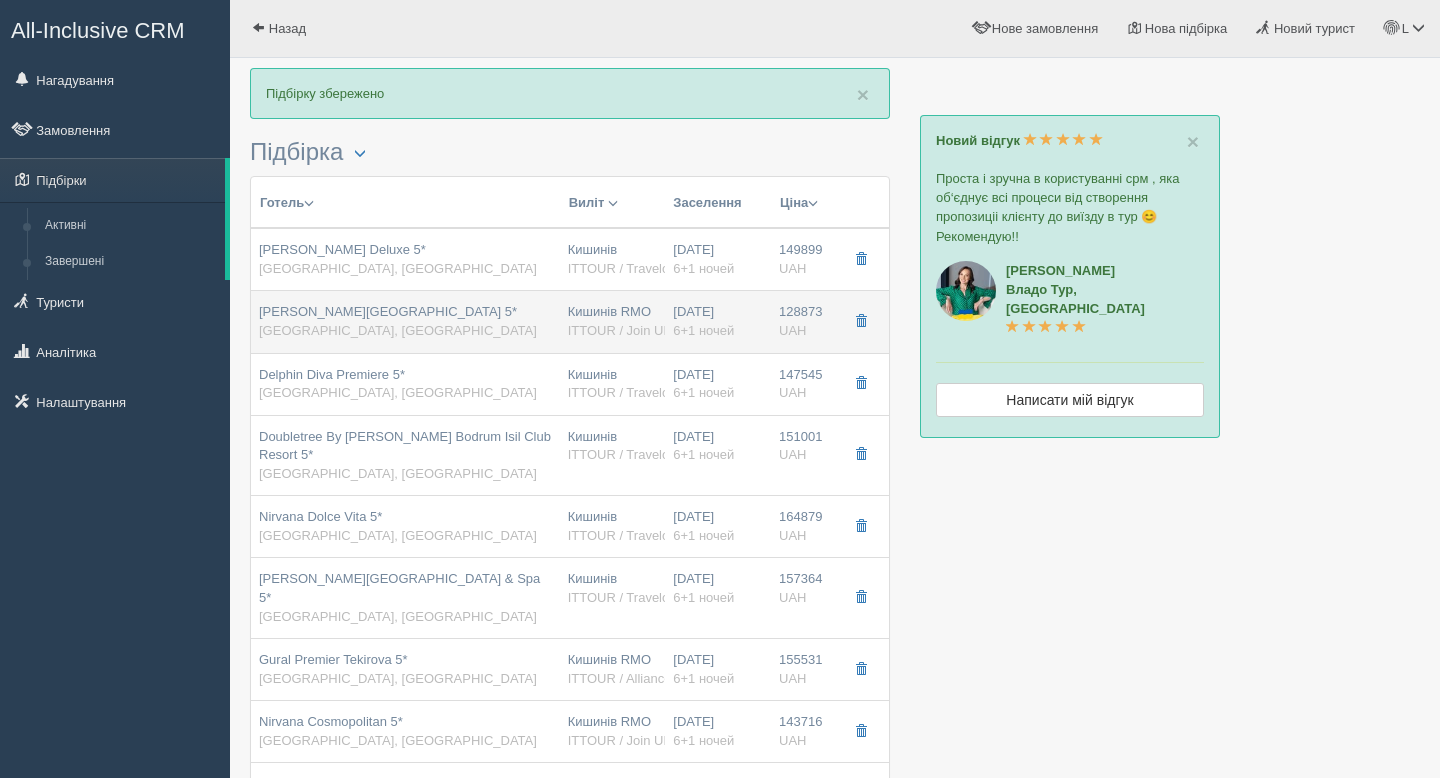 click on "Baia Lara Hotel 5*
Туреччина, Анталія" at bounding box center (405, 321) 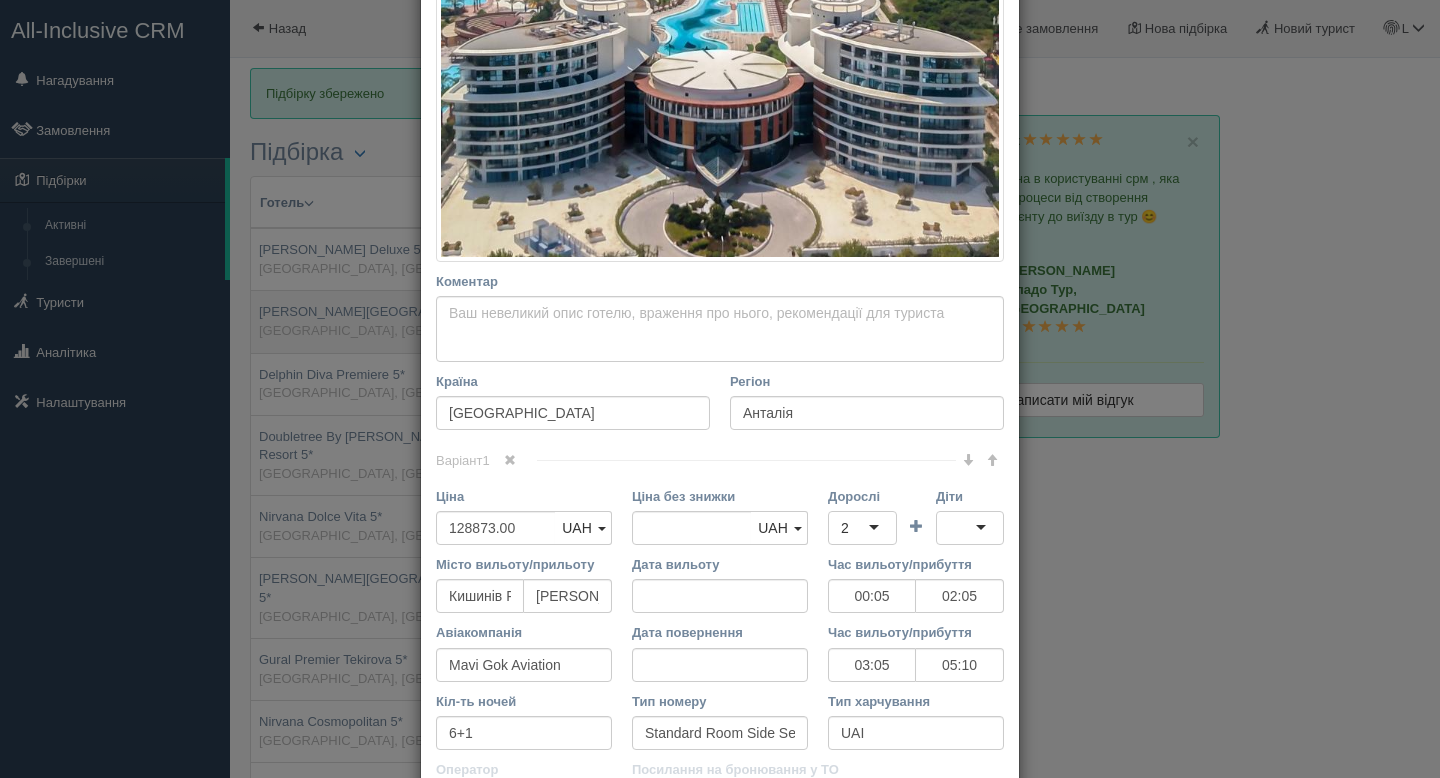 scroll, scrollTop: 0, scrollLeft: 0, axis: both 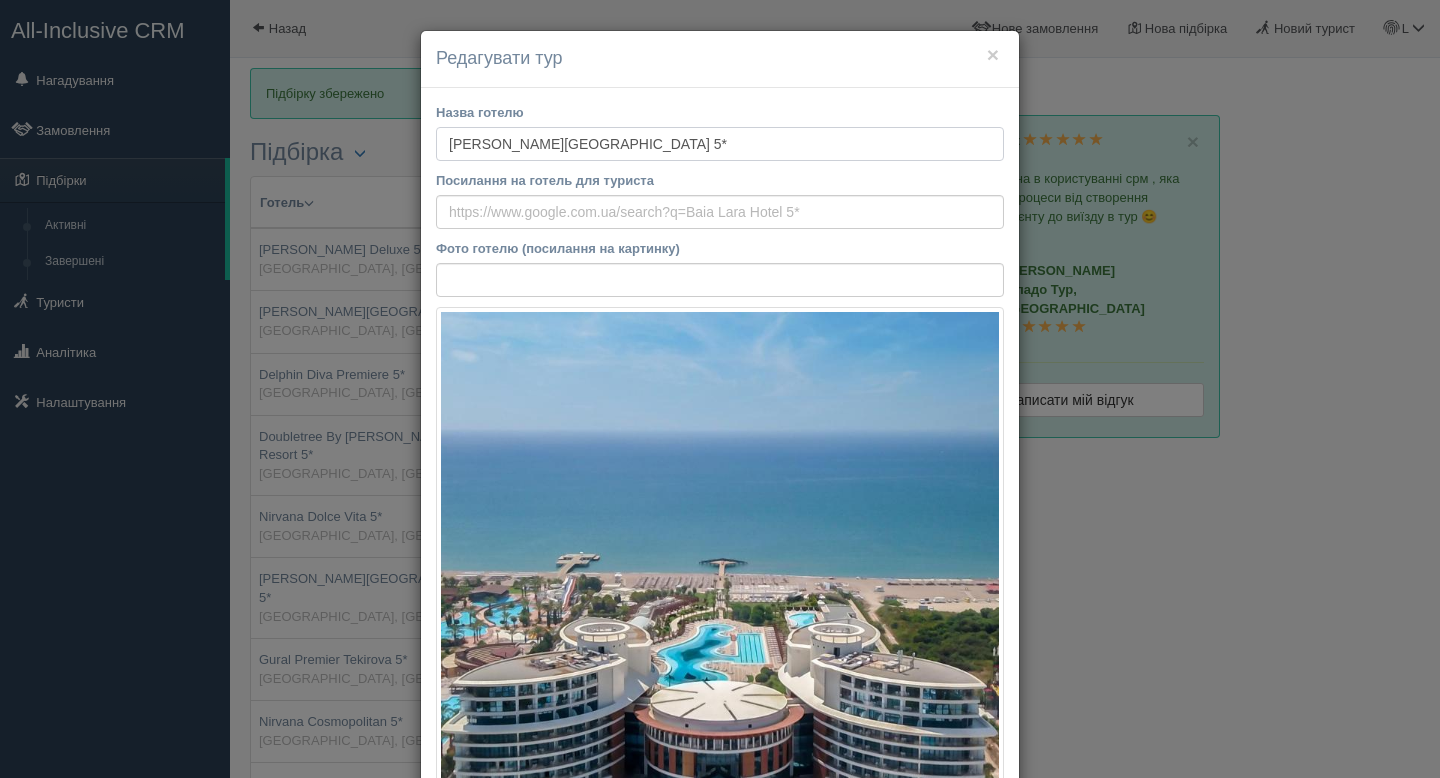 drag, startPoint x: 564, startPoint y: 145, endPoint x: 417, endPoint y: 134, distance: 147.411 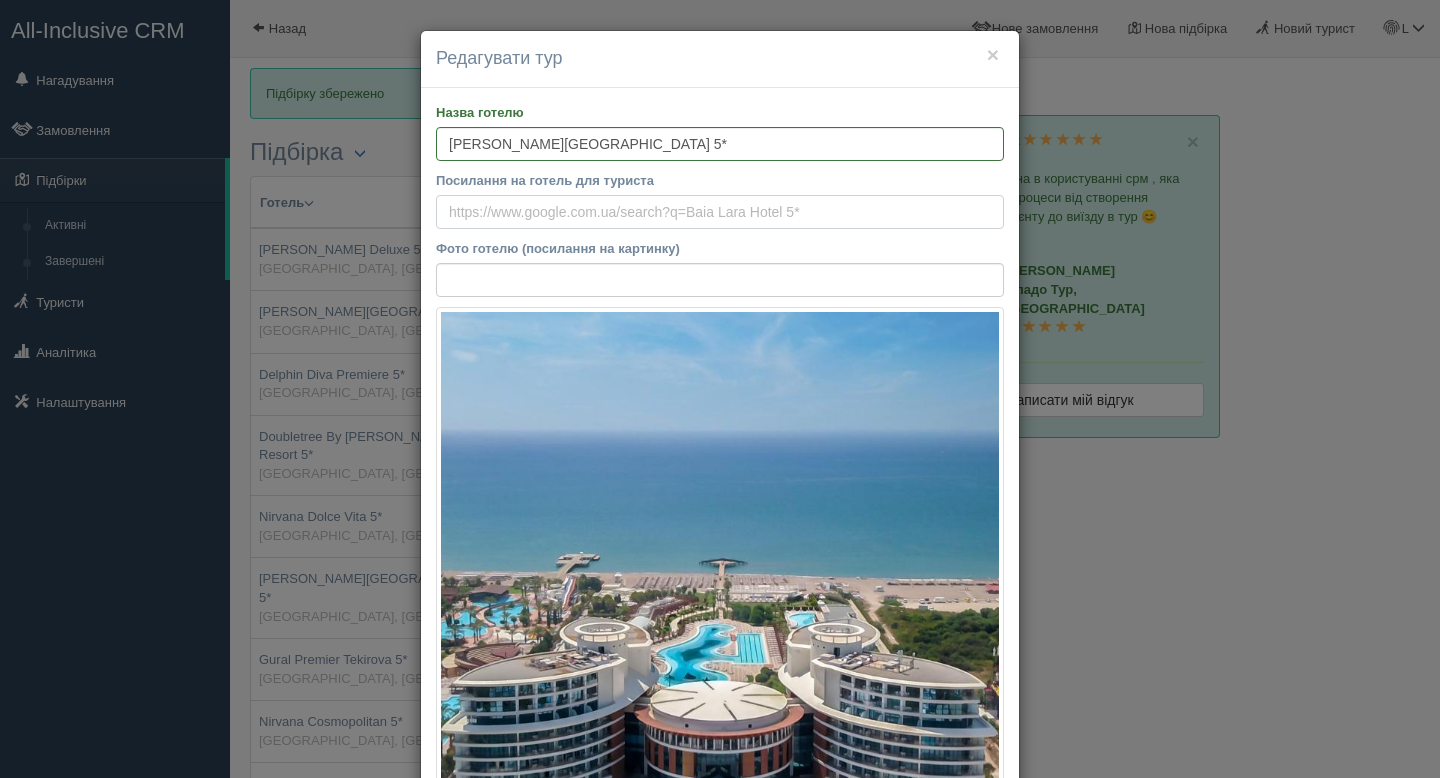 click on "Посилання на готель для туриста" at bounding box center (720, 212) 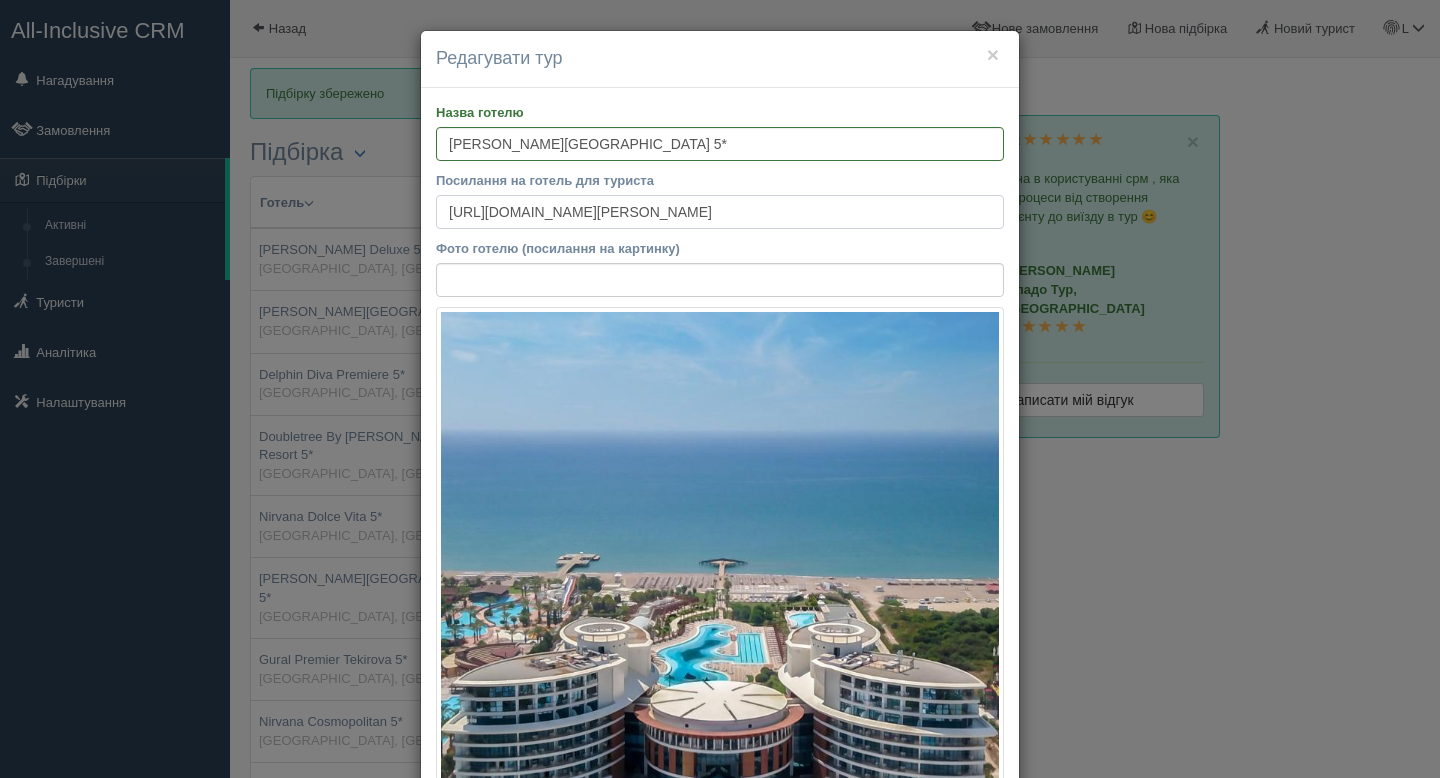 type on "https://www.booking.com/hotel/tr/baia-lara.uk.html" 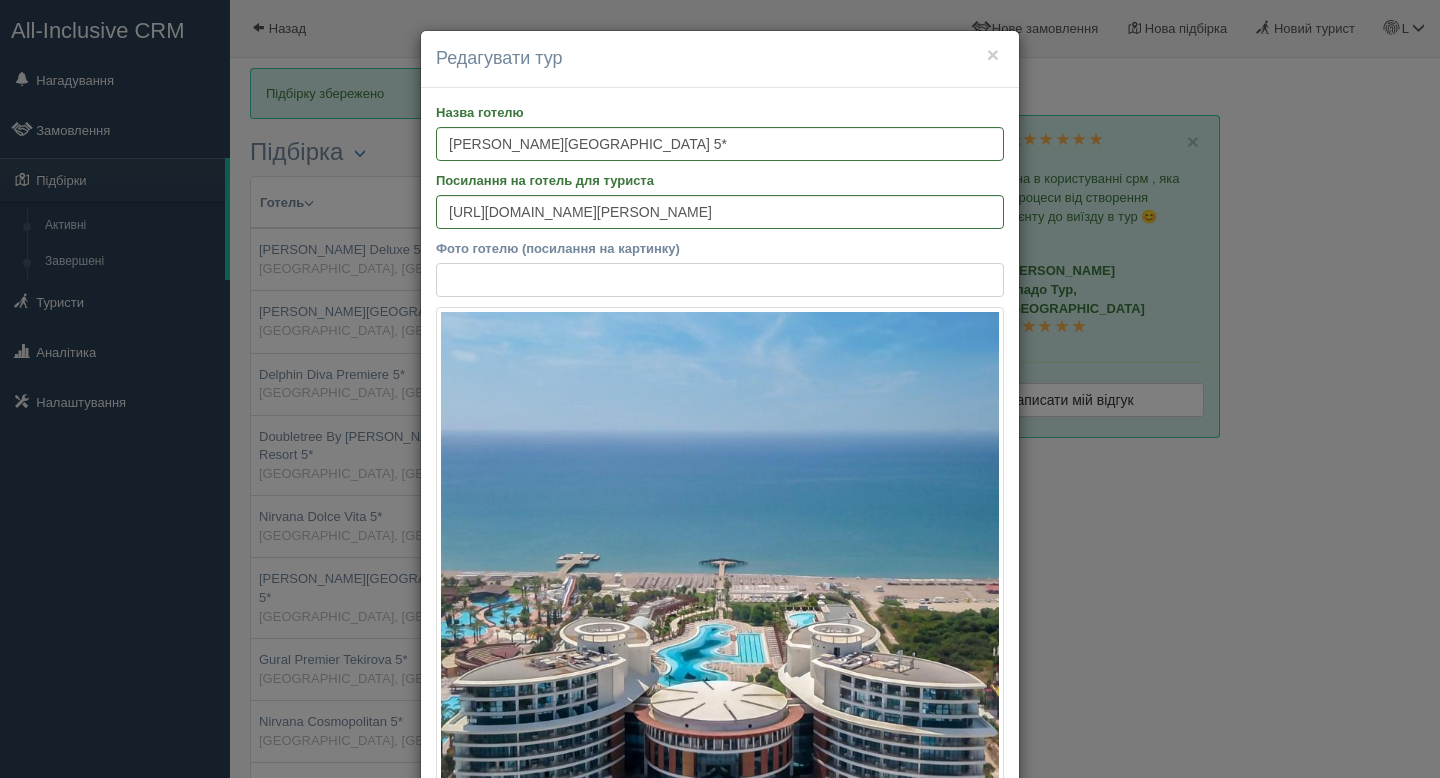 click on "Фото готелю (посилання на картинку)" at bounding box center [720, 280] 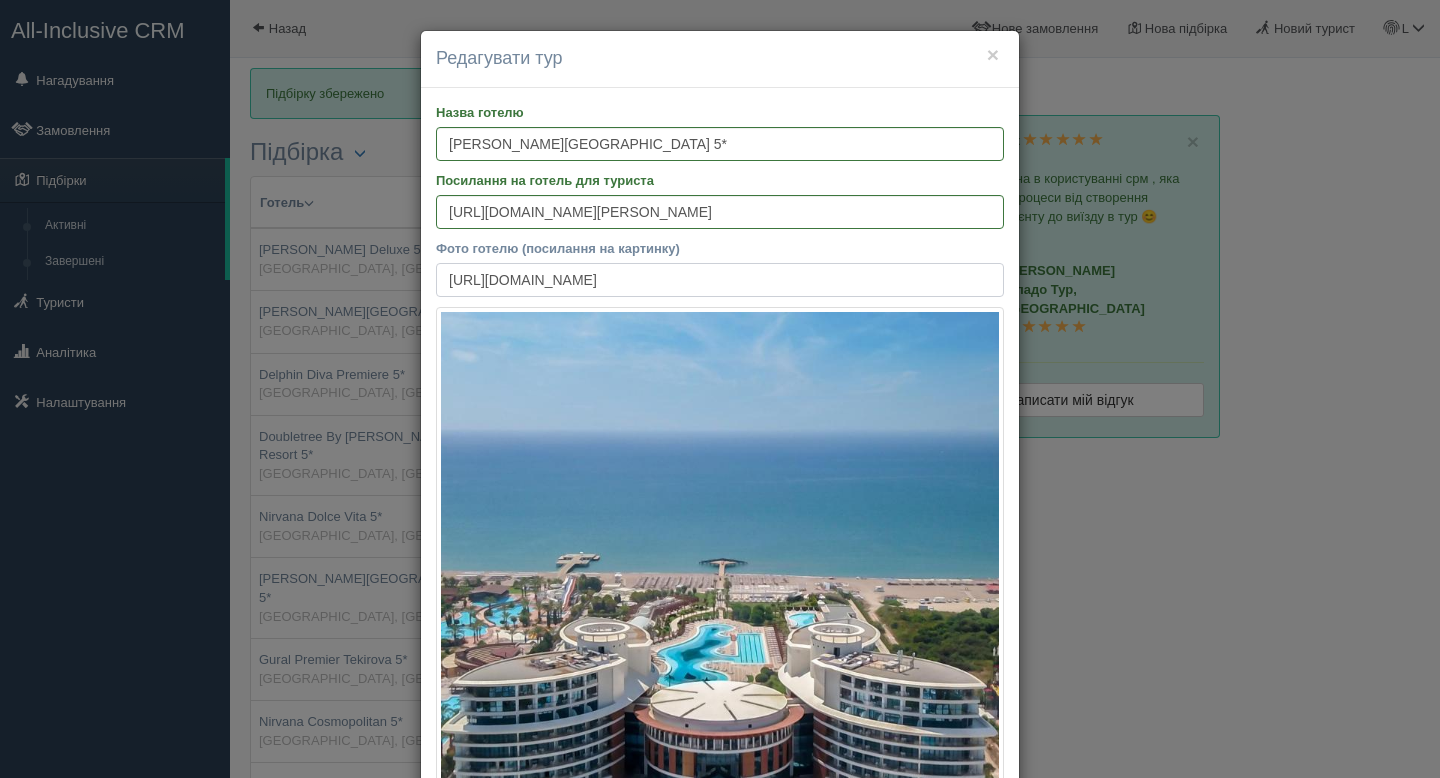 scroll, scrollTop: 0, scrollLeft: 477, axis: horizontal 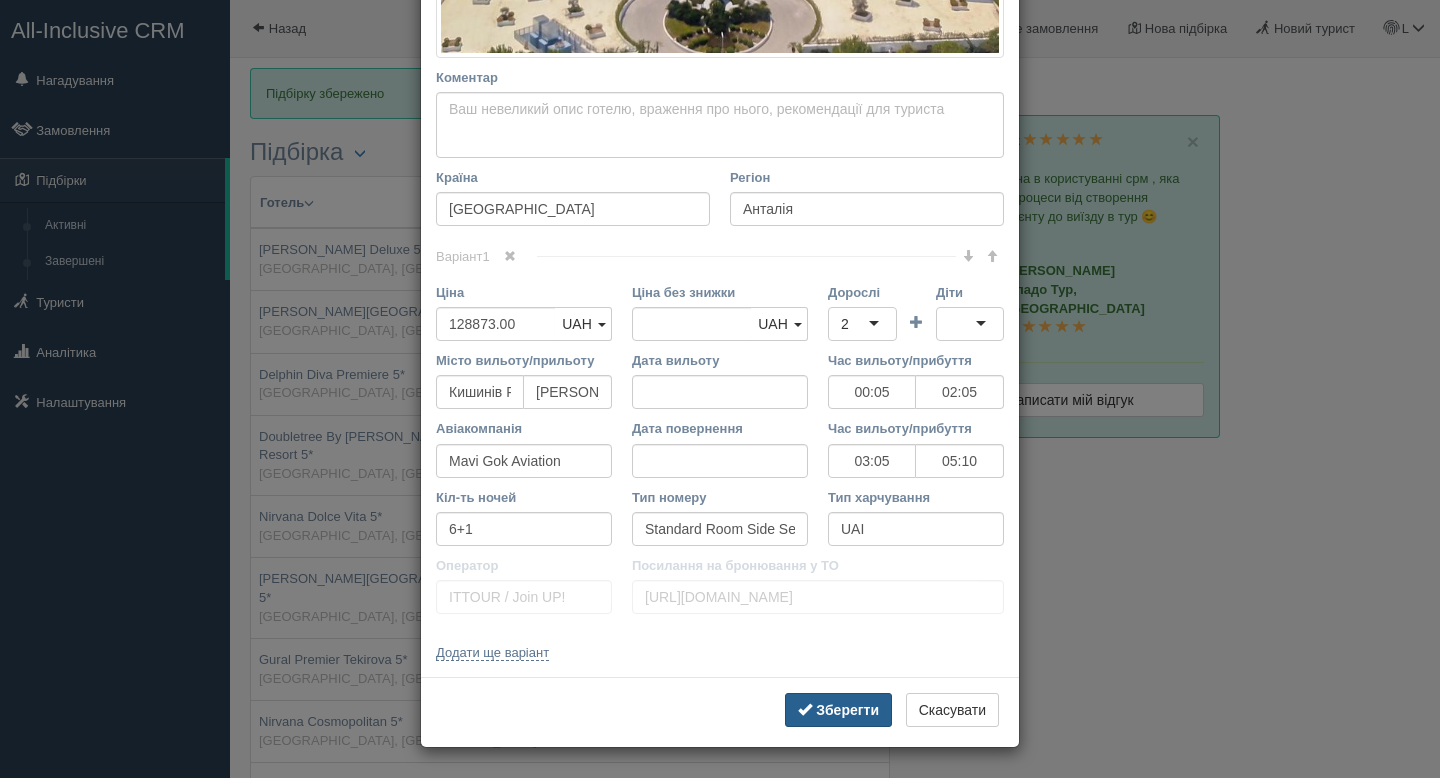 type on "https://cf.bstatic.com/xdata/images/hotel/max1024x768/262617333.jpg?k=236f440ece7842c2612e1099733b603909bedbff1e64ebaeea8ba752fb05fba9&o=" 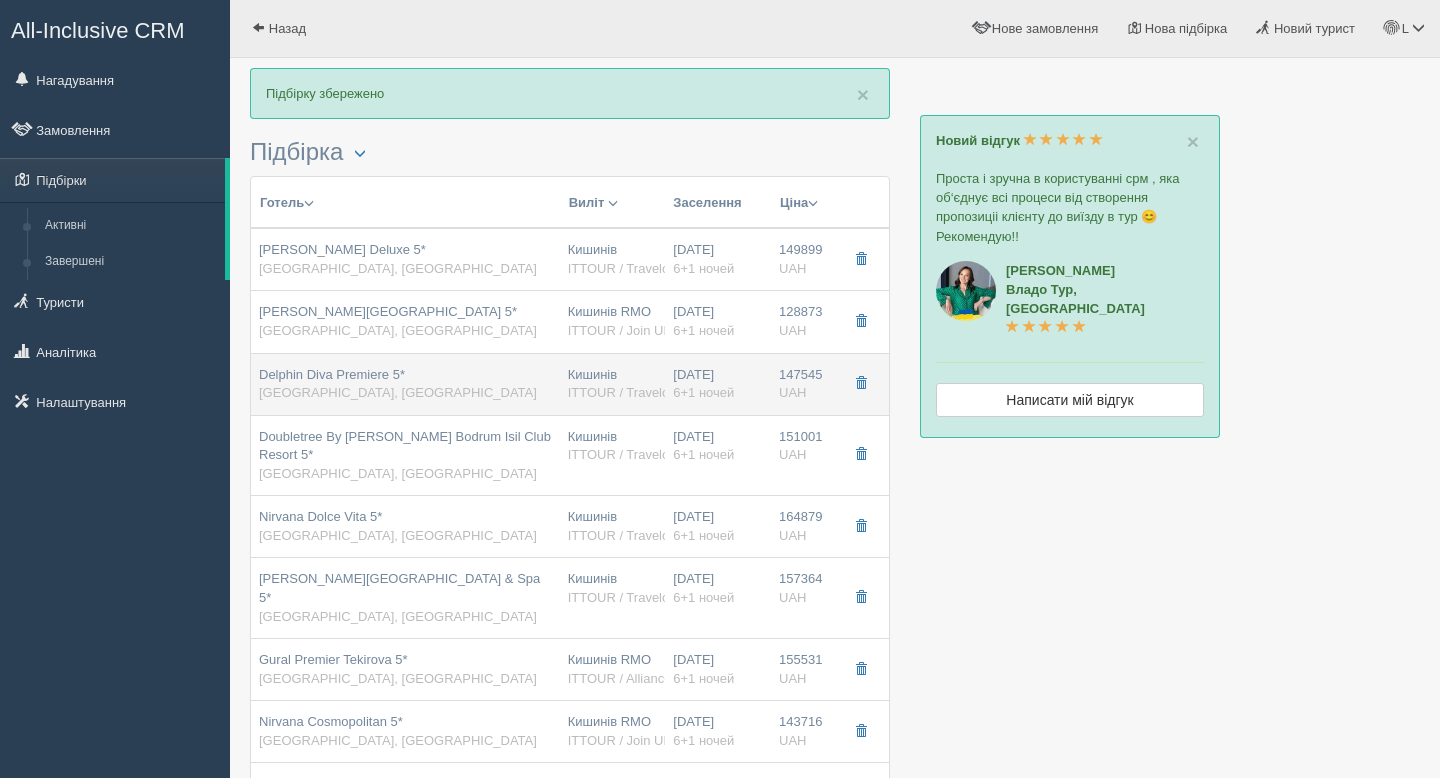 click on "Туреччина, Анталія" at bounding box center [398, 392] 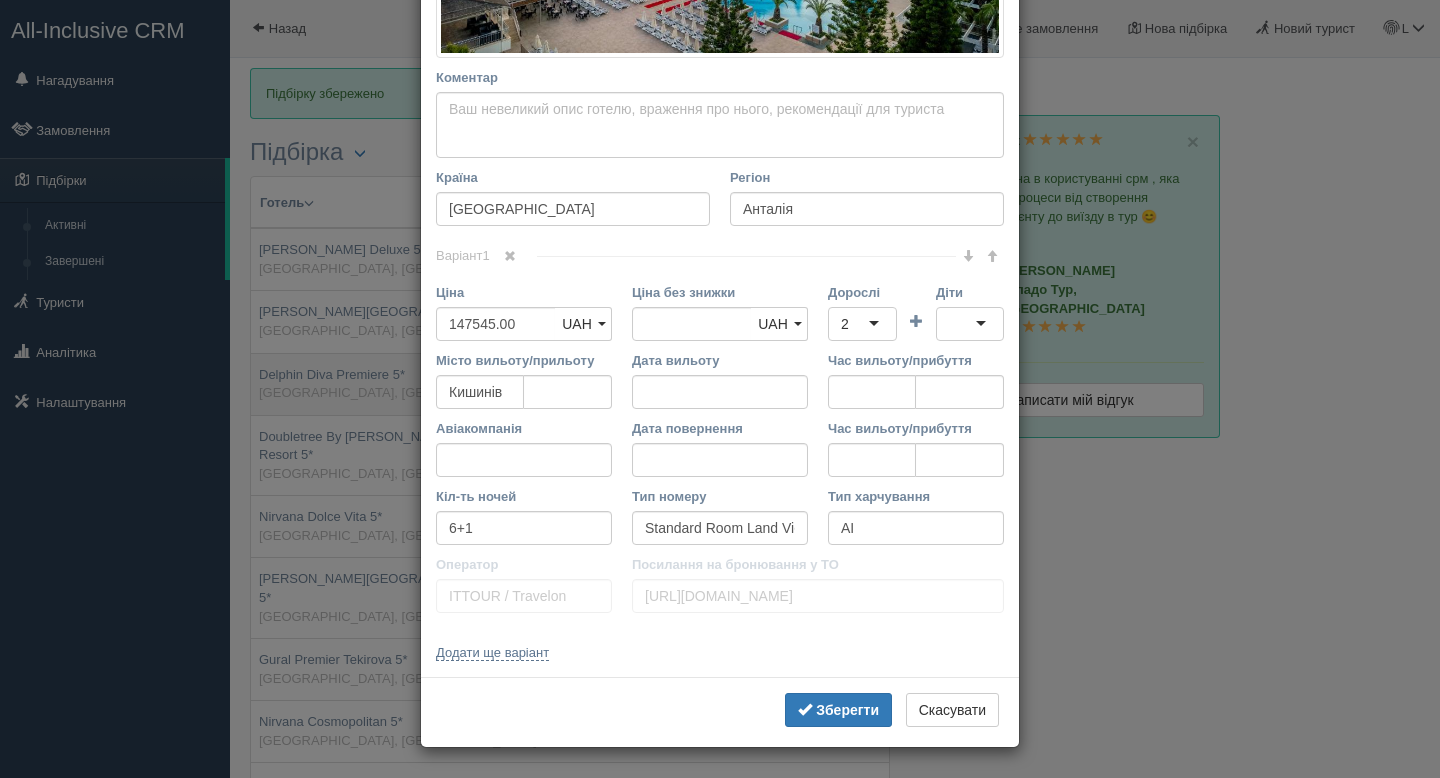 scroll, scrollTop: 0, scrollLeft: 0, axis: both 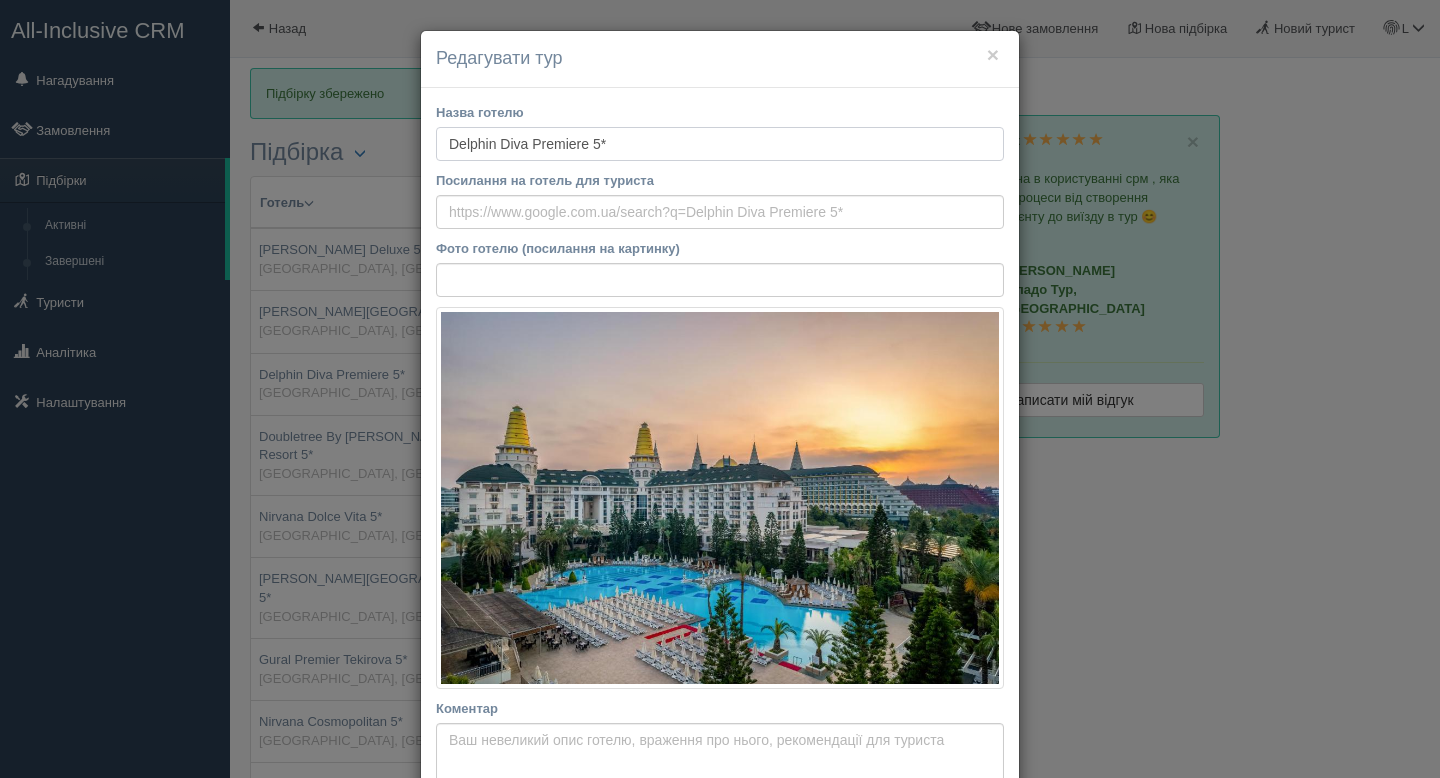 drag, startPoint x: 624, startPoint y: 141, endPoint x: 423, endPoint y: 141, distance: 201 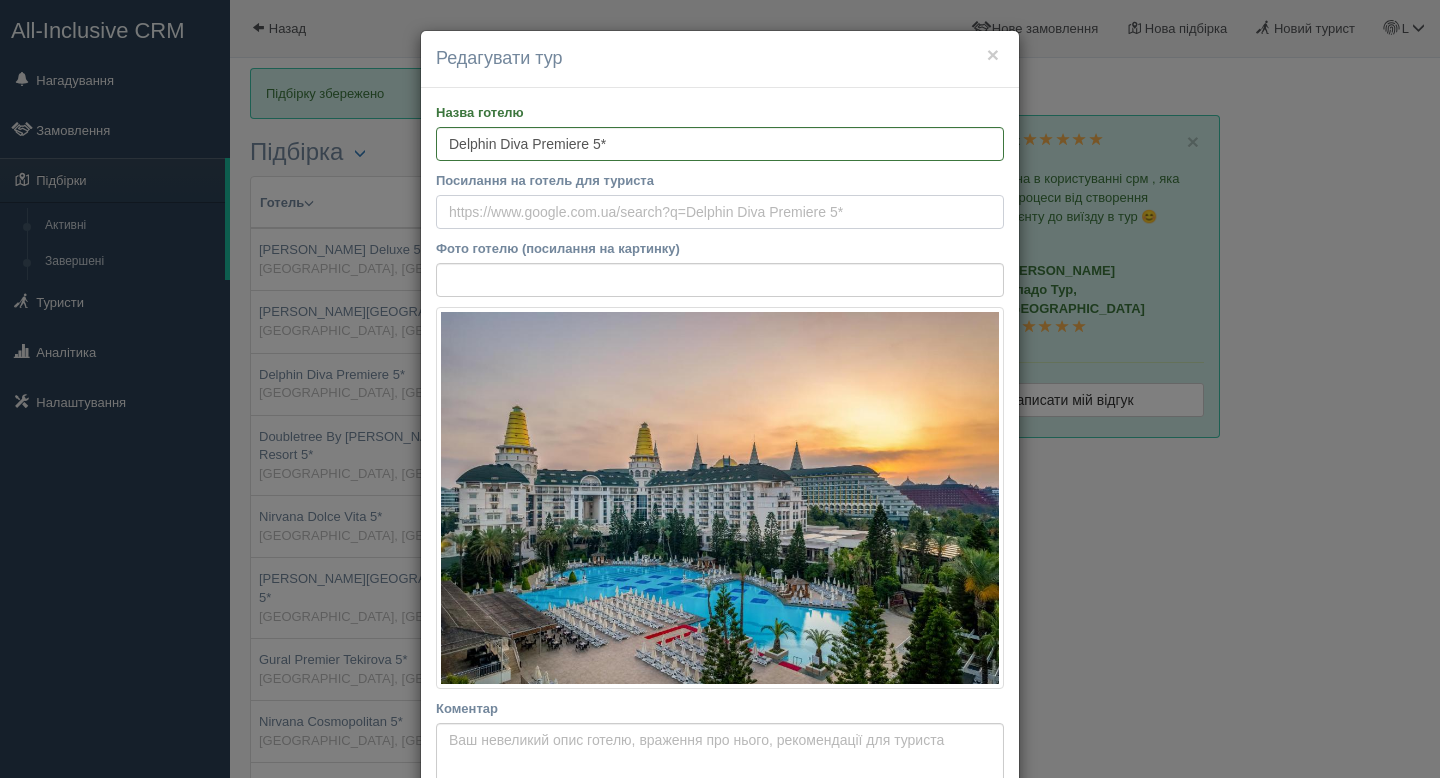 click on "Посилання на готель для туриста" at bounding box center [720, 212] 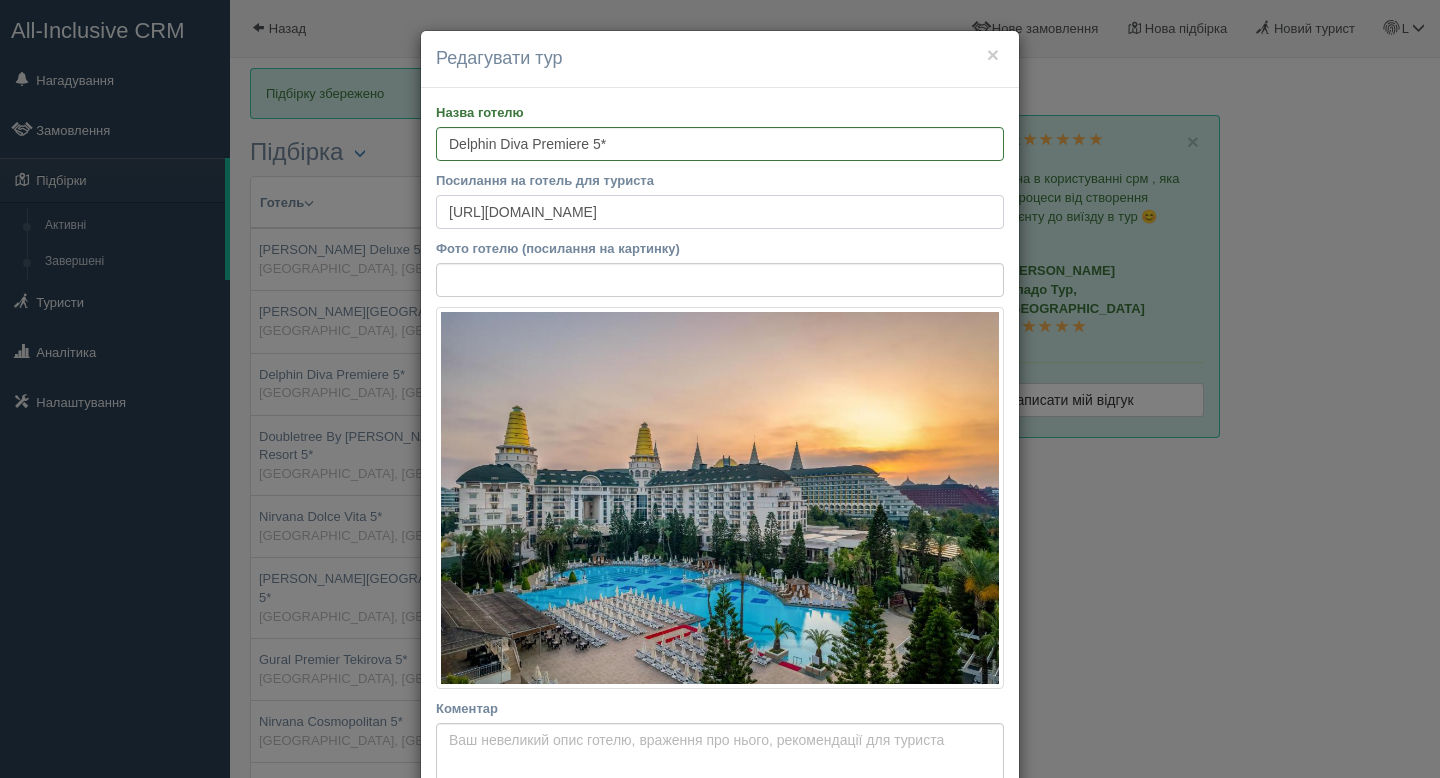type on "https://www.booking.com/hotel/tr/delphin-diva.uk.html" 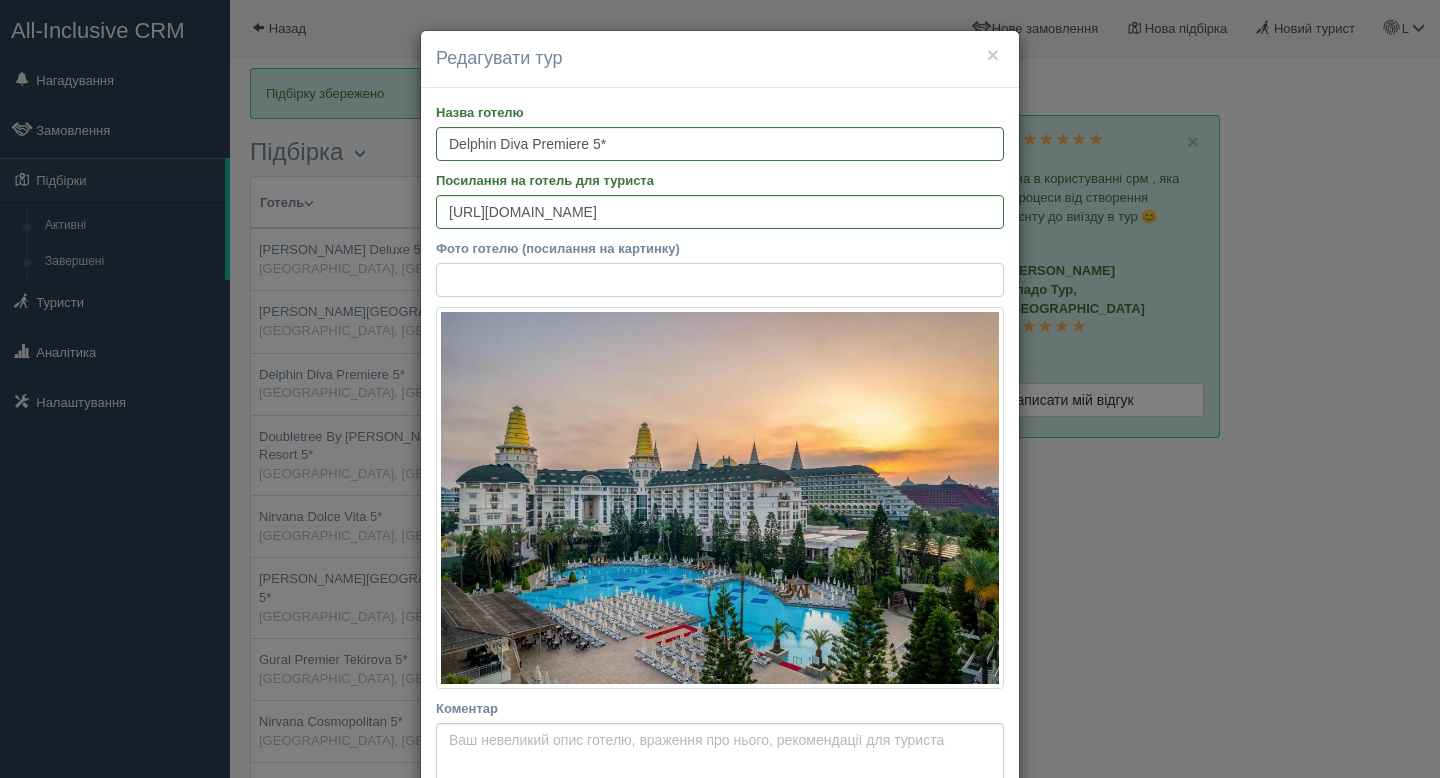 click on "Фото готелю (посилання на картинку)" at bounding box center [720, 280] 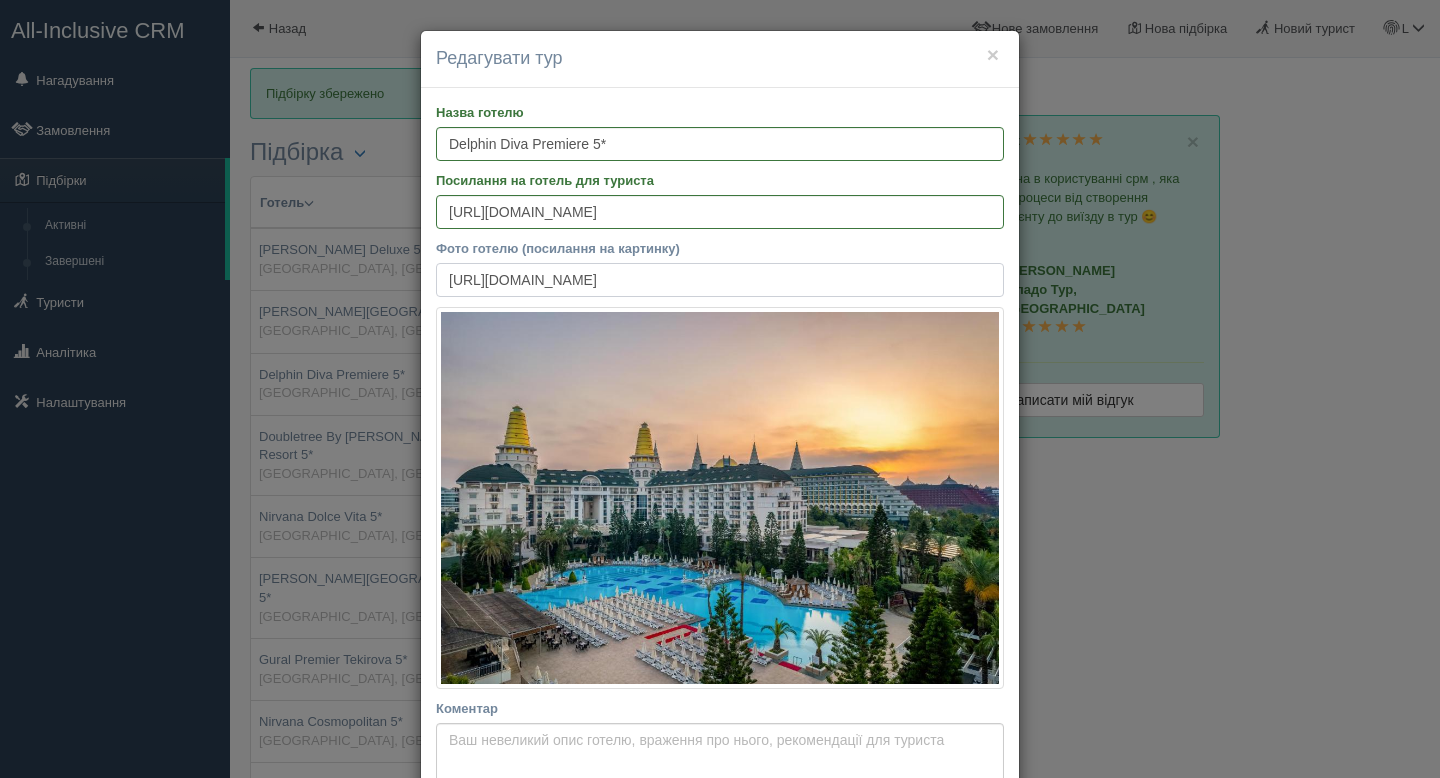 scroll, scrollTop: 0, scrollLeft: 480, axis: horizontal 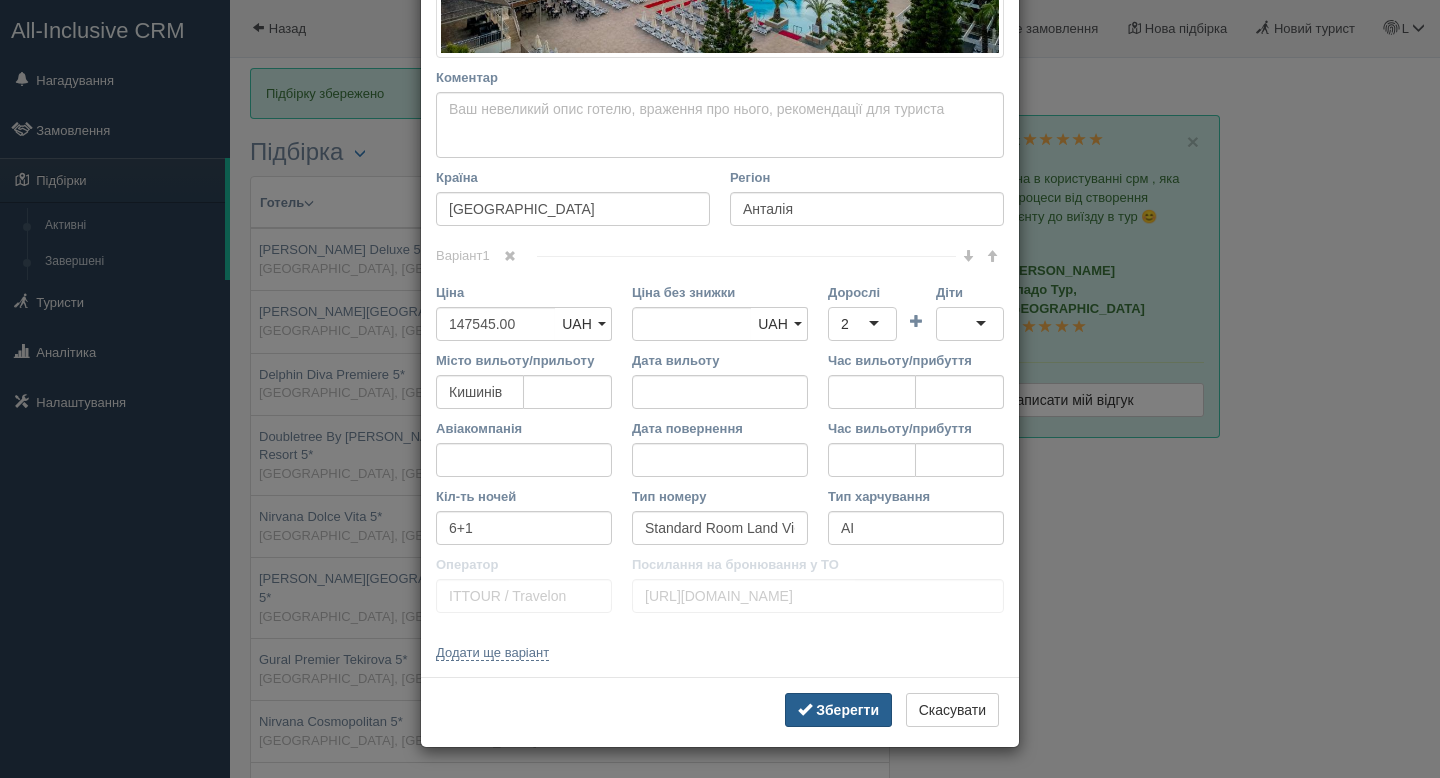 type on "https://cf.bstatic.com/xdata/images/hotel/max1024x768/649689278.jpg?k=1d5d662faec0ed658d9af4501fbc8593f3dc605158bc9f6ea8477e341245a63c&o=" 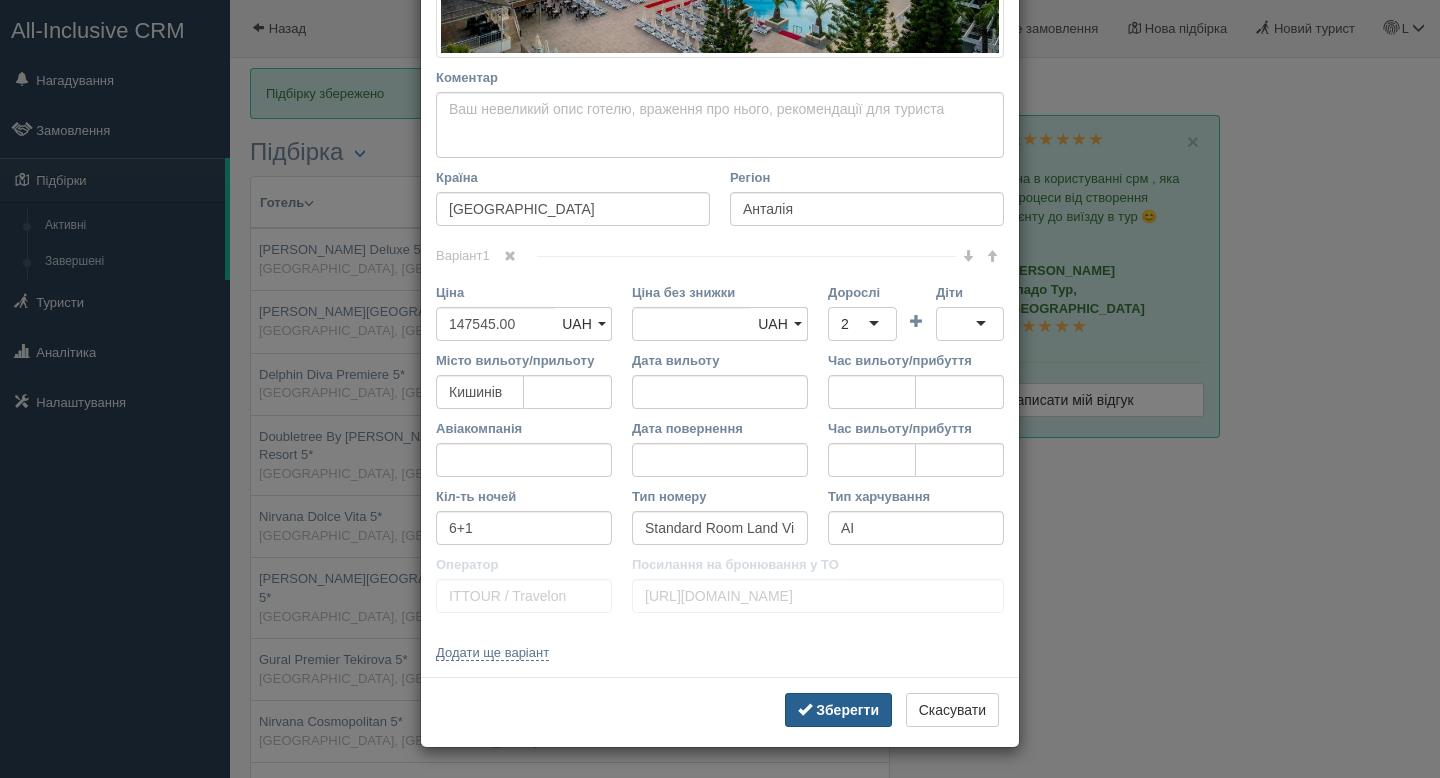 scroll, scrollTop: 0, scrollLeft: 0, axis: both 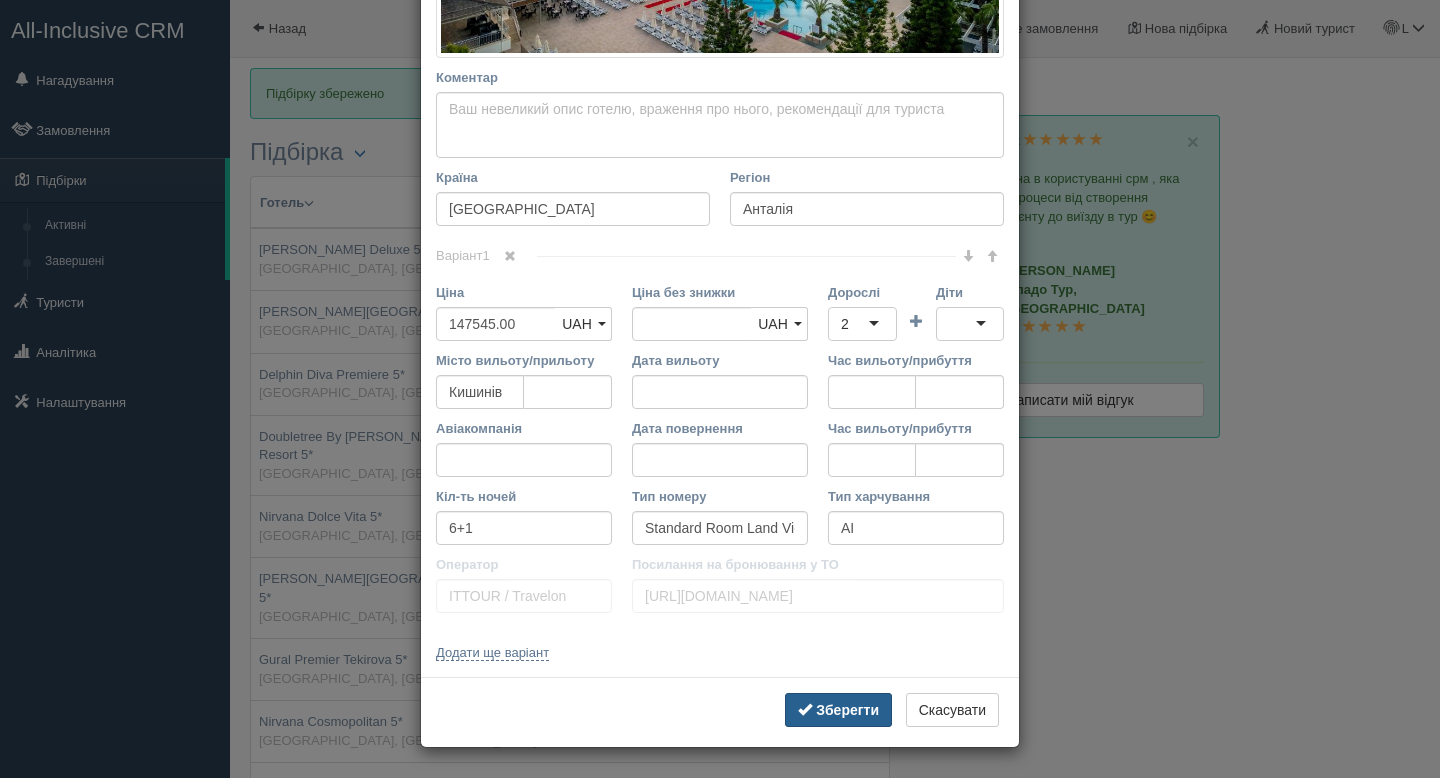 click on "Зберегти" at bounding box center [847, 710] 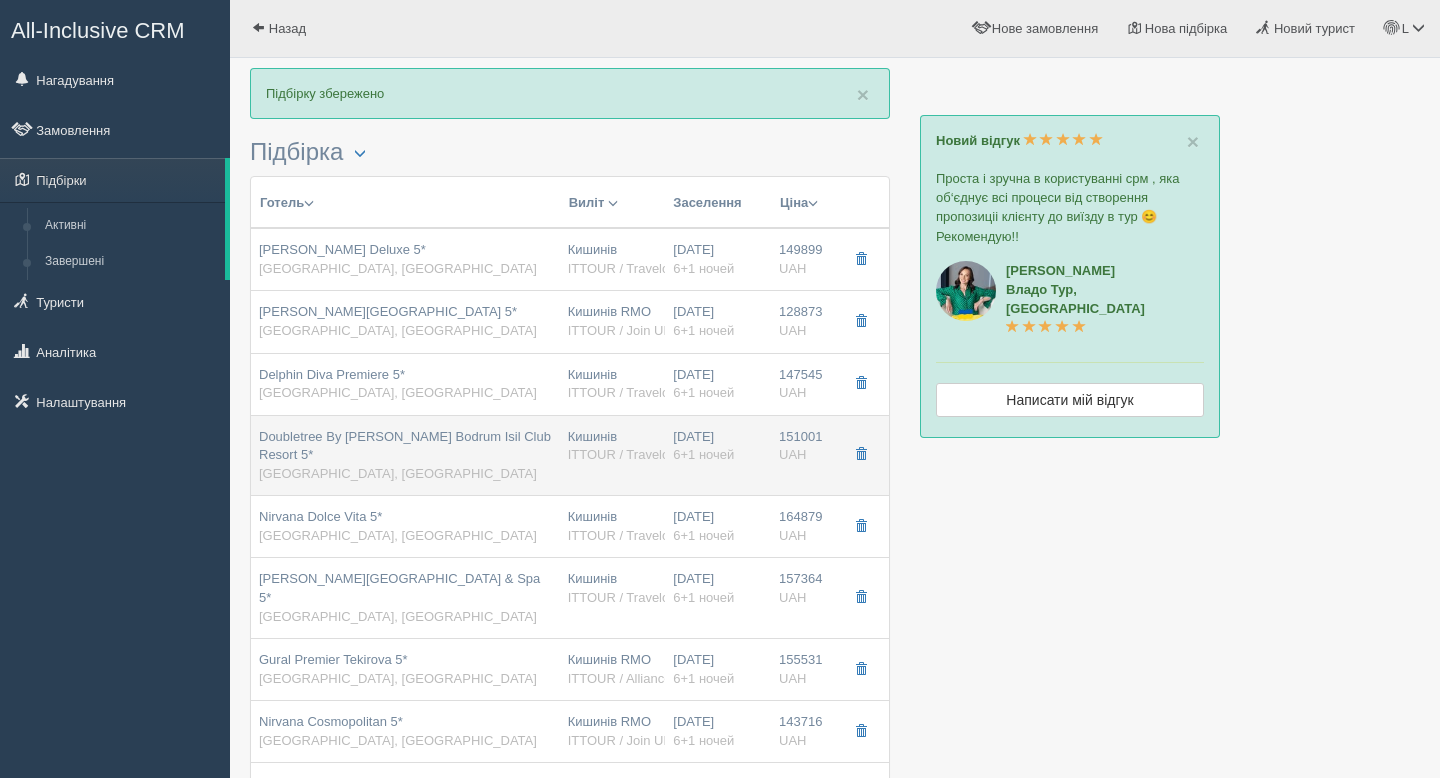 click on "Doubletree By Hilton Bodrum Isil Club Resort 5*
Туреччина, Бодрум" at bounding box center [405, 456] 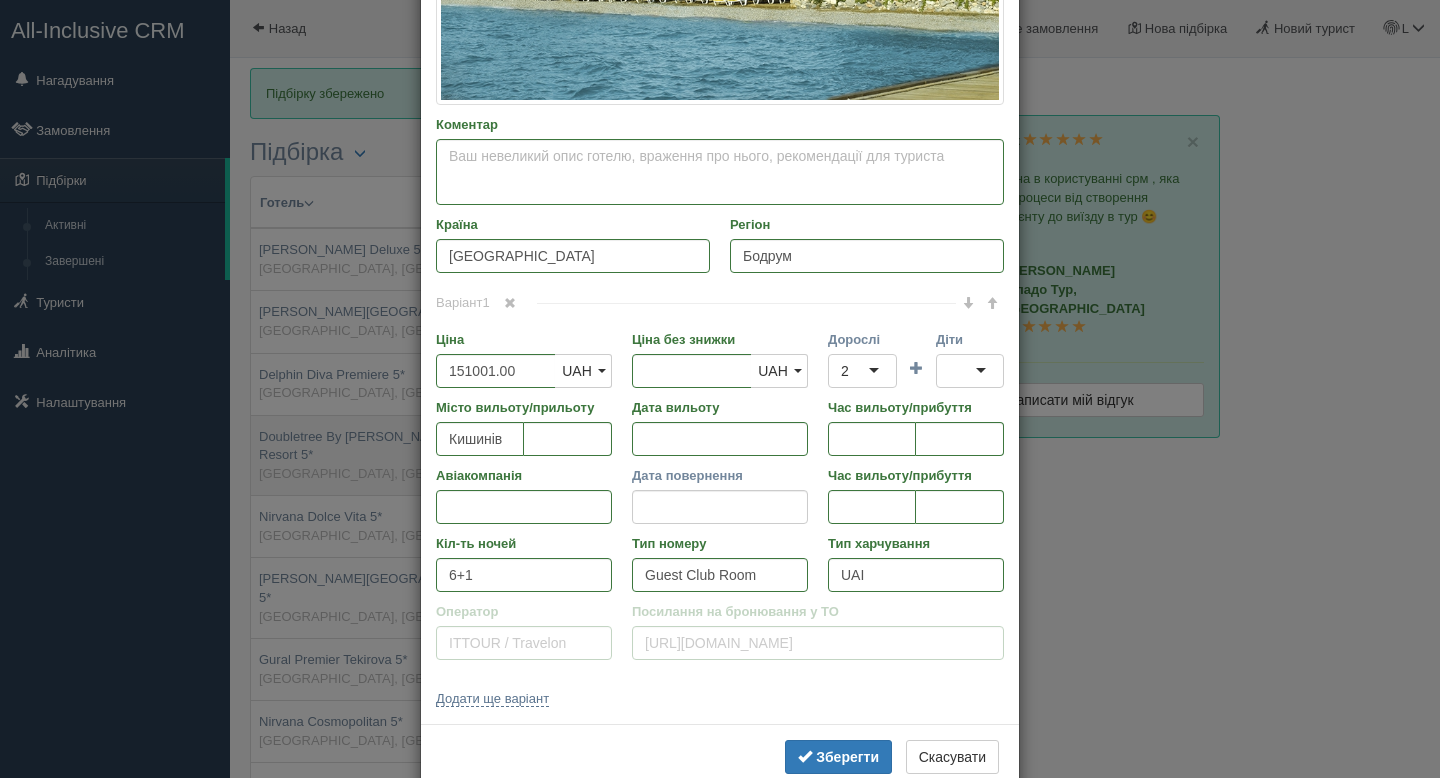 scroll, scrollTop: 0, scrollLeft: 0, axis: both 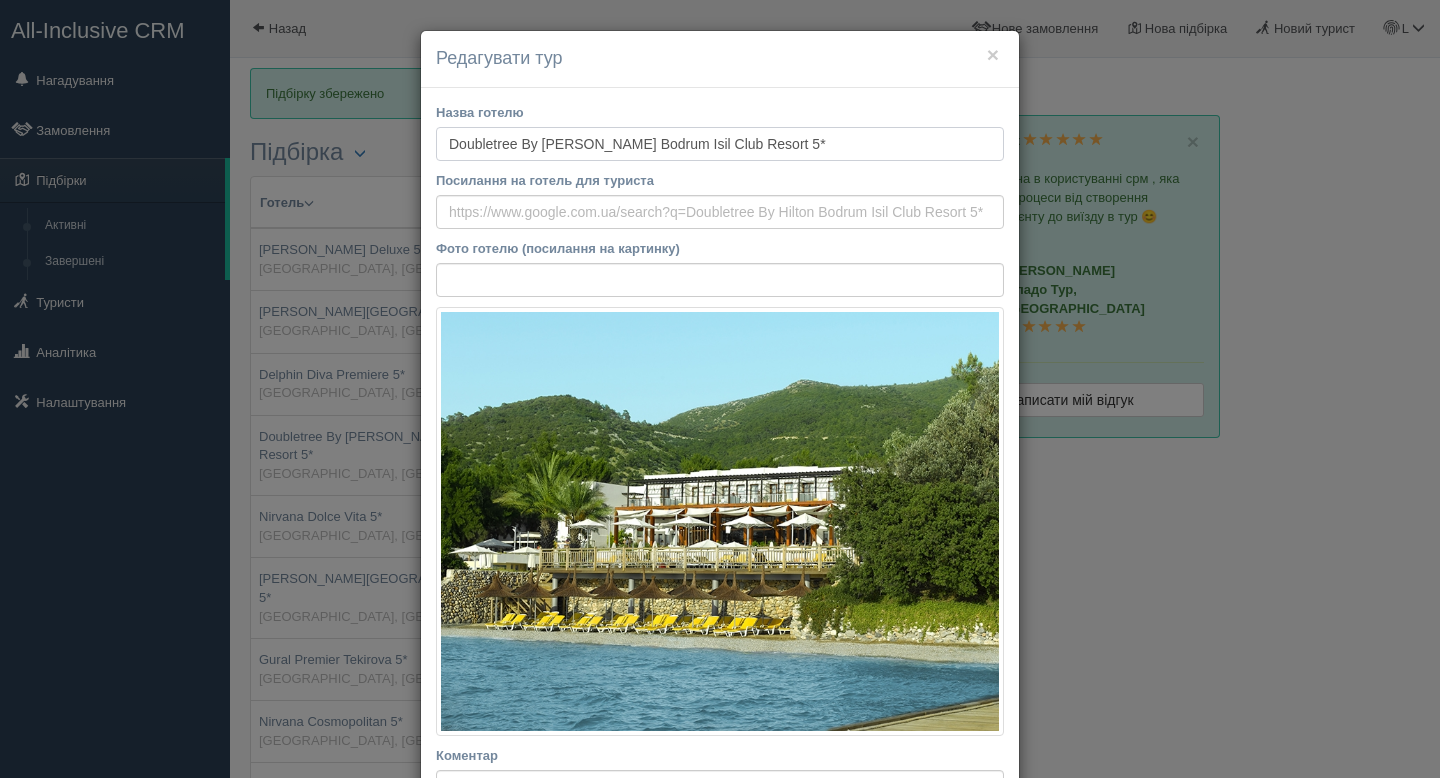 drag, startPoint x: 775, startPoint y: 144, endPoint x: 401, endPoint y: 141, distance: 374.01202 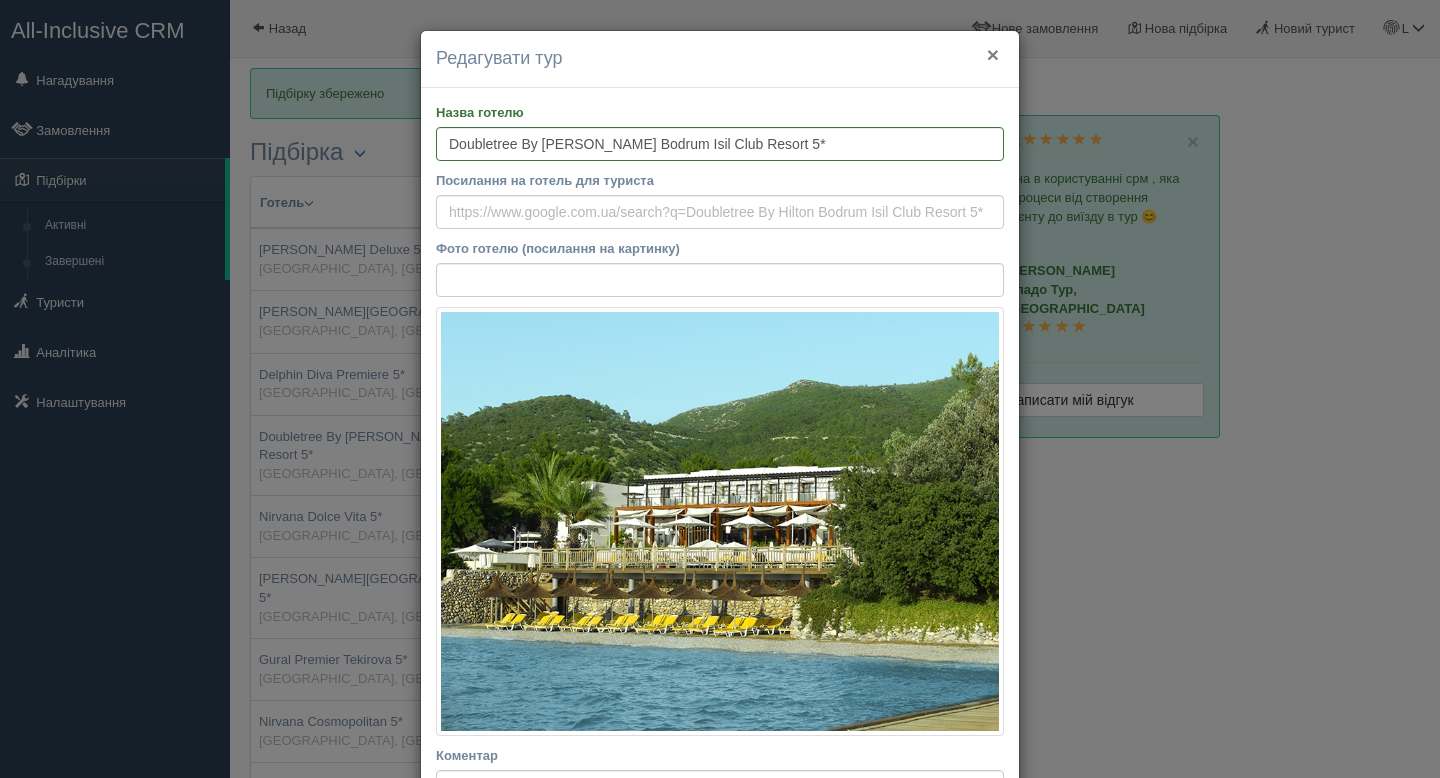 click on "×" at bounding box center [993, 54] 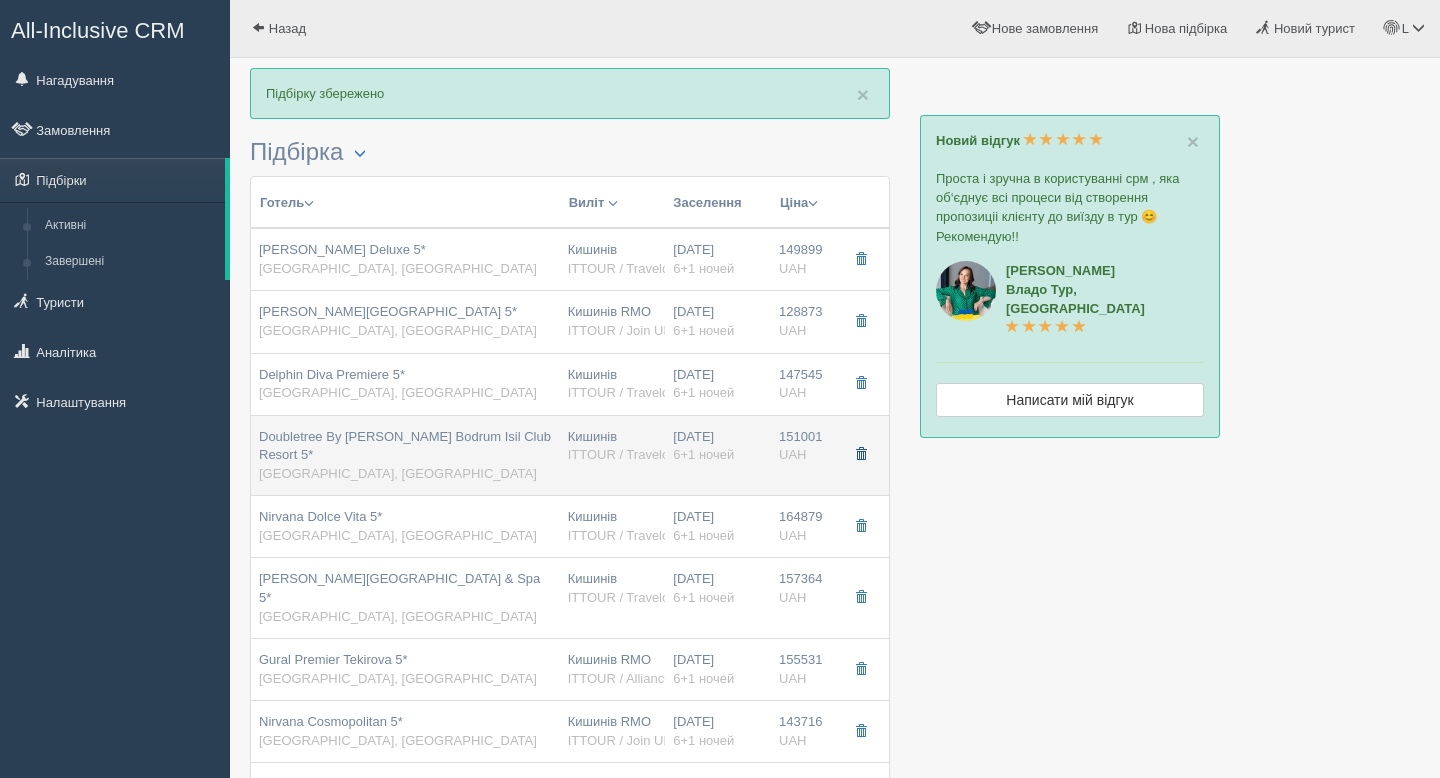 click at bounding box center (861, 454) 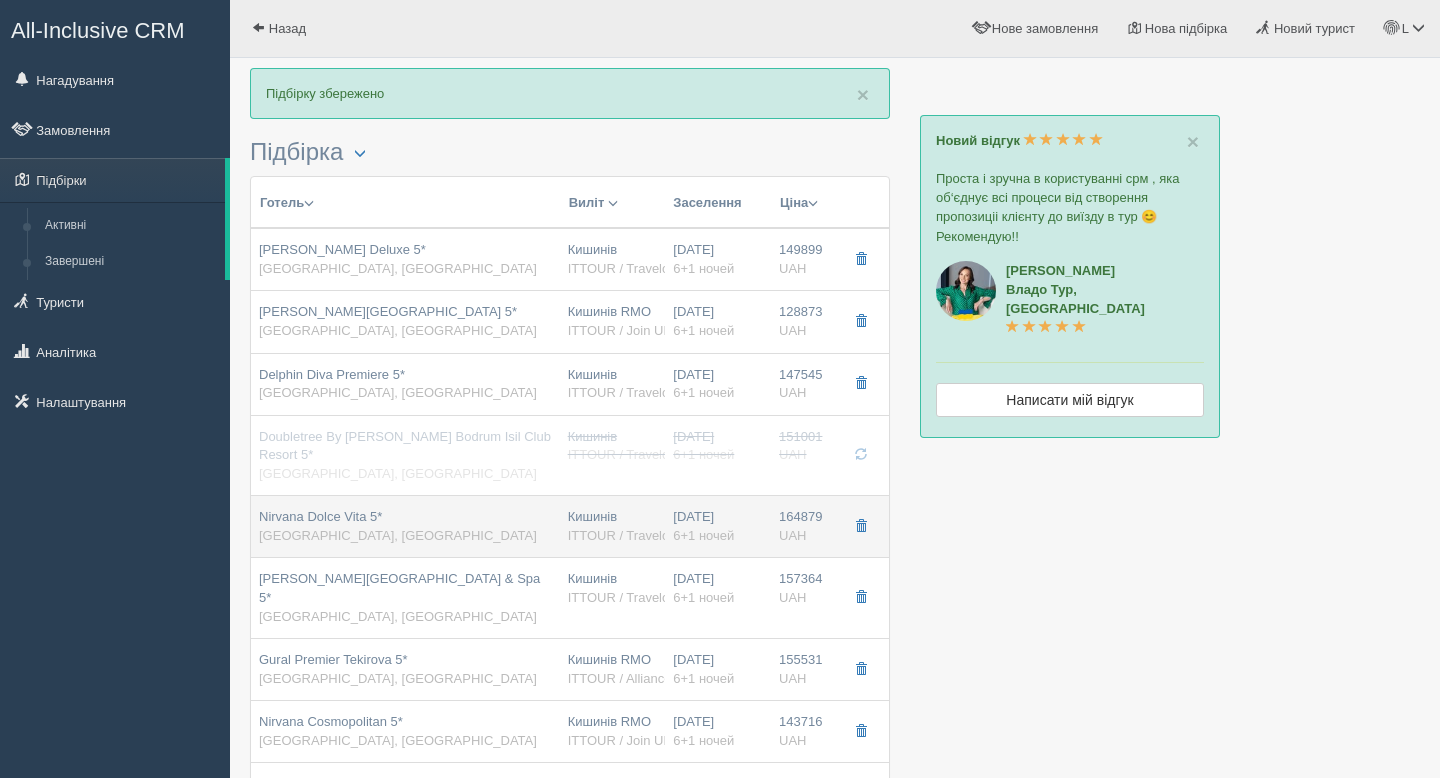click on "Туреччина, Кемер" at bounding box center (398, 535) 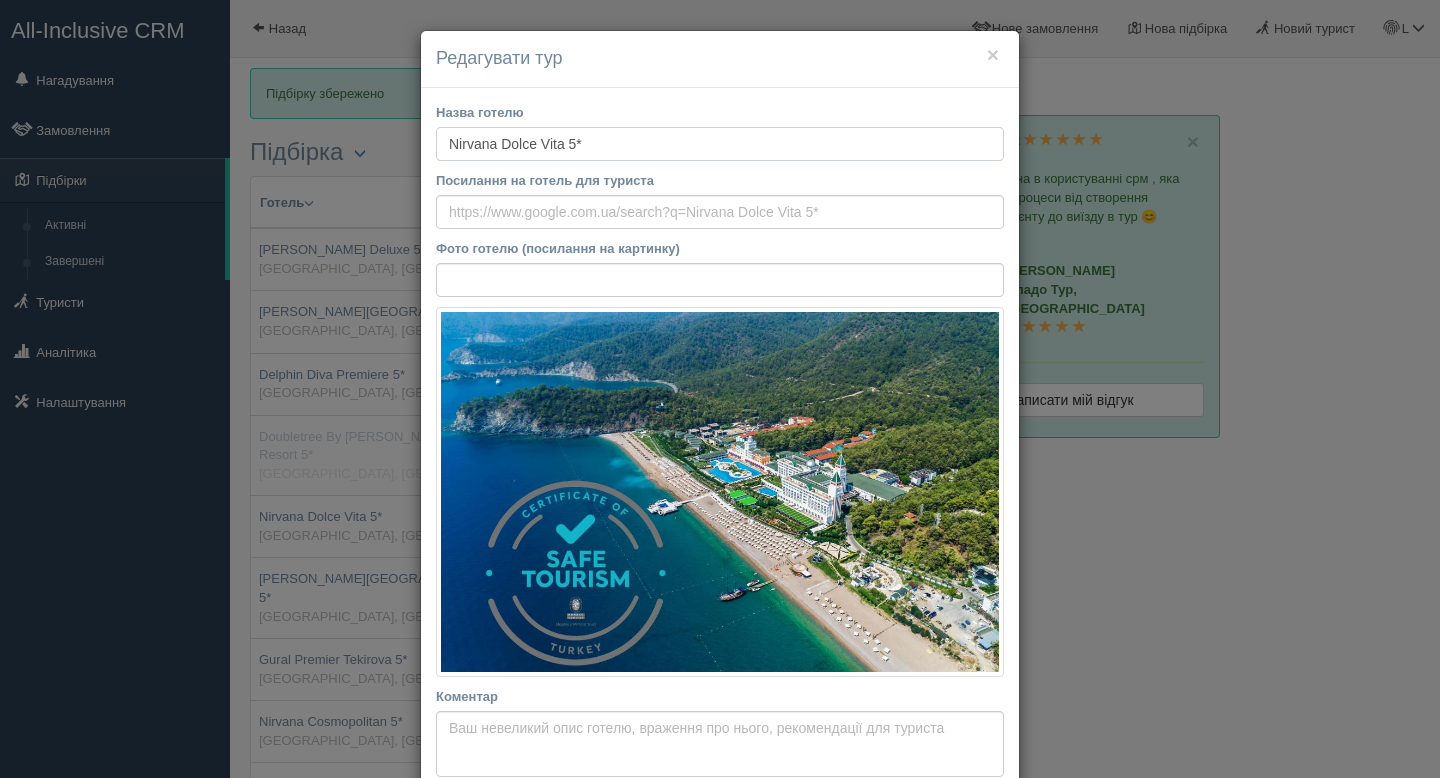 drag, startPoint x: 601, startPoint y: 148, endPoint x: 399, endPoint y: 147, distance: 202.00247 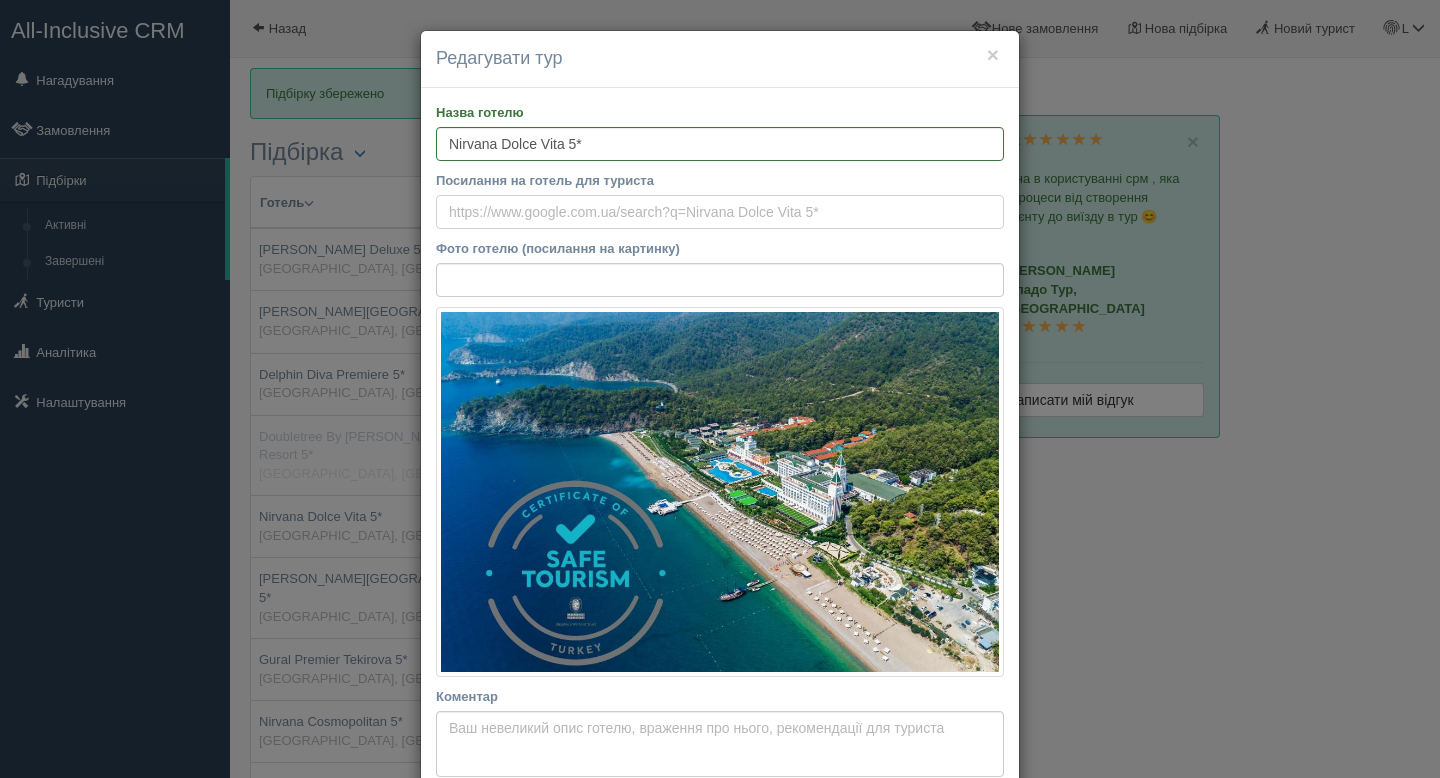 click on "Посилання на готель для туриста" at bounding box center [720, 212] 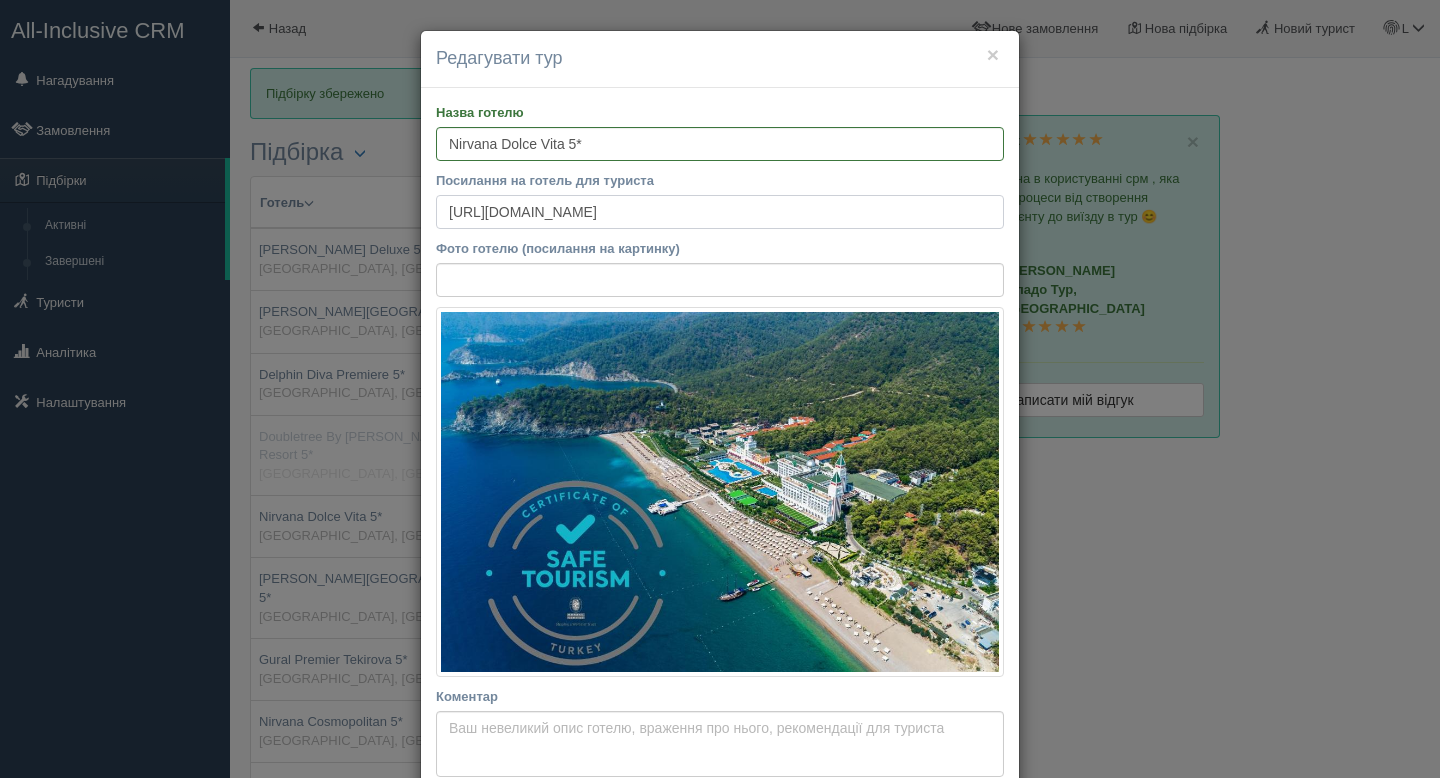 type on "https://www.booking.com/hotel/tr/amara-dolce-vita.uk.html" 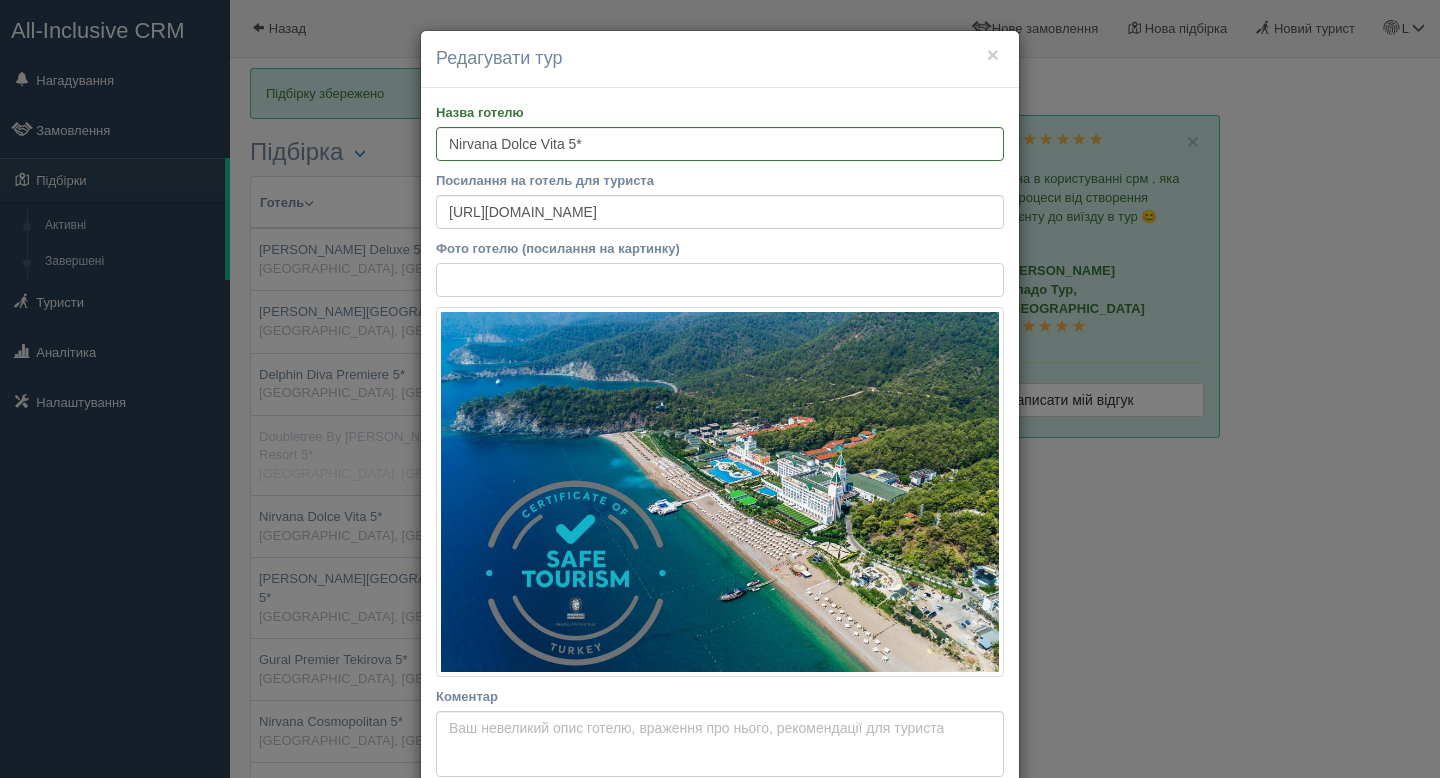 click on "Фото готелю (посилання на картинку)" at bounding box center [720, 280] 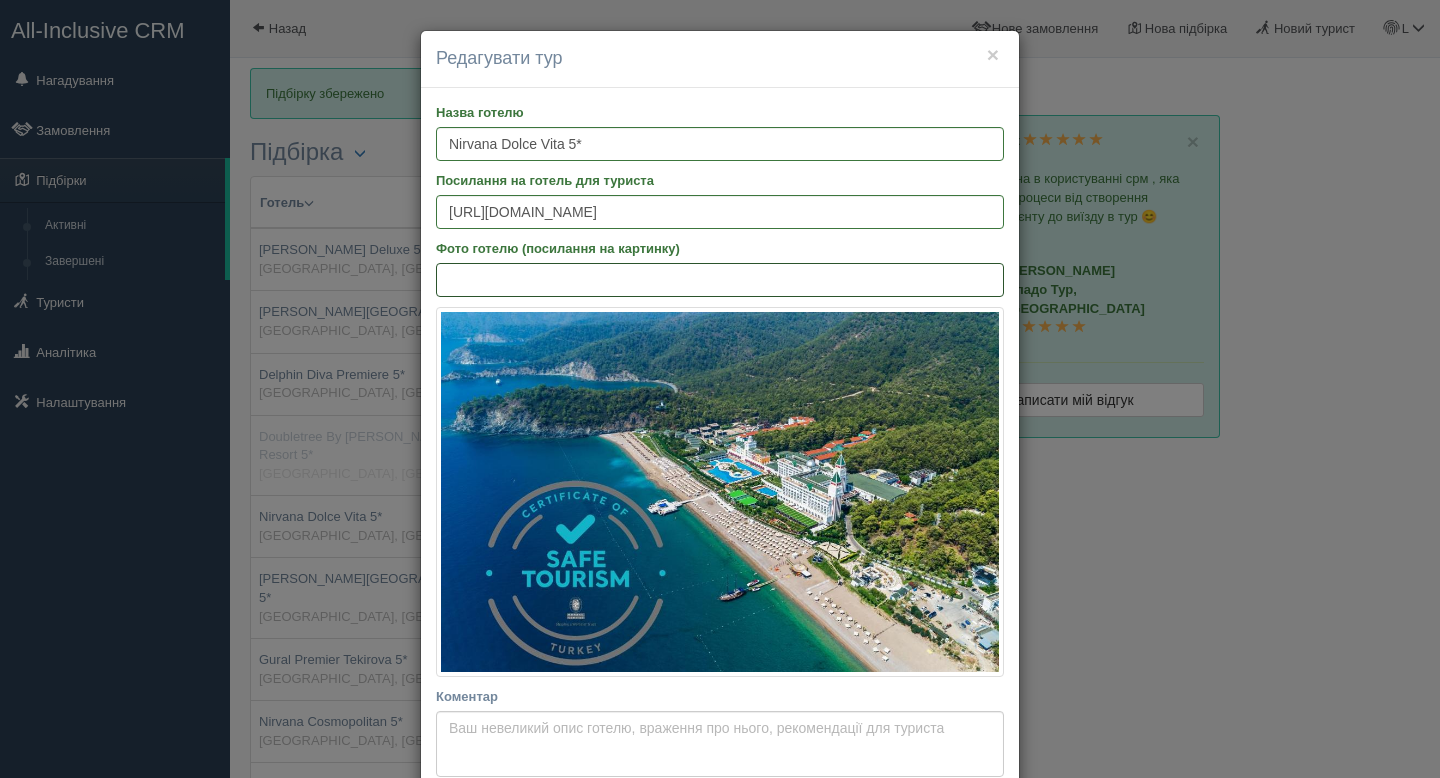 click on "Фото готелю (посилання на картинку)" at bounding box center [720, 280] 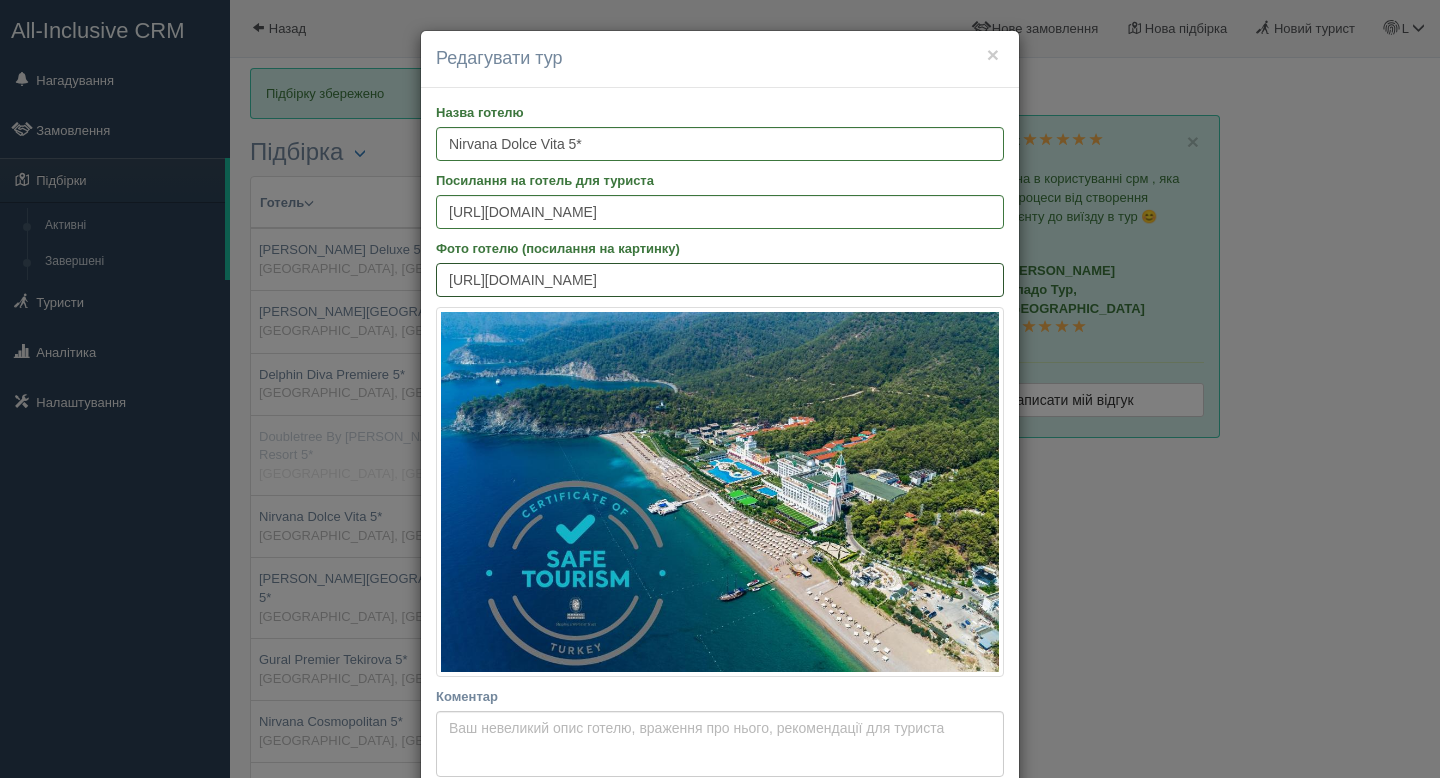 scroll, scrollTop: 0, scrollLeft: 495, axis: horizontal 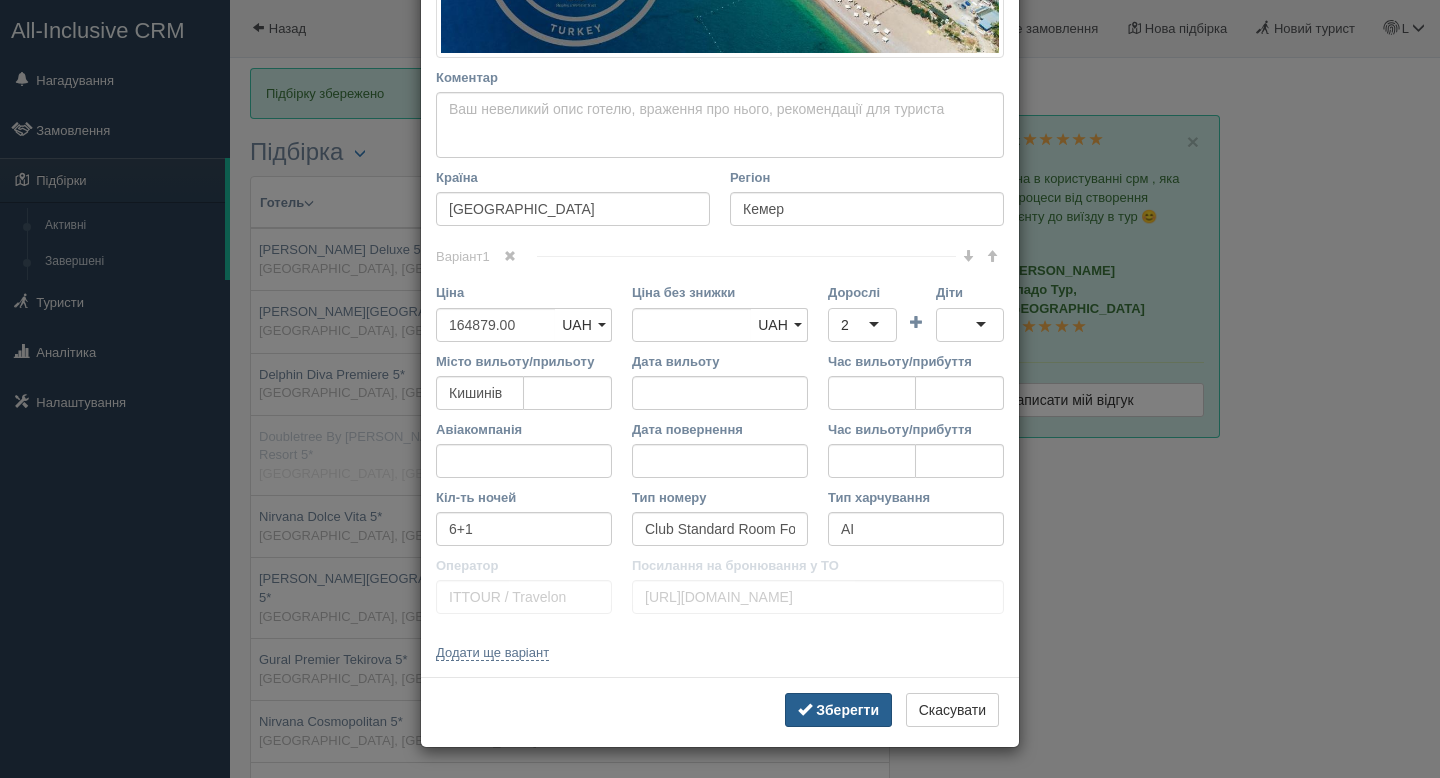 type on "https://cf.bstatic.com/xdata/images/hotel/max1024x768/265905127.jpg?k=b33dd4dbb086abf8dc1d23248079d48a51483d7acde45103e937840b41d98092&o=" 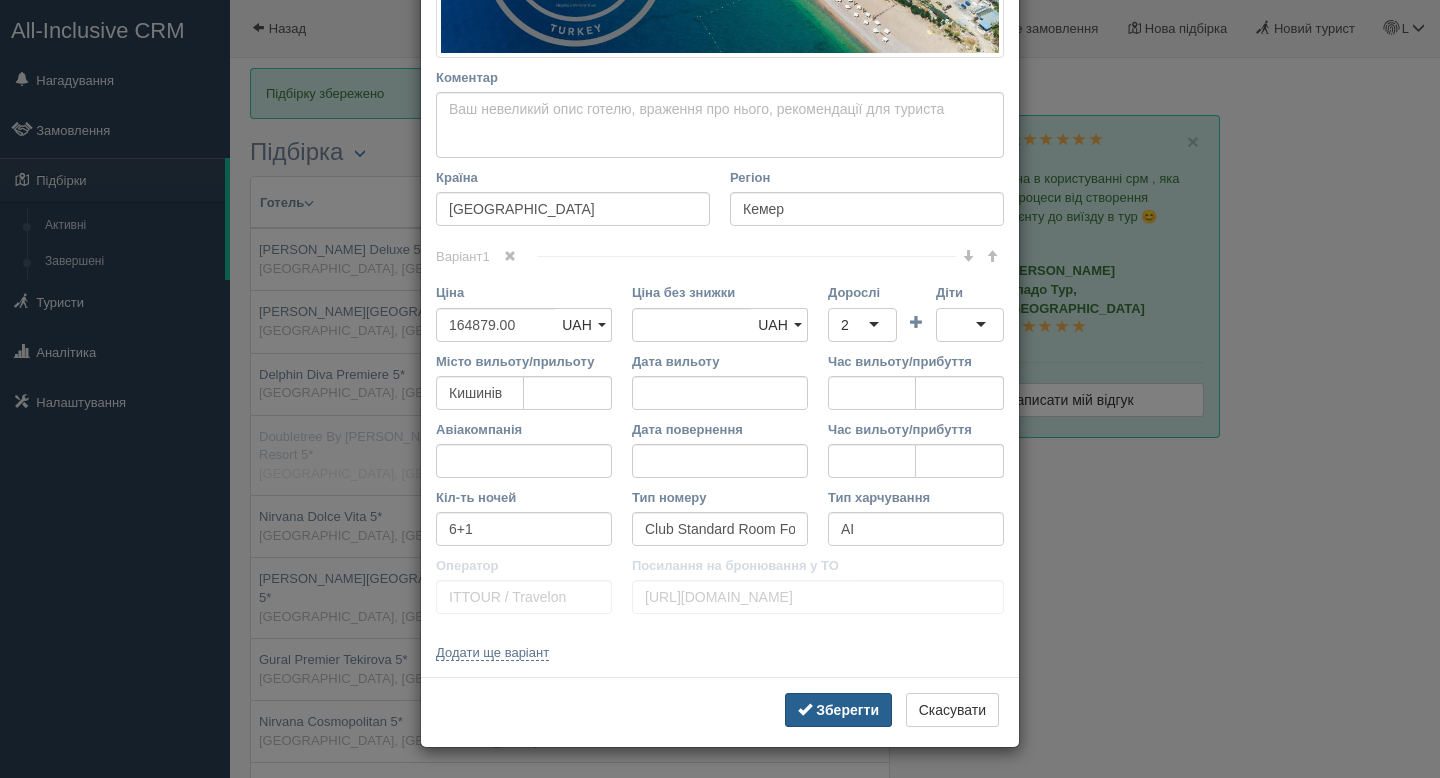 scroll, scrollTop: 0, scrollLeft: 0, axis: both 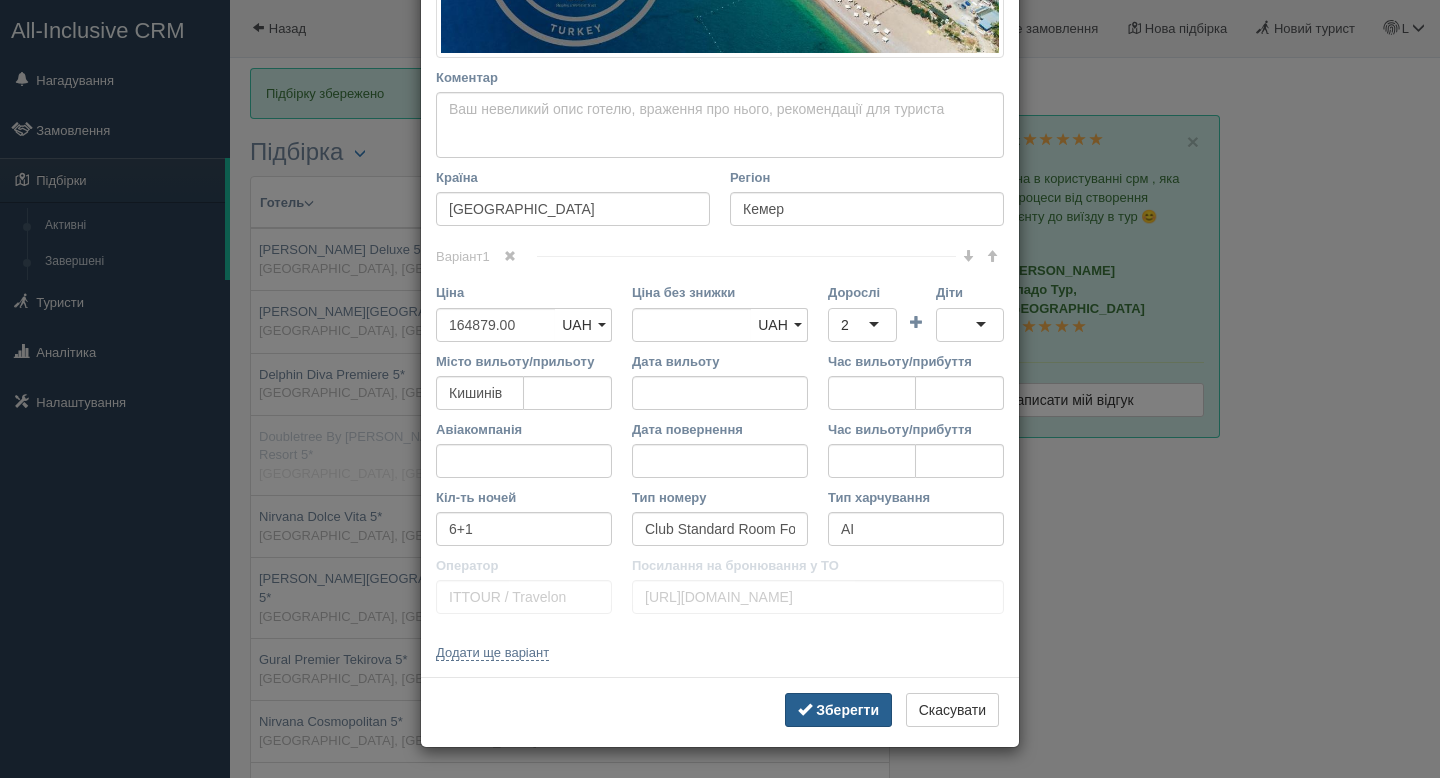 click on "Зберегти" at bounding box center (838, 710) 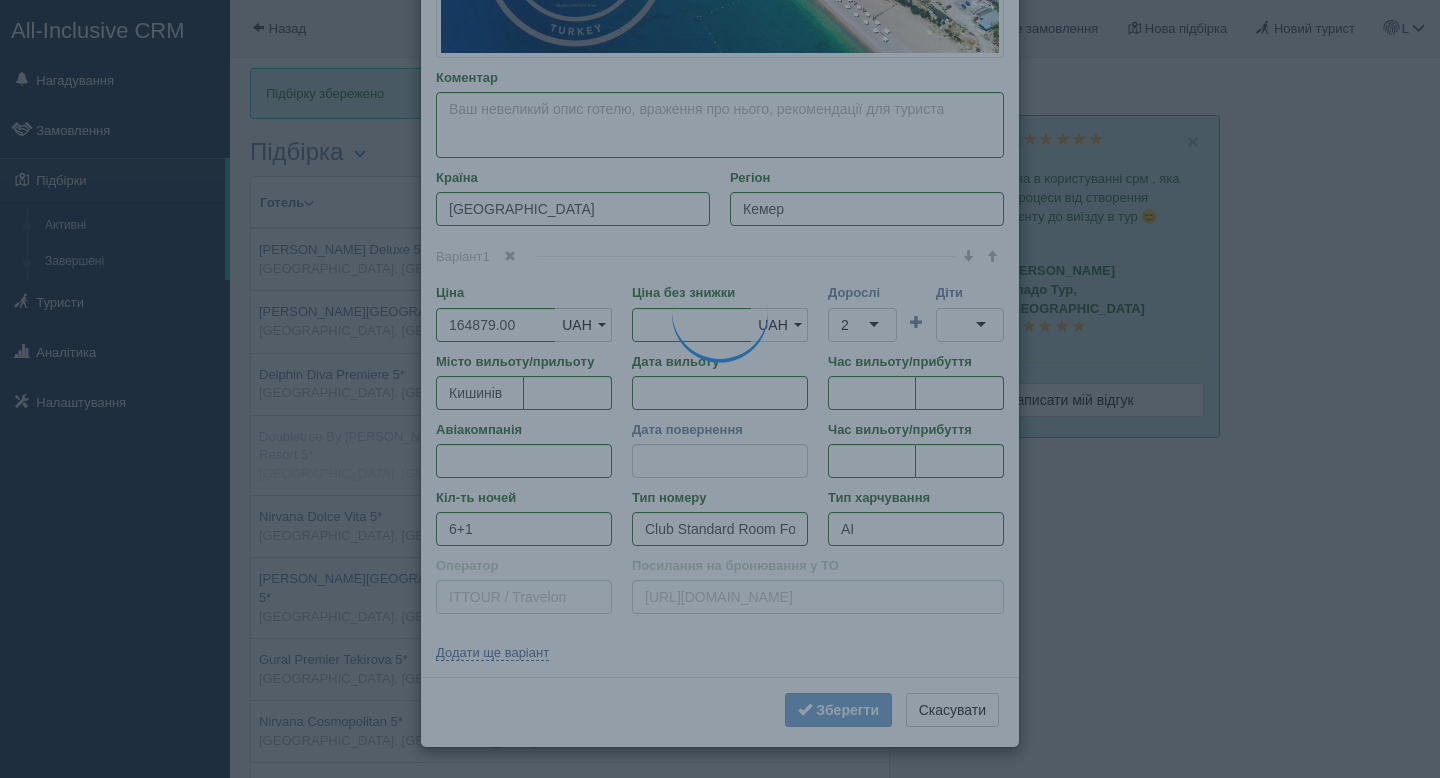 type 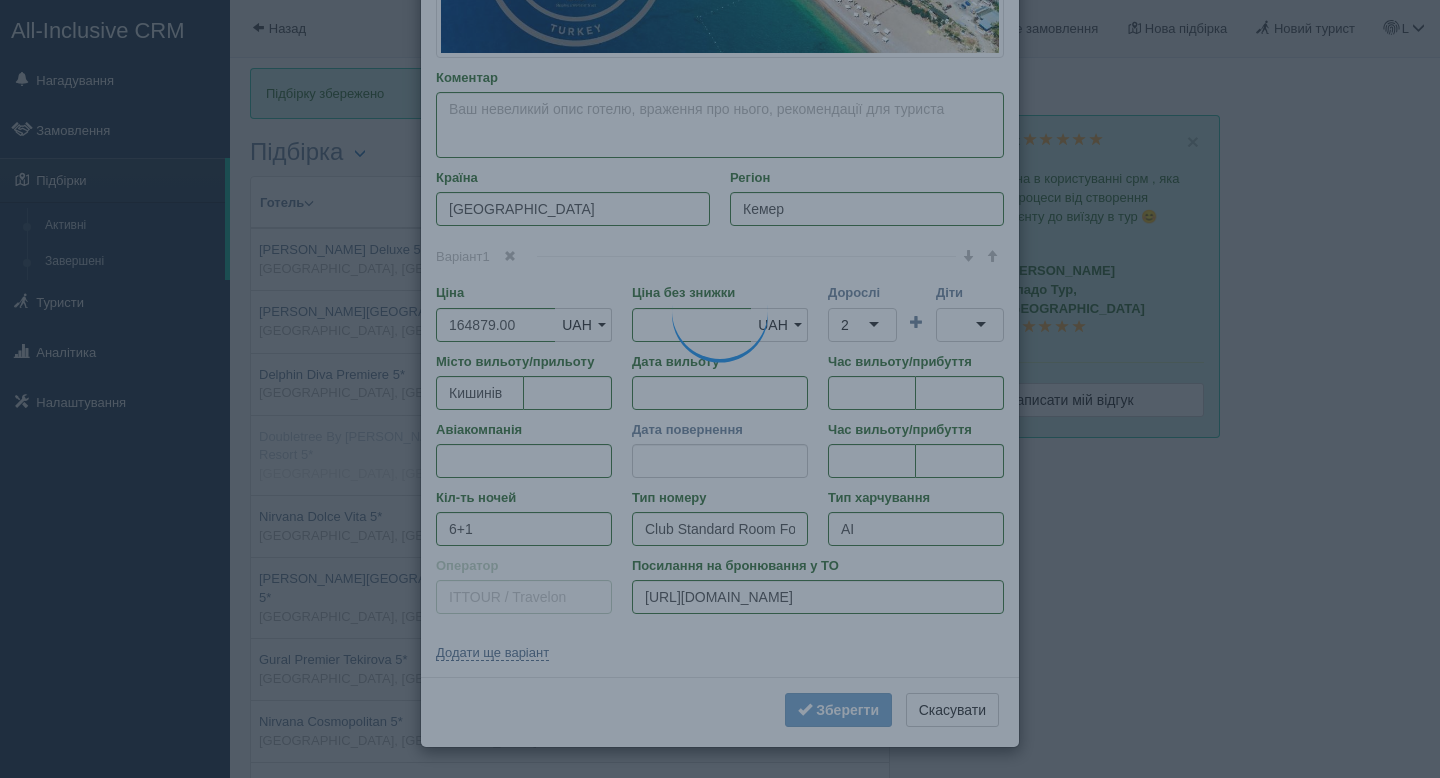 type 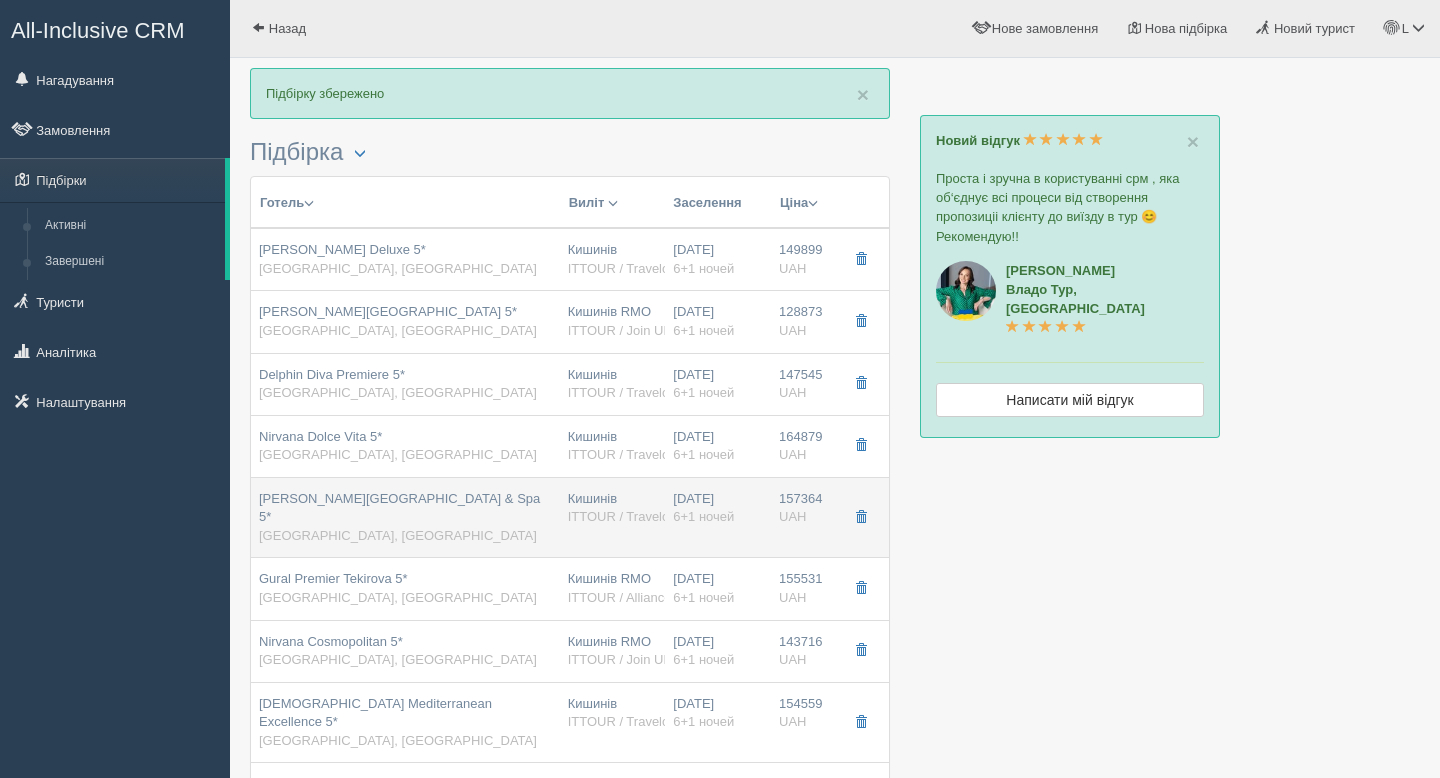 click on "Paloma Grida Resort & Spa 5*" at bounding box center [399, 508] 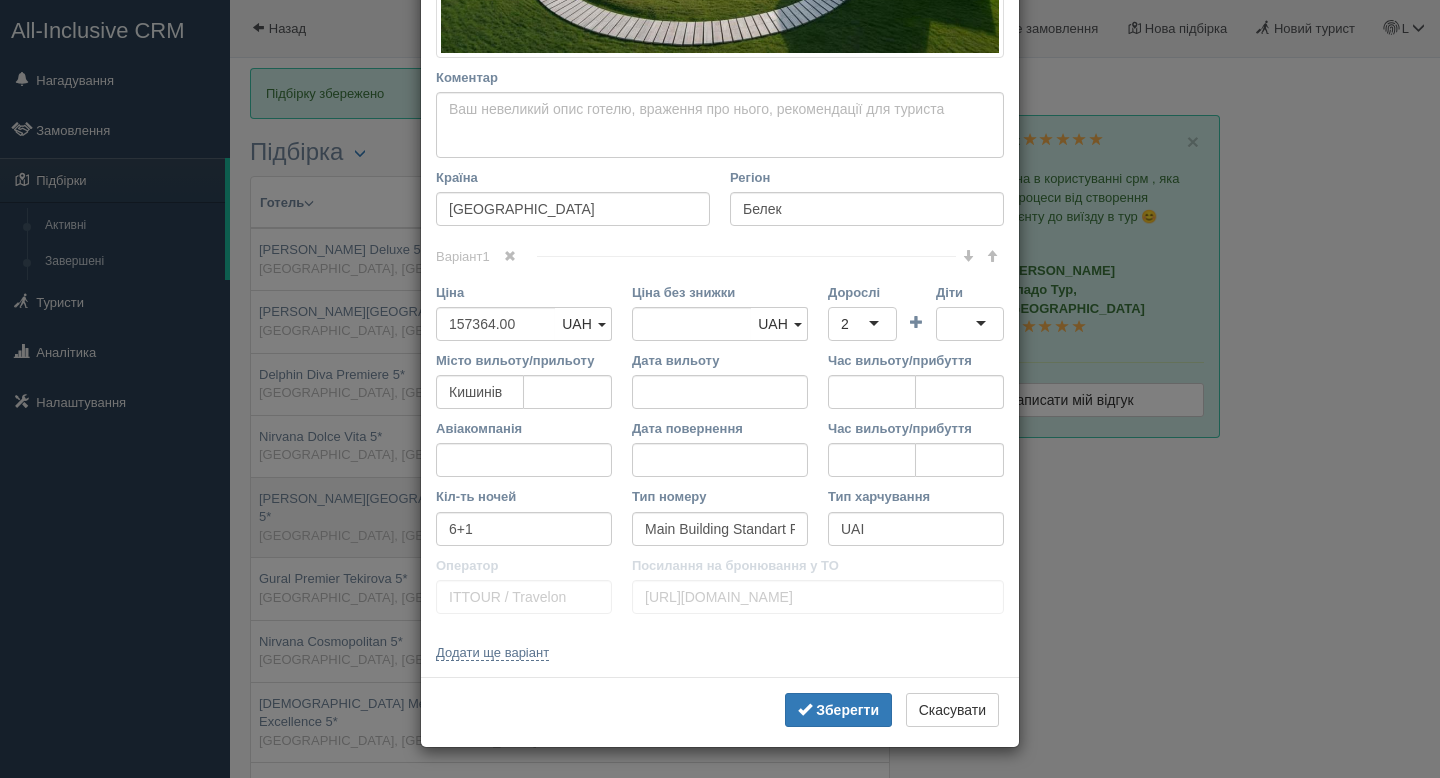scroll, scrollTop: 0, scrollLeft: 0, axis: both 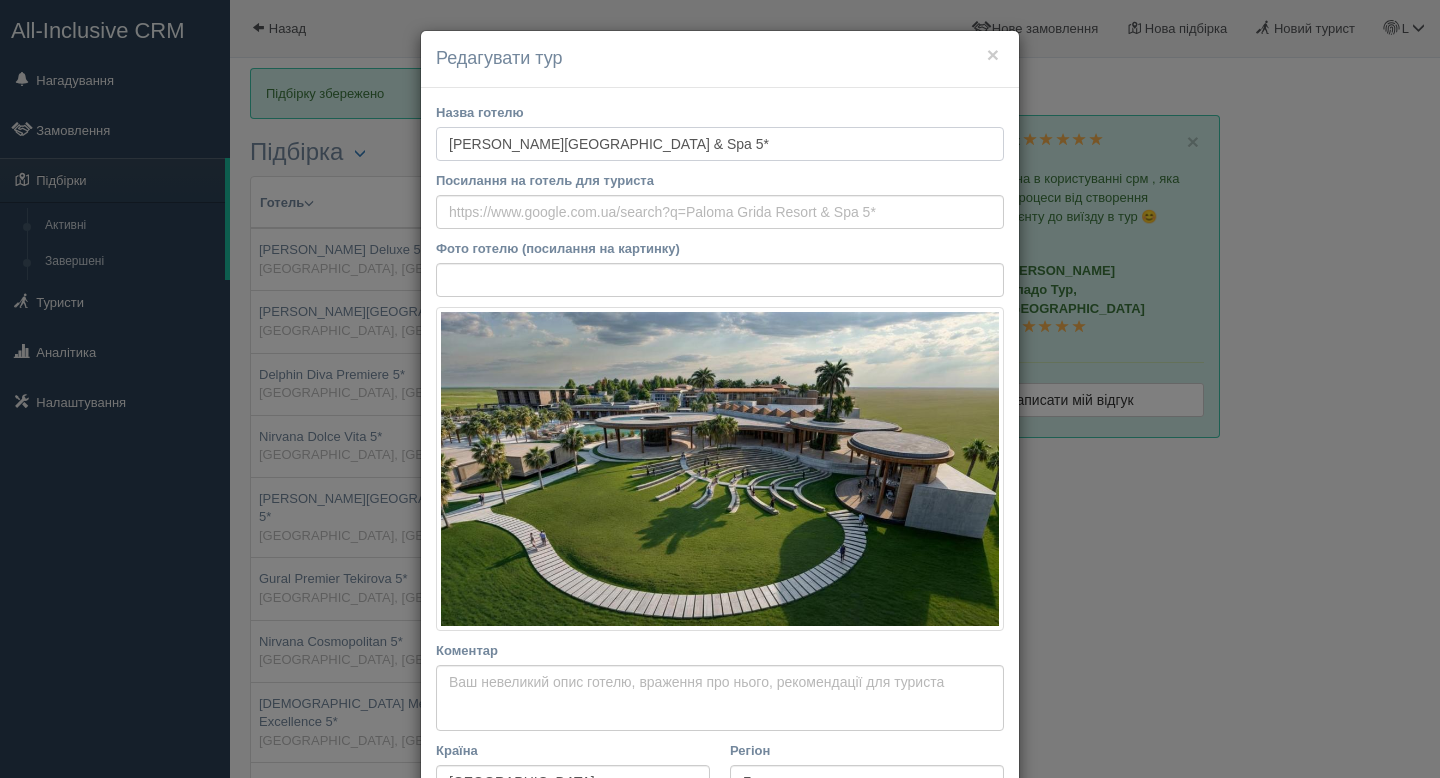 drag, startPoint x: 647, startPoint y: 141, endPoint x: 413, endPoint y: 144, distance: 234.01923 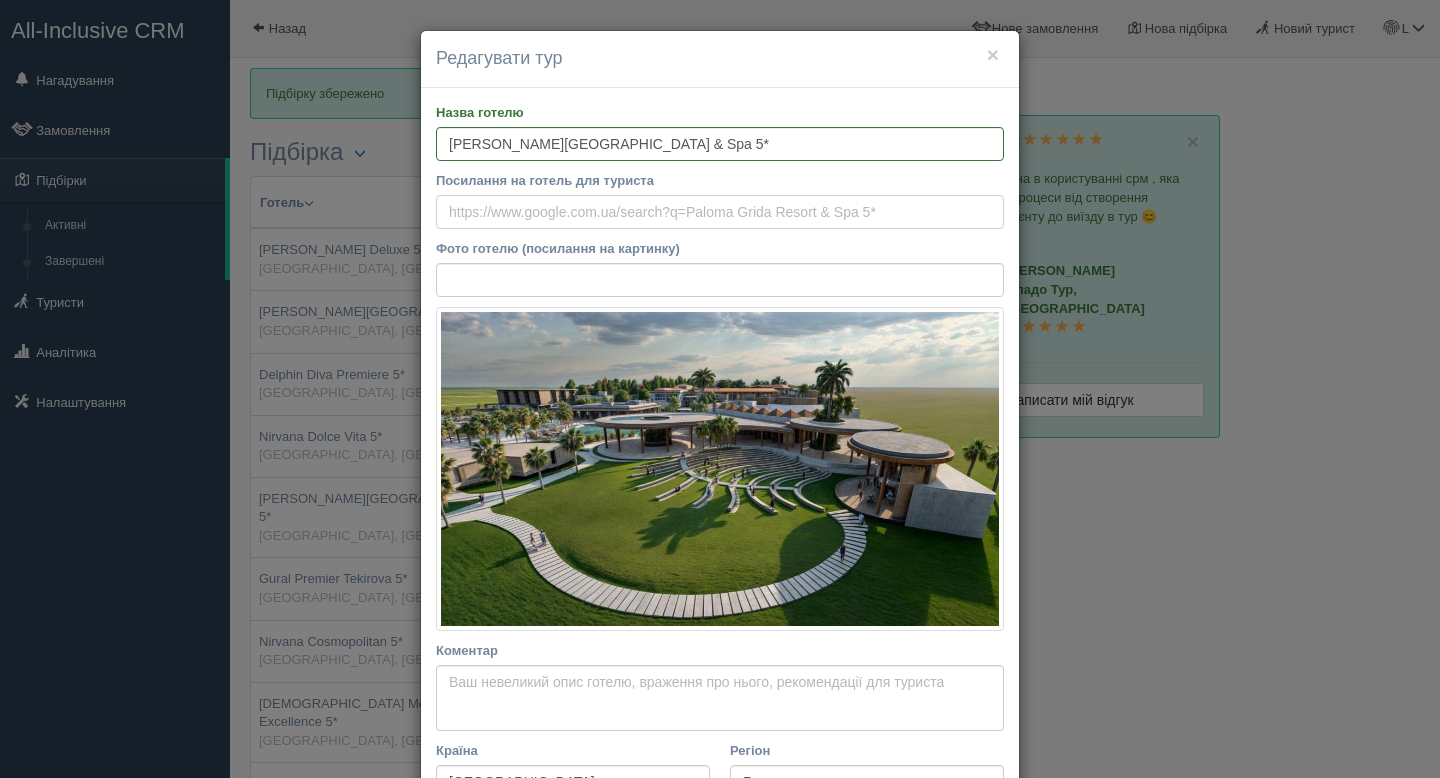 click on "Посилання на готель для туриста" at bounding box center (720, 212) 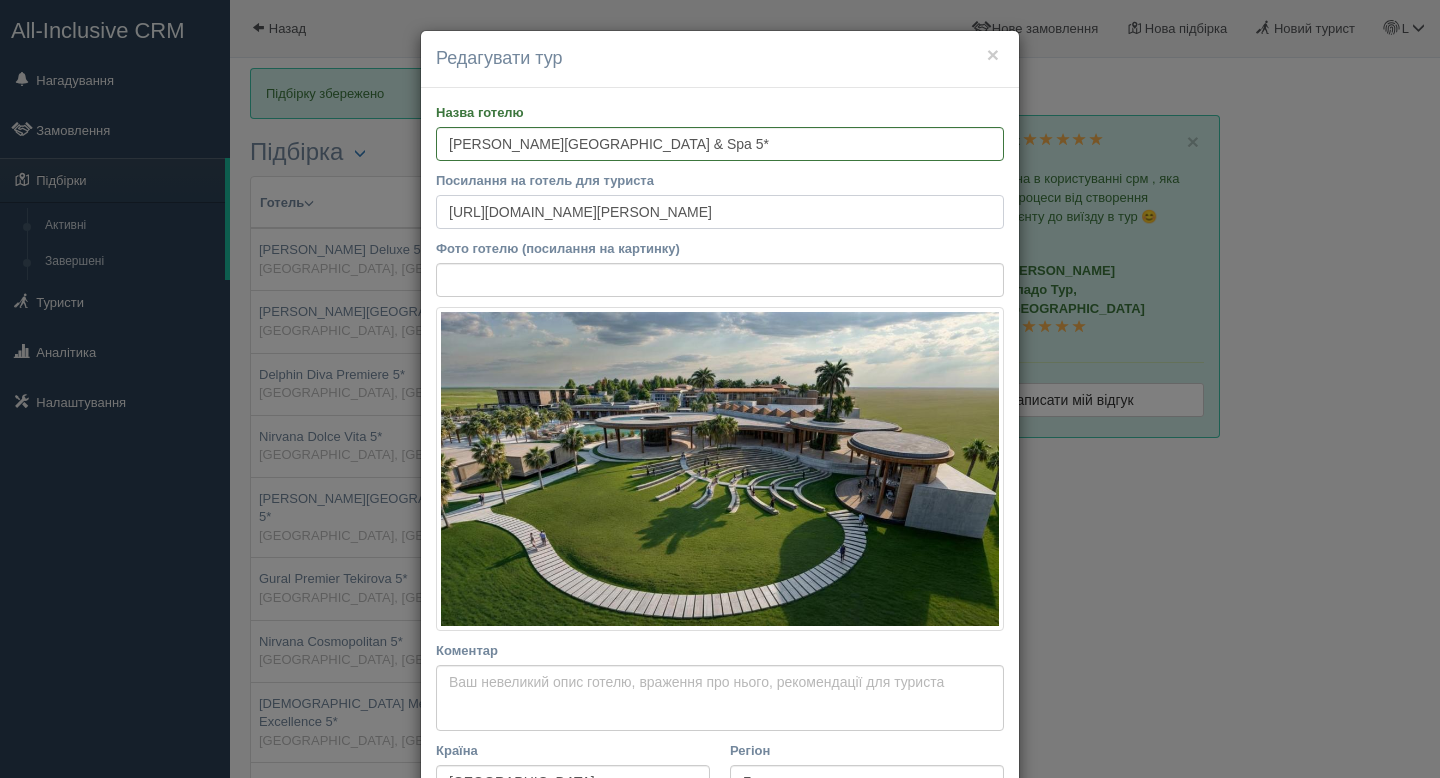 type on "https://www.booking.com/hotel/tr/paloma-grida-village-spa.uk.html" 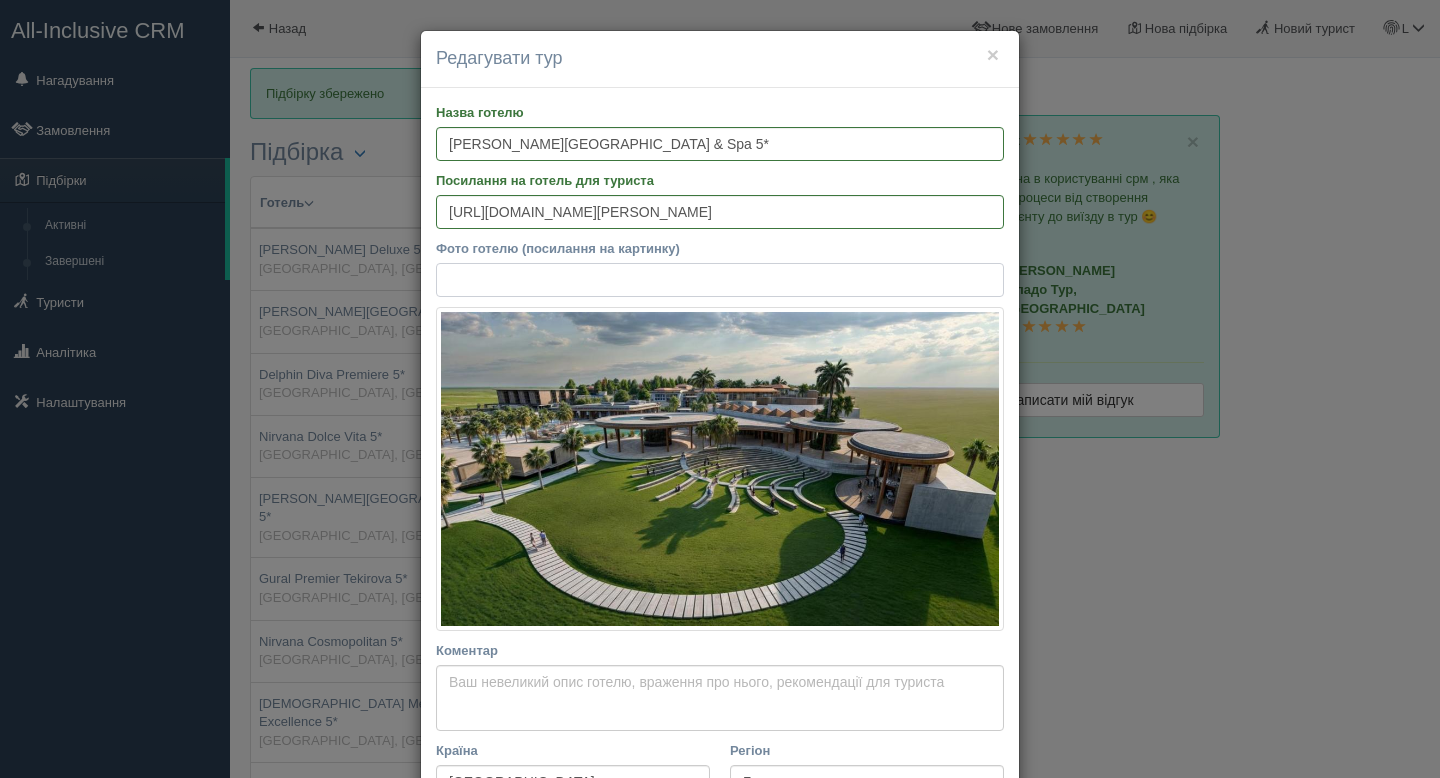 click on "Фото готелю (посилання на картинку)" at bounding box center (720, 280) 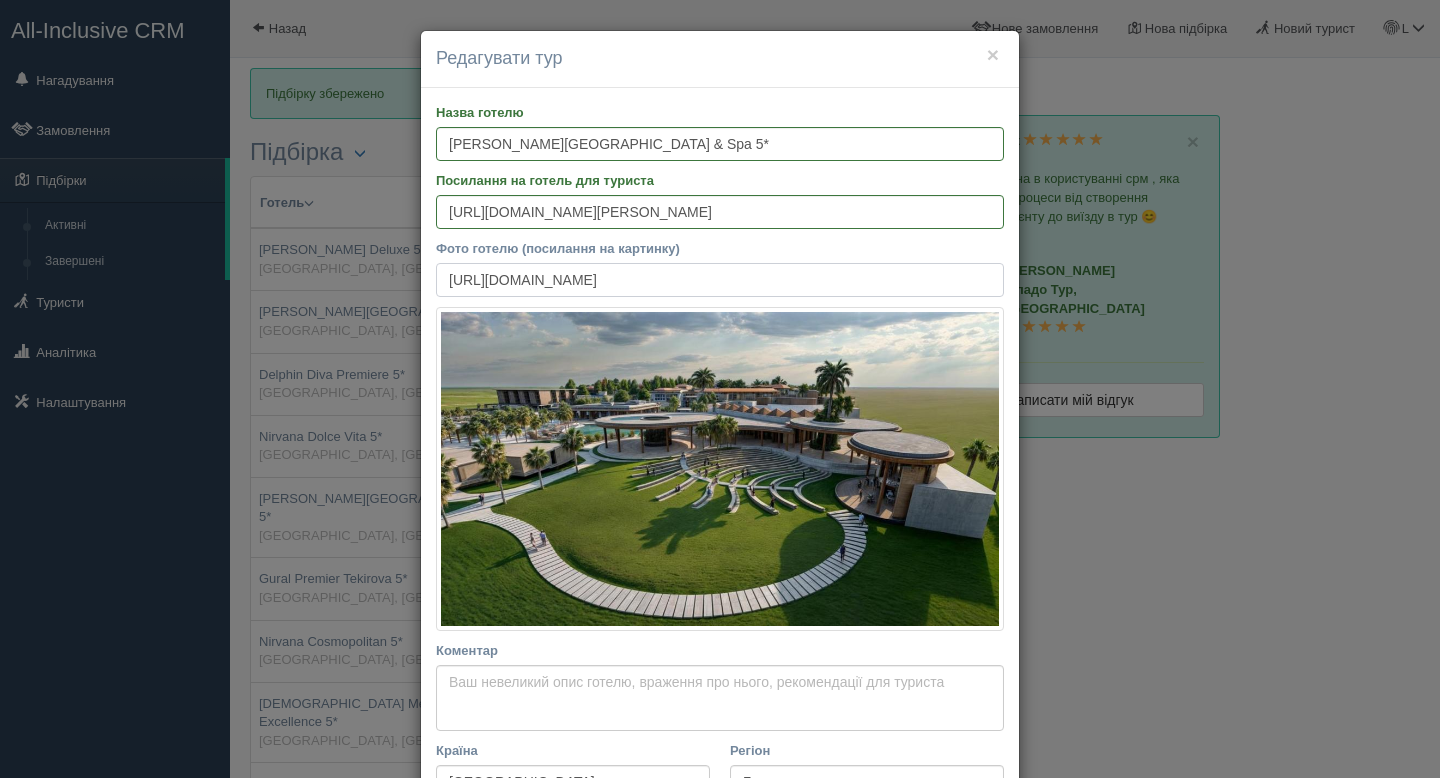 scroll, scrollTop: 0, scrollLeft: 482, axis: horizontal 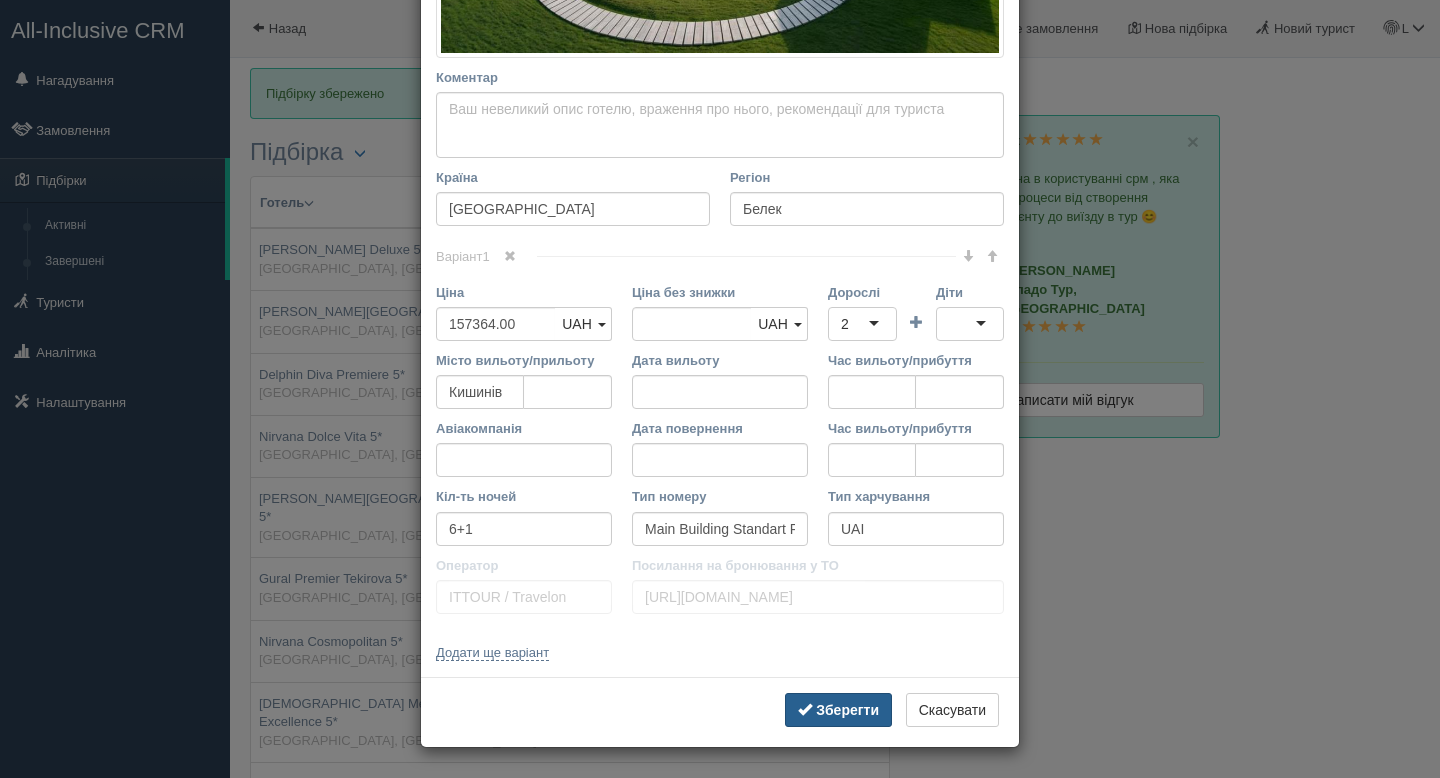 type on "https://cf.bstatic.com/xdata/images/hotel/max1024x768/609196771.jpg?k=aa147168f1ee1b48b93028b7a05d0460a71105b332b5da041a04268eaa875a44&o=" 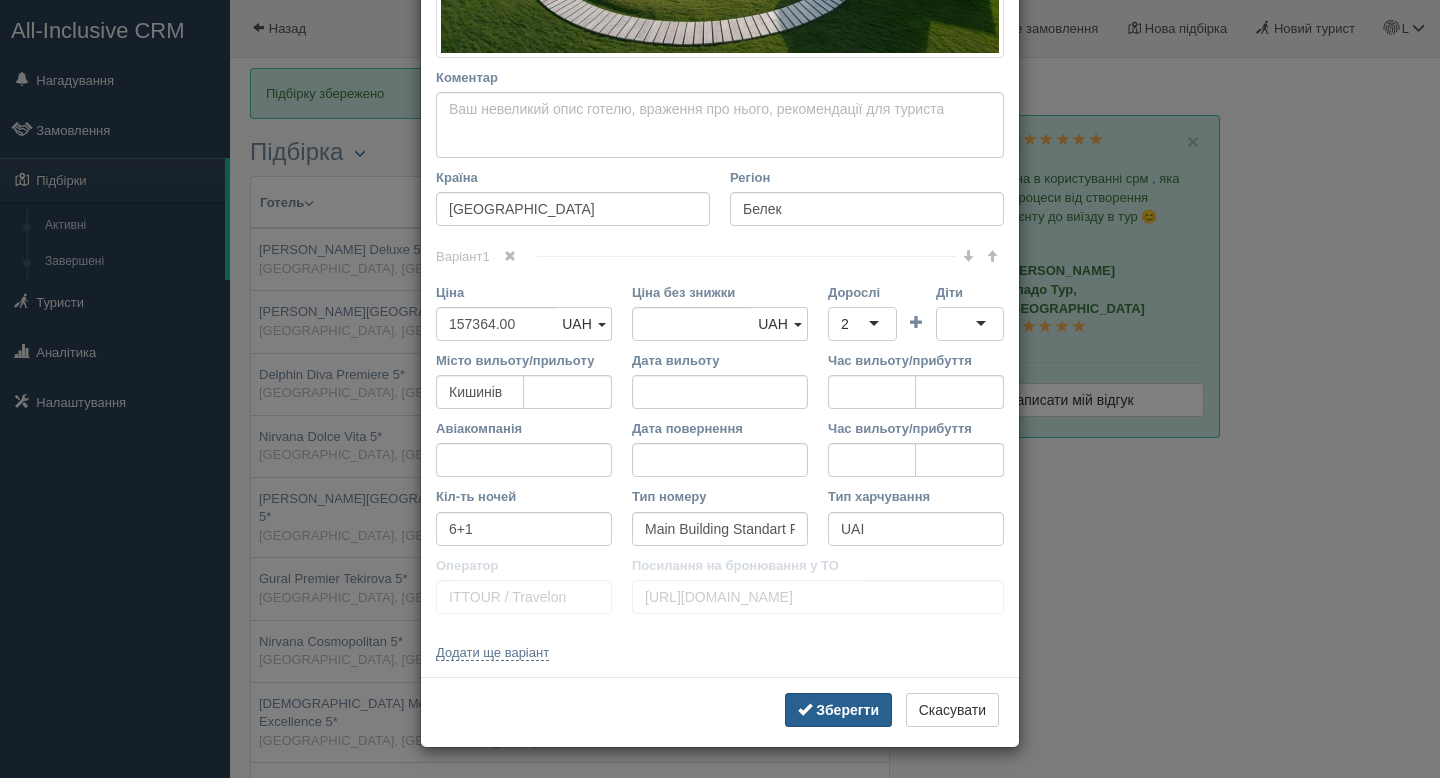 scroll, scrollTop: 0, scrollLeft: 0, axis: both 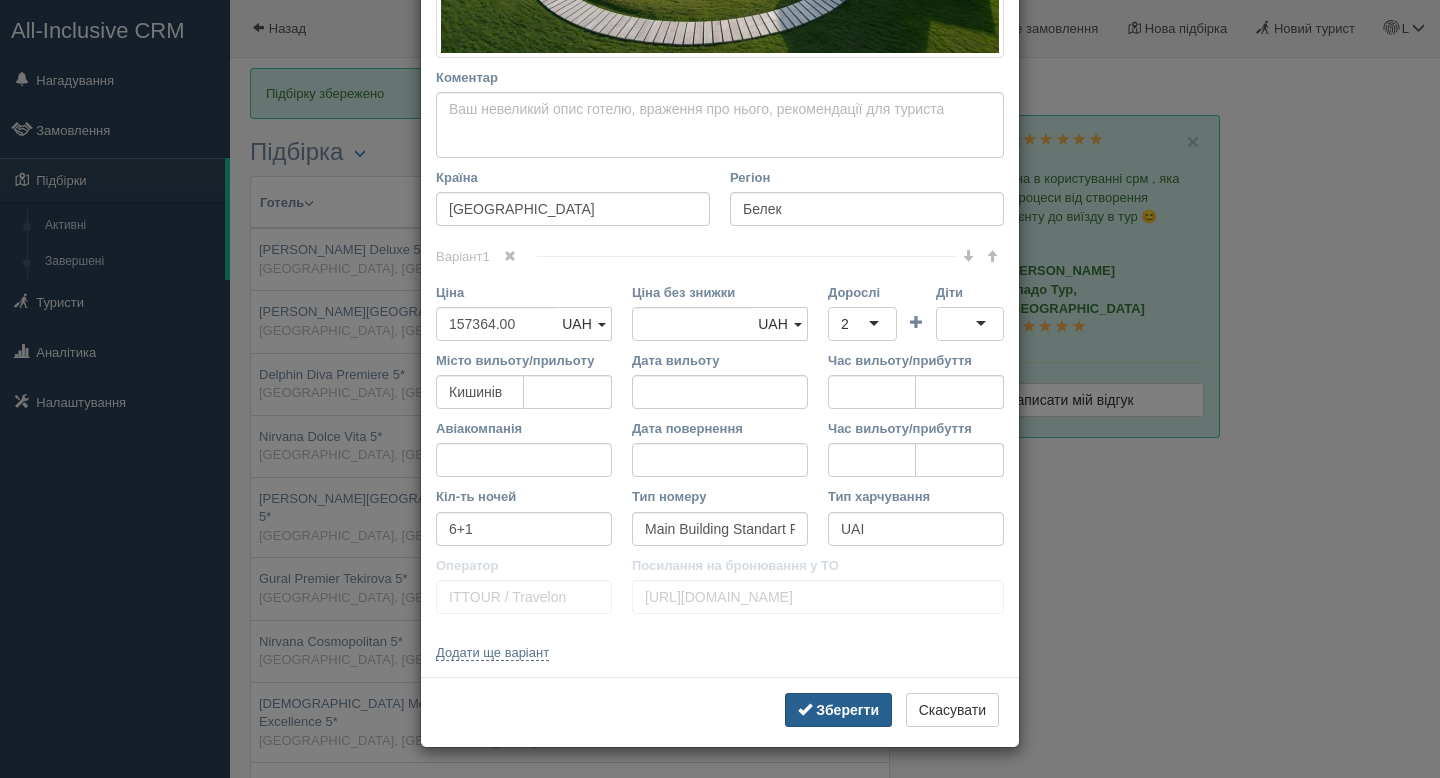 click on "Зберегти" at bounding box center [847, 710] 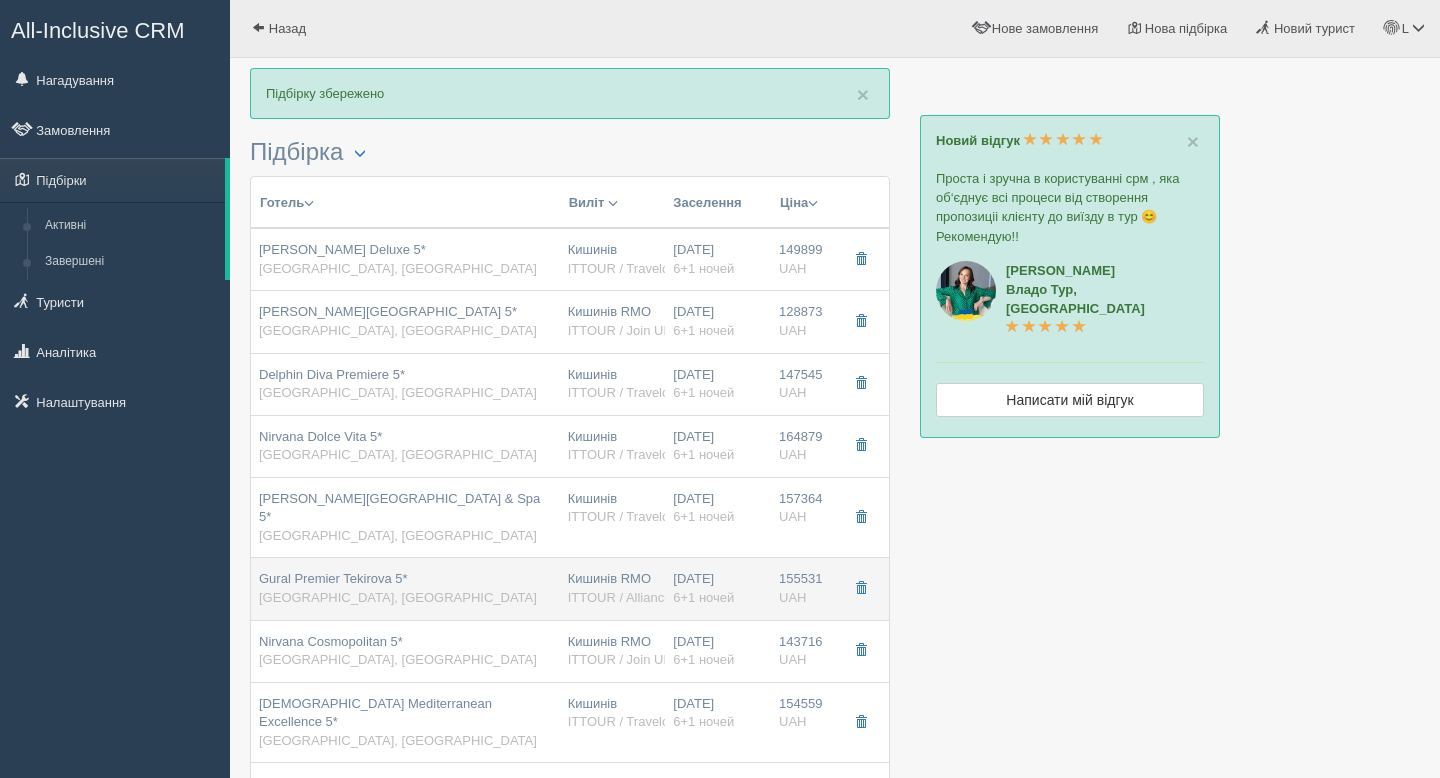 click on "Gural Premier Tekirova 5*
Туреччина, Кемер" at bounding box center [405, 588] 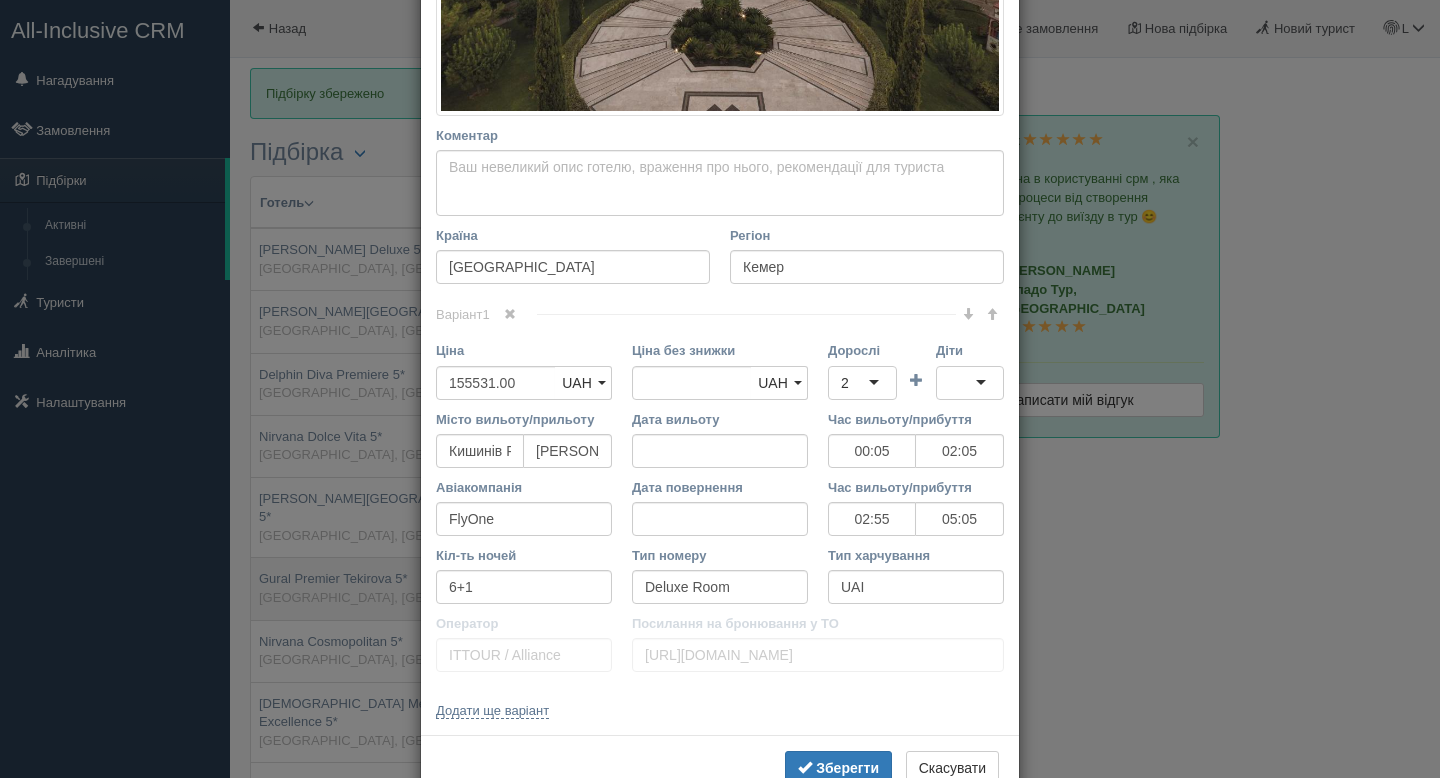 scroll, scrollTop: 0, scrollLeft: 0, axis: both 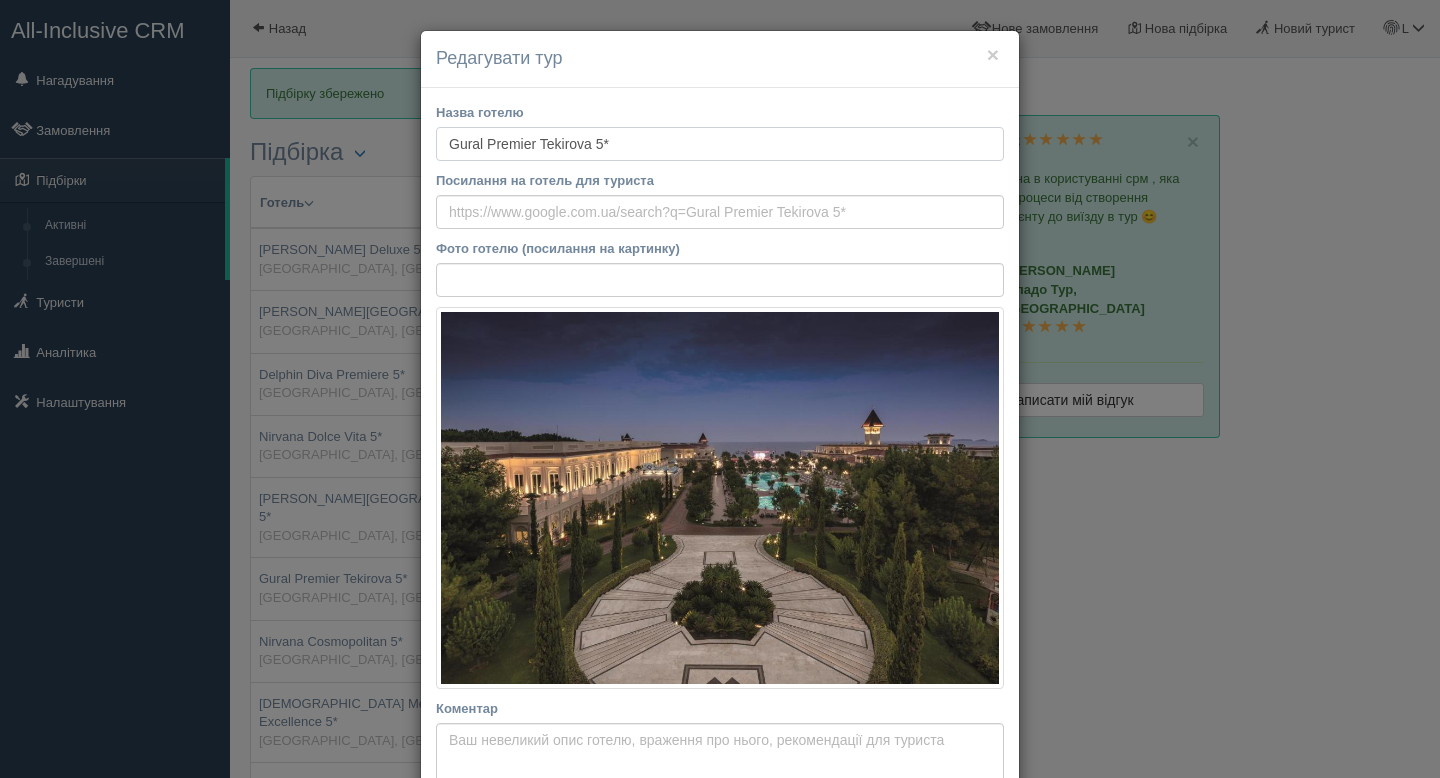 drag, startPoint x: 643, startPoint y: 142, endPoint x: 373, endPoint y: 142, distance: 270 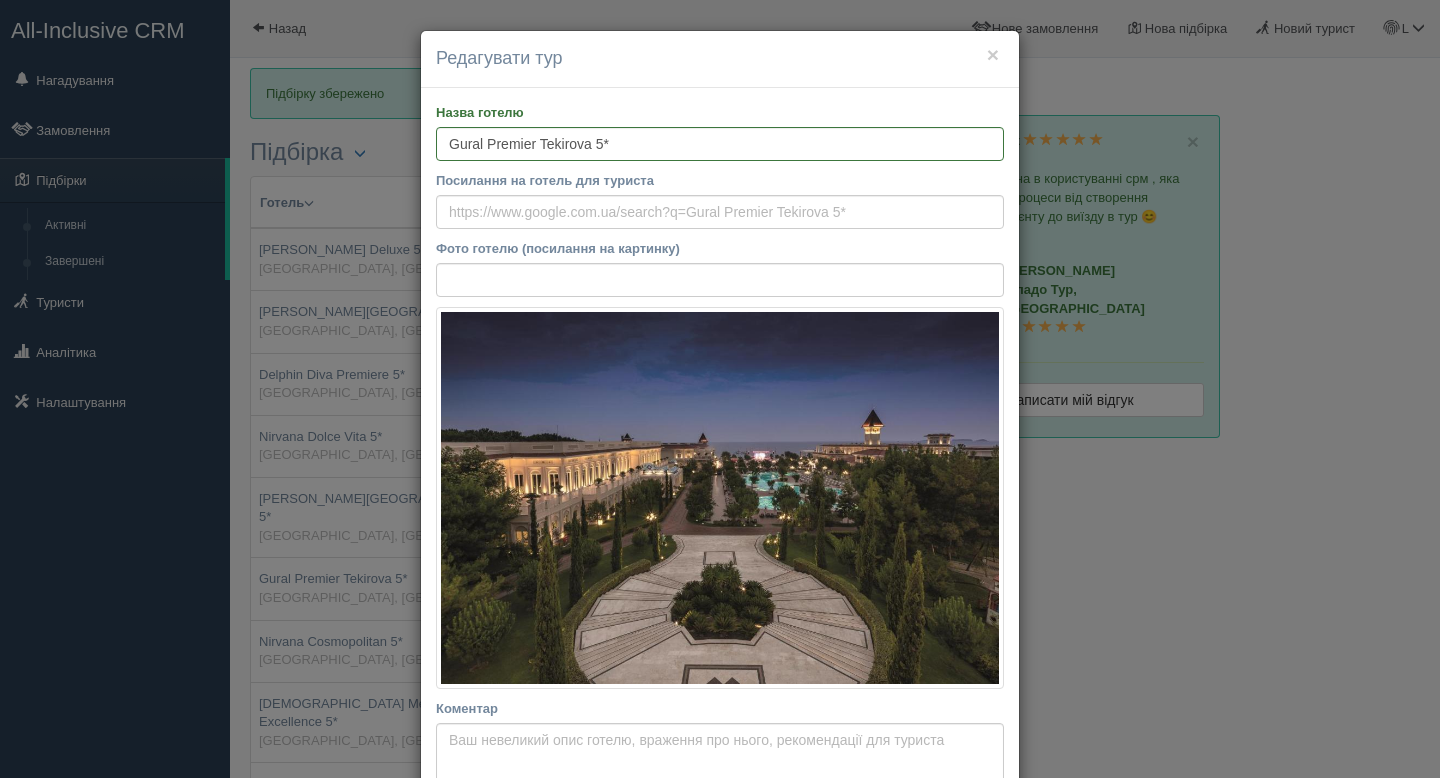 click on "Посилання на готель для туриста" at bounding box center [720, 200] 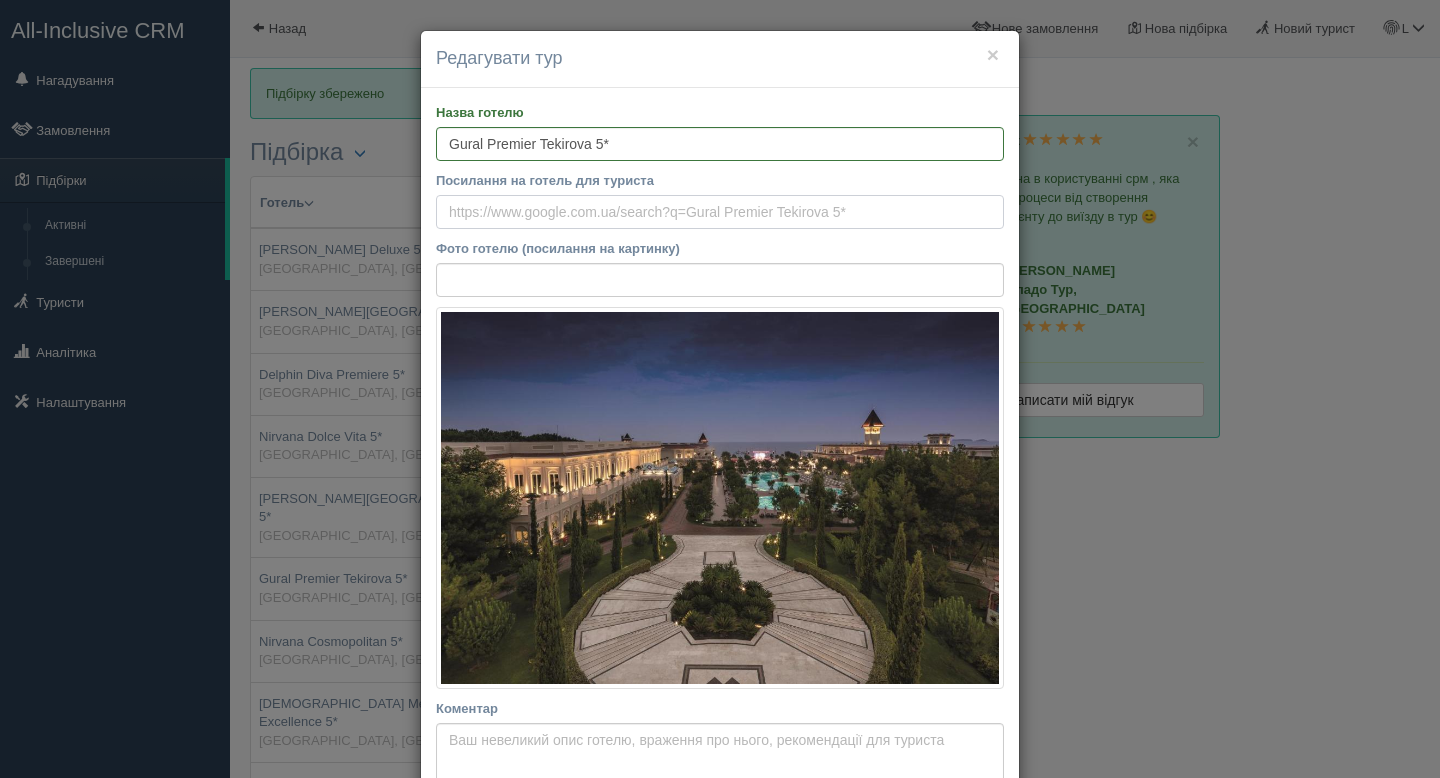 click on "Посилання на готель для туриста" at bounding box center (720, 212) 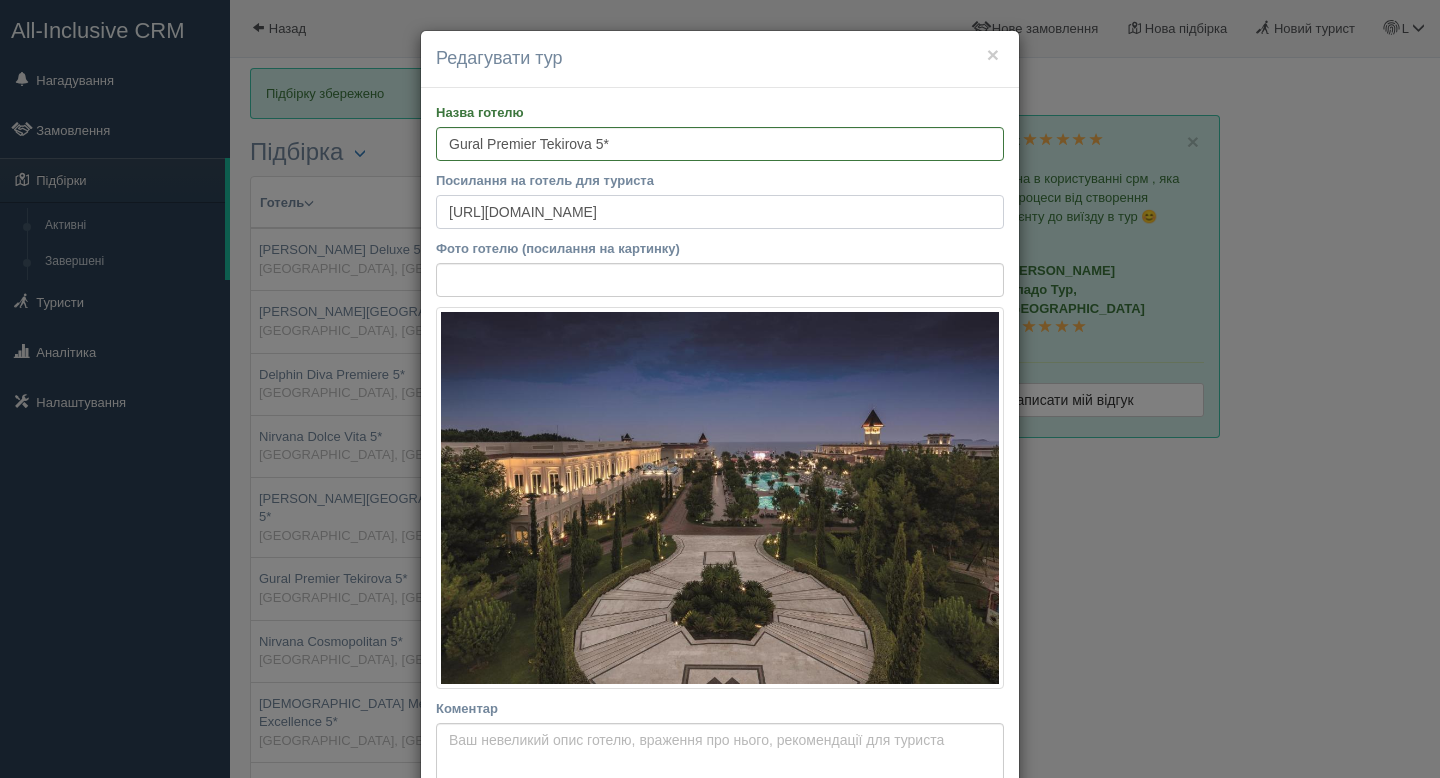 type on "https://www.booking.com/hotel/tr/gural-premier-tekirova.uk.html" 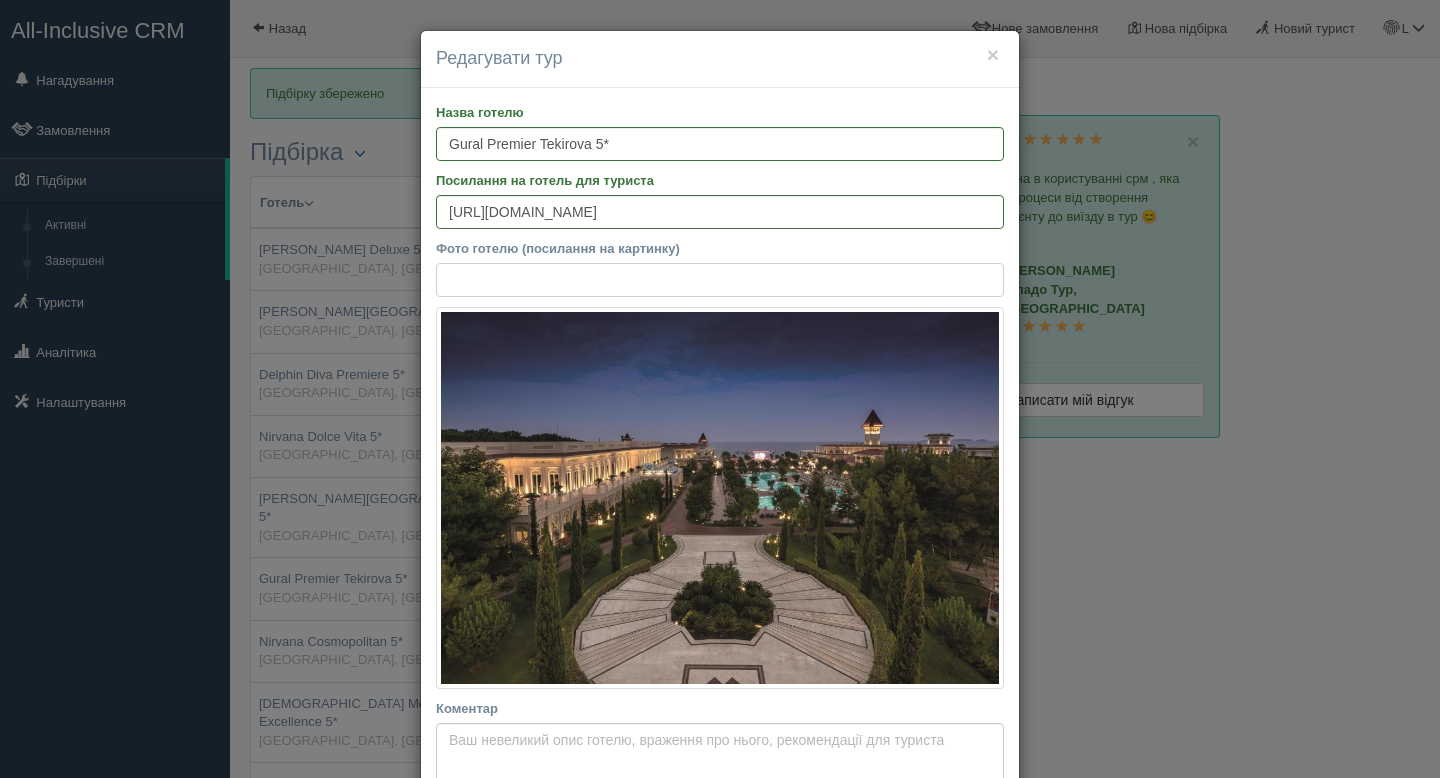 click on "Фото готелю (посилання на картинку)" at bounding box center (720, 280) 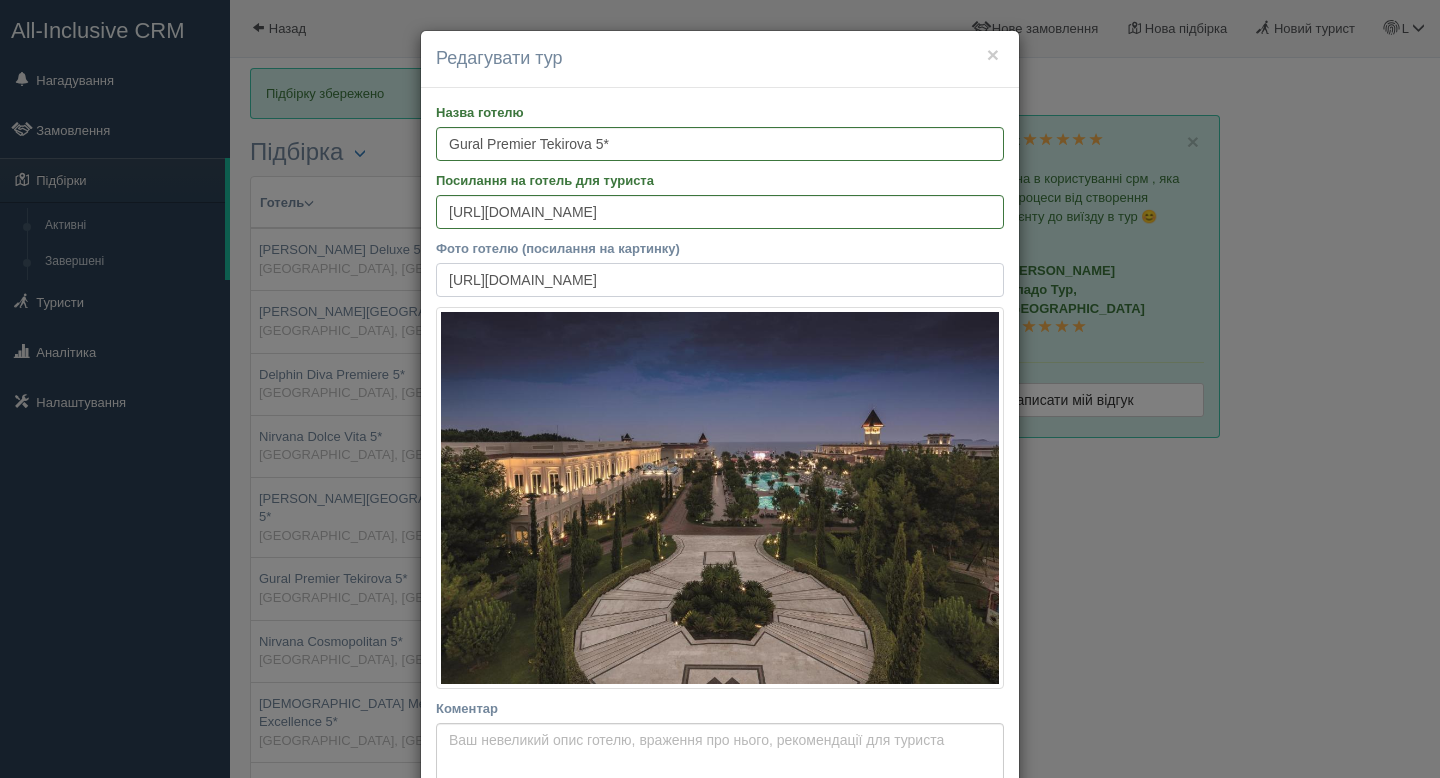scroll, scrollTop: 0, scrollLeft: 481, axis: horizontal 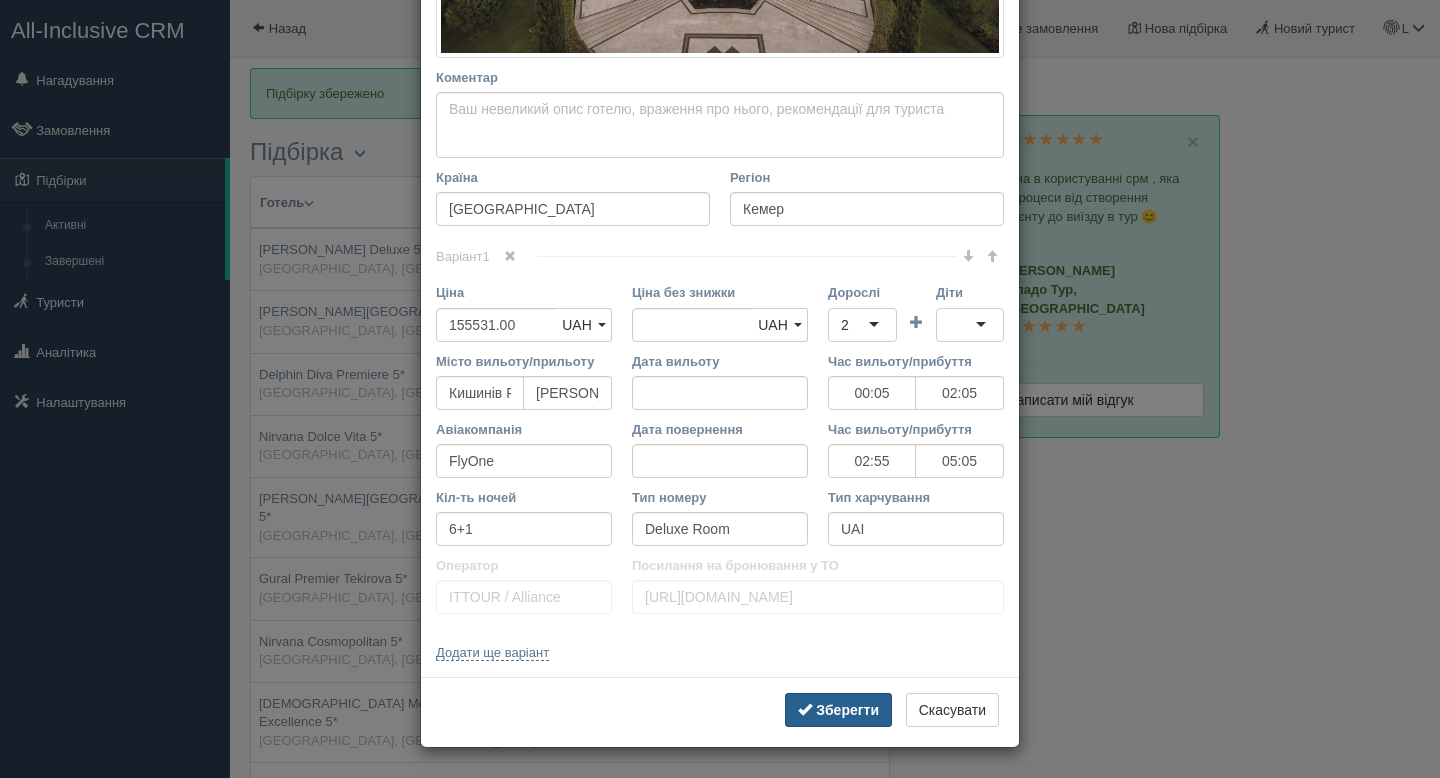 type on "https://cf.bstatic.com/xdata/images/hotel/max1024x768/60298400.jpg?k=9b3089a39c35160a6d29ba11433175e9d0494ca6792d97f54bf5c79fa80459c3&o=" 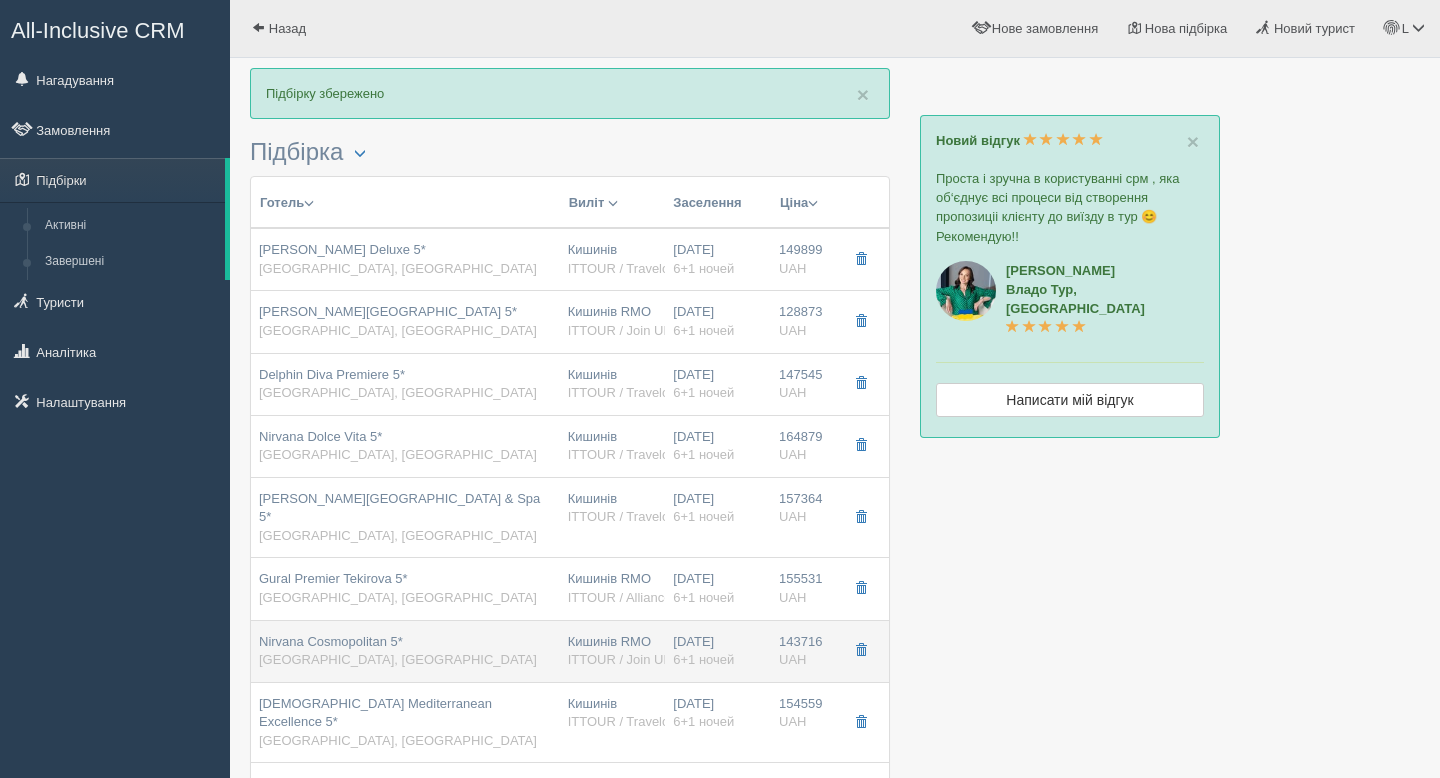 click on "Nirvana Cosmopolitan 5*
Туреччина, Анталія" at bounding box center (405, 651) 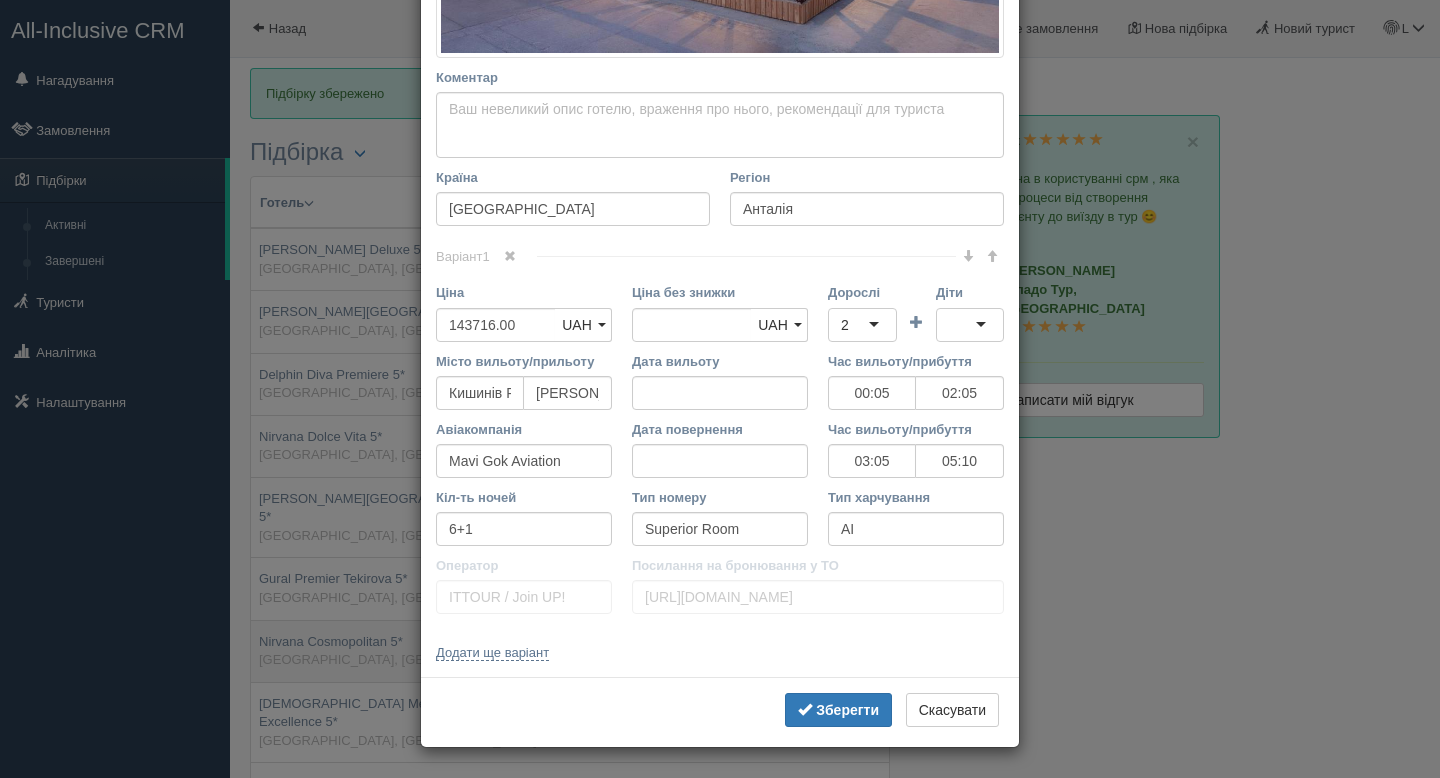 scroll, scrollTop: 0, scrollLeft: 0, axis: both 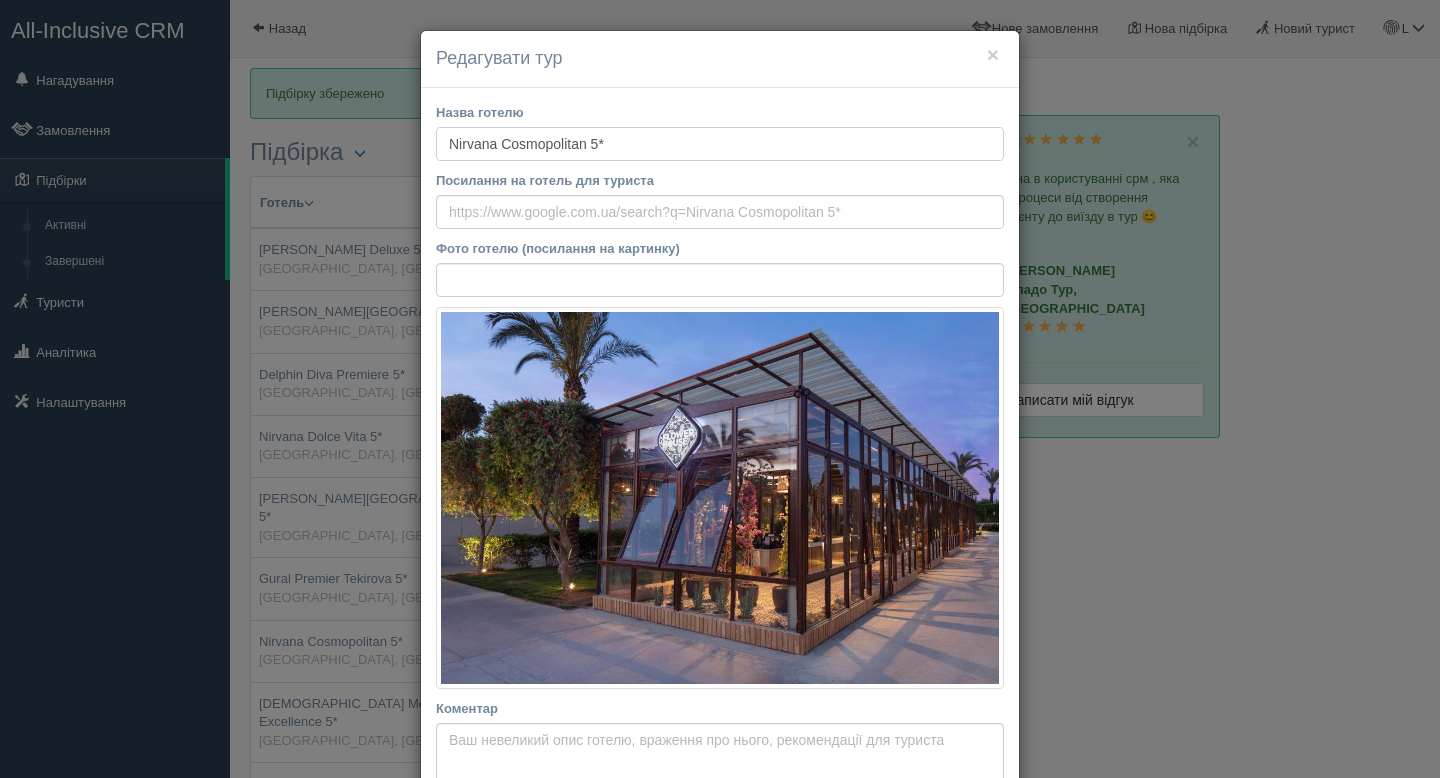 drag, startPoint x: 636, startPoint y: 149, endPoint x: 401, endPoint y: 149, distance: 235 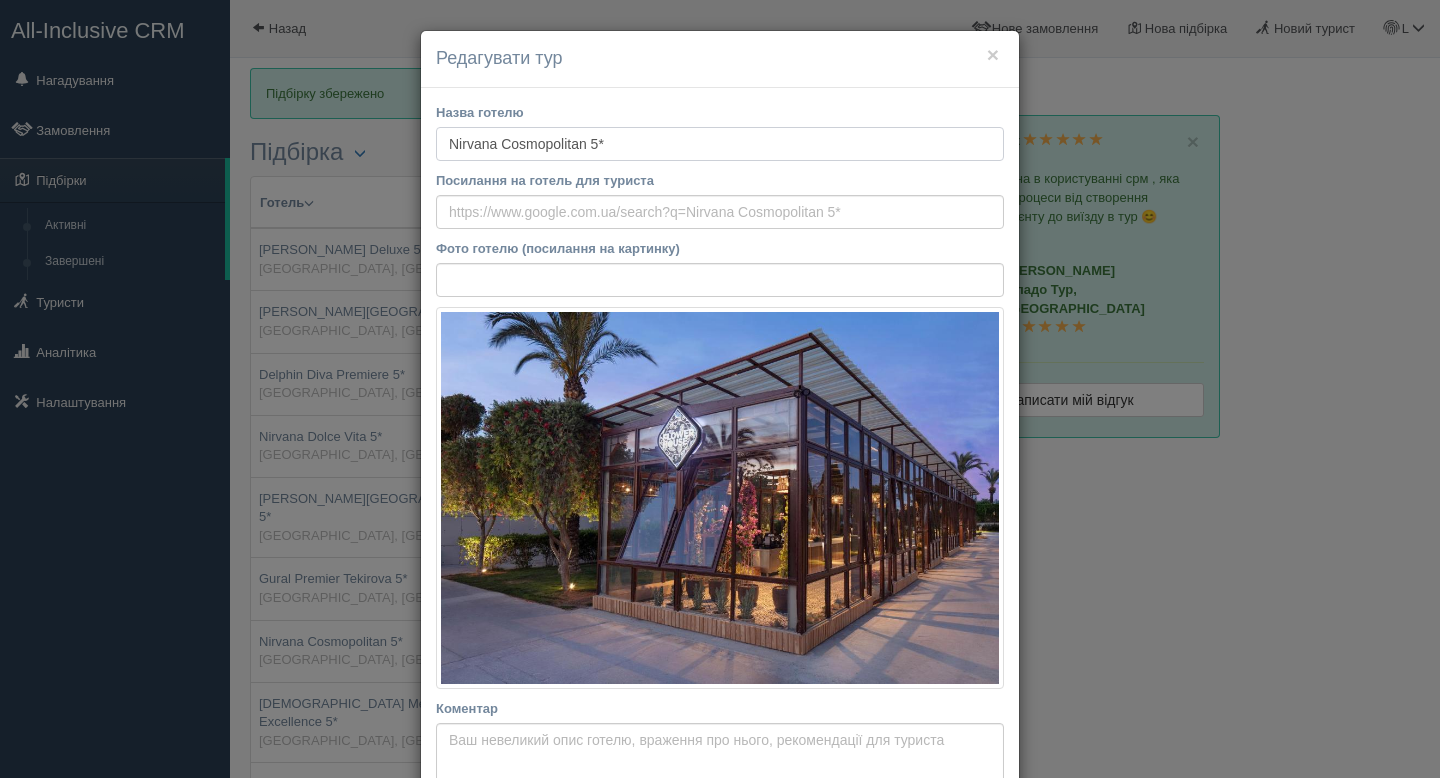 click on "×
Редагувати тур
Назва готелю
Nirvana Cosmopolitan 5*
Посилання на готель для туриста
Фото готелю (посилання на картинку)
Не вдалось завантажити фото. Можливо, Ви скопіювали посилання на сторінку, а не на картинку
Коментар
Основний опис
Додатковий опис
Закріпити
Збережено" at bounding box center [720, 389] 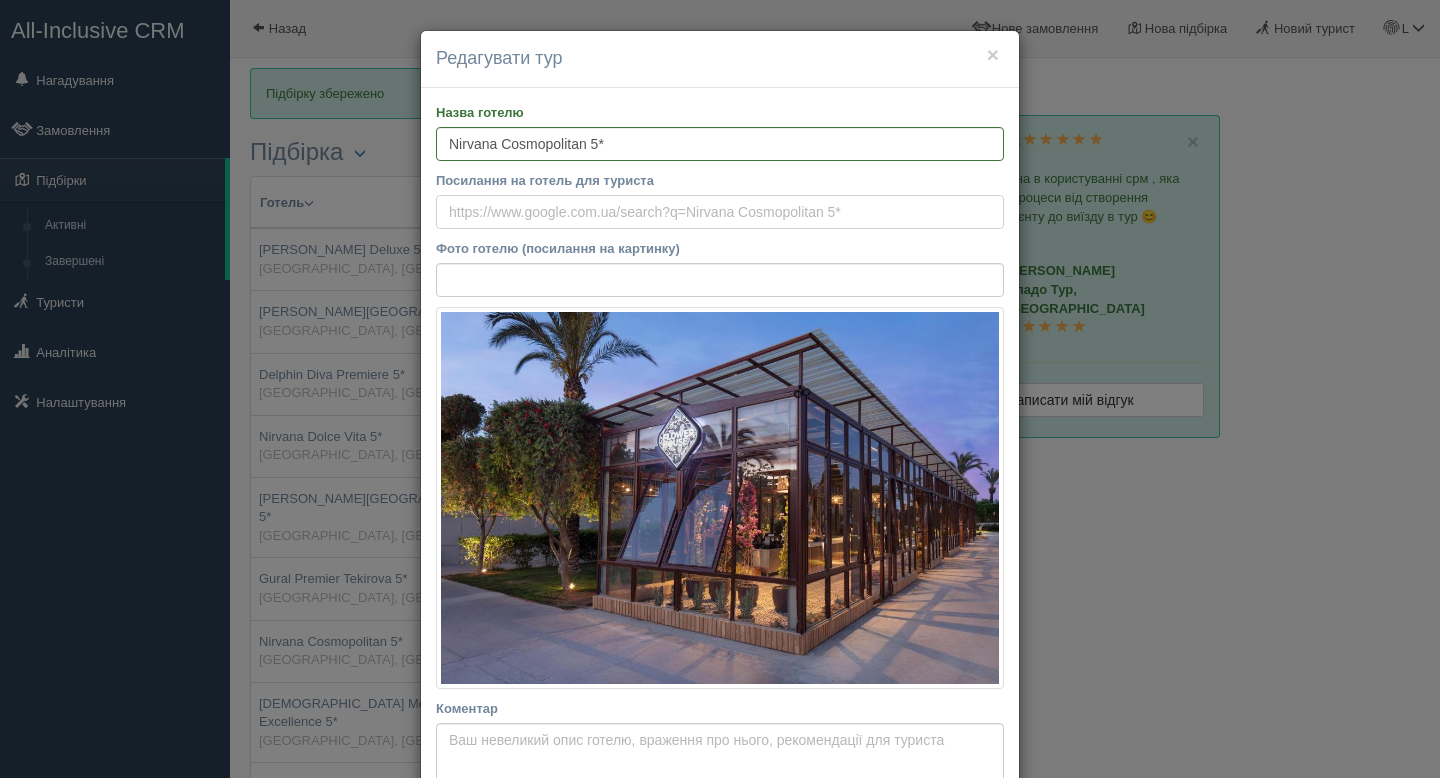 click on "Посилання на готель для туриста" at bounding box center (720, 212) 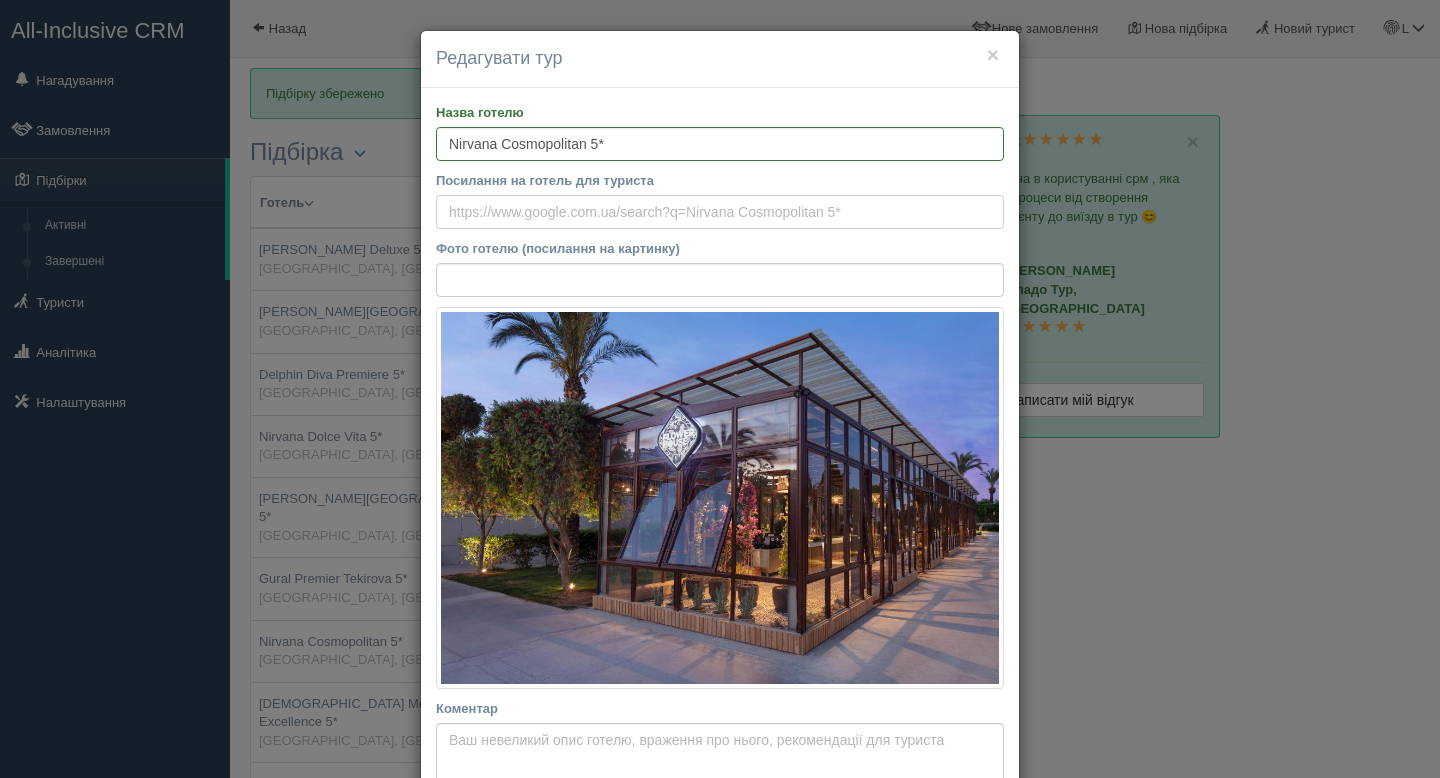 paste on "https://www.booking.com/hotel/tr/nirvana-cosmopolitan.en-gb.html" 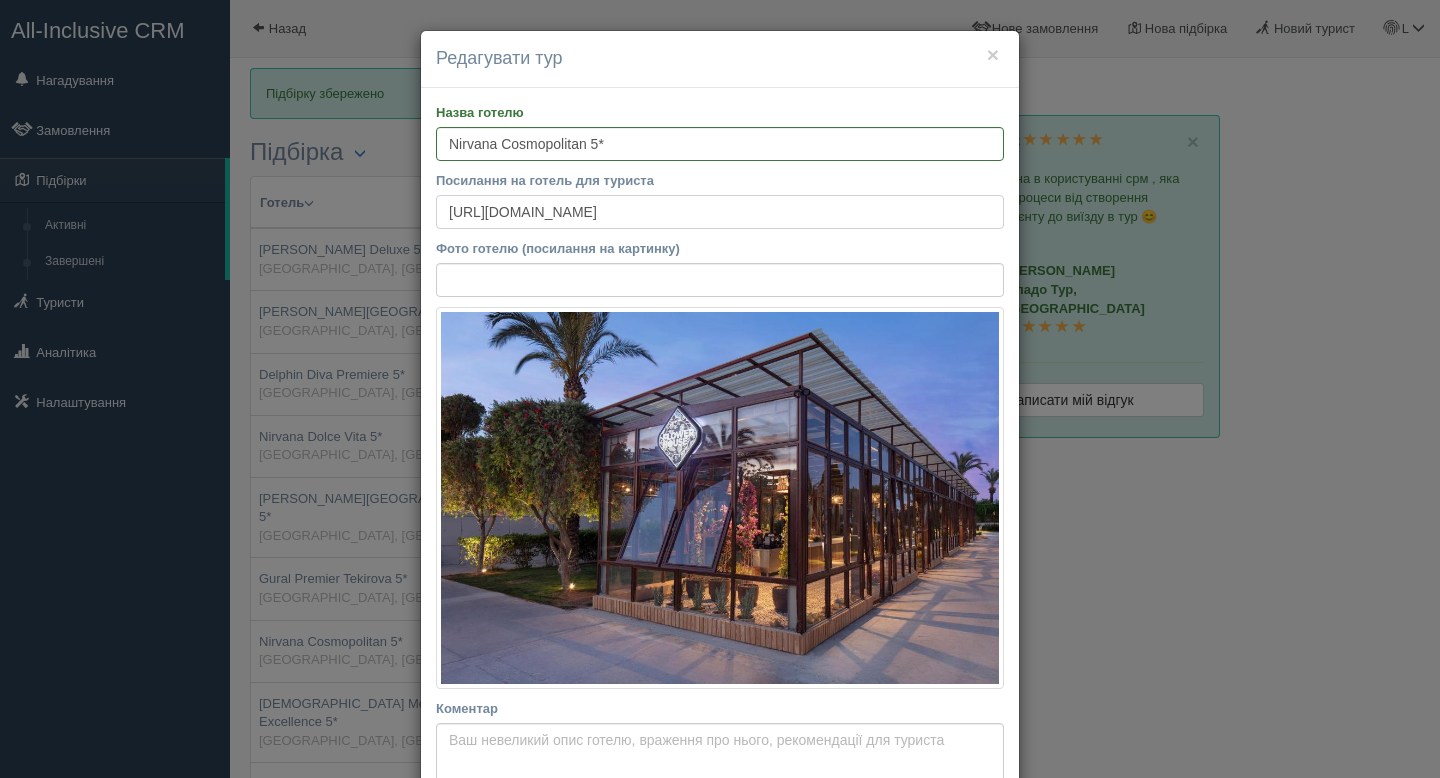 type 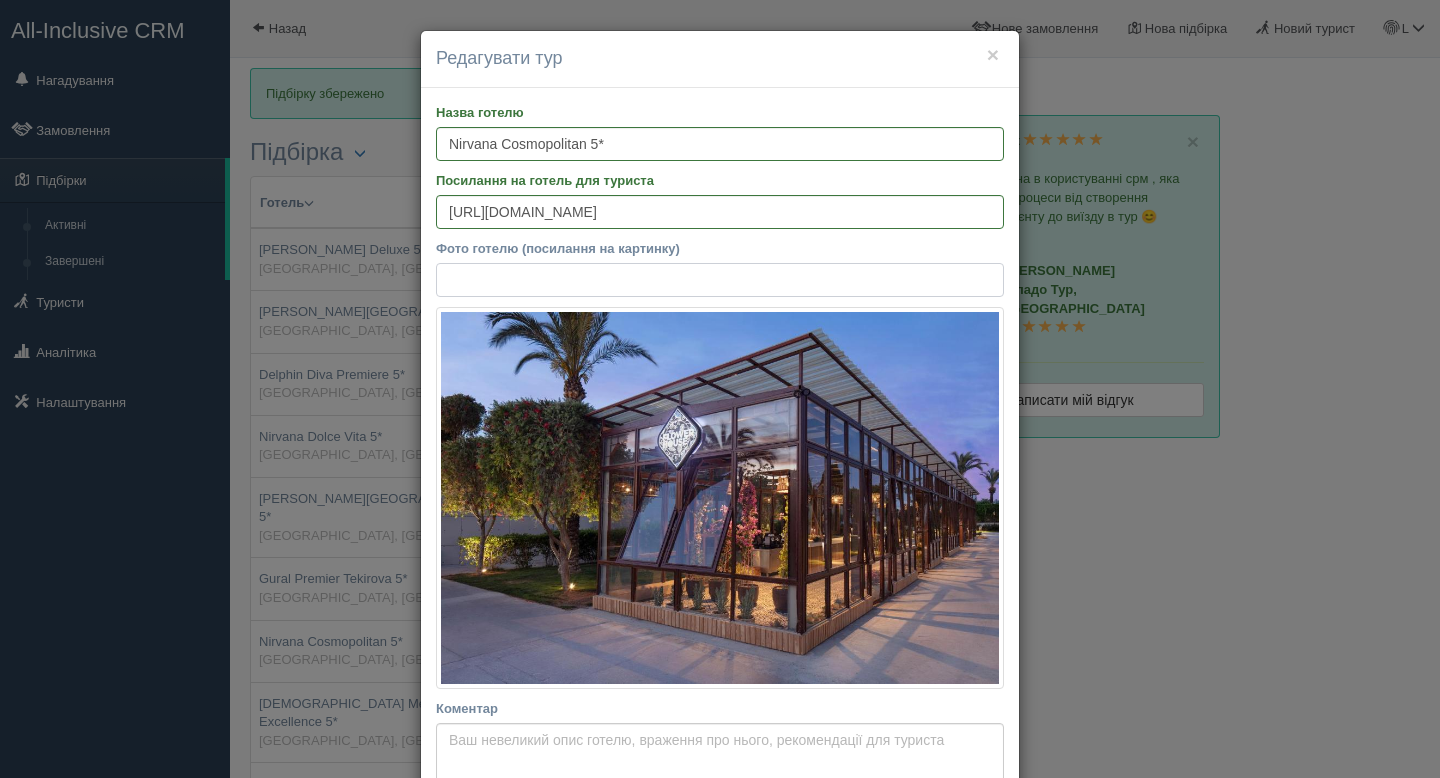 click on "Фото готелю (посилання на картинку)" at bounding box center (720, 280) 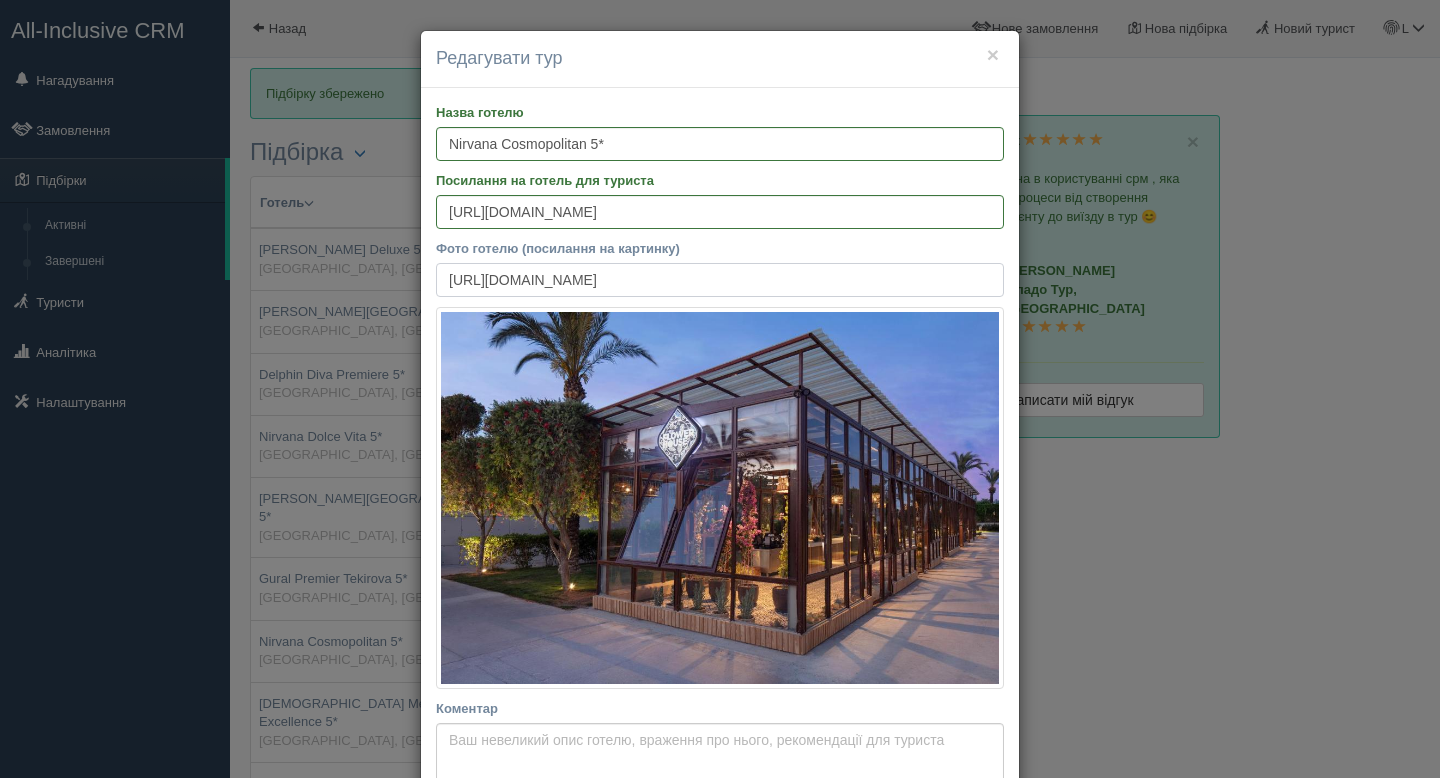 scroll, scrollTop: 0, scrollLeft: 497, axis: horizontal 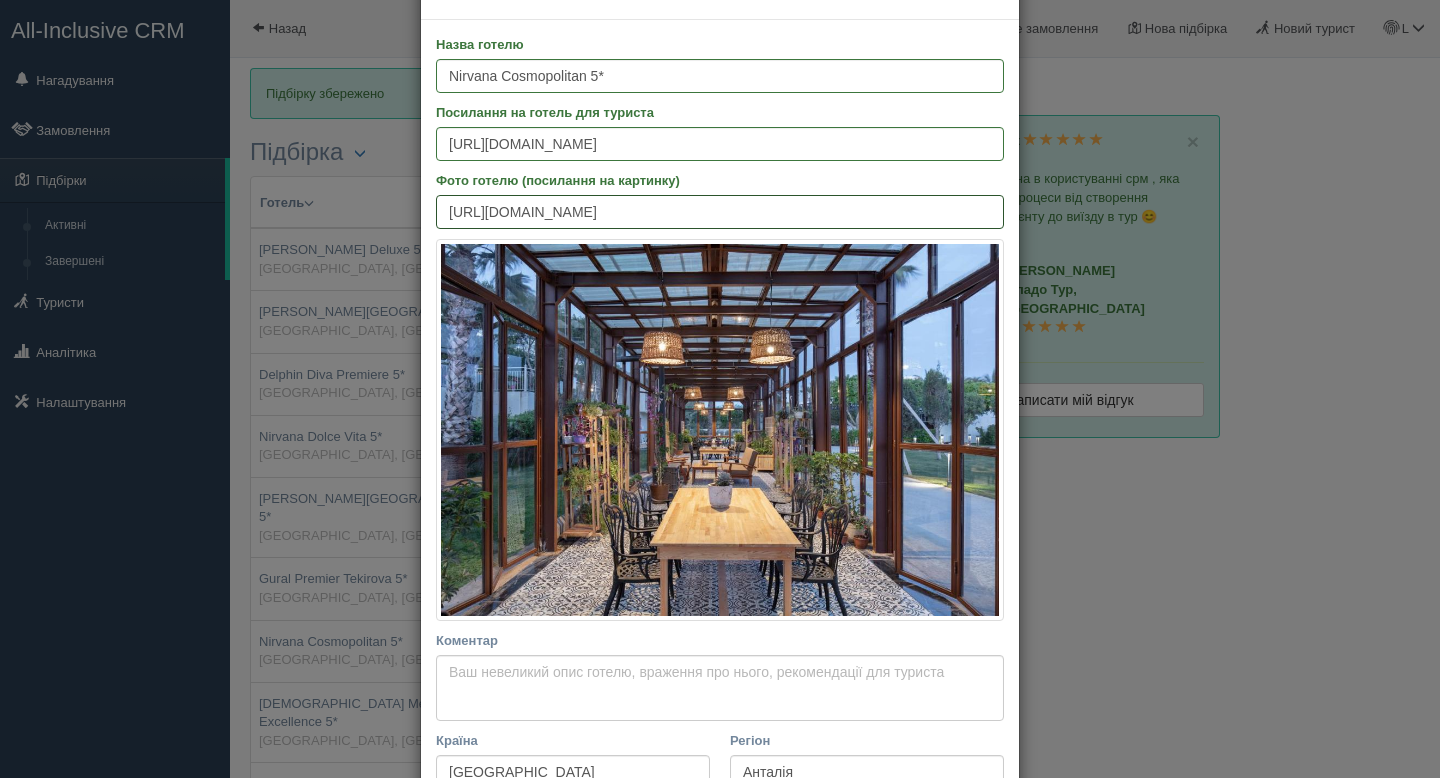 paste on "304081770.jpg?k=73217013541a16d33c5b3d2667d82e5e4d24a33acc85e8950d52baea183ff2ff" 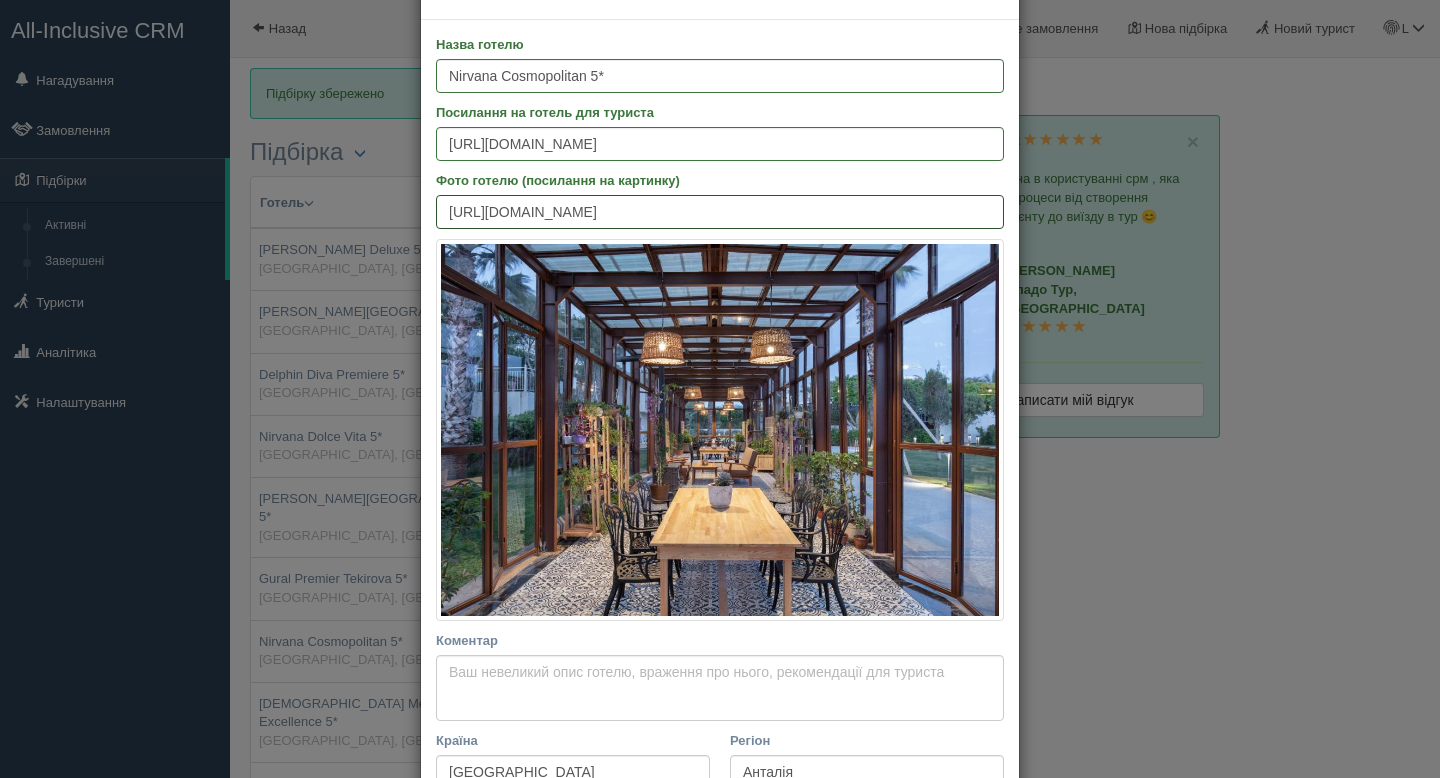 scroll, scrollTop: 0, scrollLeft: 475, axis: horizontal 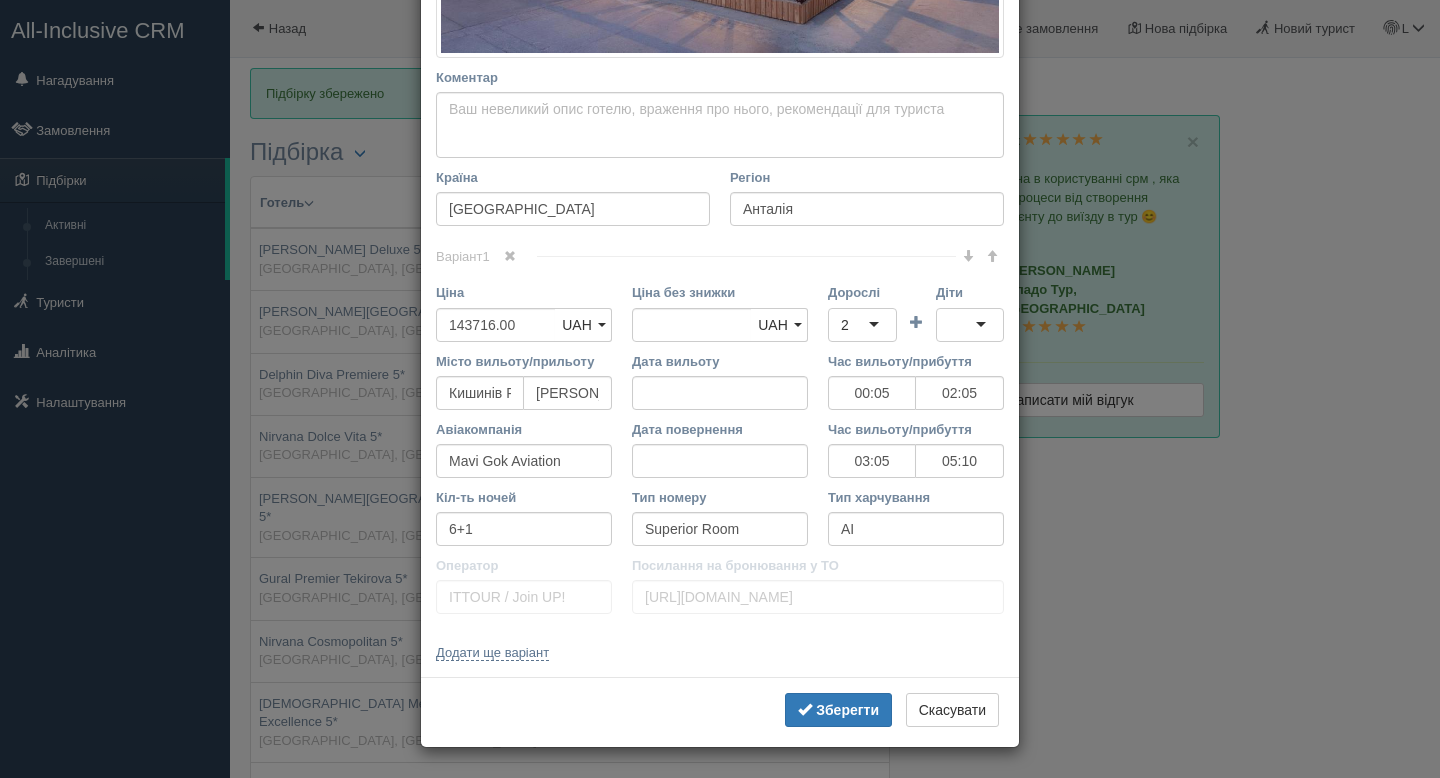 click on "Зберегти
Скасувати" at bounding box center [720, 712] 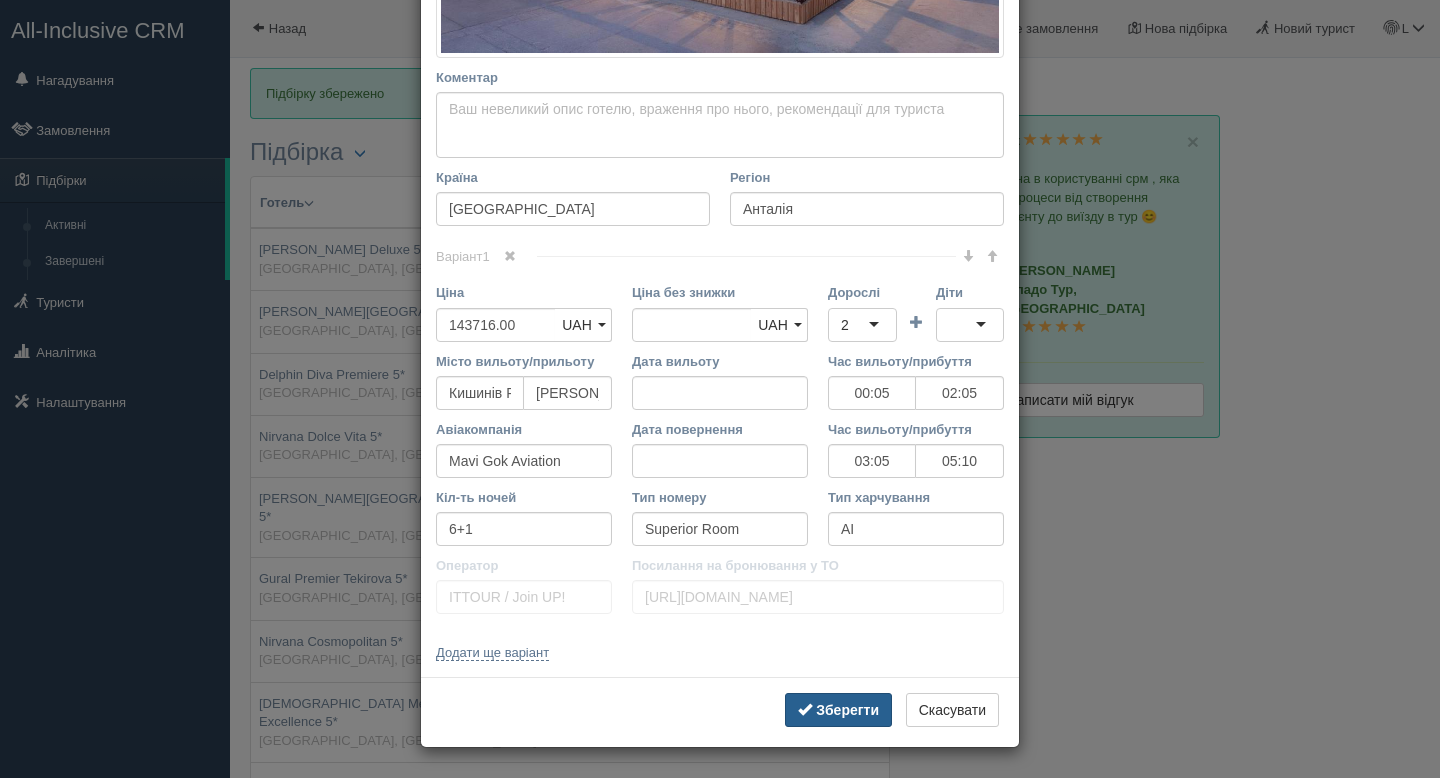 click on "Зберегти" at bounding box center [847, 710] 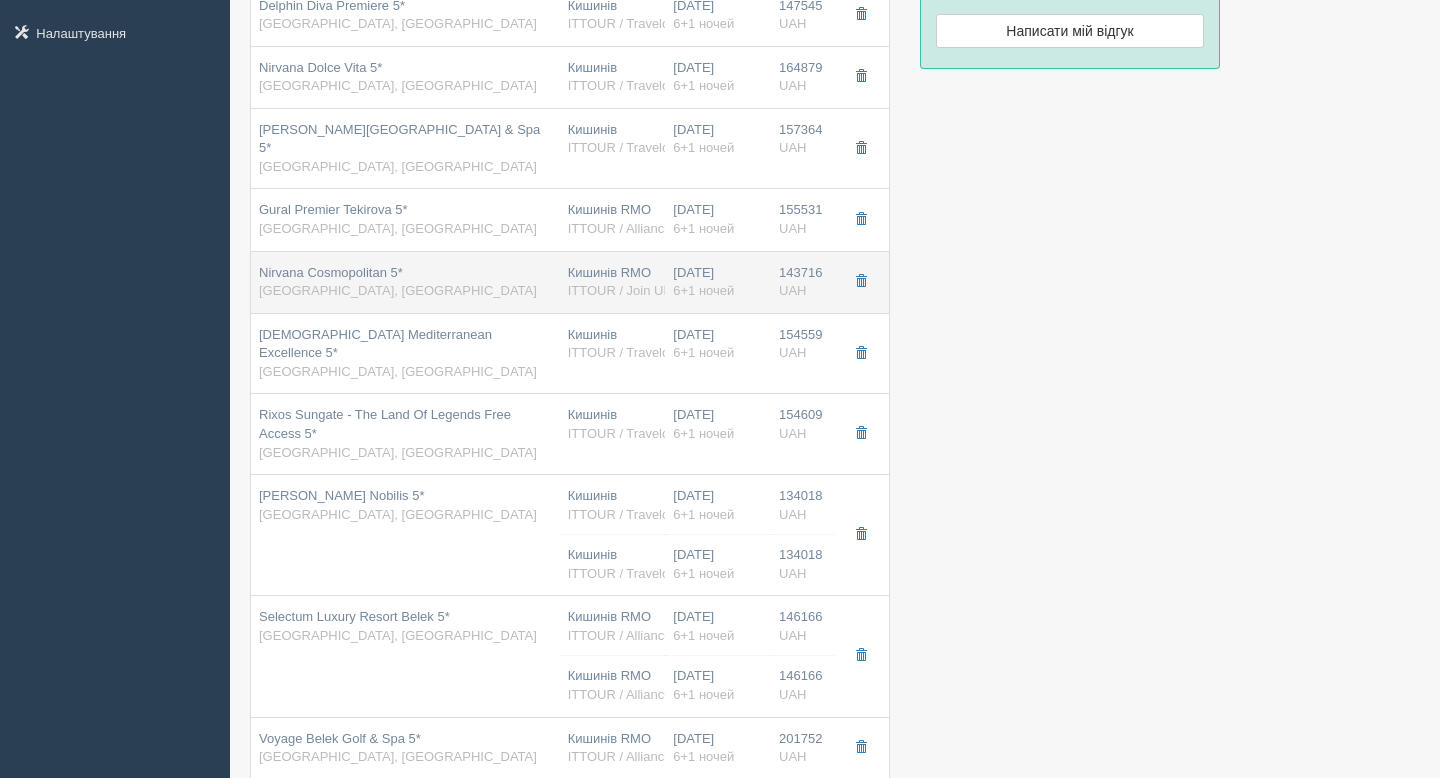 scroll, scrollTop: 367, scrollLeft: 0, axis: vertical 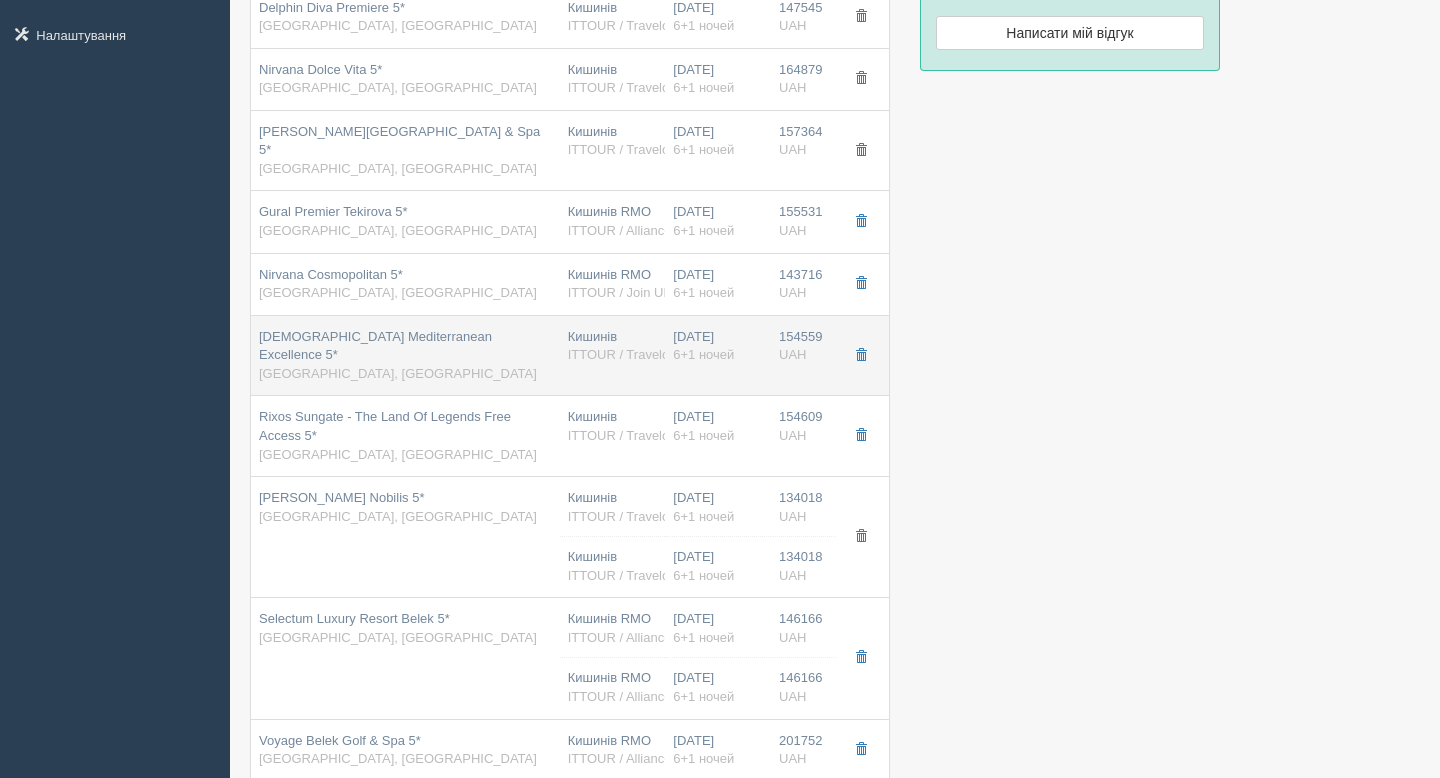 click on "Nirvana Mediterranean Excellence 5*" at bounding box center [375, 346] 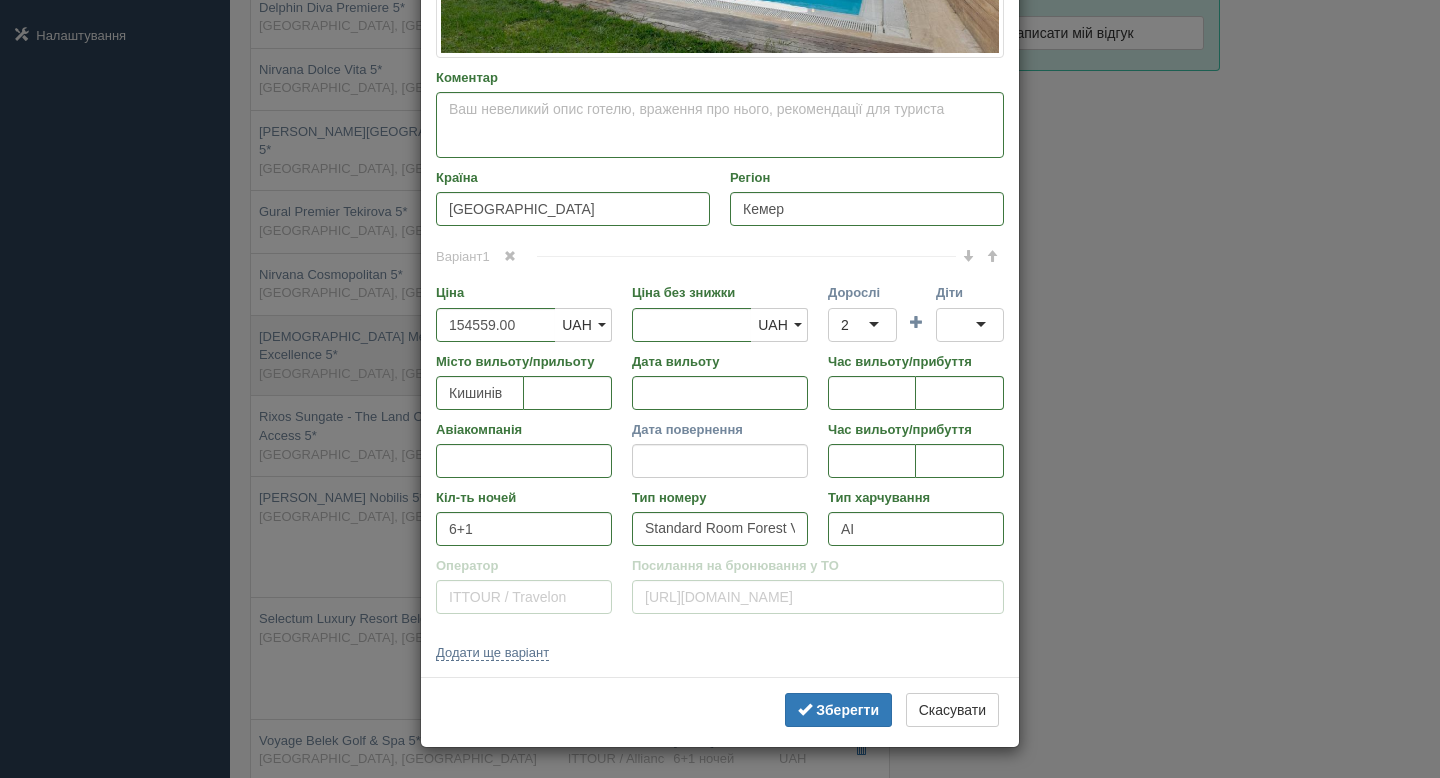 scroll, scrollTop: 0, scrollLeft: 0, axis: both 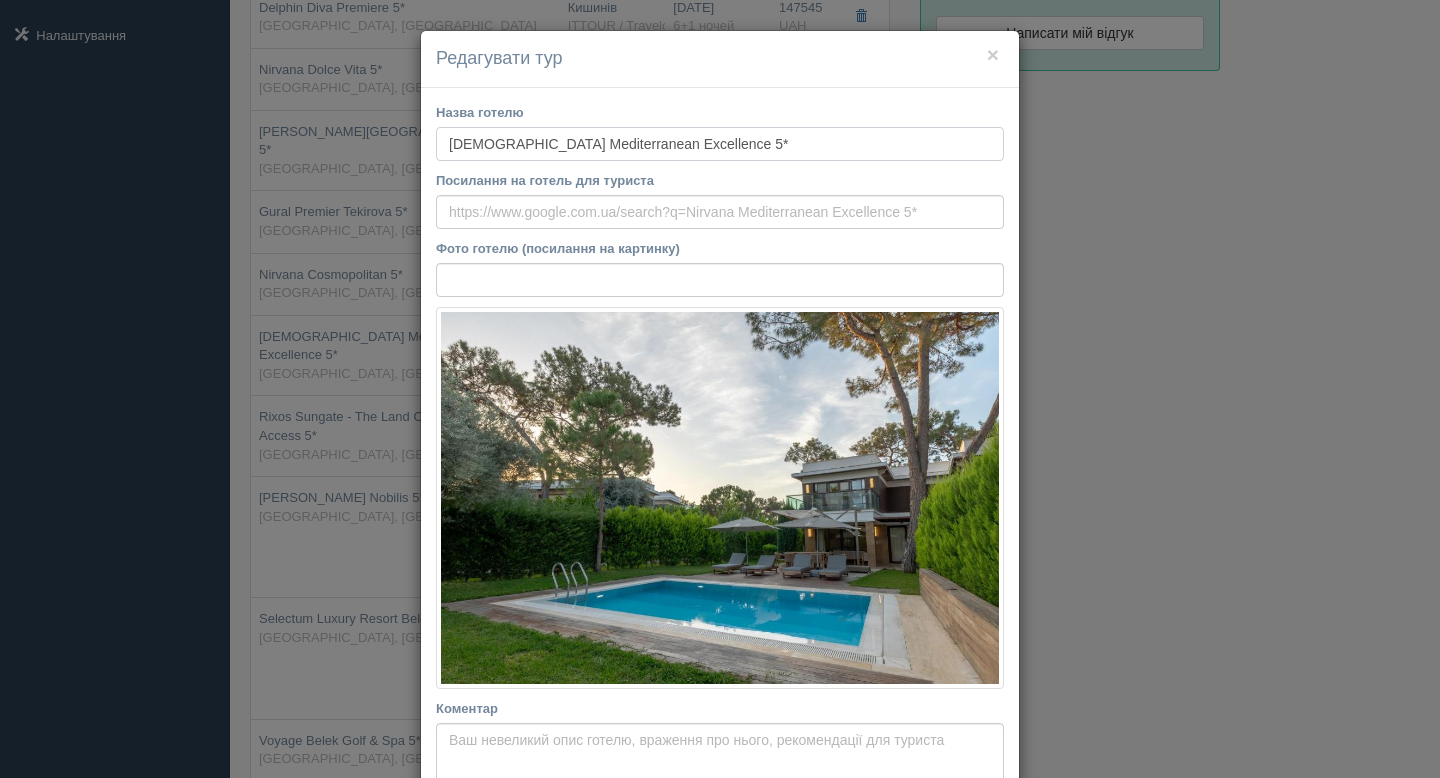 drag, startPoint x: 717, startPoint y: 137, endPoint x: 432, endPoint y: 133, distance: 285.02808 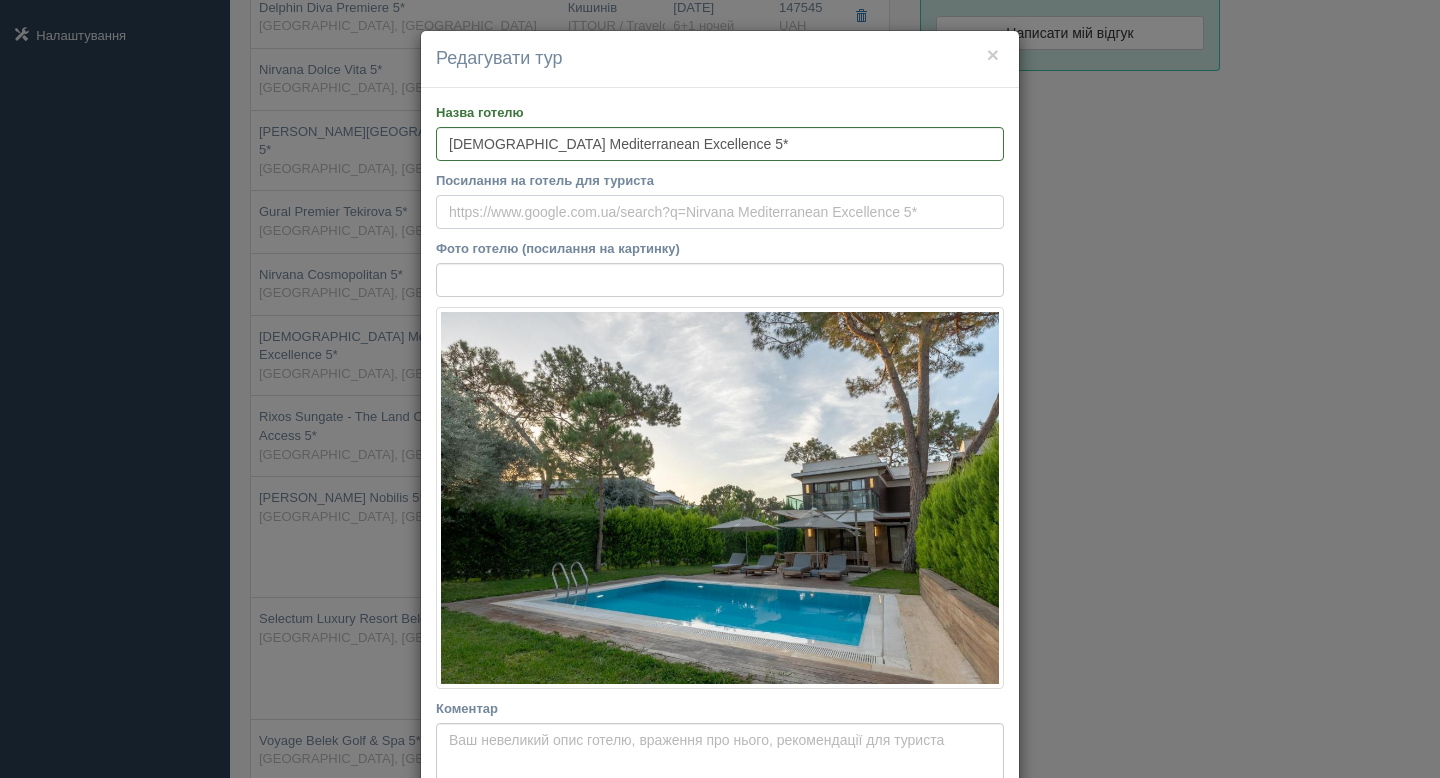click on "Посилання на готель для туриста" at bounding box center [720, 212] 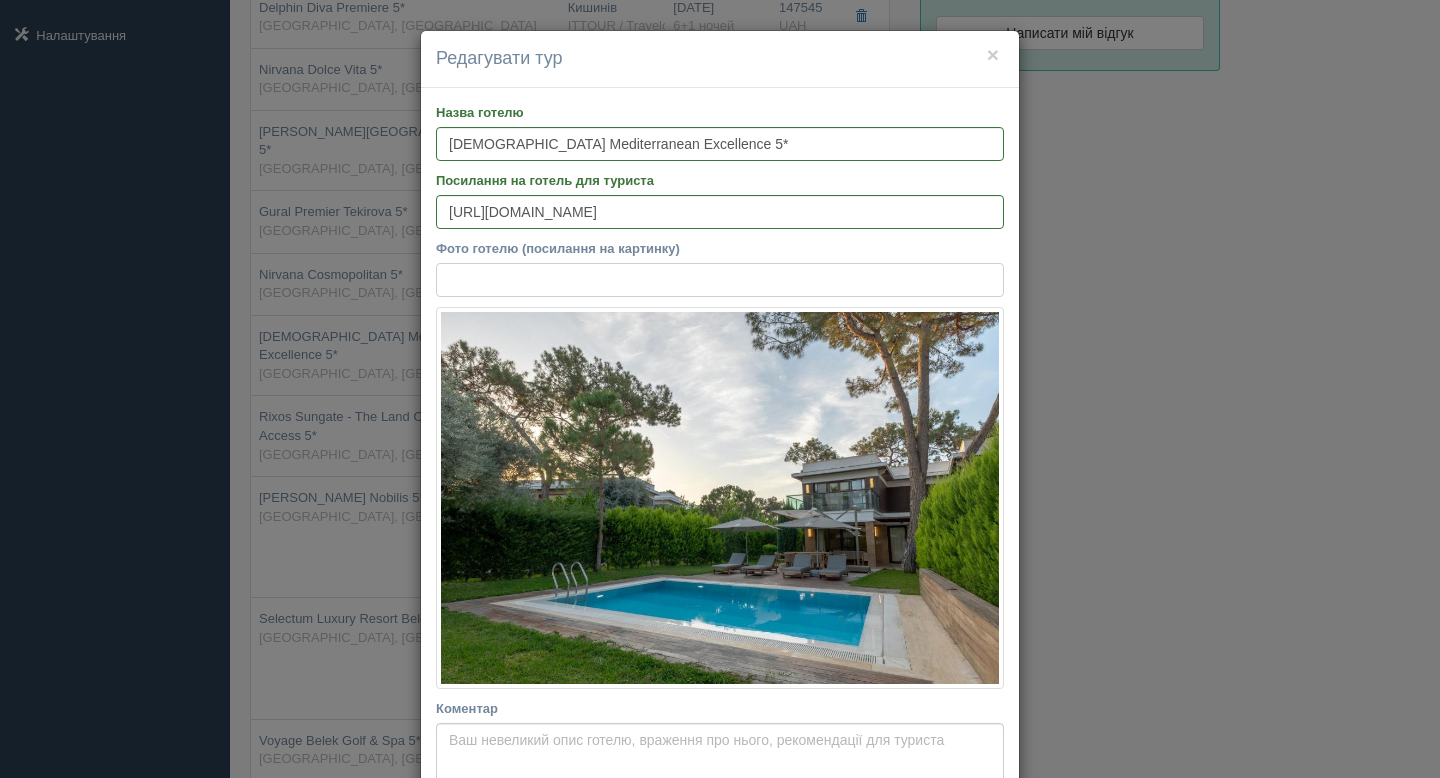 click on "Фото готелю (посилання на картинку)" at bounding box center [720, 280] 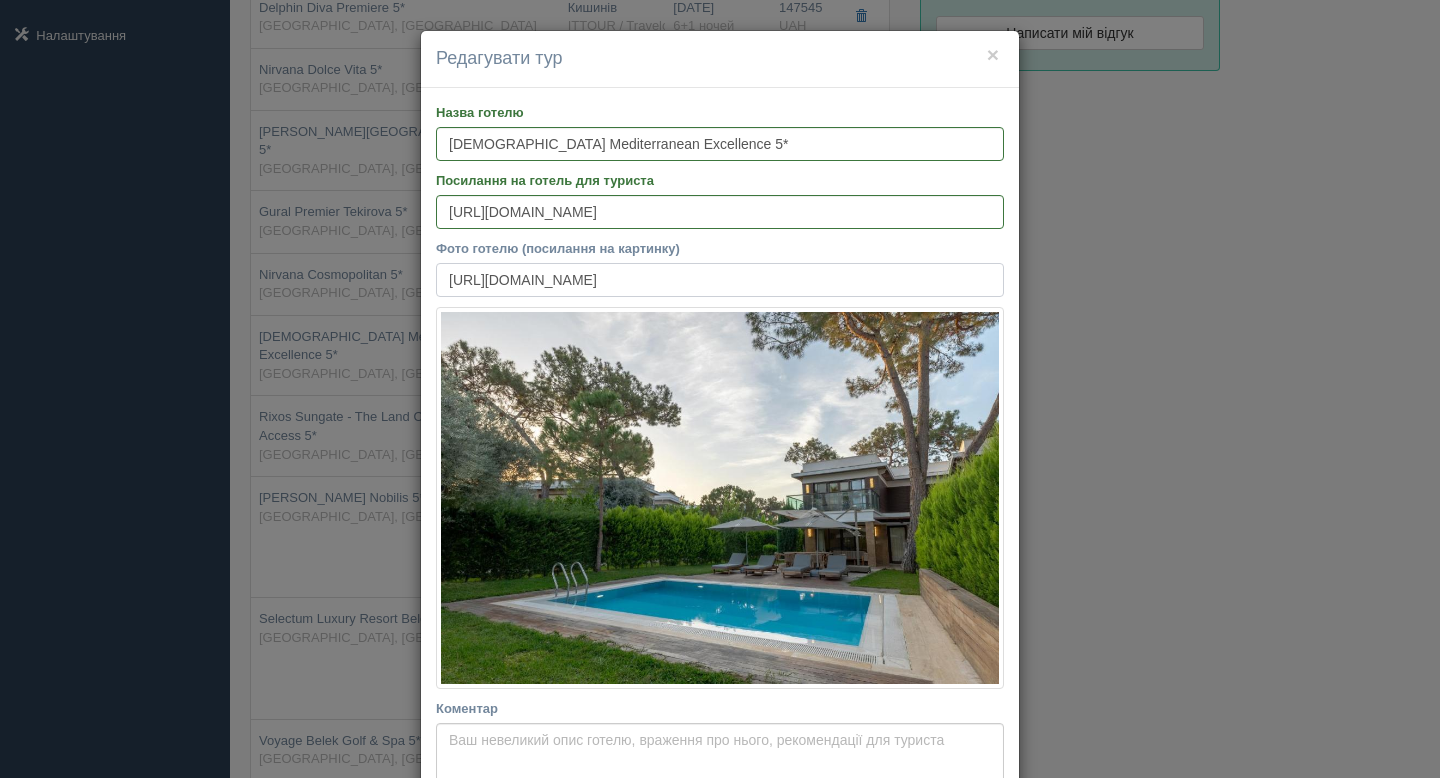 scroll, scrollTop: 0, scrollLeft: 464, axis: horizontal 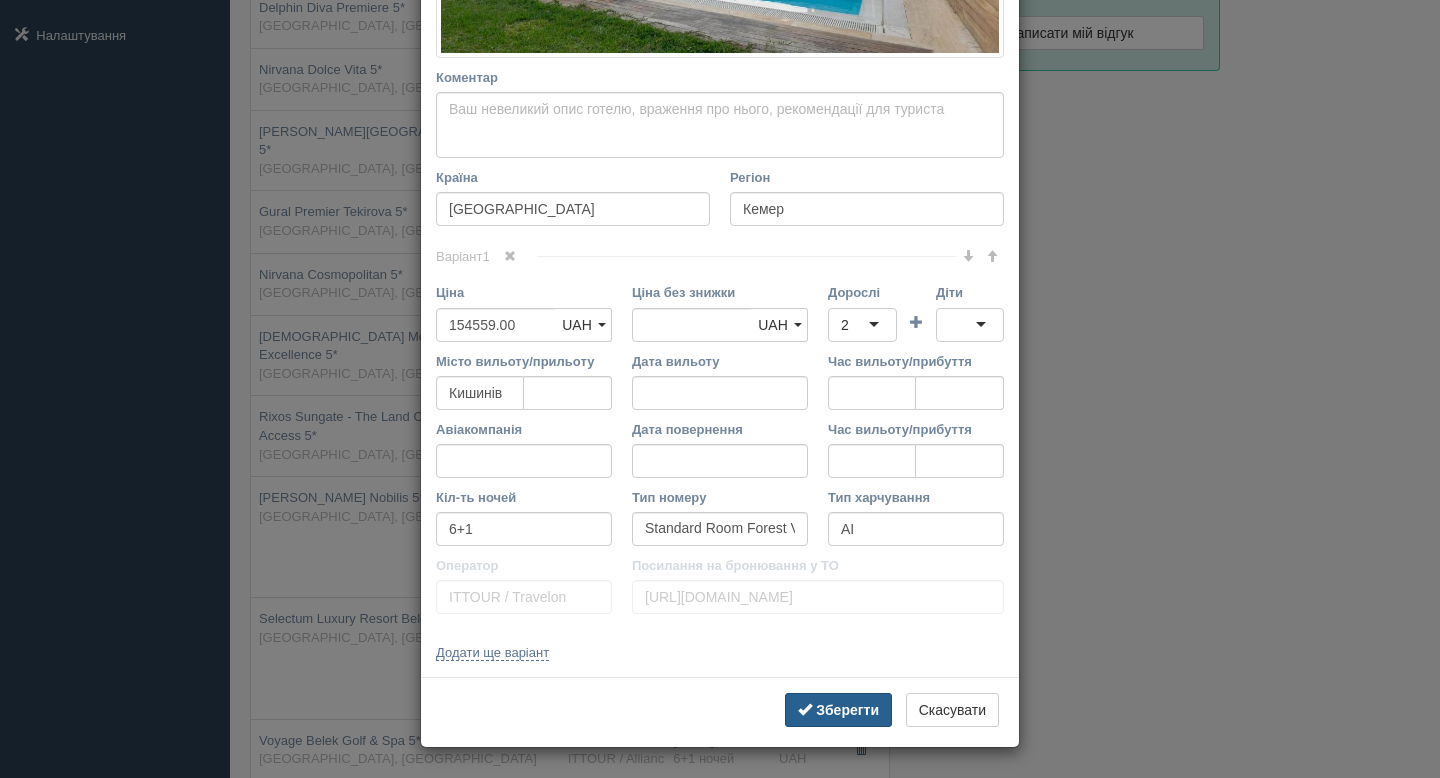 click on "Зберегти" at bounding box center [847, 710] 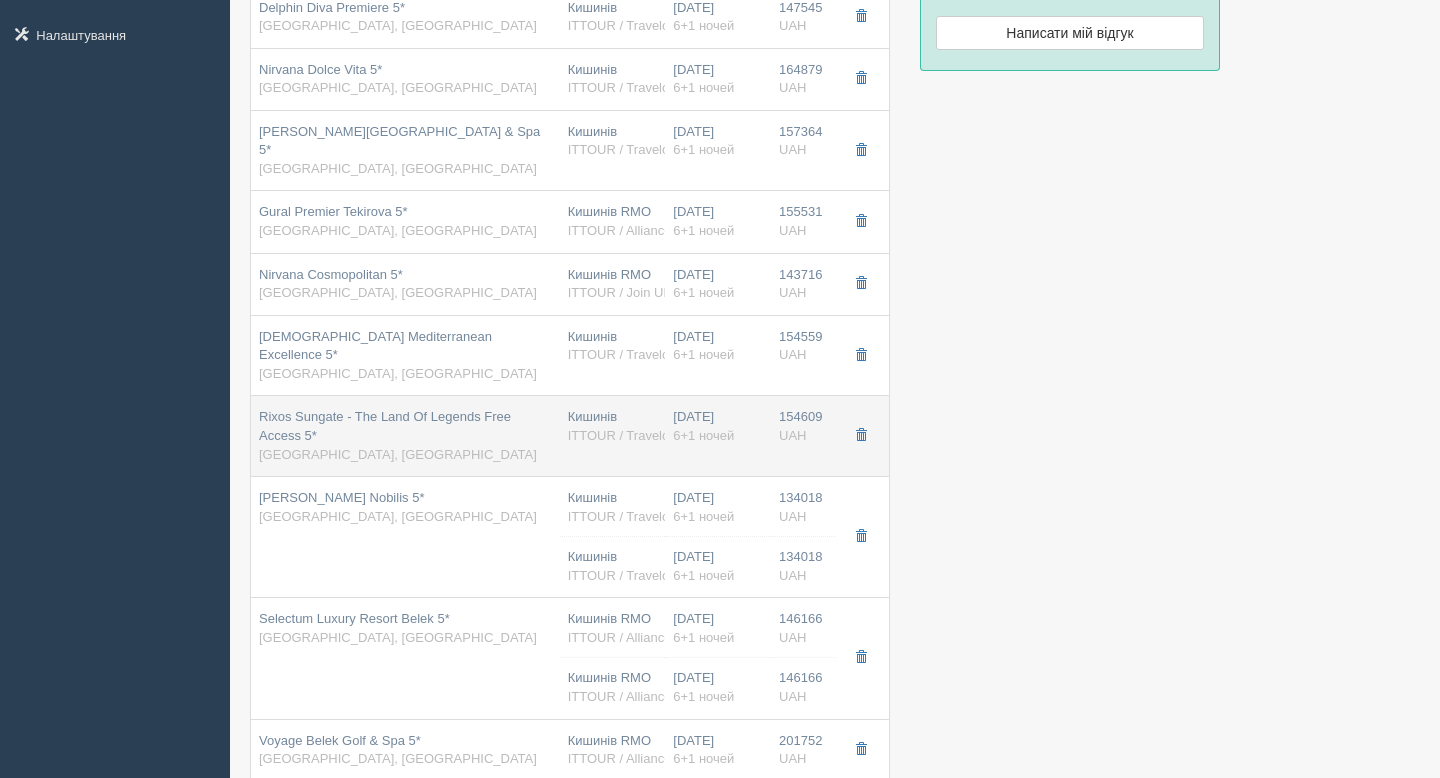 click on "Rixos Sungate - The Land Of Legends Free Access 5*
Туреччина, Кемер" at bounding box center [405, 436] 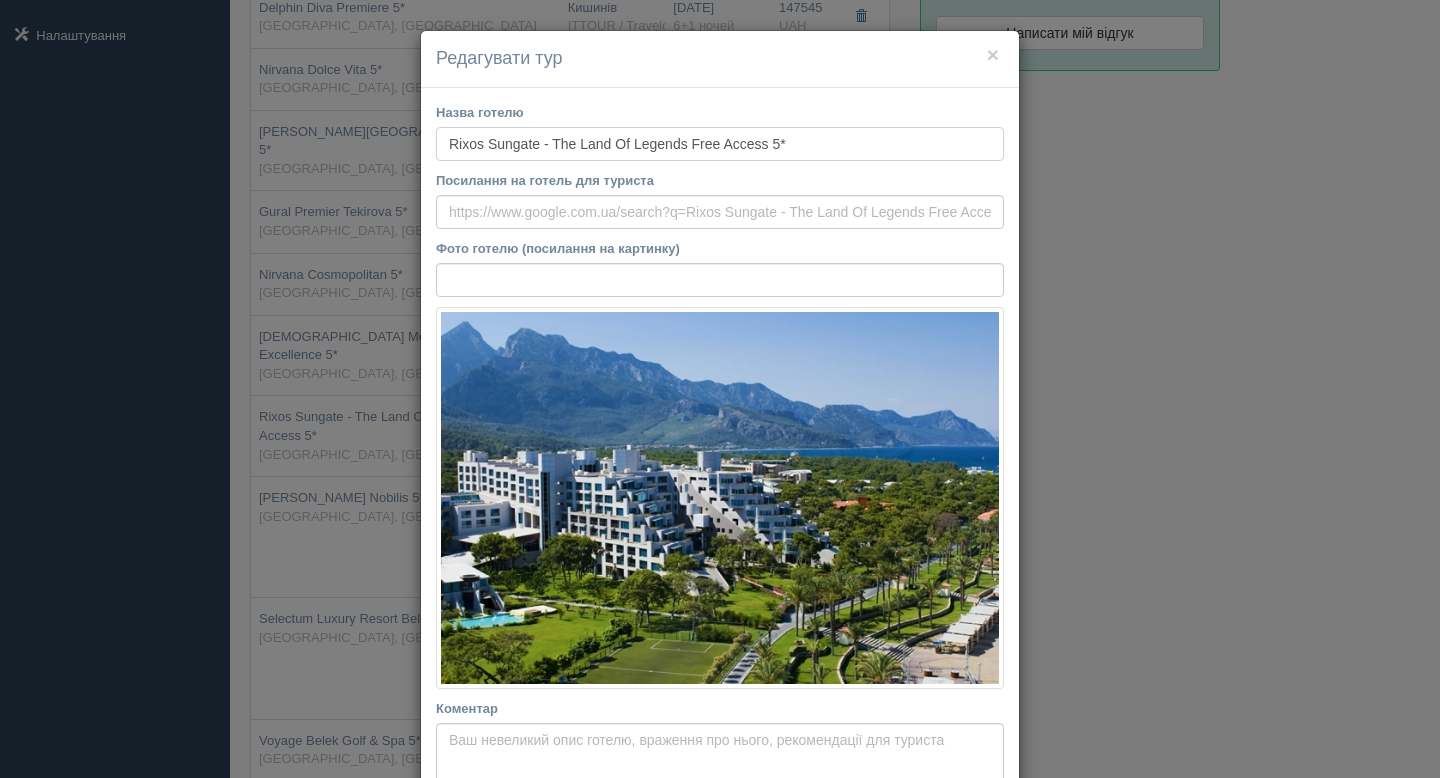 drag, startPoint x: 817, startPoint y: 139, endPoint x: 465, endPoint y: 133, distance: 352.05115 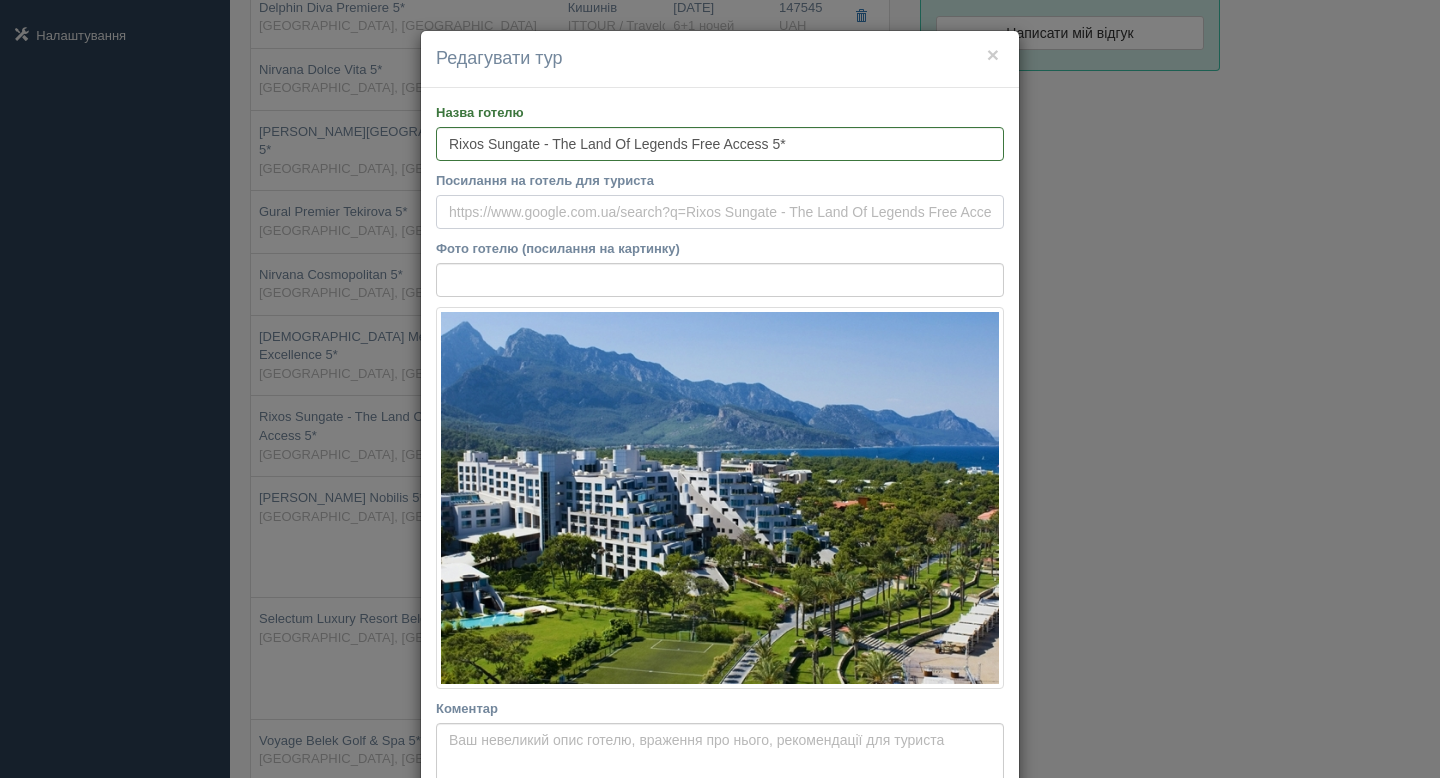 click on "Посилання на готель для туриста" at bounding box center [720, 212] 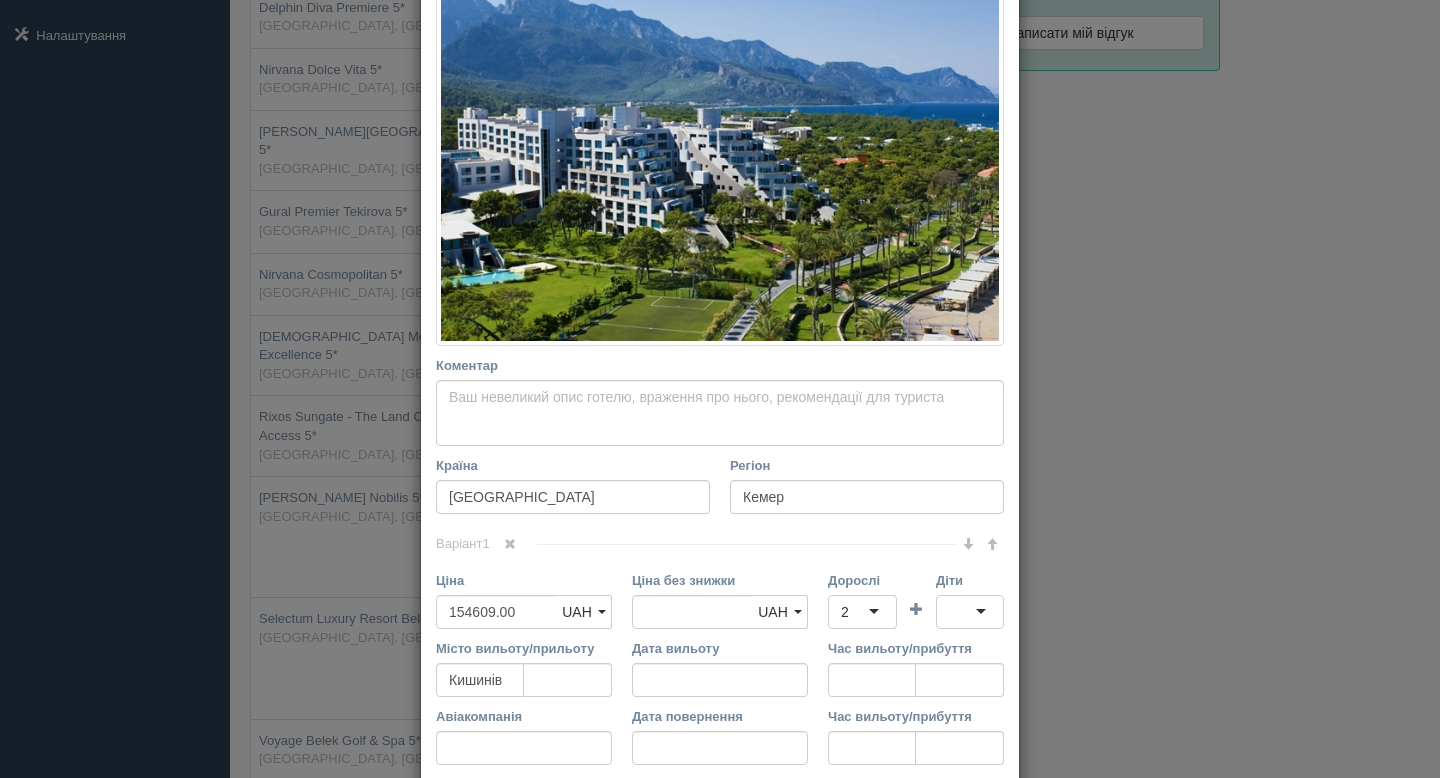 scroll, scrollTop: 567, scrollLeft: 0, axis: vertical 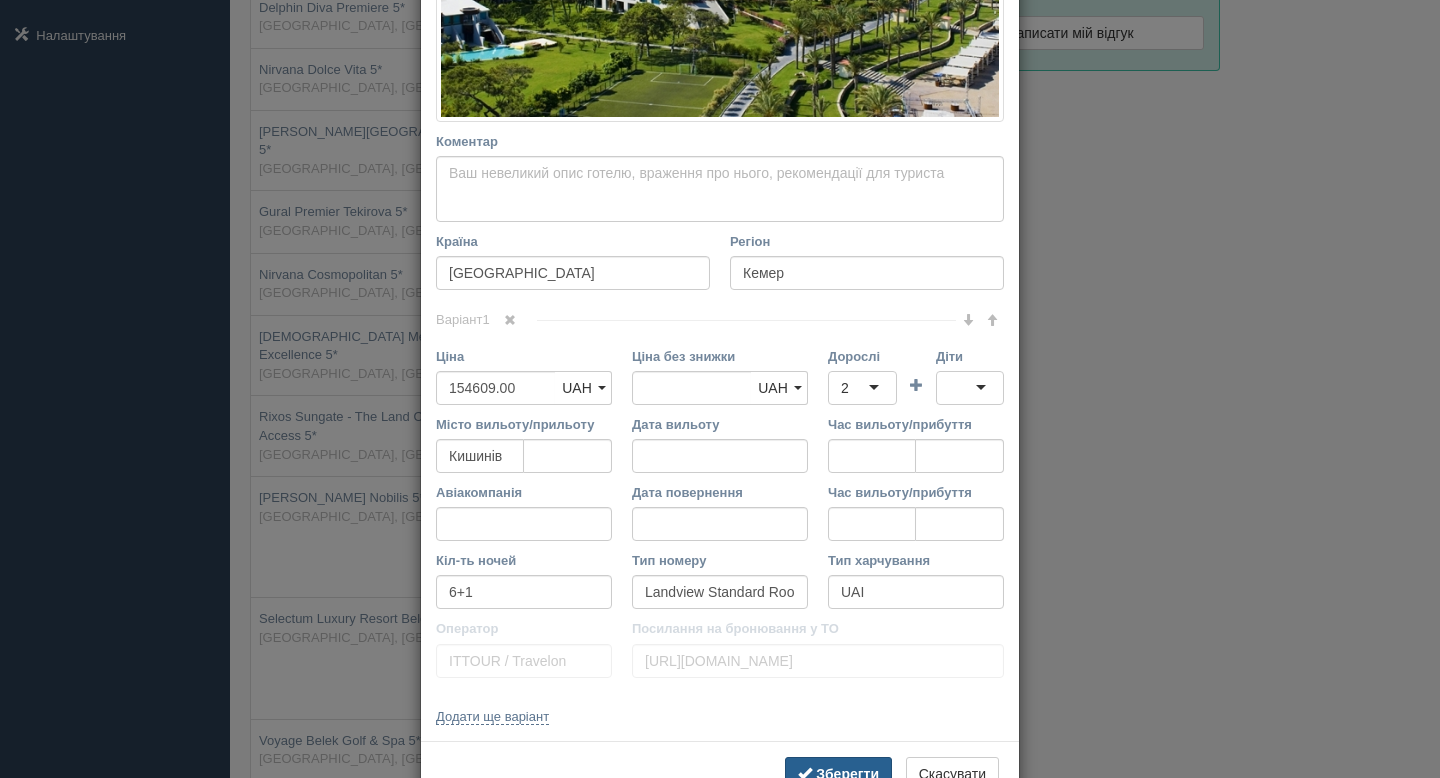 click on "Зберегти" at bounding box center (847, 774) 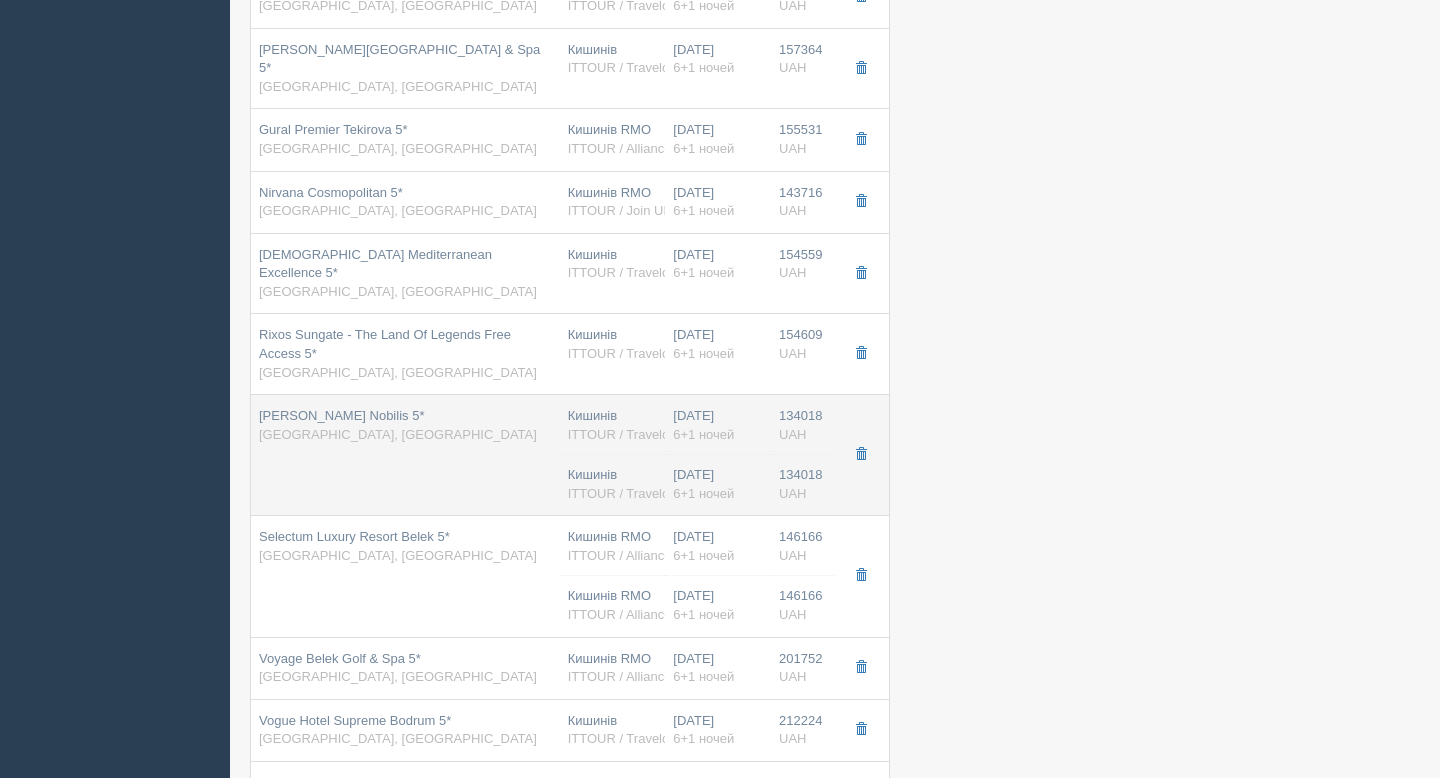 scroll, scrollTop: 456, scrollLeft: 0, axis: vertical 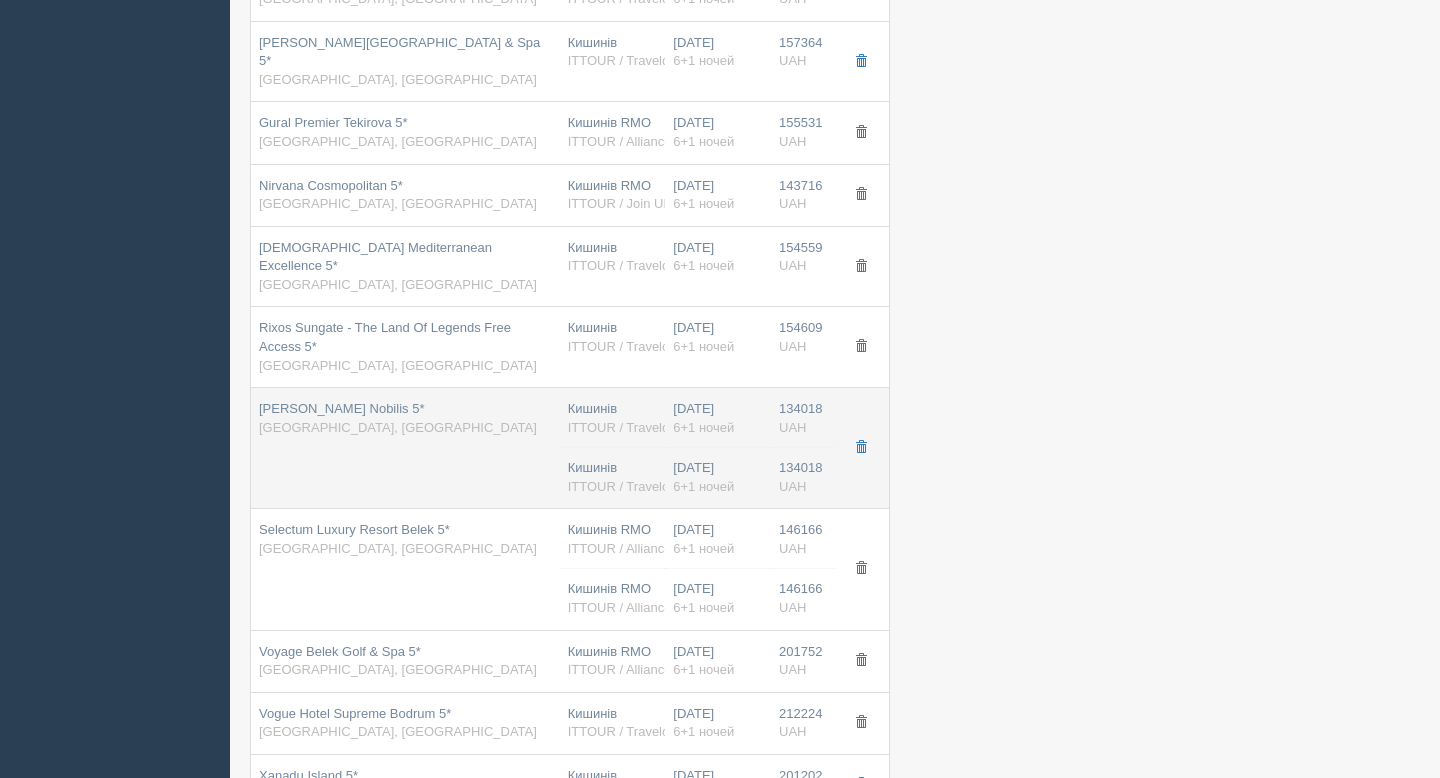click on "Robinson Nobilis 5*
Туреччина, Белек" at bounding box center (405, 448) 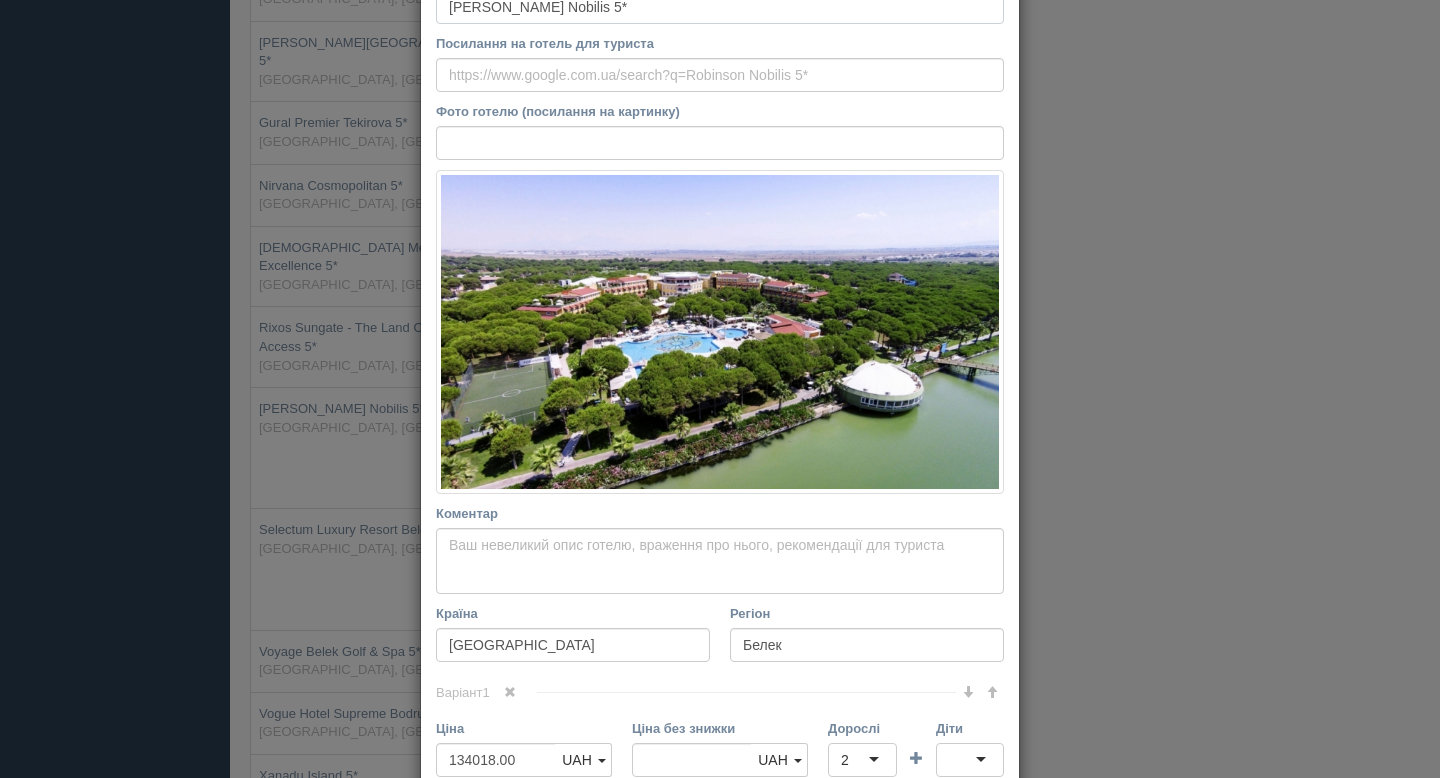 scroll, scrollTop: 0, scrollLeft: 0, axis: both 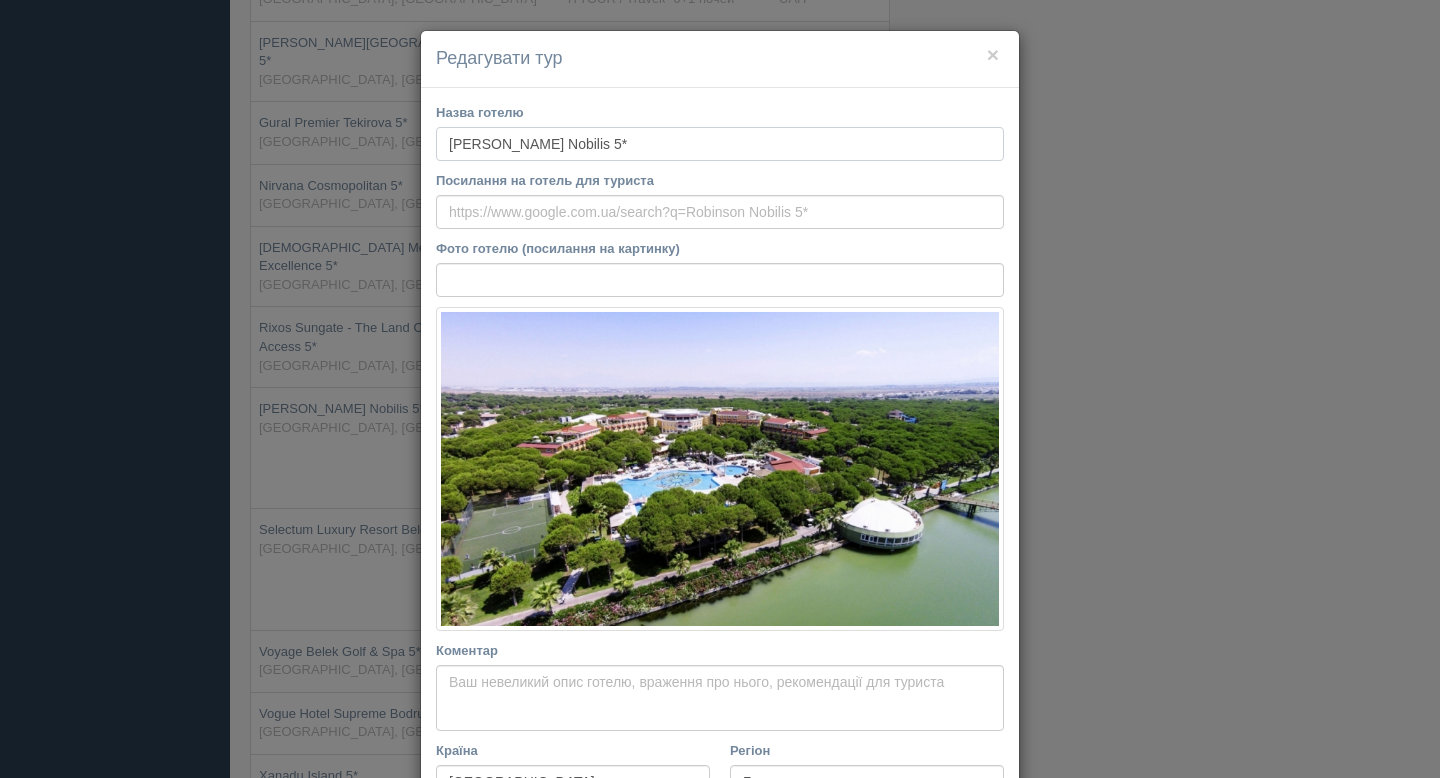 drag, startPoint x: 594, startPoint y: 139, endPoint x: 417, endPoint y: 138, distance: 177.00282 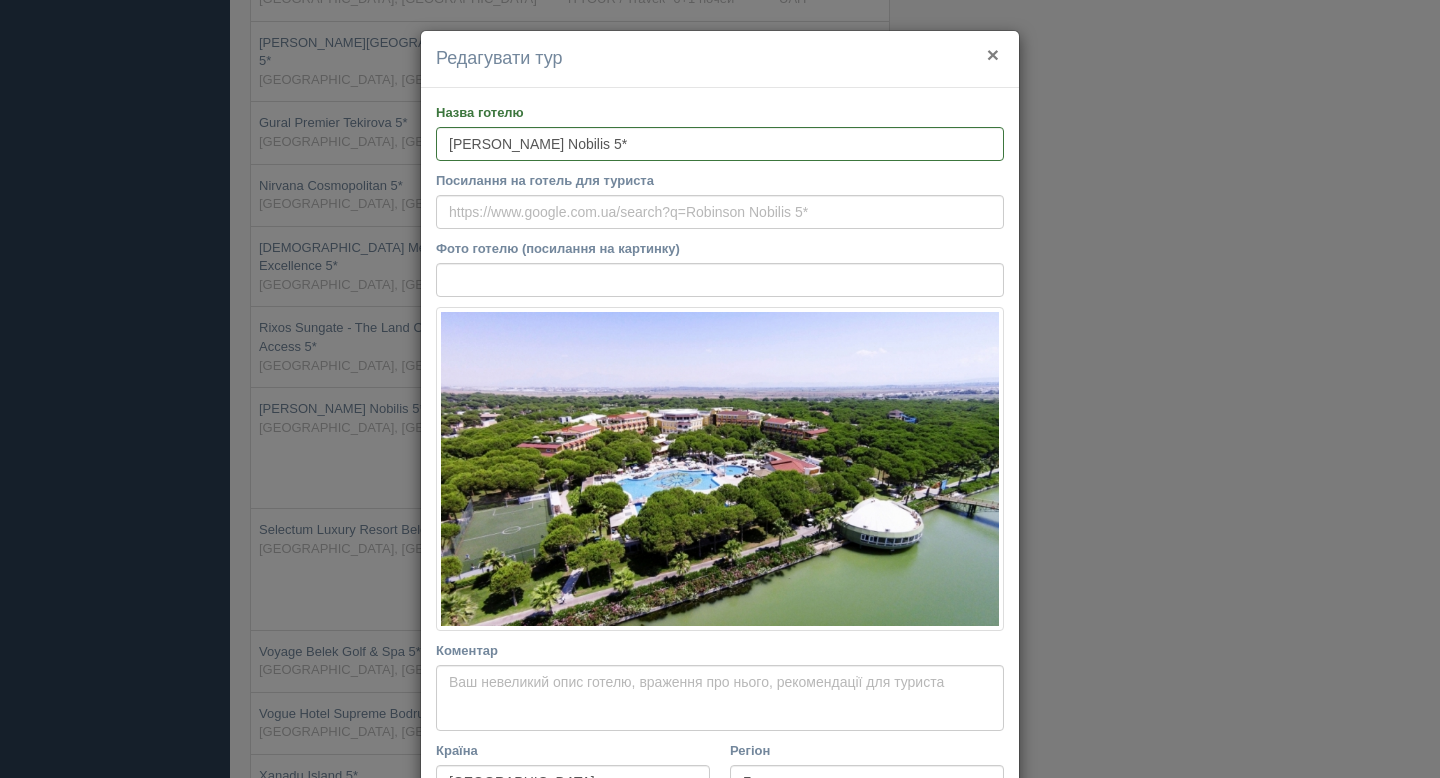 click on "×" at bounding box center [993, 54] 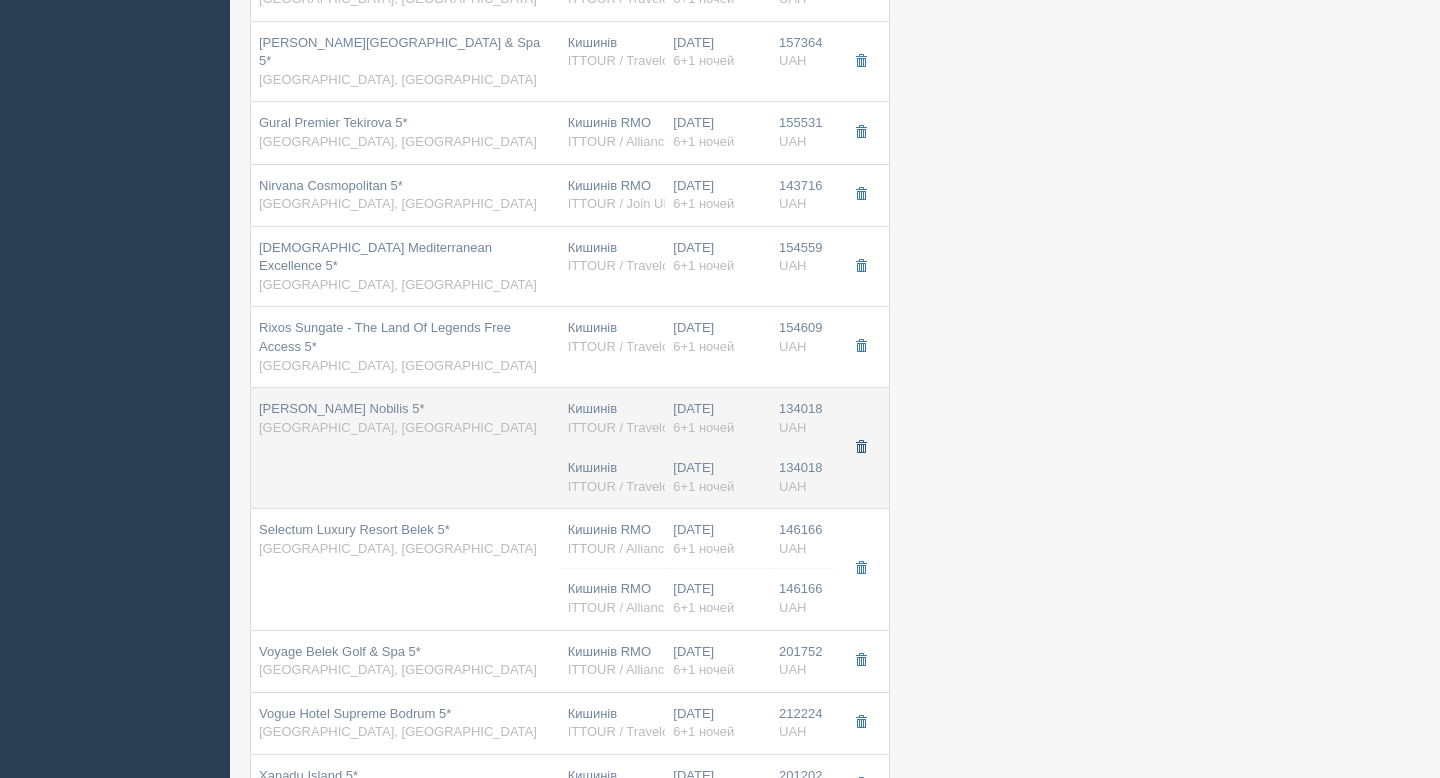 click at bounding box center (861, 447) 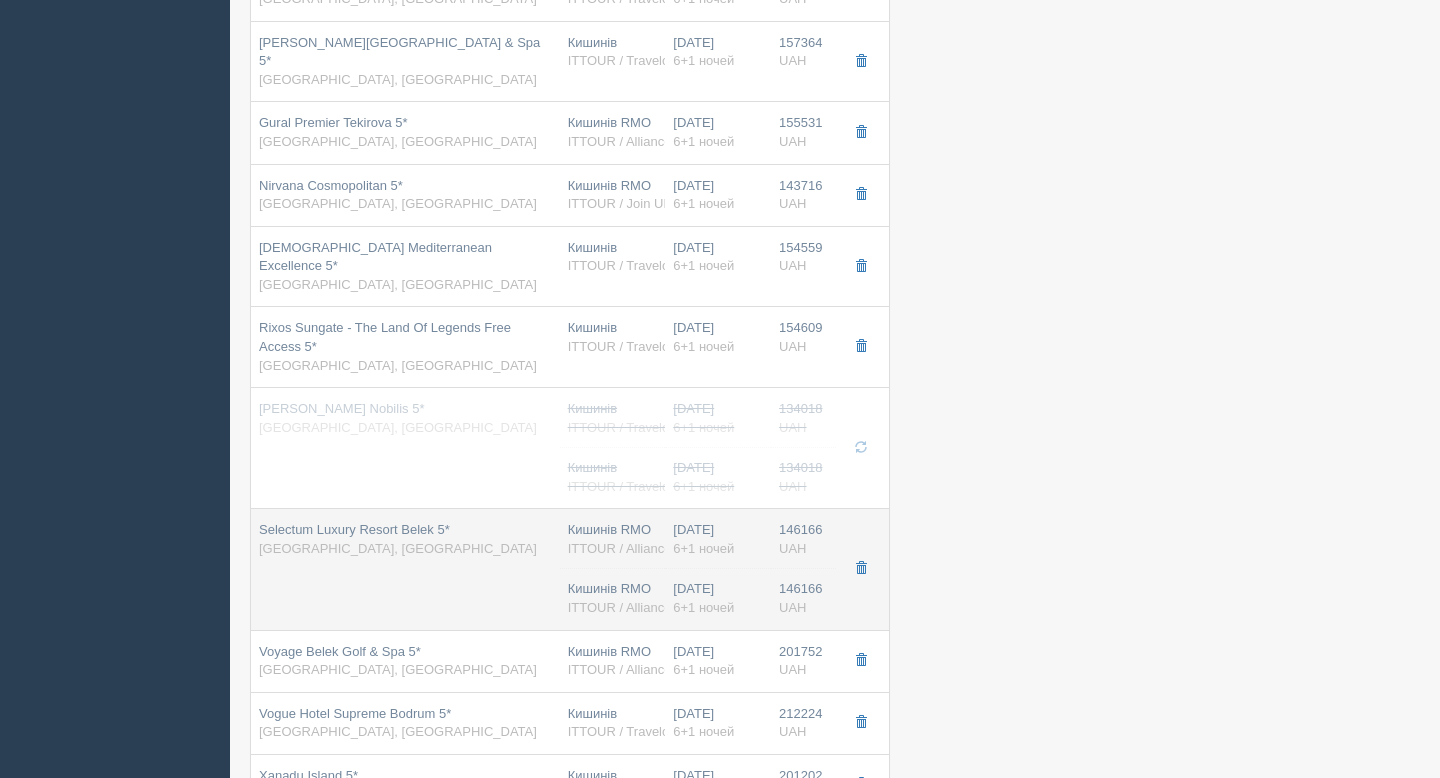 click on "Selectum Luxury Resort Belek 5*
Туреччина, Белек" at bounding box center [405, 569] 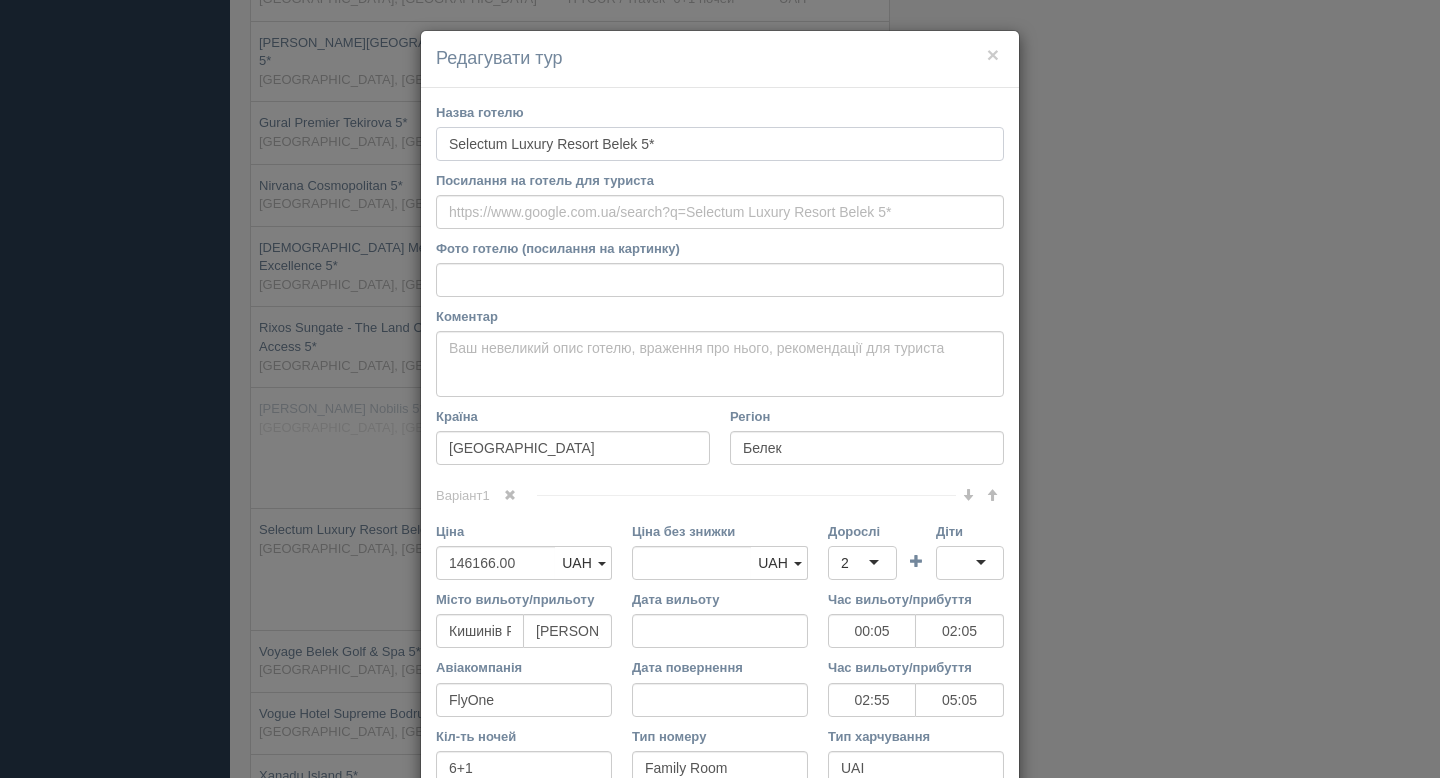 drag, startPoint x: 673, startPoint y: 143, endPoint x: 425, endPoint y: 142, distance: 248.00201 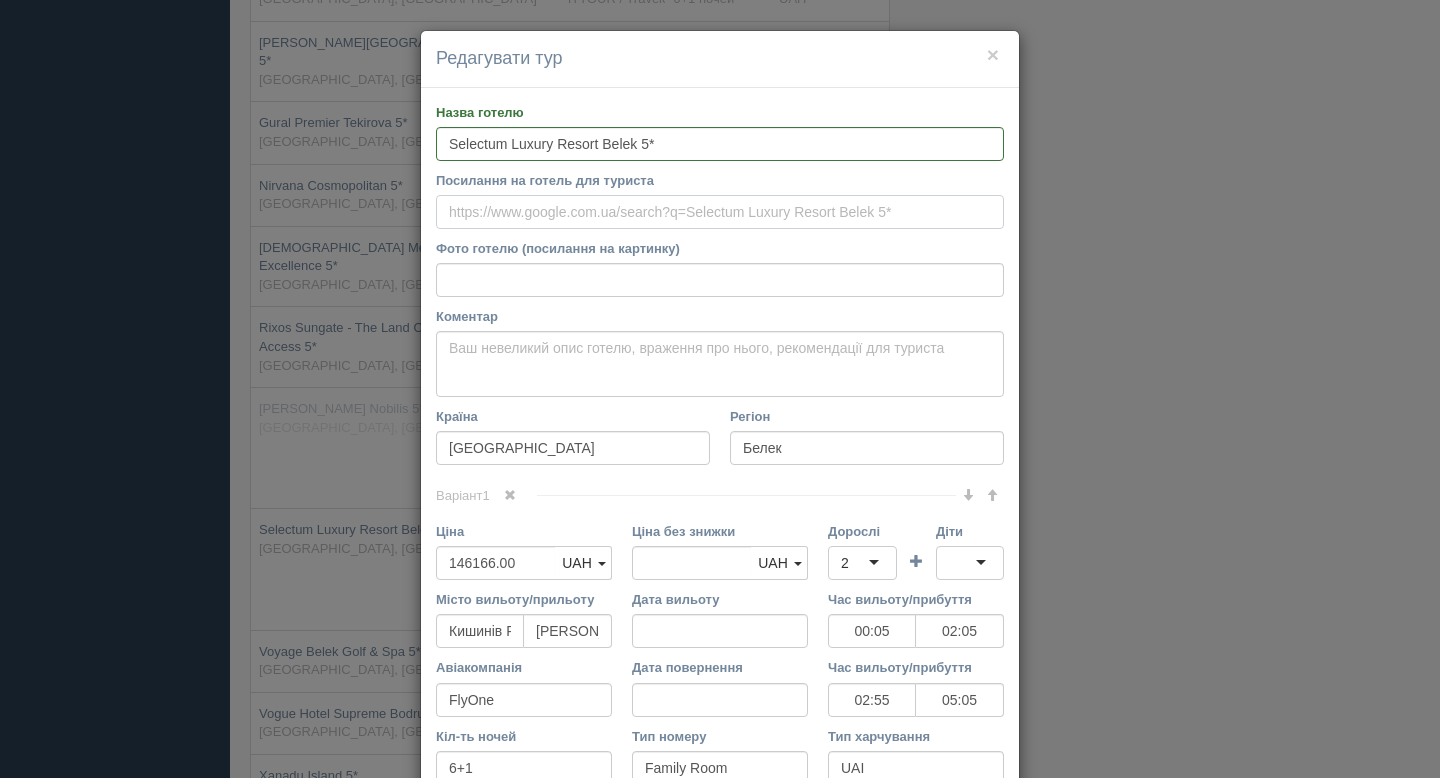 click on "Посилання на готель для туриста" at bounding box center (720, 212) 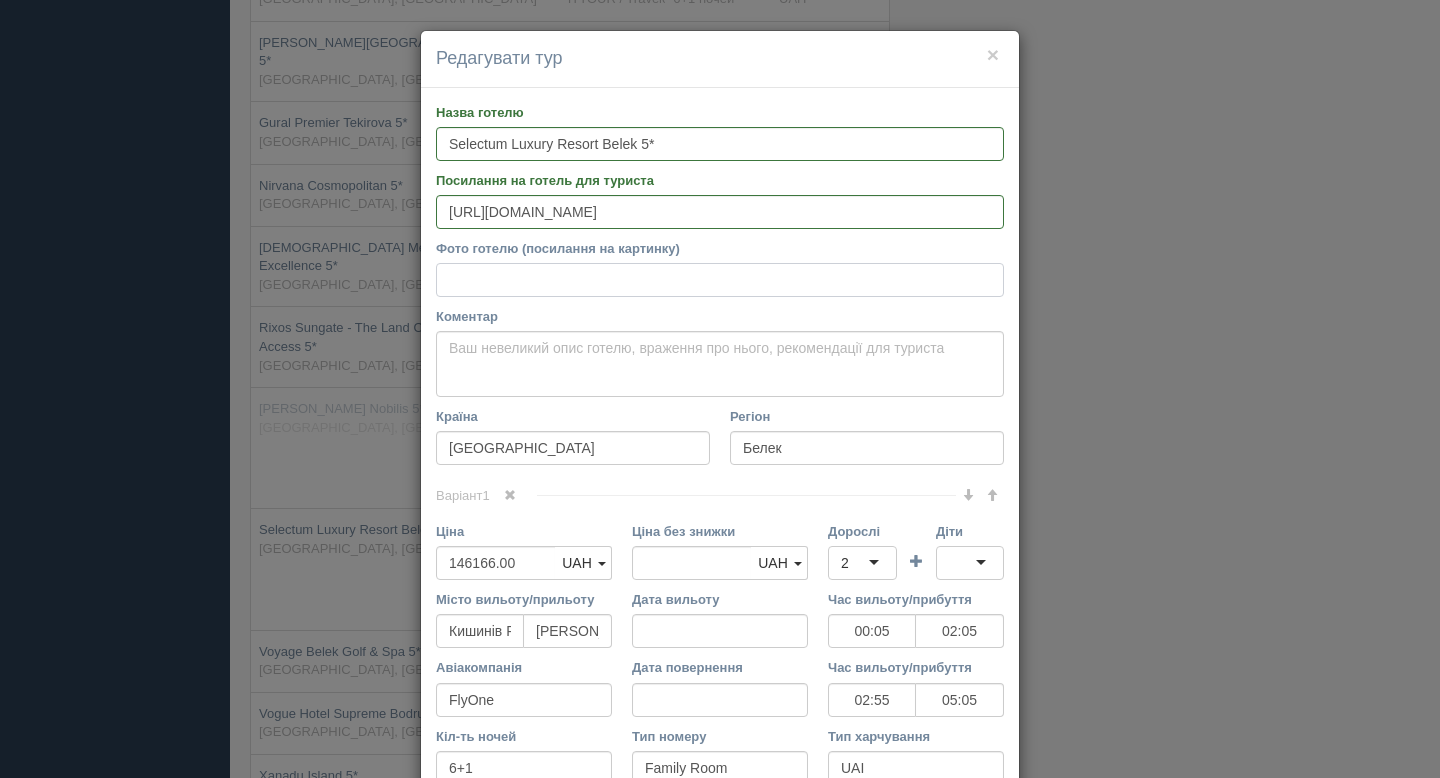 click on "Фото готелю (посилання на картинку)" at bounding box center [720, 280] 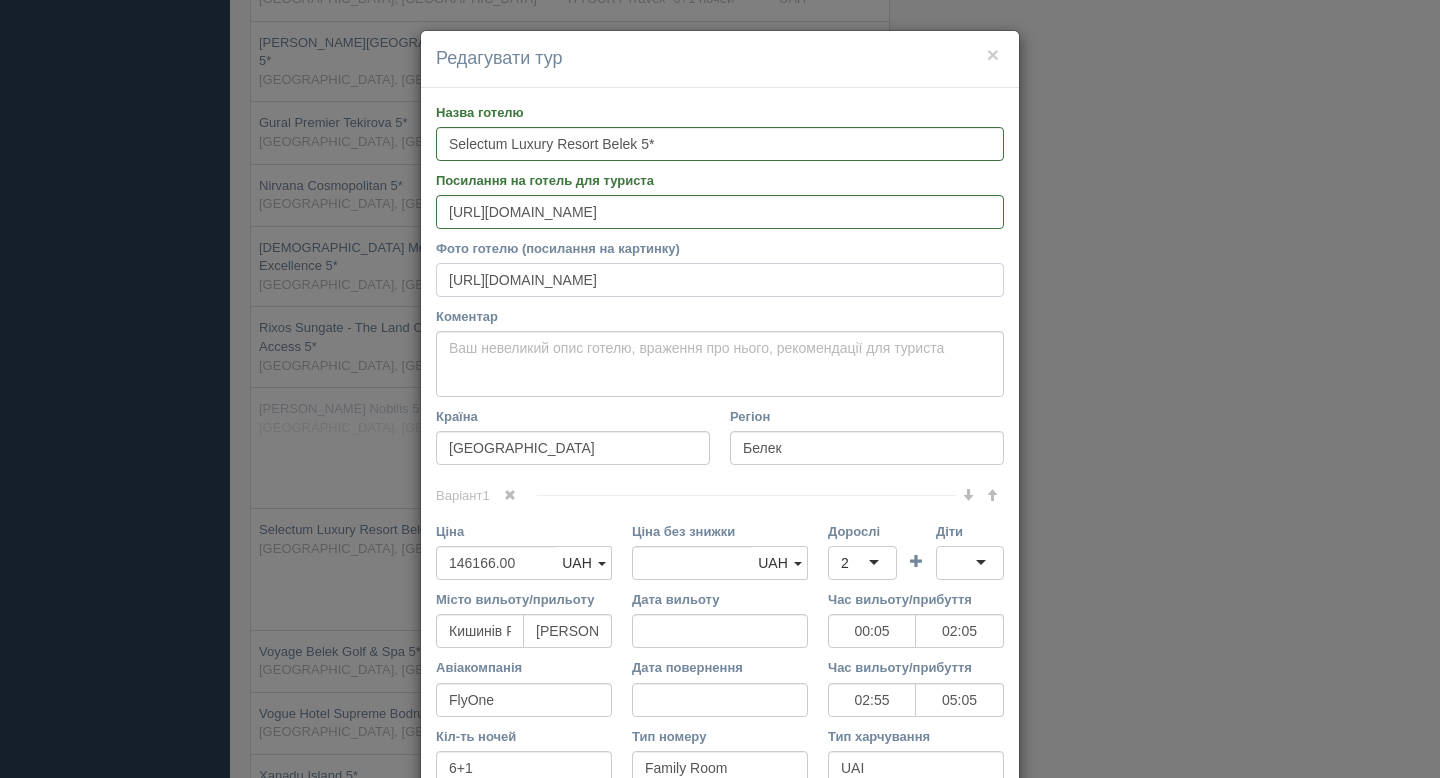 scroll, scrollTop: 0, scrollLeft: 469, axis: horizontal 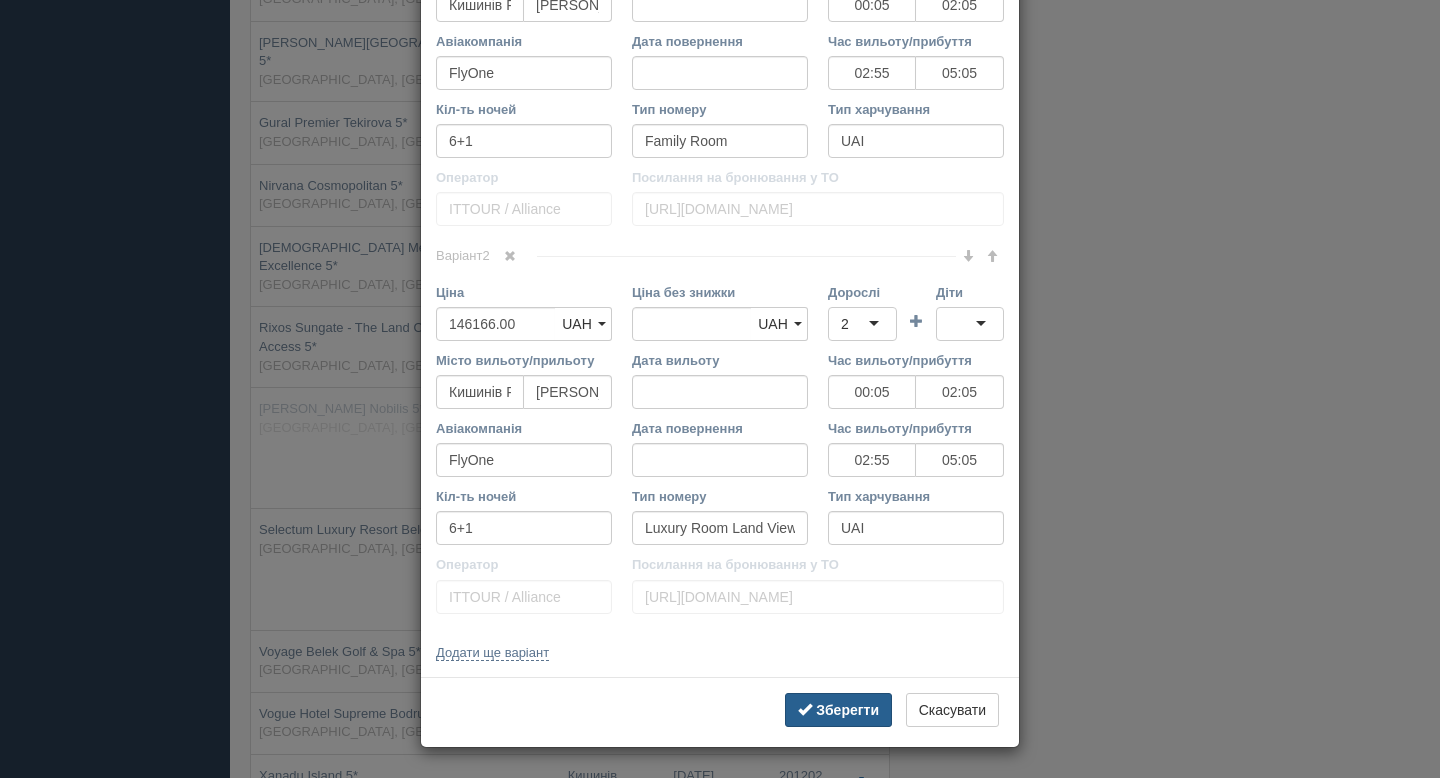 click on "Зберегти" at bounding box center [838, 710] 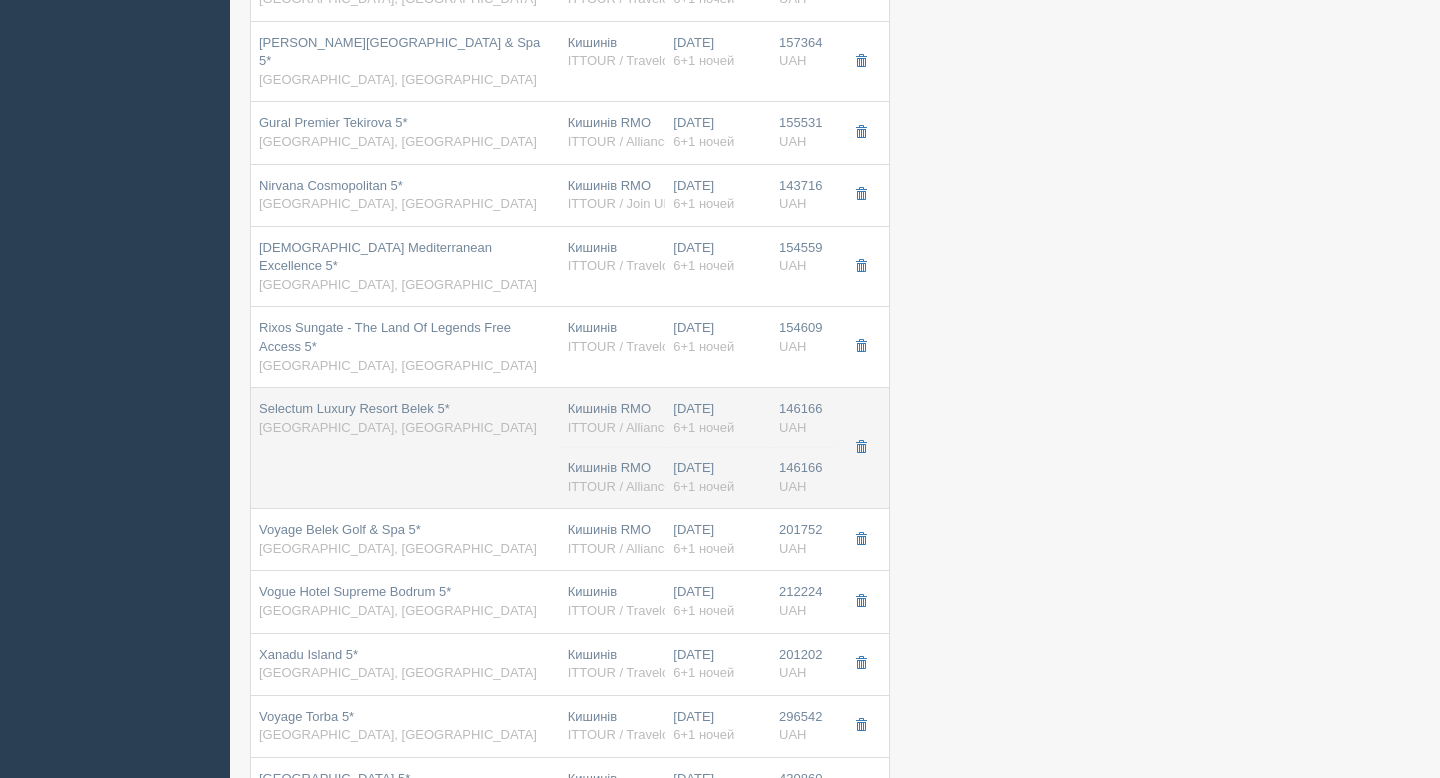 click on "Кишинів RMO
ITTOUR / Alliance
Кишинів RMO
ITTOUR / Alliance" at bounding box center (613, 448) 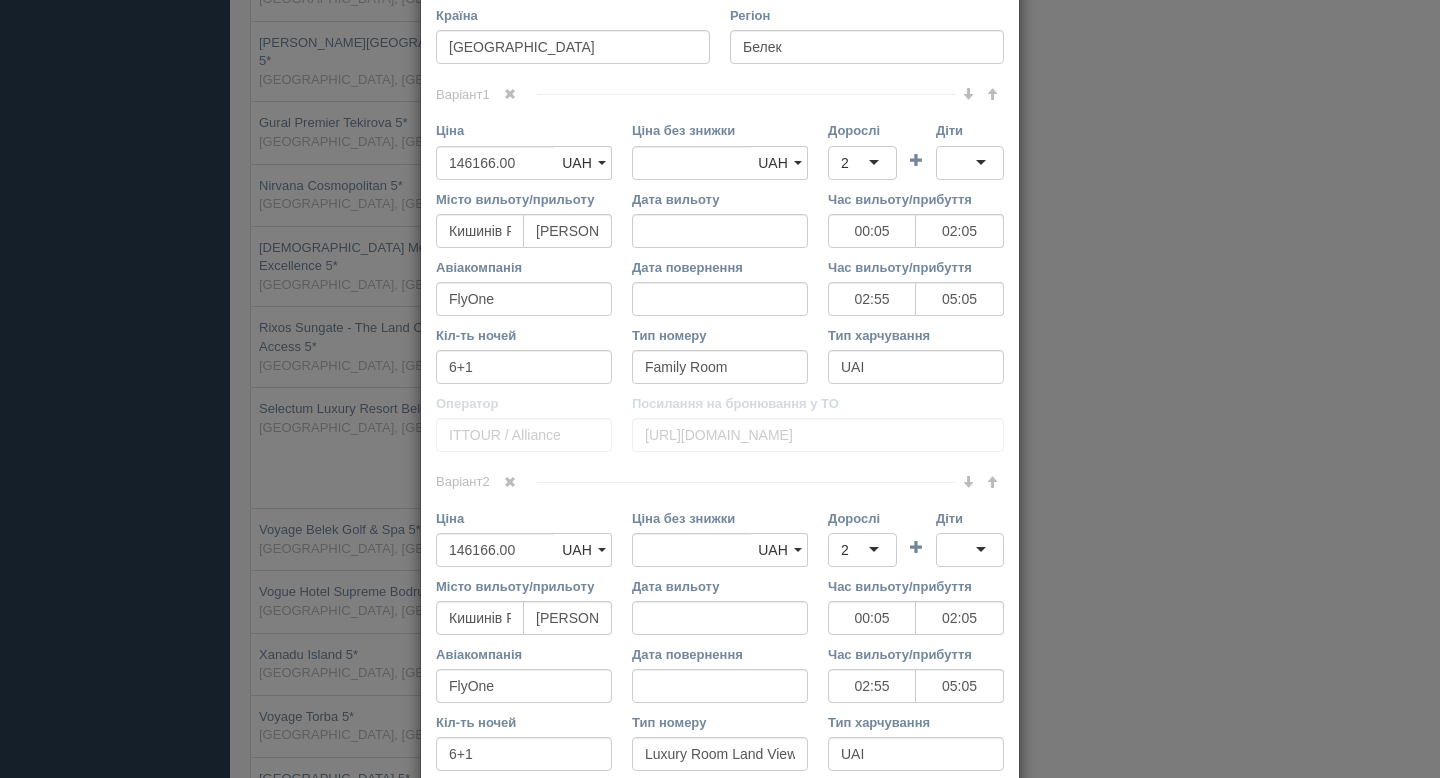 scroll, scrollTop: 666, scrollLeft: 0, axis: vertical 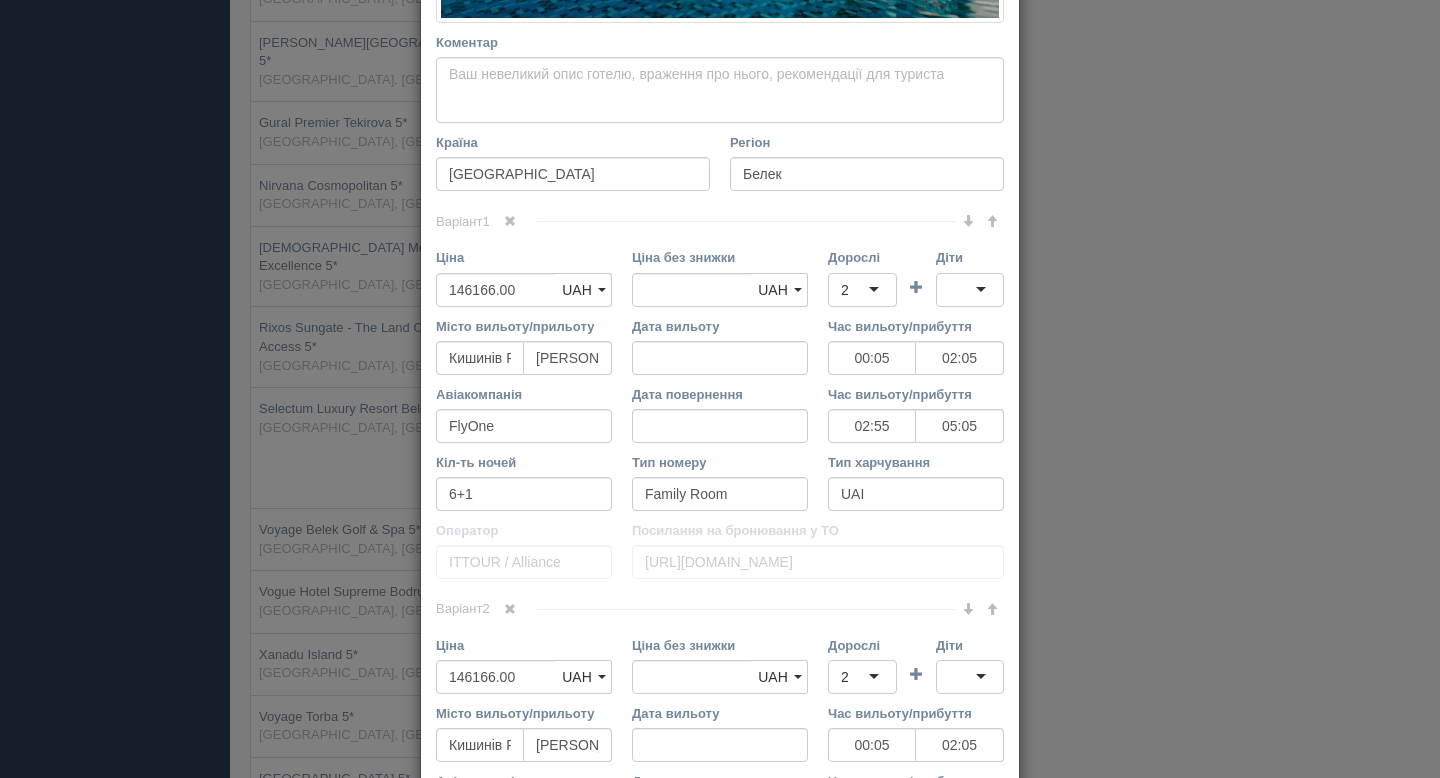 click at bounding box center (510, 221) 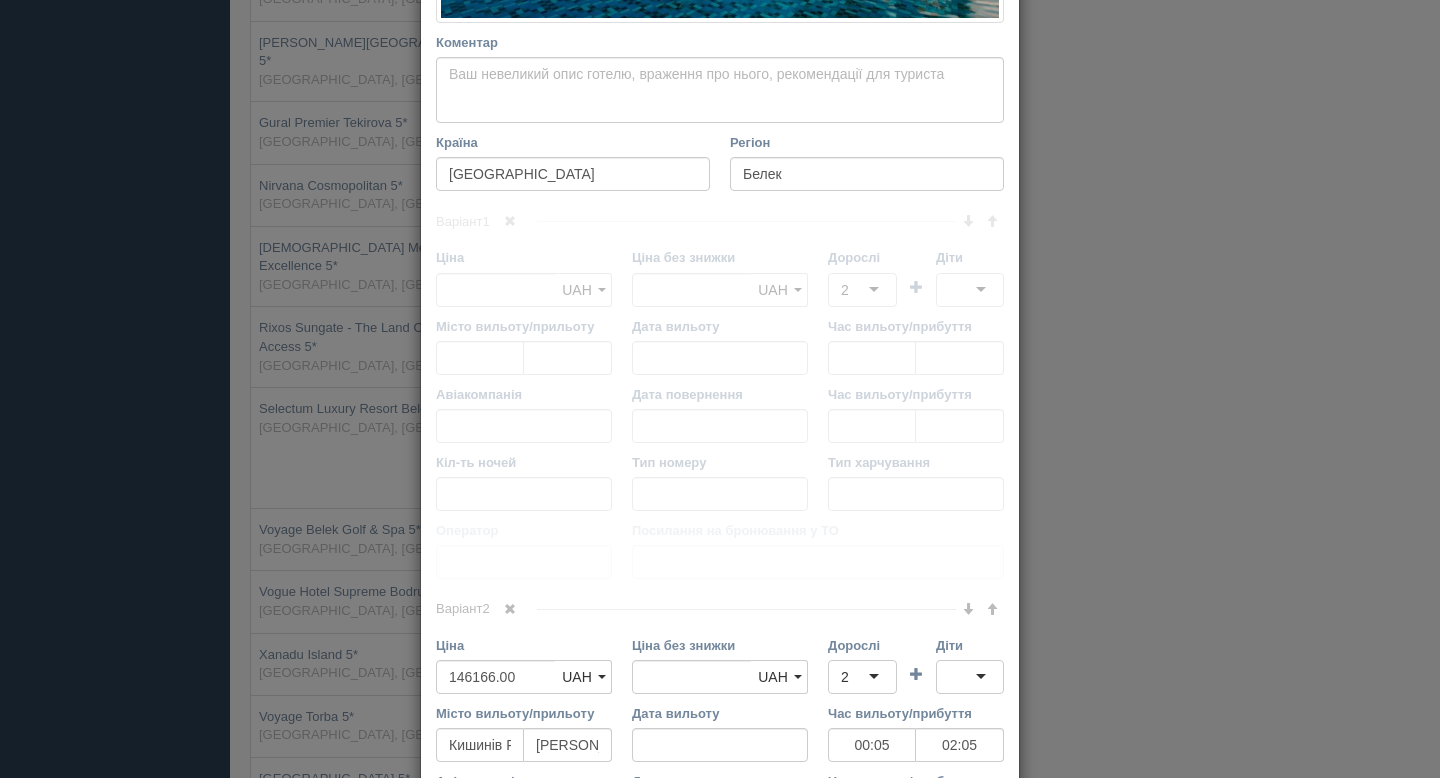 scroll, scrollTop: 631, scrollLeft: 0, axis: vertical 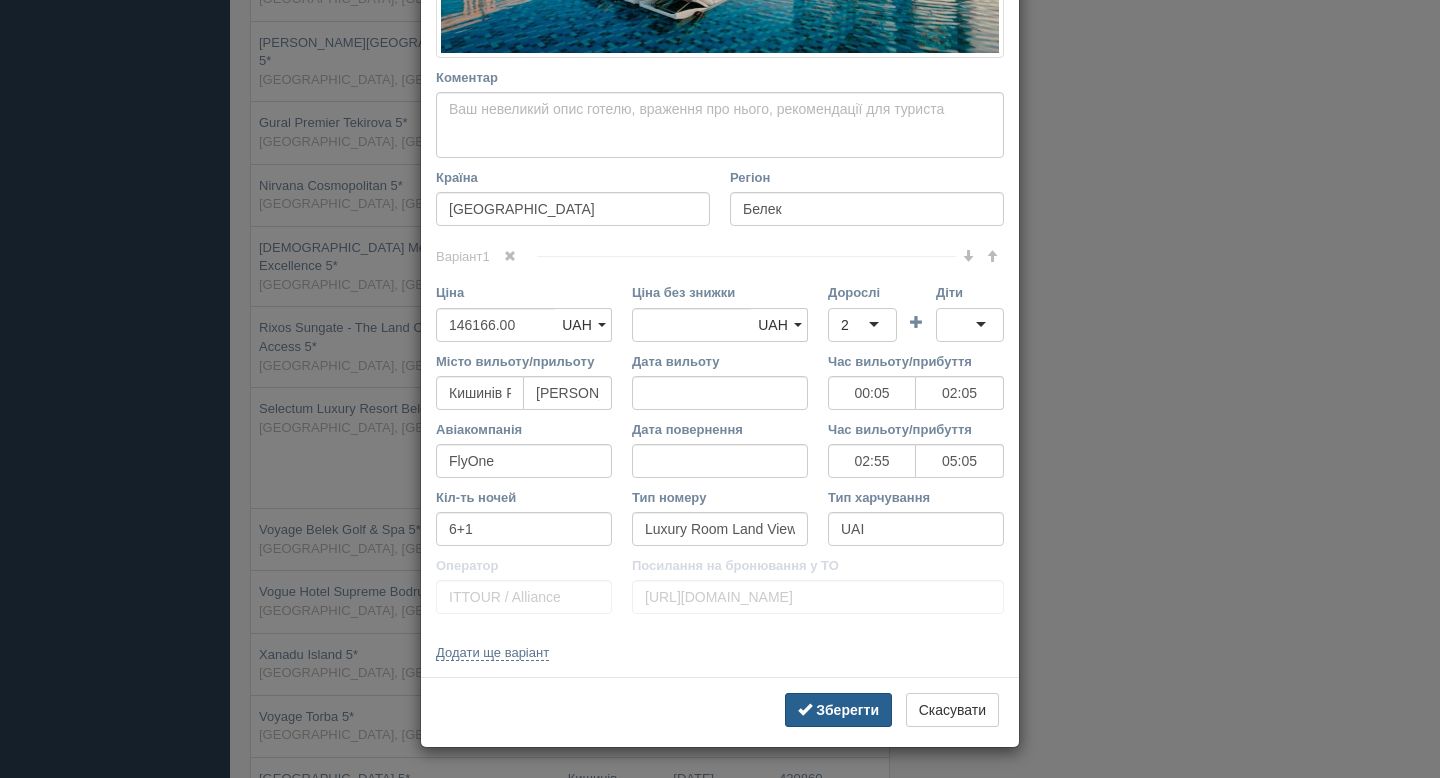 click on "Зберегти" at bounding box center [847, 710] 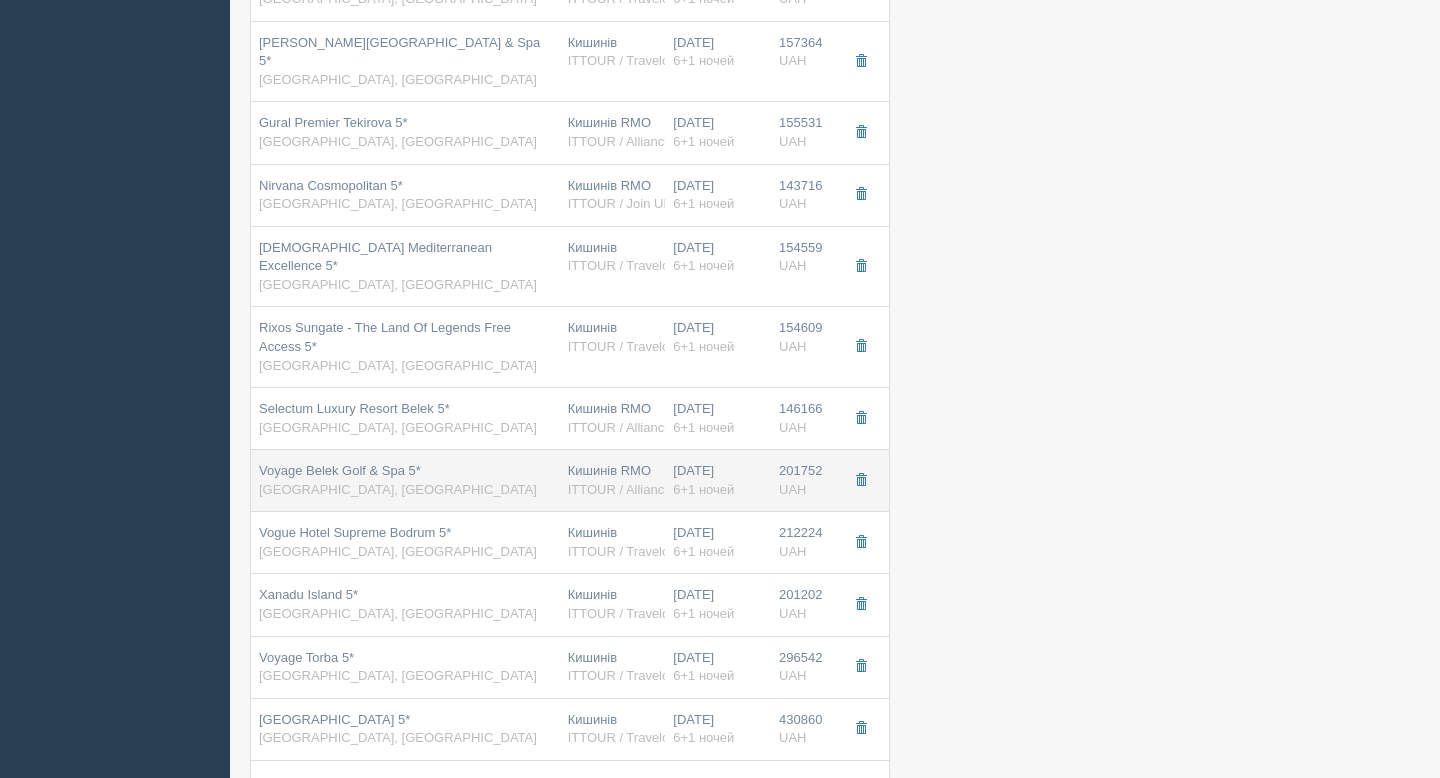 click on "Voyage Belek Golf & Spa 5*
Туреччина, Белек" at bounding box center (398, 480) 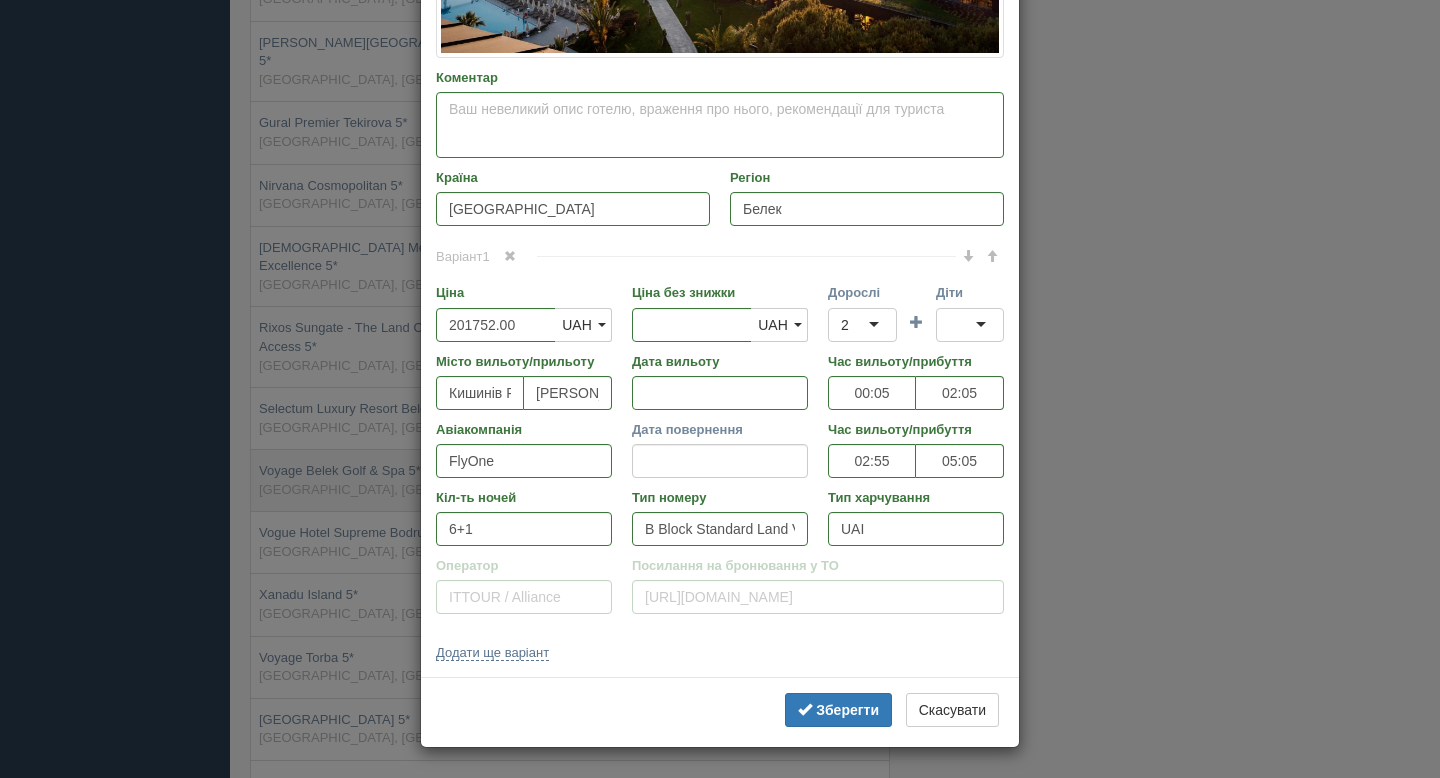 scroll, scrollTop: 0, scrollLeft: 0, axis: both 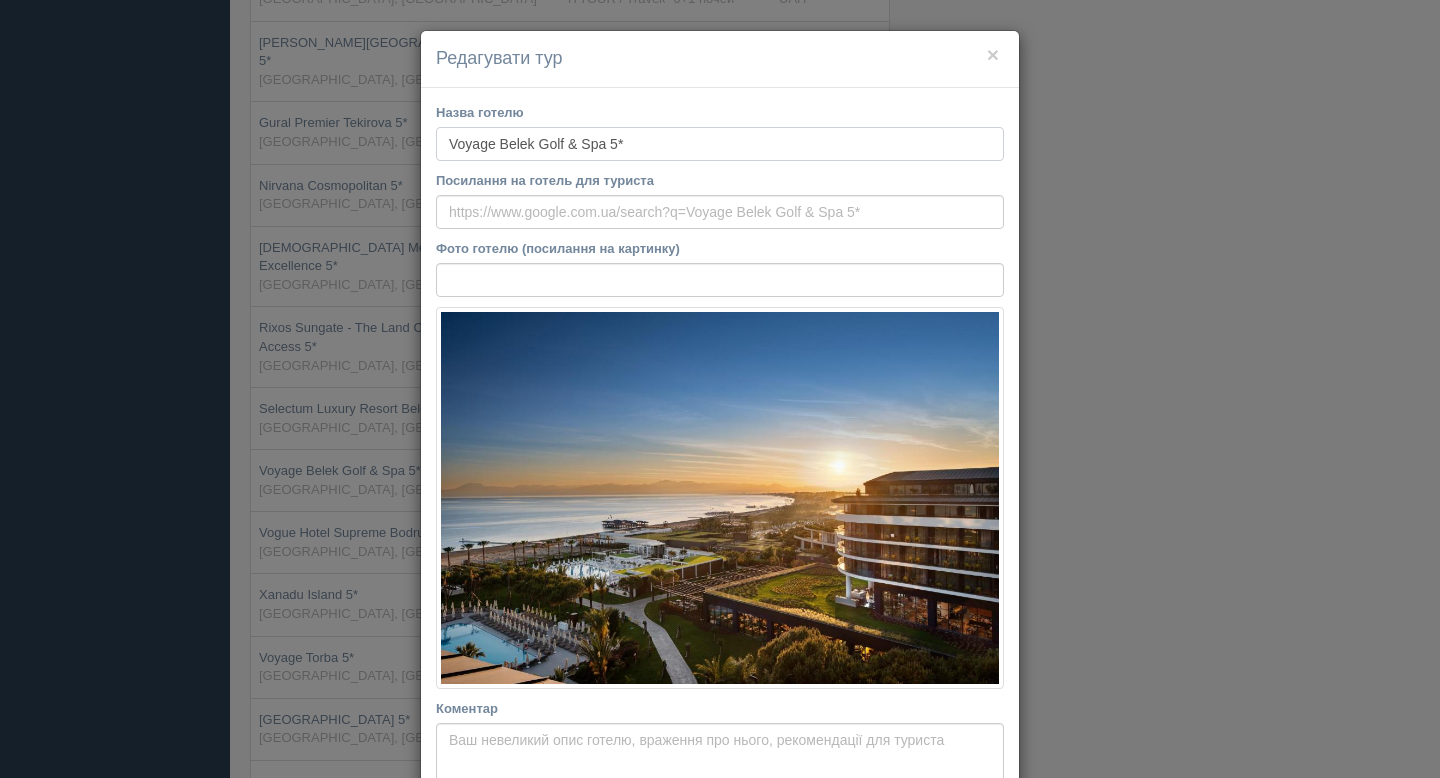 drag, startPoint x: 649, startPoint y: 141, endPoint x: 424, endPoint y: 129, distance: 225.31978 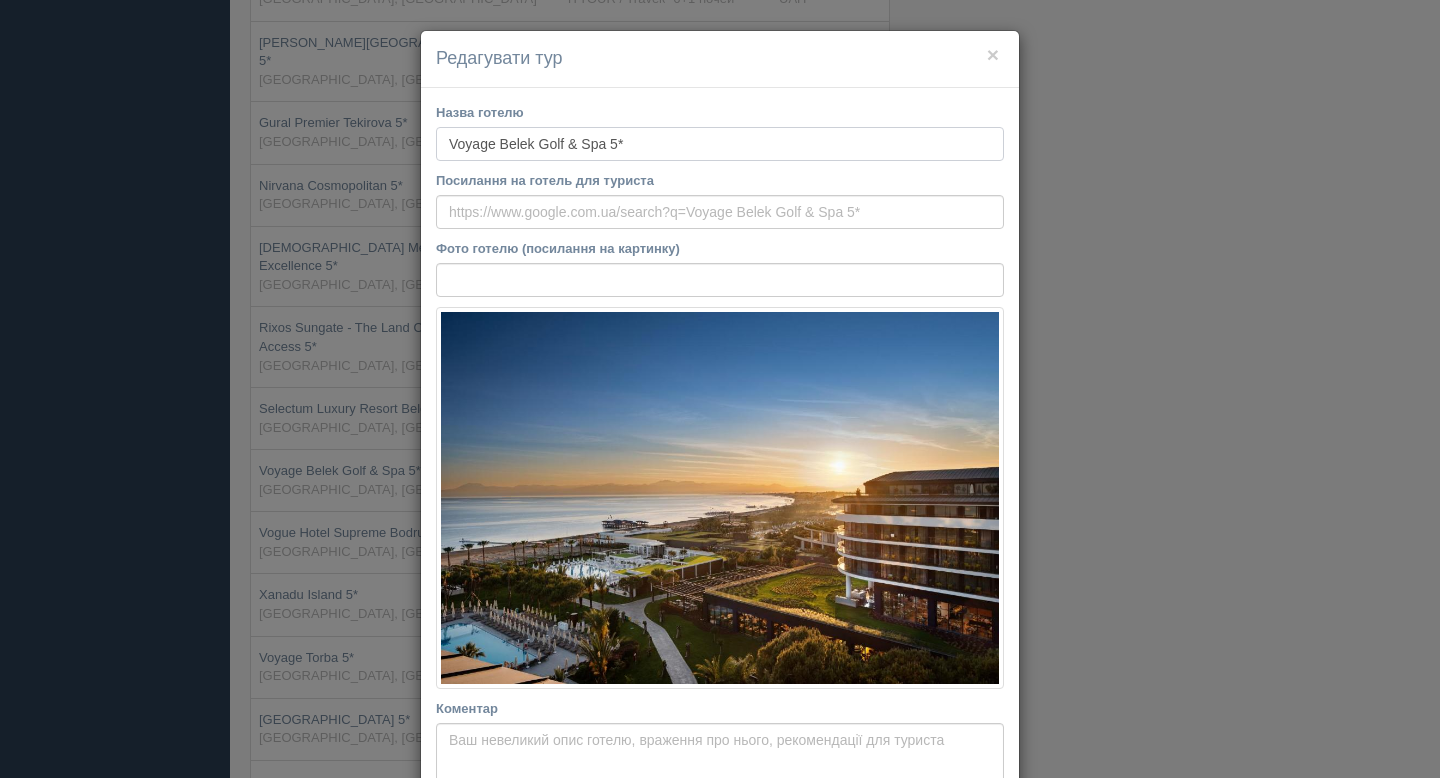 click on "Назва готелю
Voyage Belek Golf & Spa 5*
Посилання на готель для туриста
Фото готелю (посилання на картинку)
Не вдалось завантажити фото. Можливо, Ви скопіювали посилання на сторінку, а не на картинку
Коментар
Основний опис
Додатковий опис
Закріпити
Збережено
Необхідно вказати назву готелю і країну
Країна" at bounding box center [720, 698] 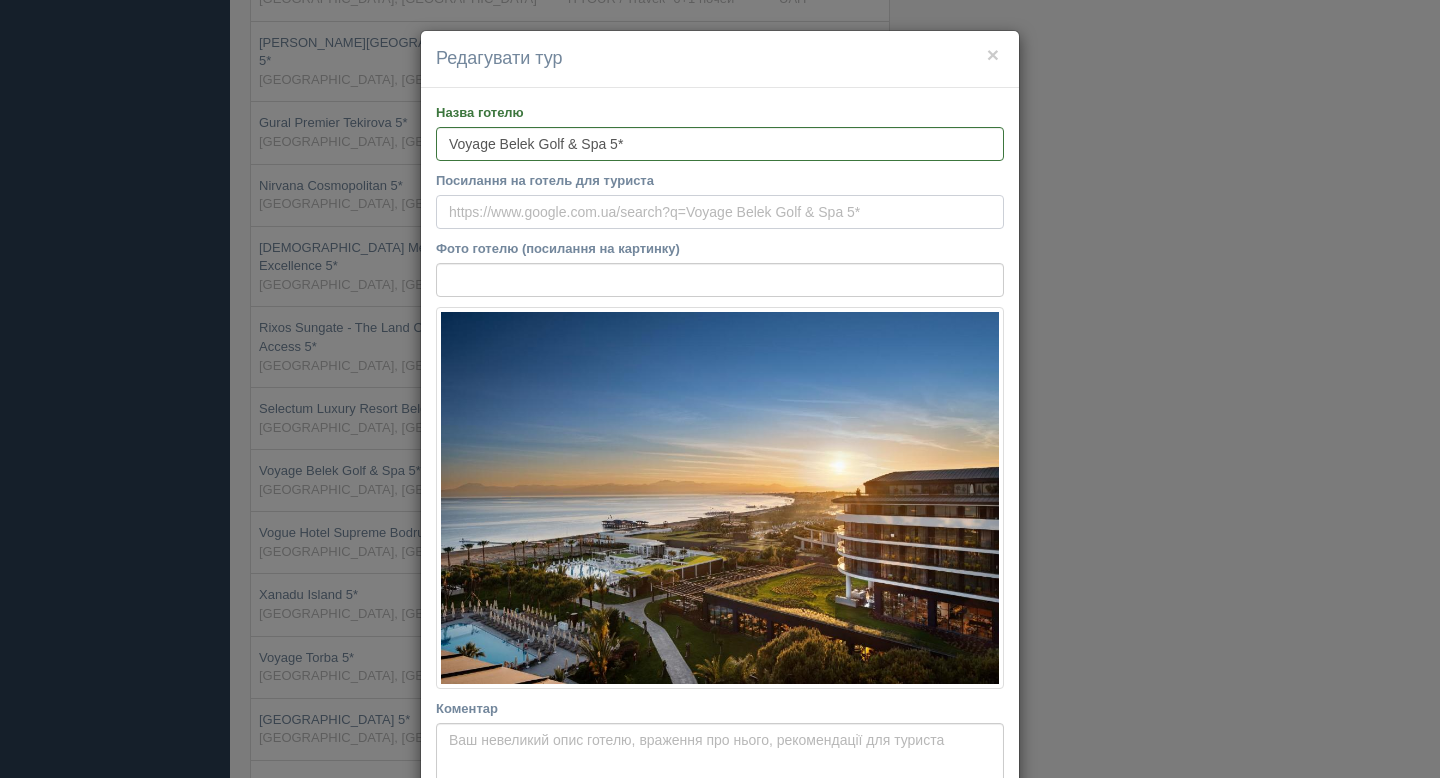click on "Посилання на готель для туриста" at bounding box center (720, 212) 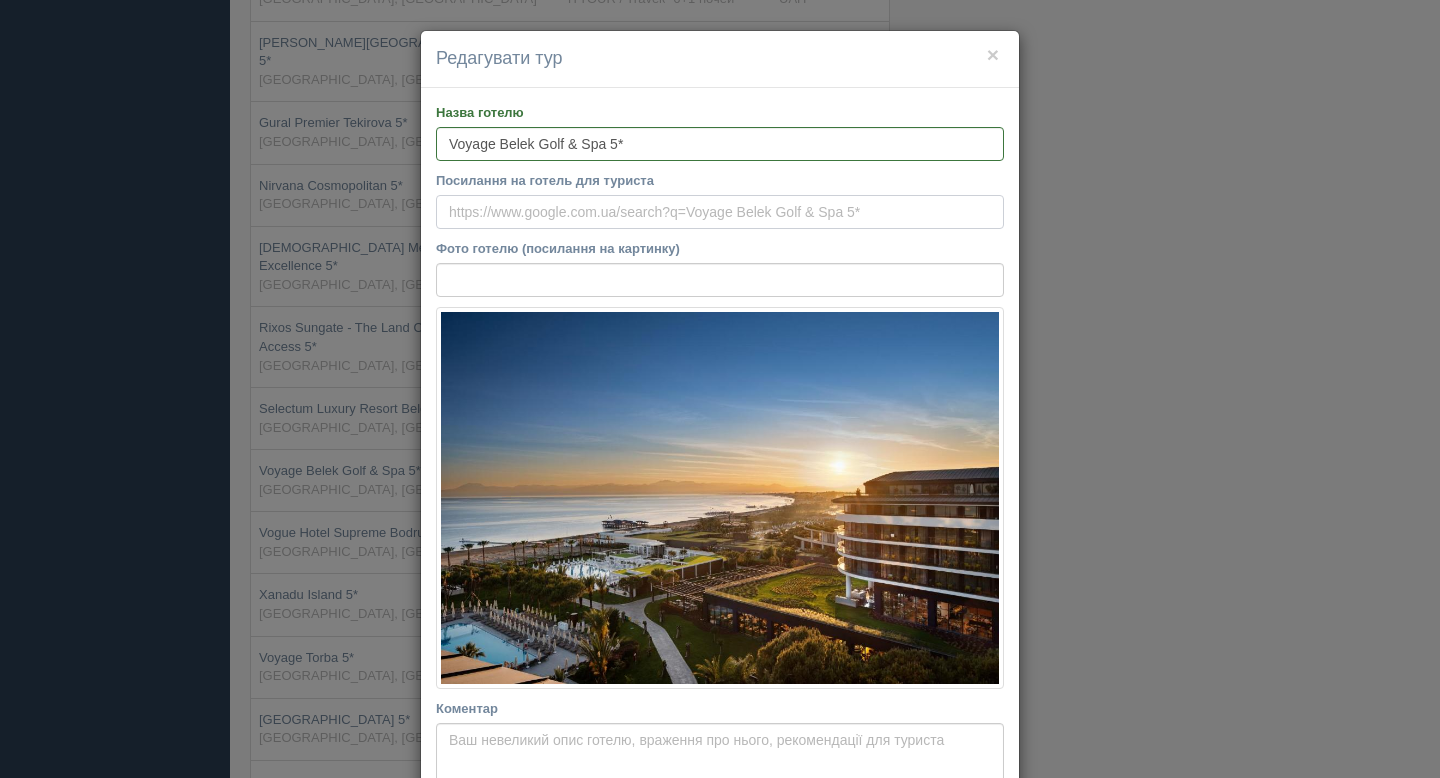 paste on "https://www.booking.com/hotel/tr/voyage-belek-golf-spa.uk.html" 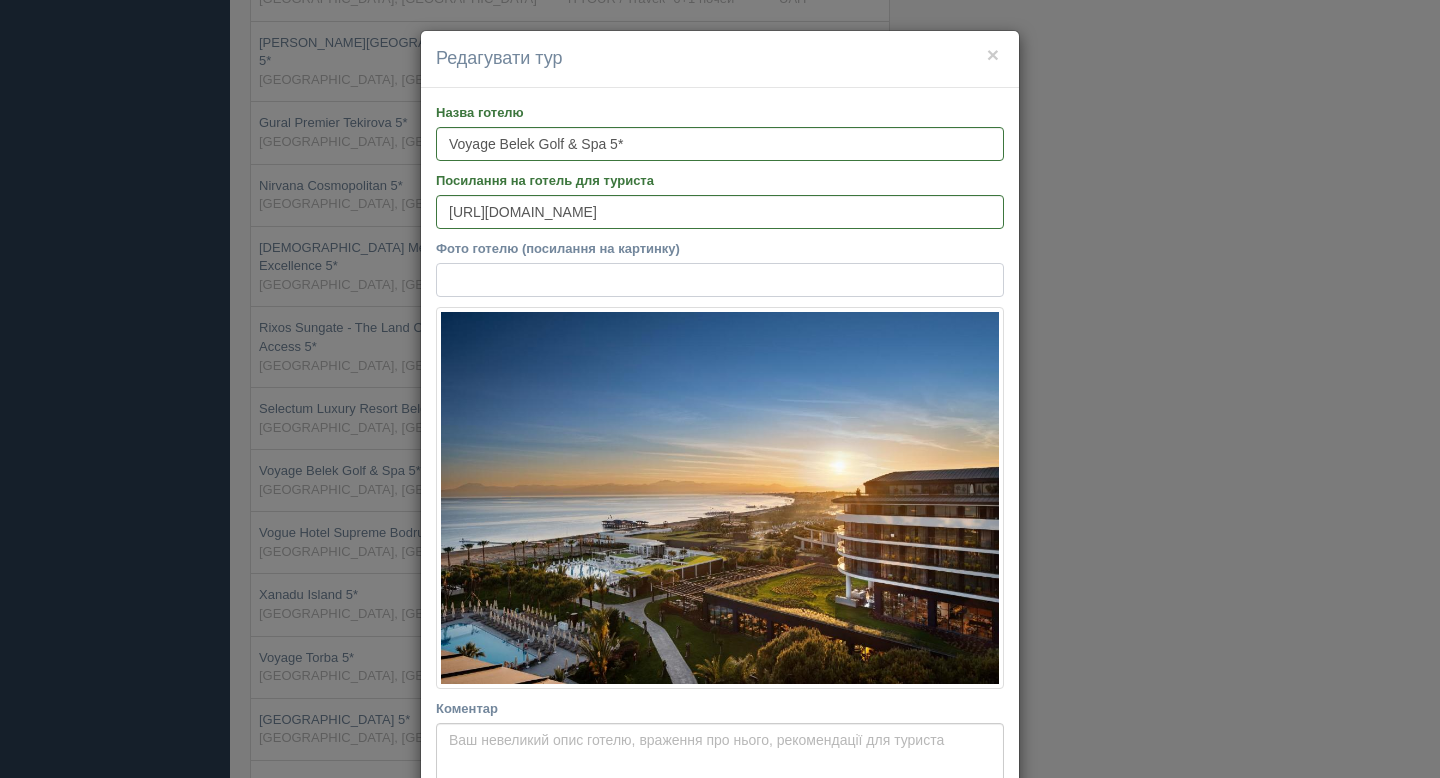 click on "Фото готелю (посилання на картинку)" at bounding box center (720, 280) 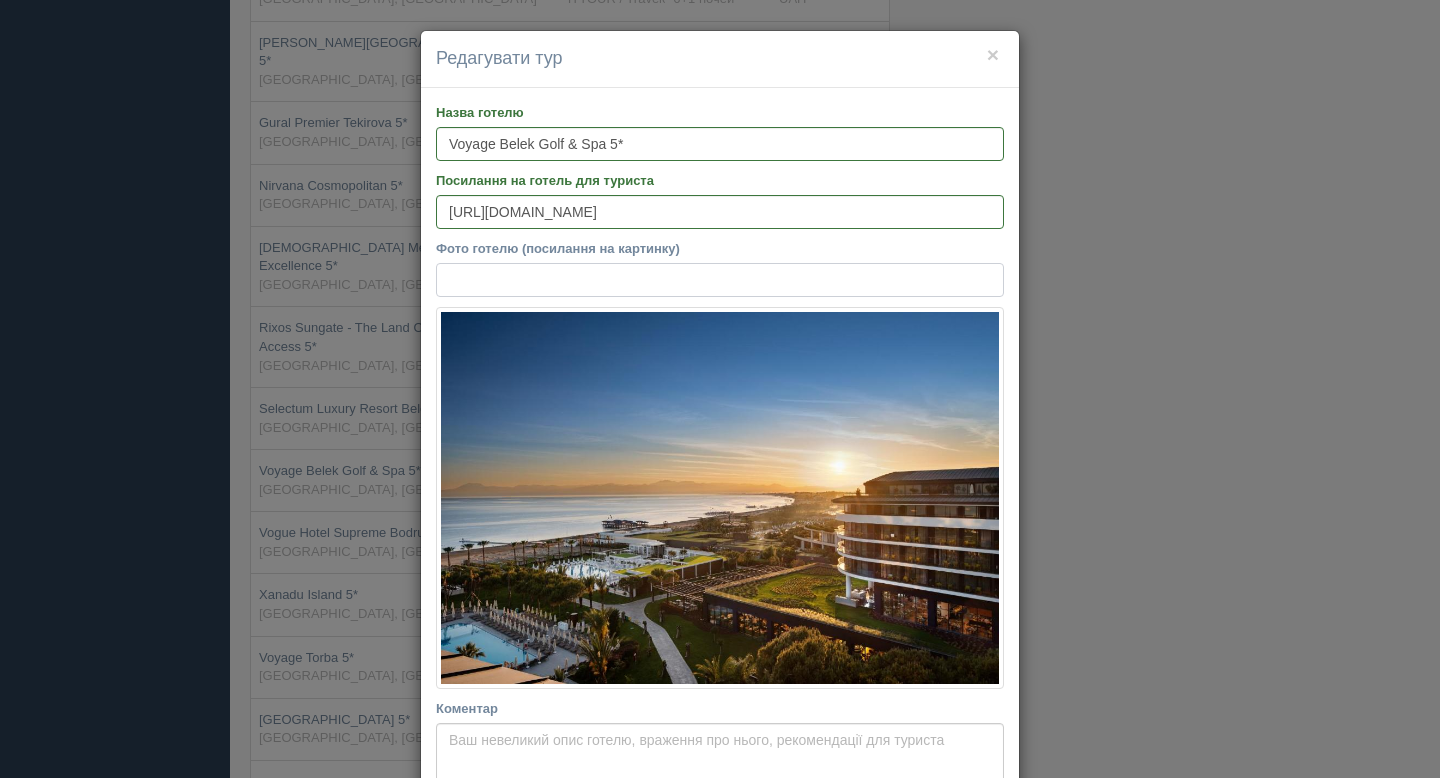paste on "https://cf.bstatic.com/xdata/images/hotel/max1024x768/229994868.jpg?k=b432d22baec016b786d5416b8fe468cace3cb0979a01a8c0072acc8710966cc0&o=" 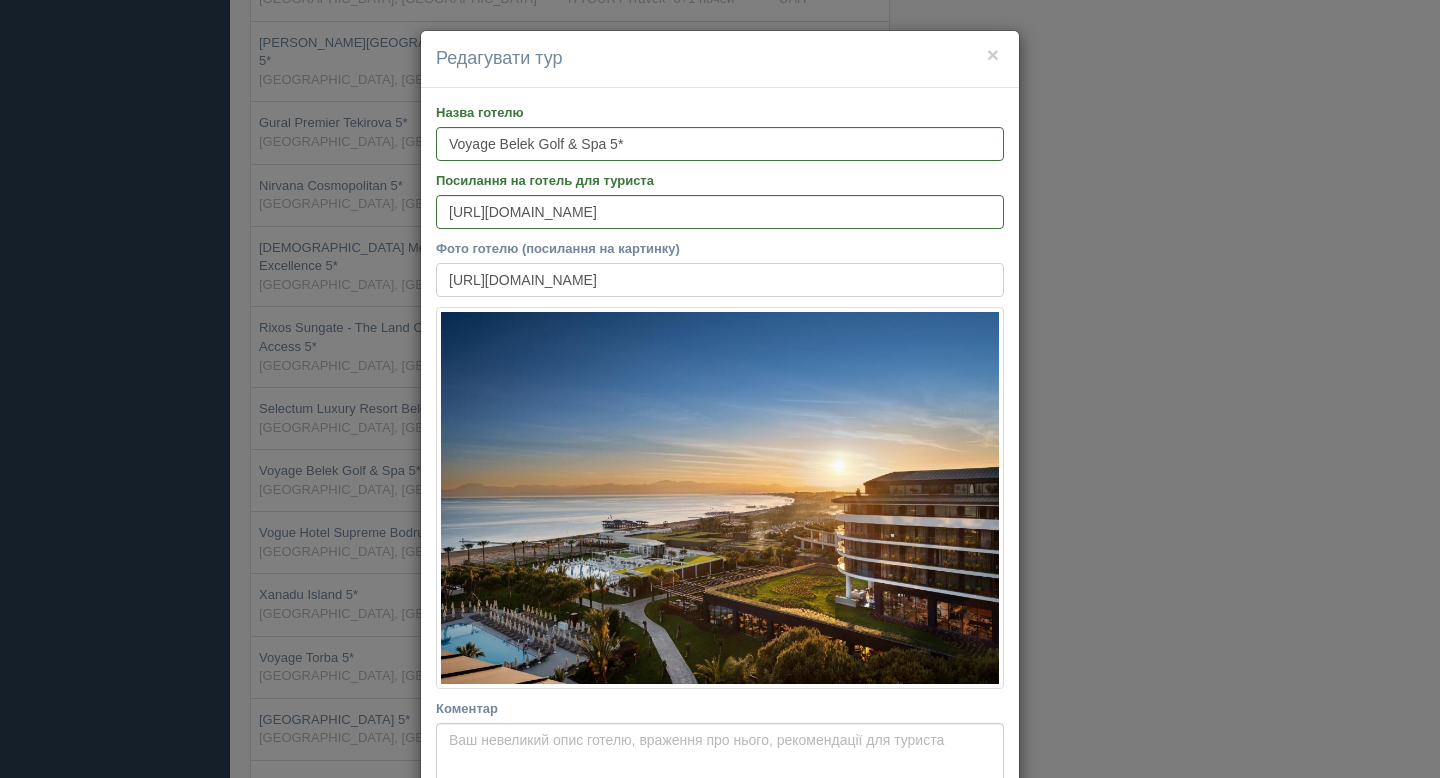scroll, scrollTop: 0, scrollLeft: 490, axis: horizontal 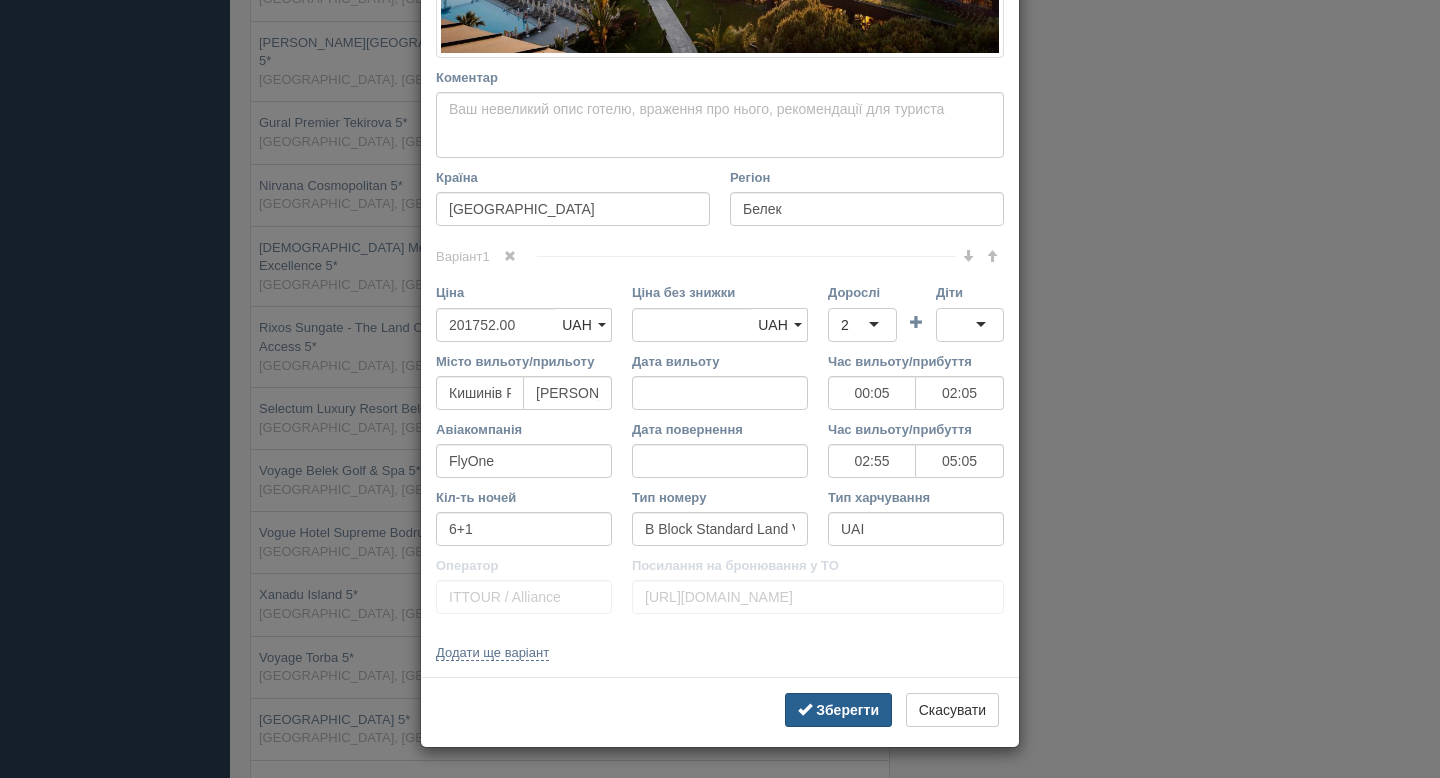 click on "Зберегти" at bounding box center (847, 710) 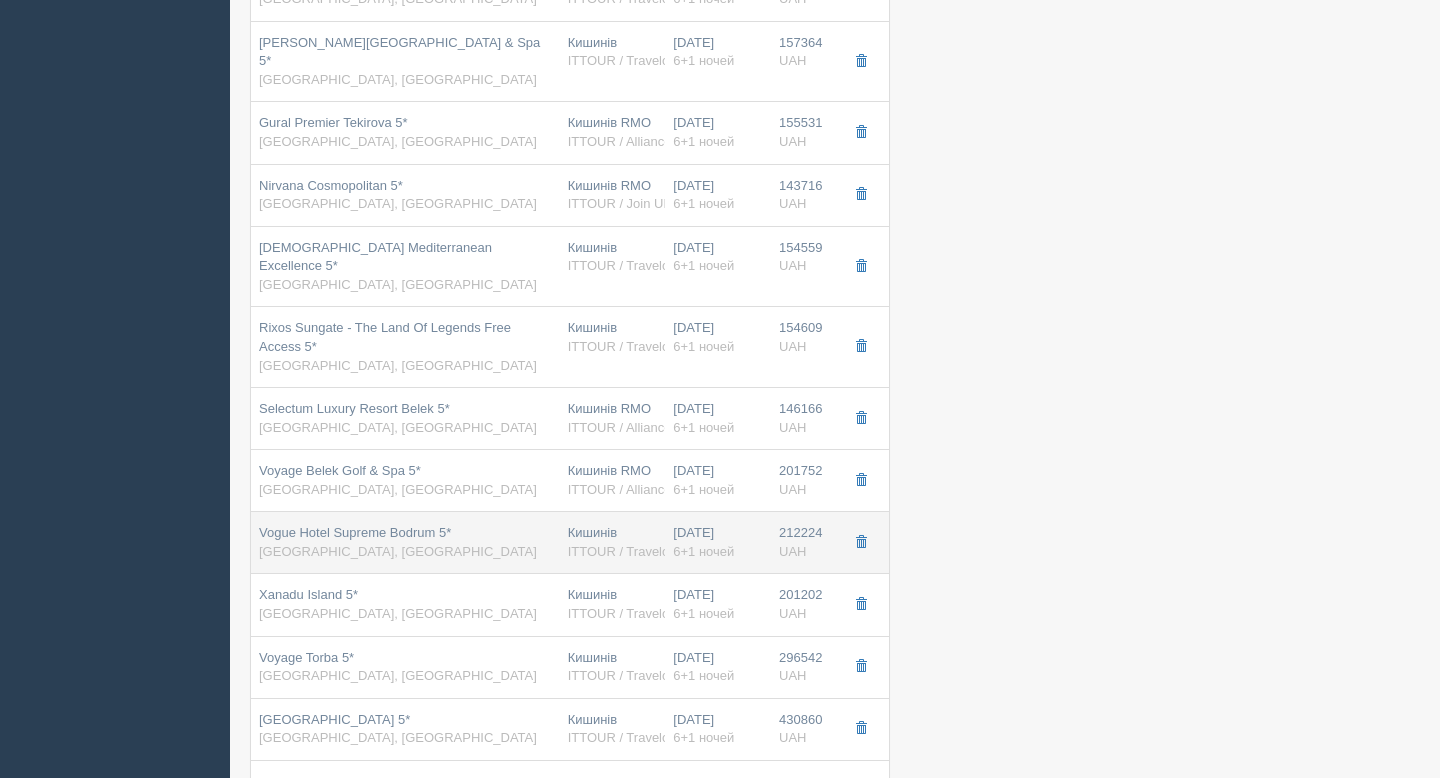 click on "Vogue Hotel Supreme Bodrum 5*
Туреччина, Бодрум" at bounding box center [398, 542] 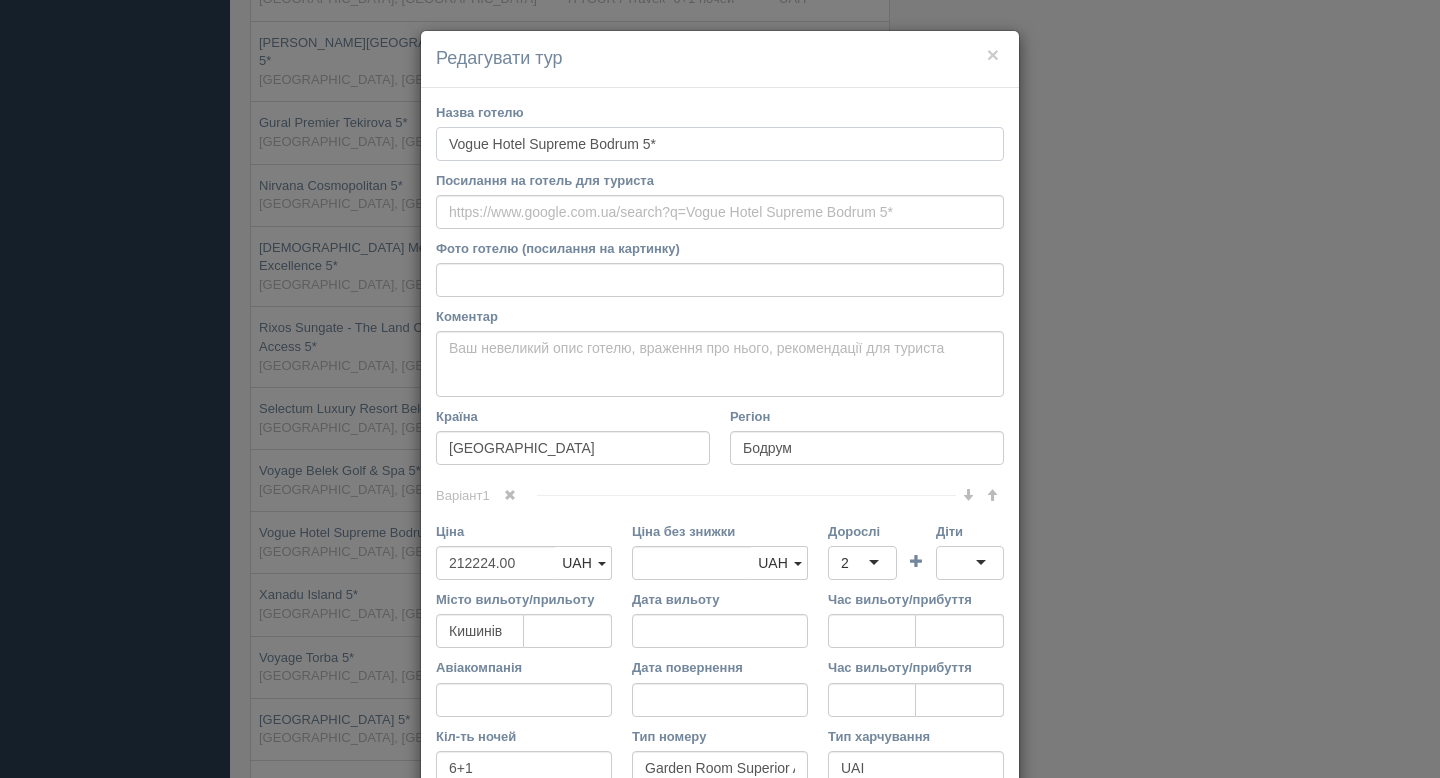 drag, startPoint x: 680, startPoint y: 143, endPoint x: 383, endPoint y: 136, distance: 297.0825 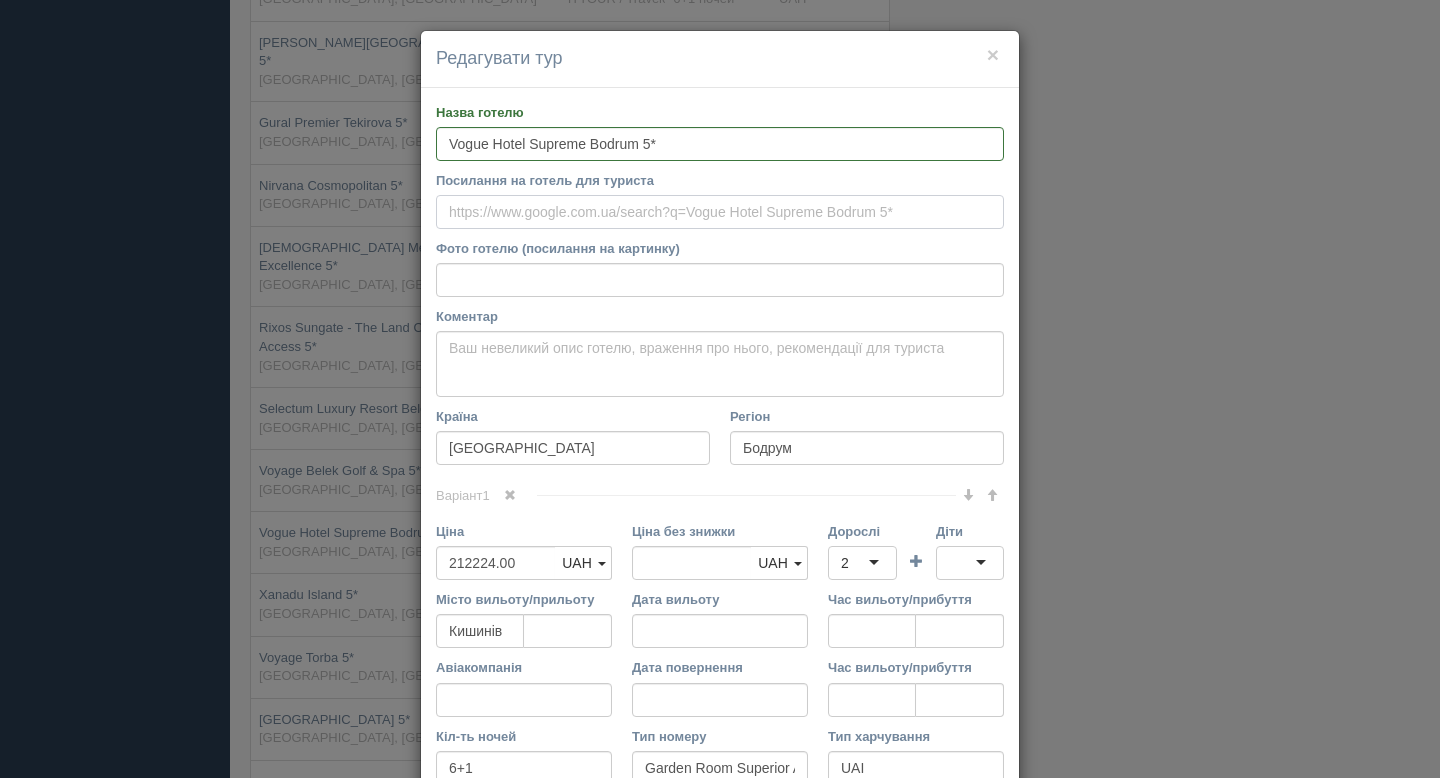 click on "Посилання на готель для туриста" at bounding box center [720, 212] 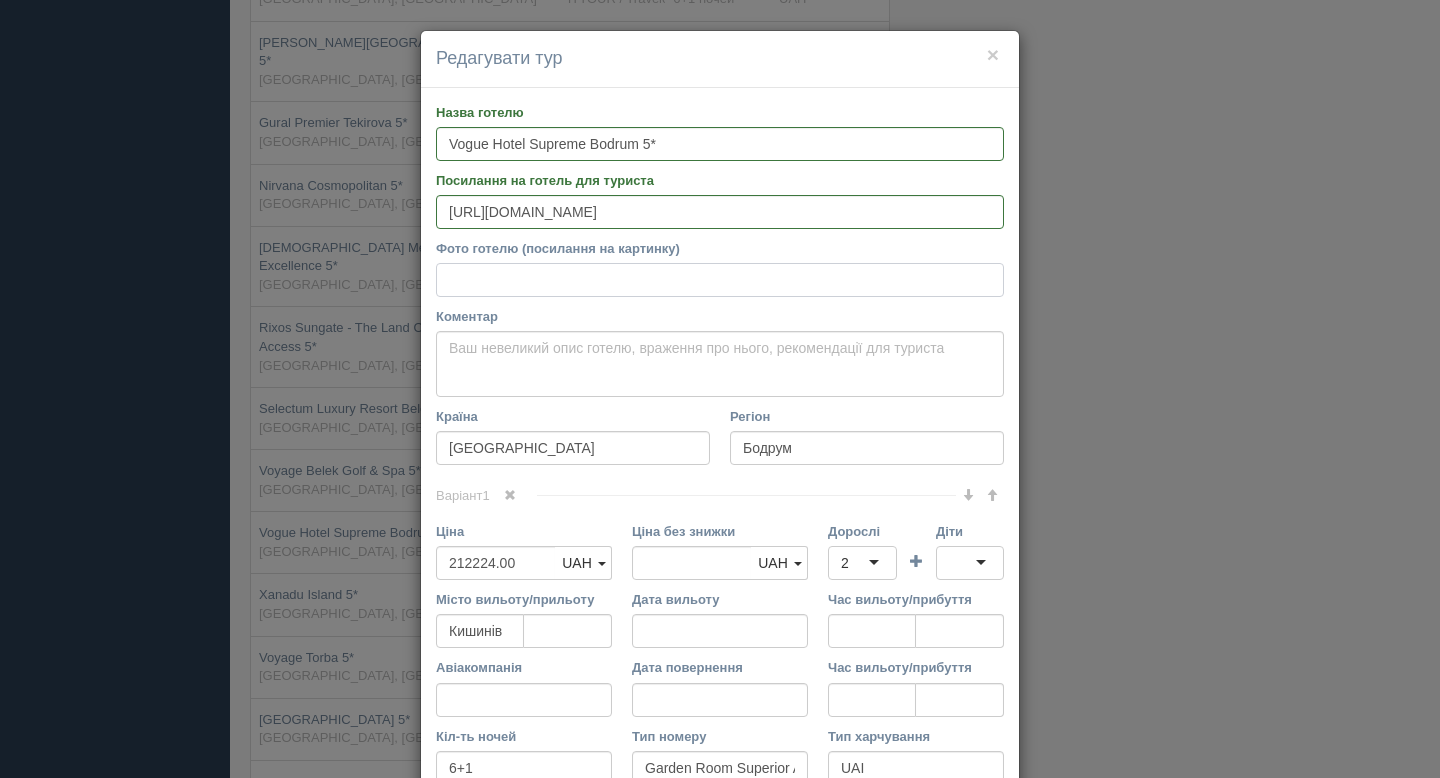 click on "Фото готелю (посилання на картинку)" at bounding box center (720, 280) 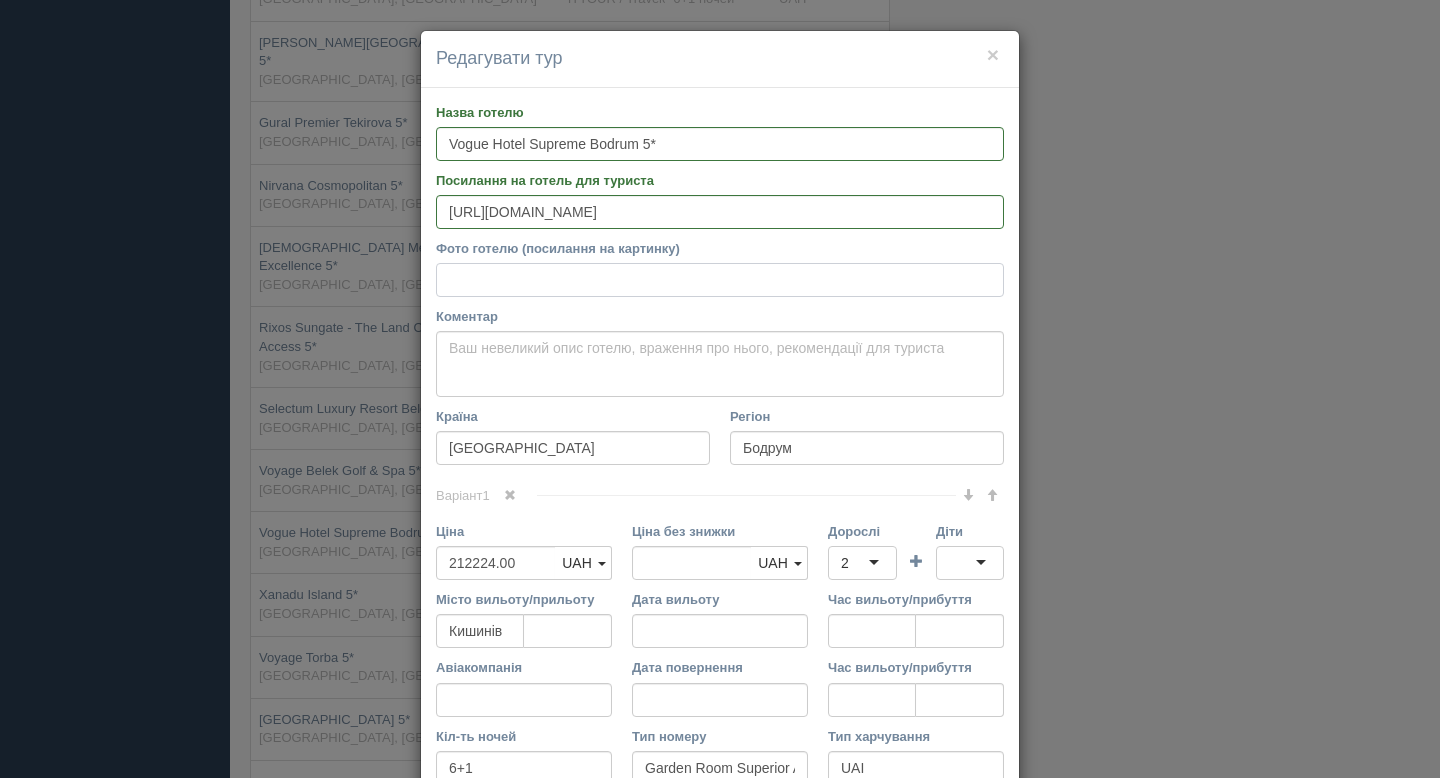 paste on "https://cf.bstatic.com/xdata/images/hotel/max1024x768/425091502.jpg?k=8786231176c896949c1f5100fe1e738cae7a3c1d78360e96dd91afeccbe5ae74&o=" 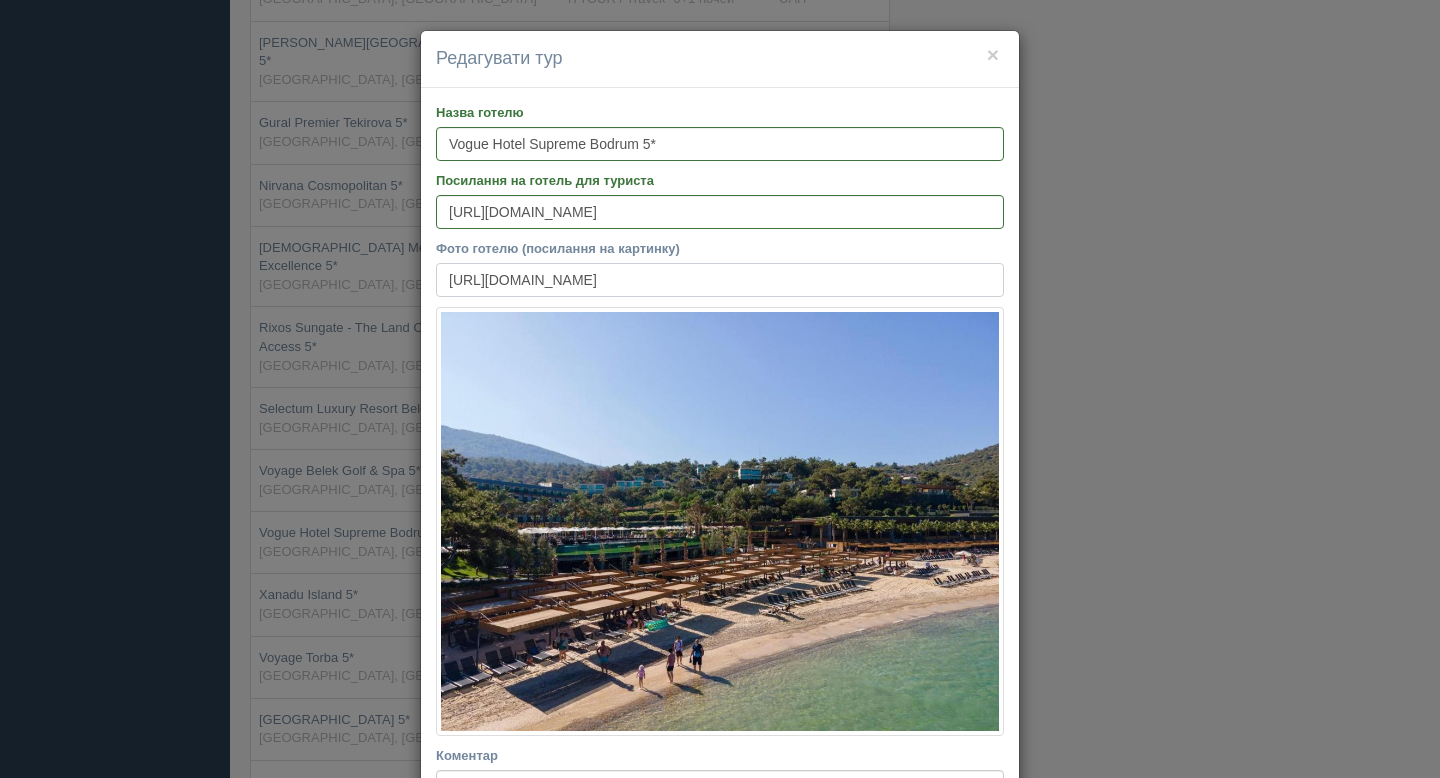 scroll, scrollTop: 0, scrollLeft: 471, axis: horizontal 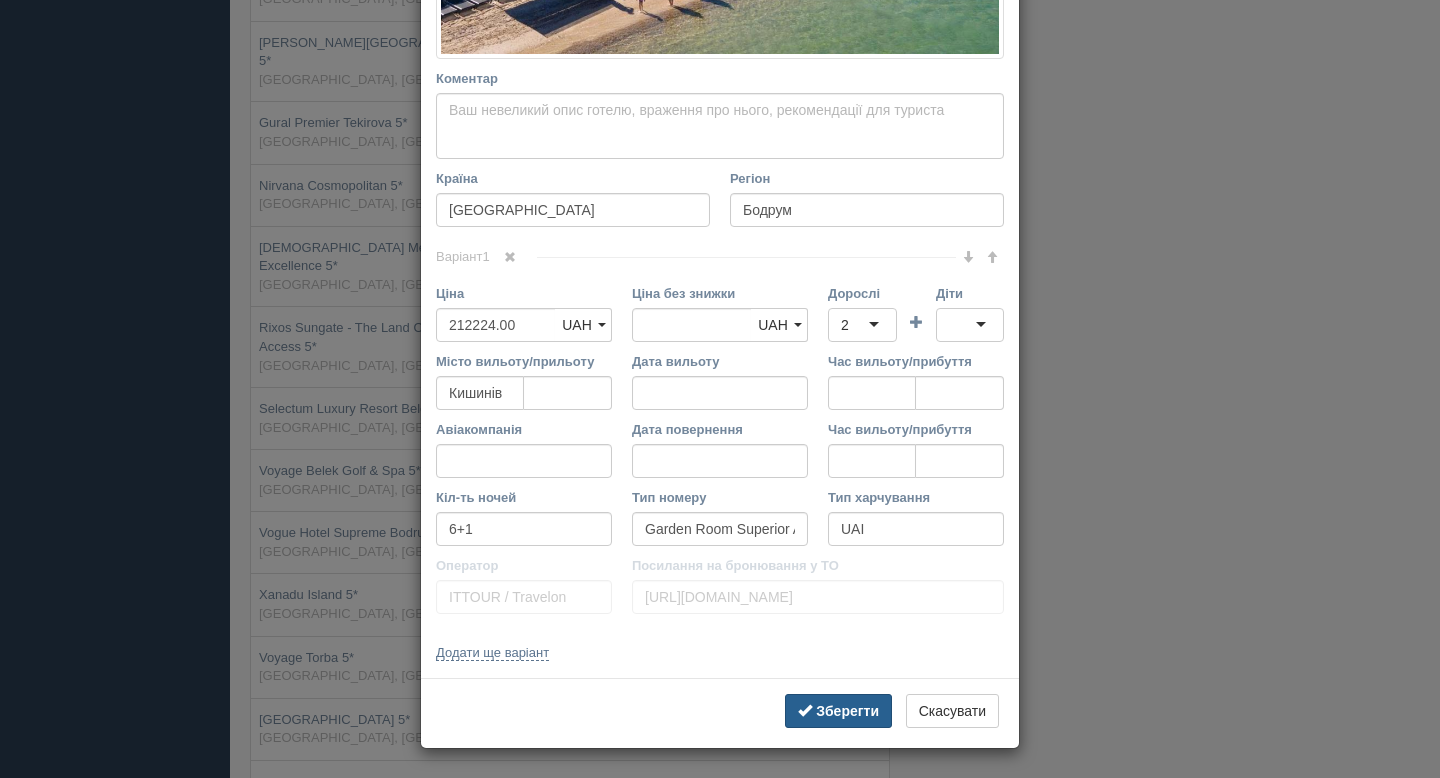 click on "Зберегти" at bounding box center (847, 711) 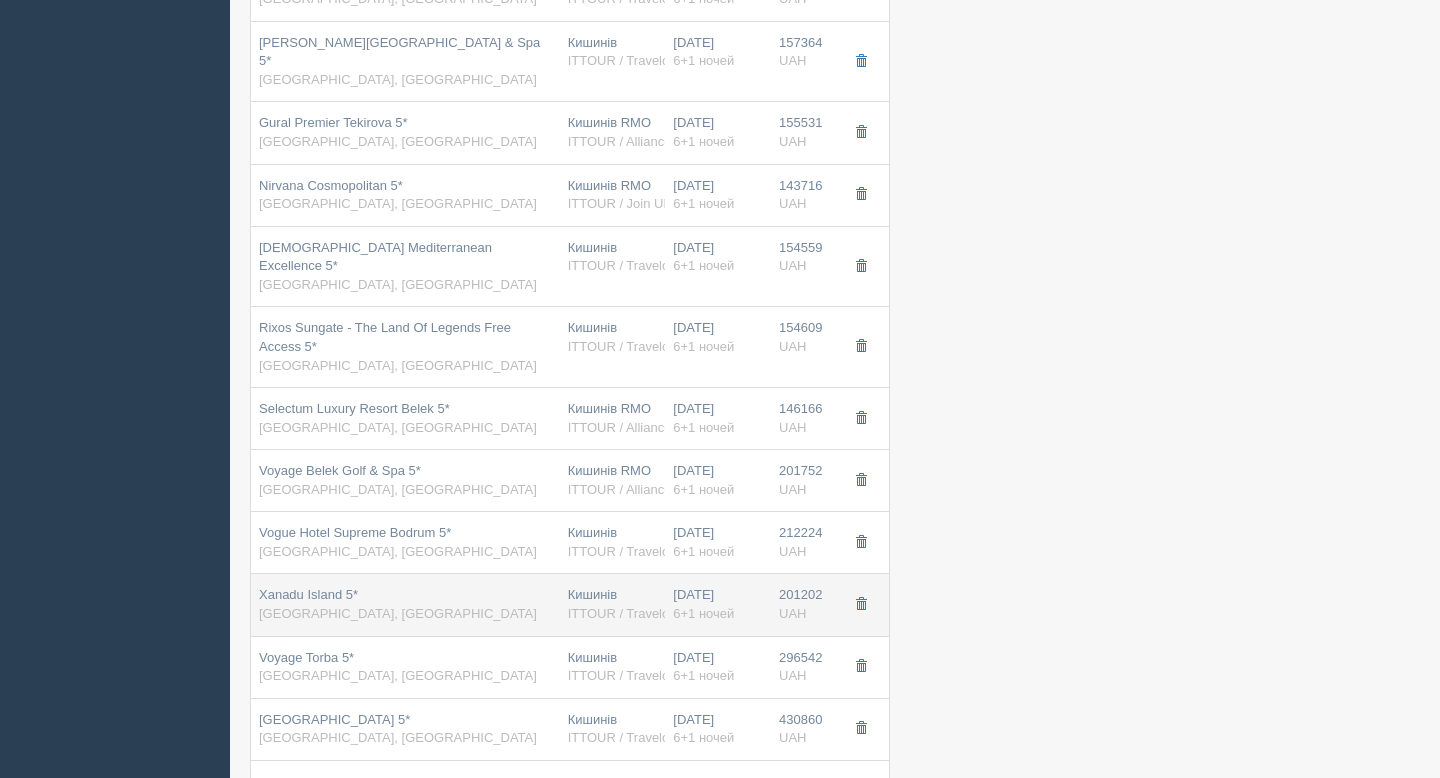 click on "Xanadu Island 5*
Туреччина, Бодрум" at bounding box center (405, 604) 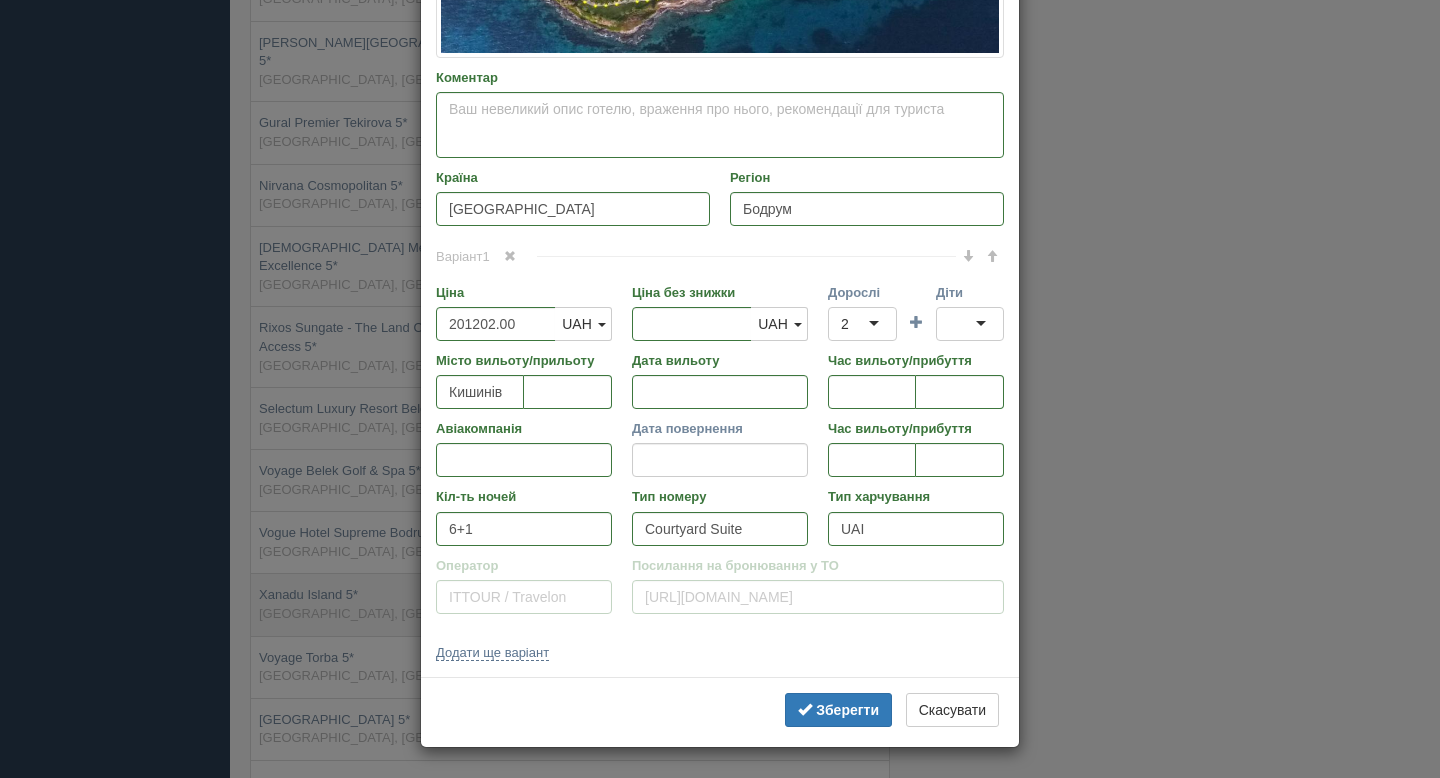 scroll, scrollTop: 0, scrollLeft: 0, axis: both 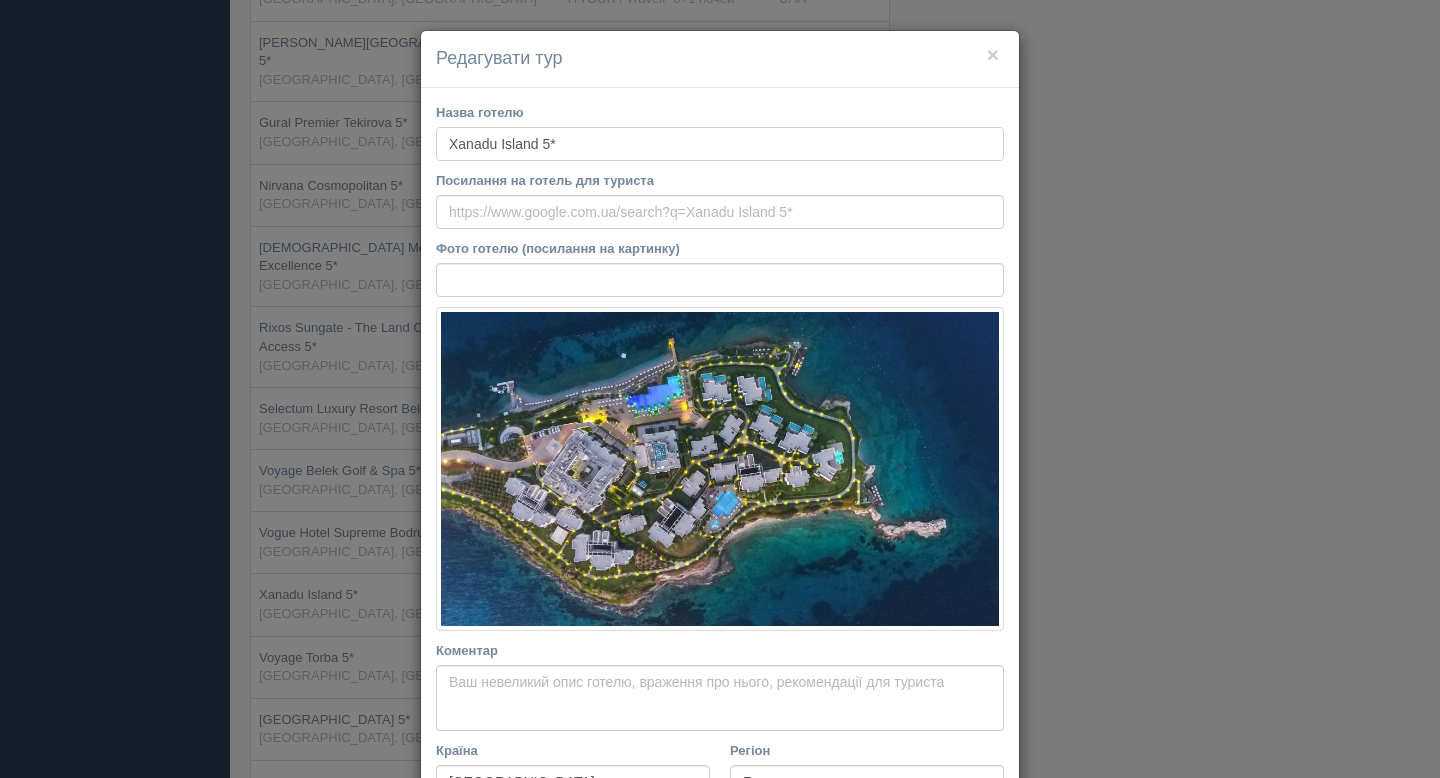 drag, startPoint x: 585, startPoint y: 136, endPoint x: 415, endPoint y: 135, distance: 170.00294 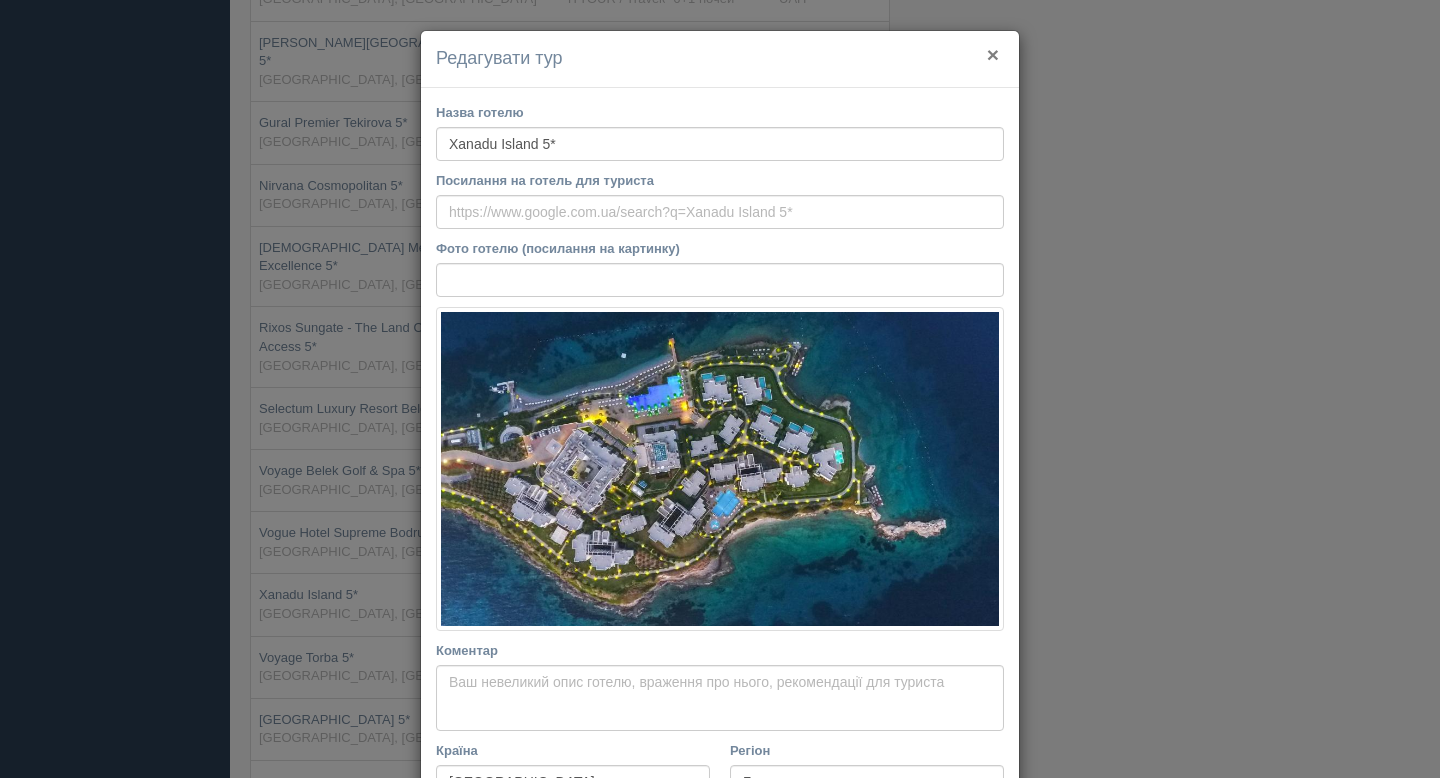 click on "×" at bounding box center (993, 54) 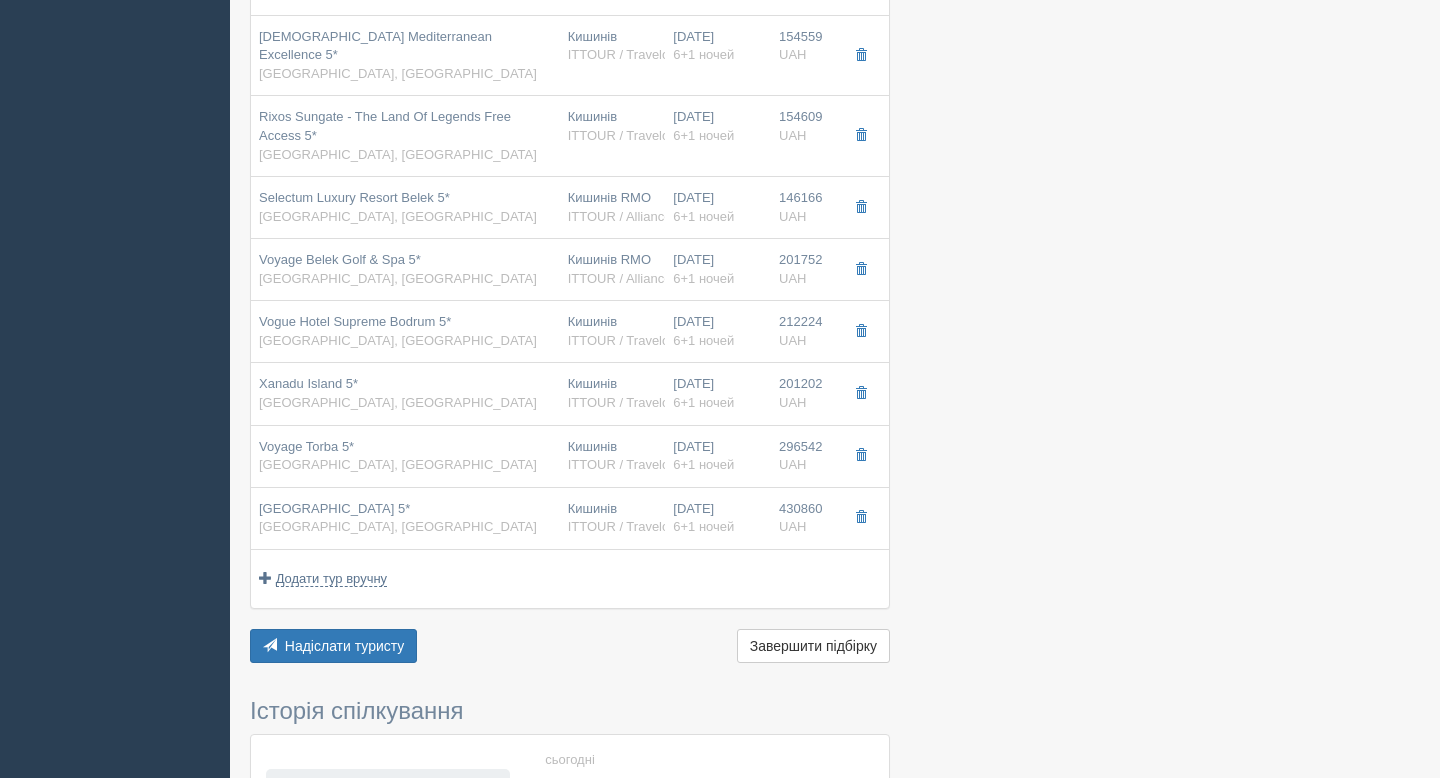 scroll, scrollTop: 687, scrollLeft: 0, axis: vertical 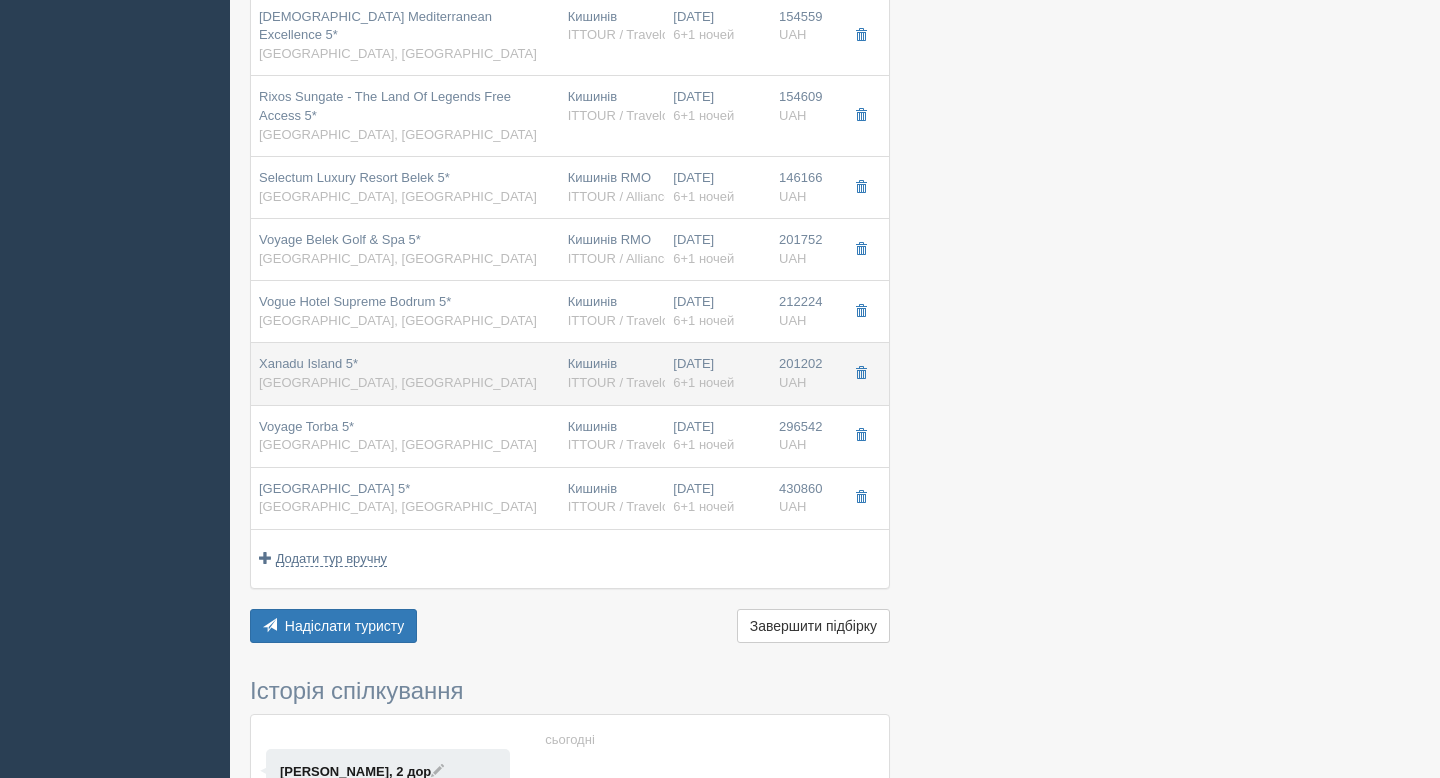 click on "Туреччина, Бодрум" at bounding box center [398, 382] 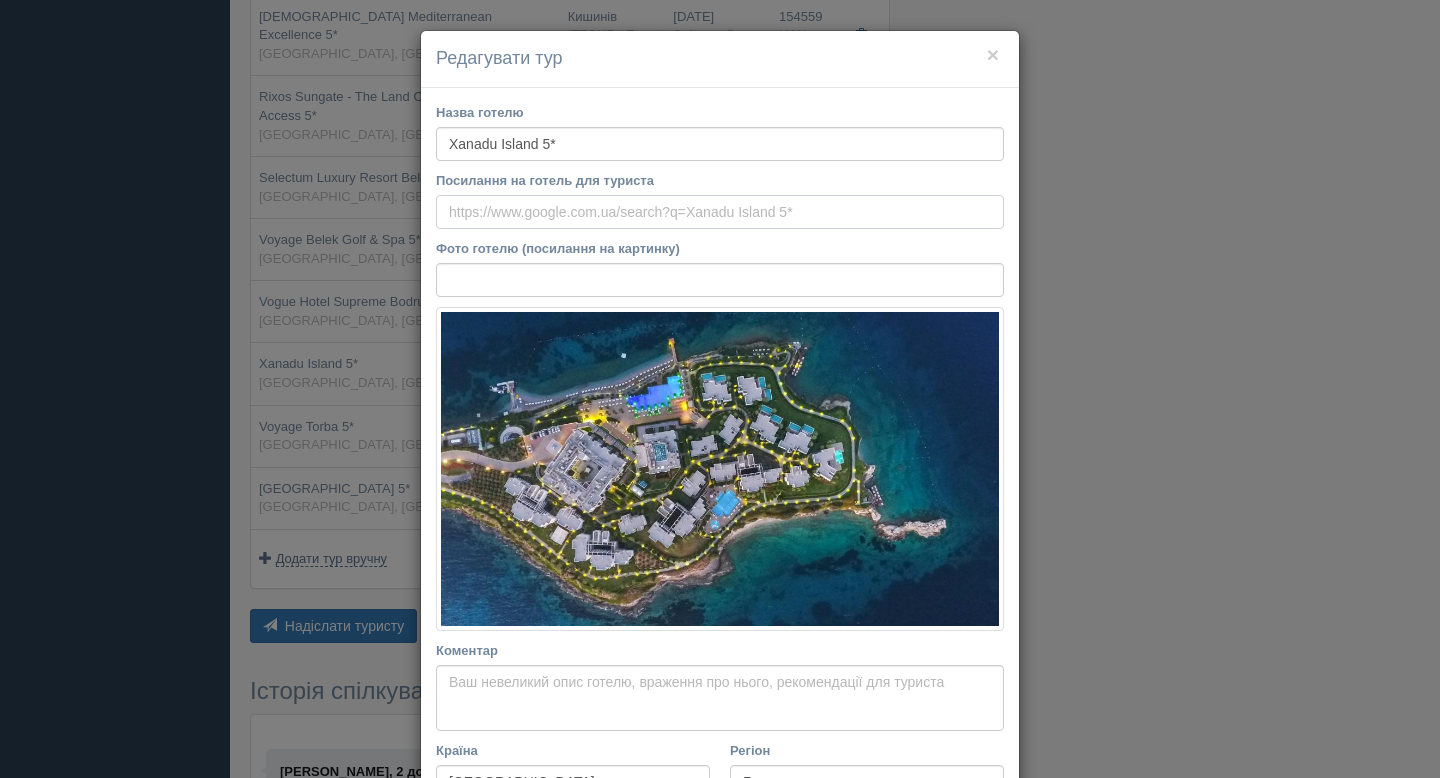 click on "Посилання на готель для туриста" at bounding box center [720, 212] 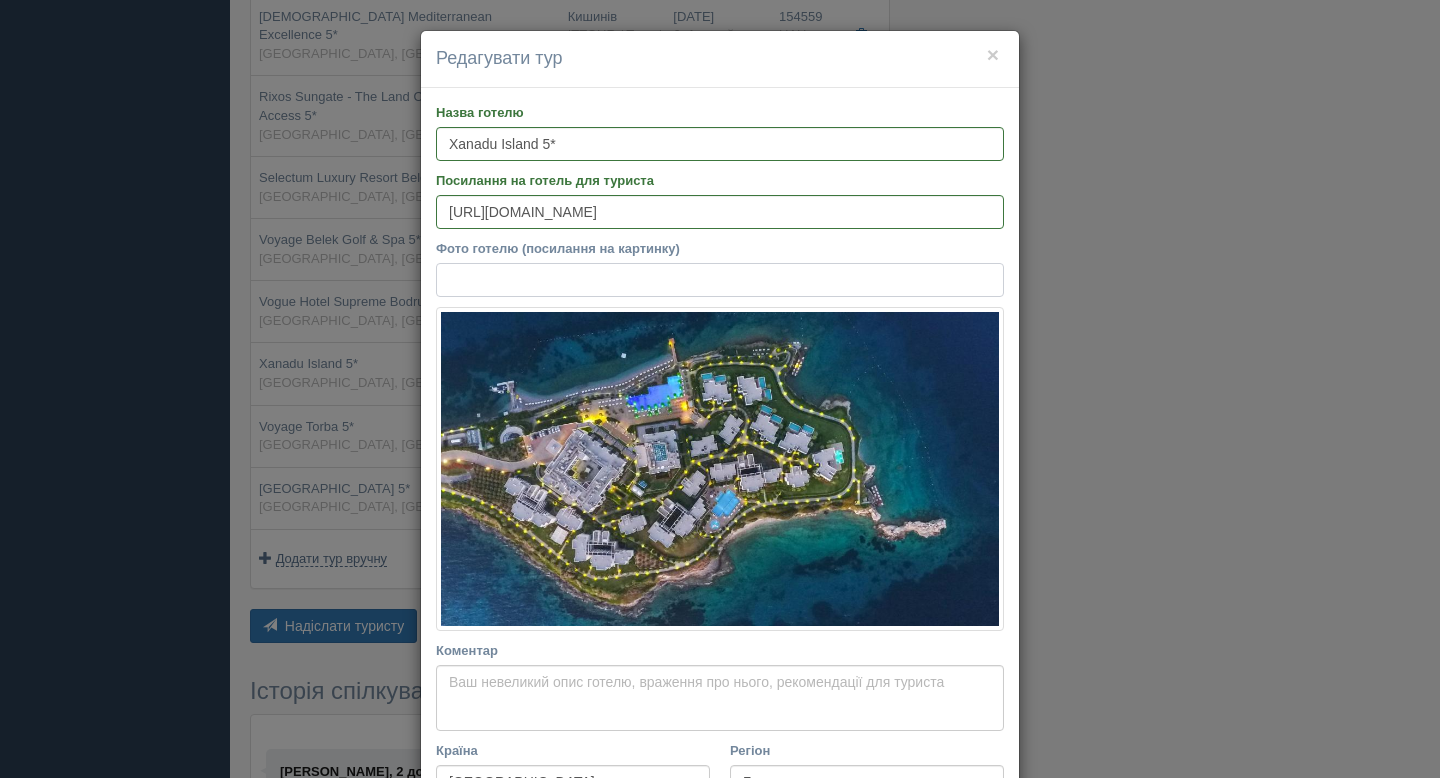 click on "Фото готелю (посилання на картинку)" at bounding box center [720, 280] 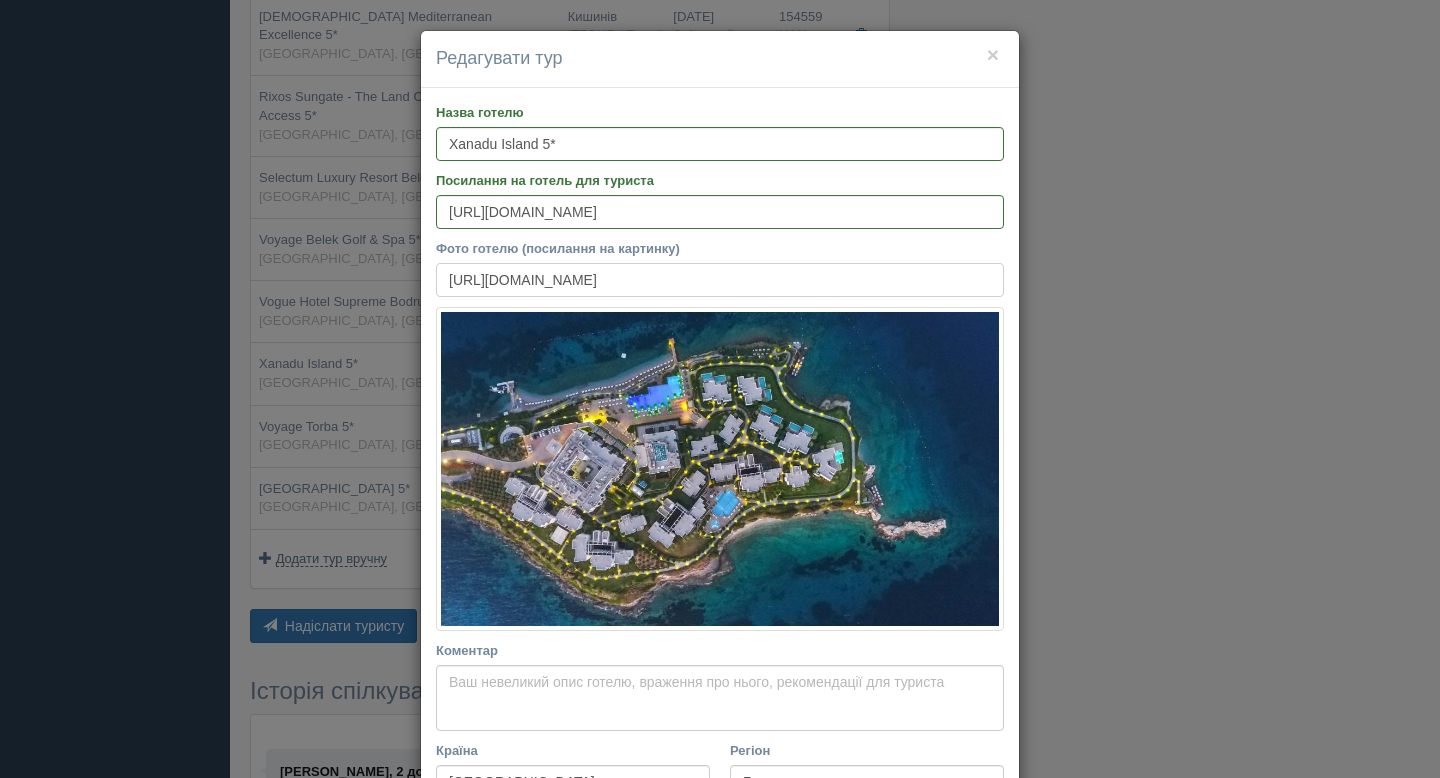 scroll, scrollTop: 0, scrollLeft: 476, axis: horizontal 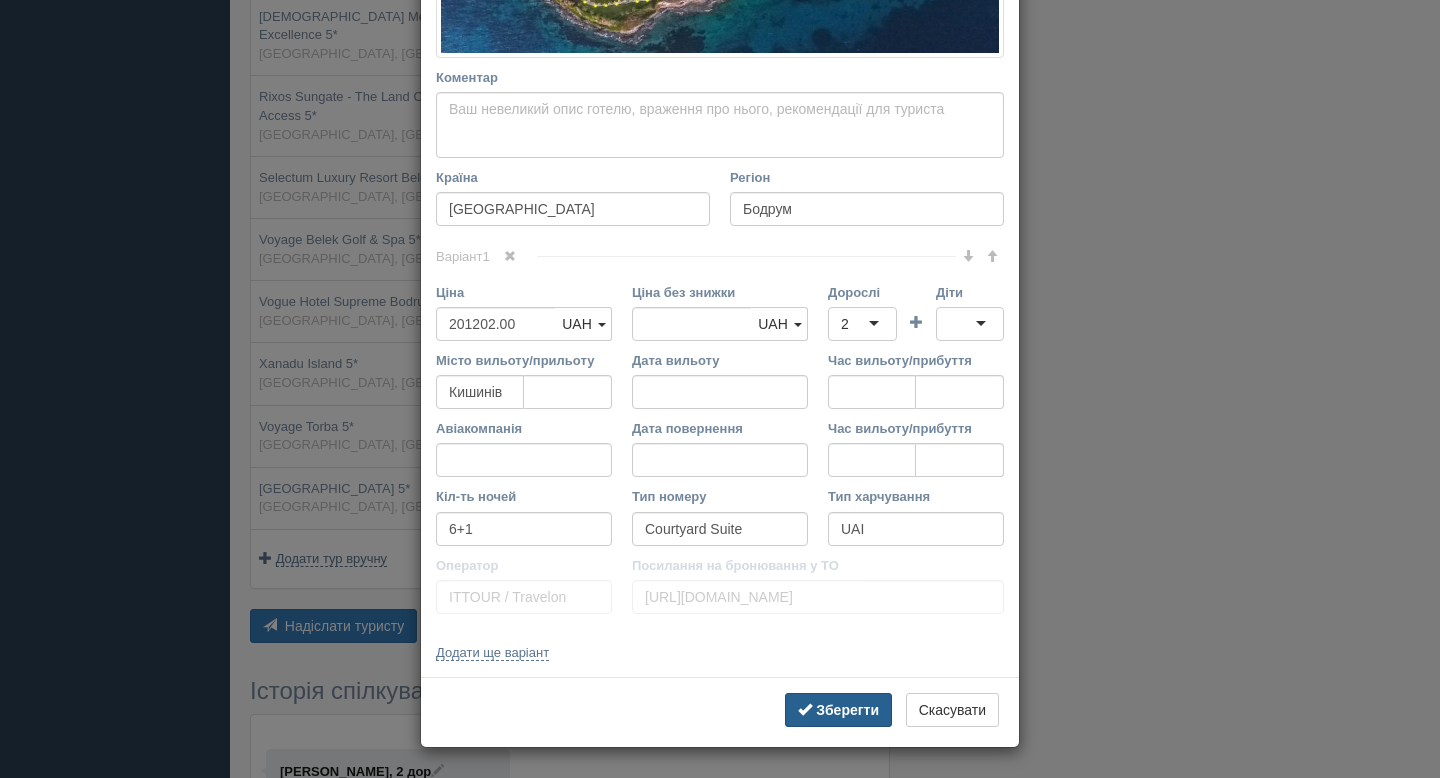 click on "Зберегти" at bounding box center [838, 710] 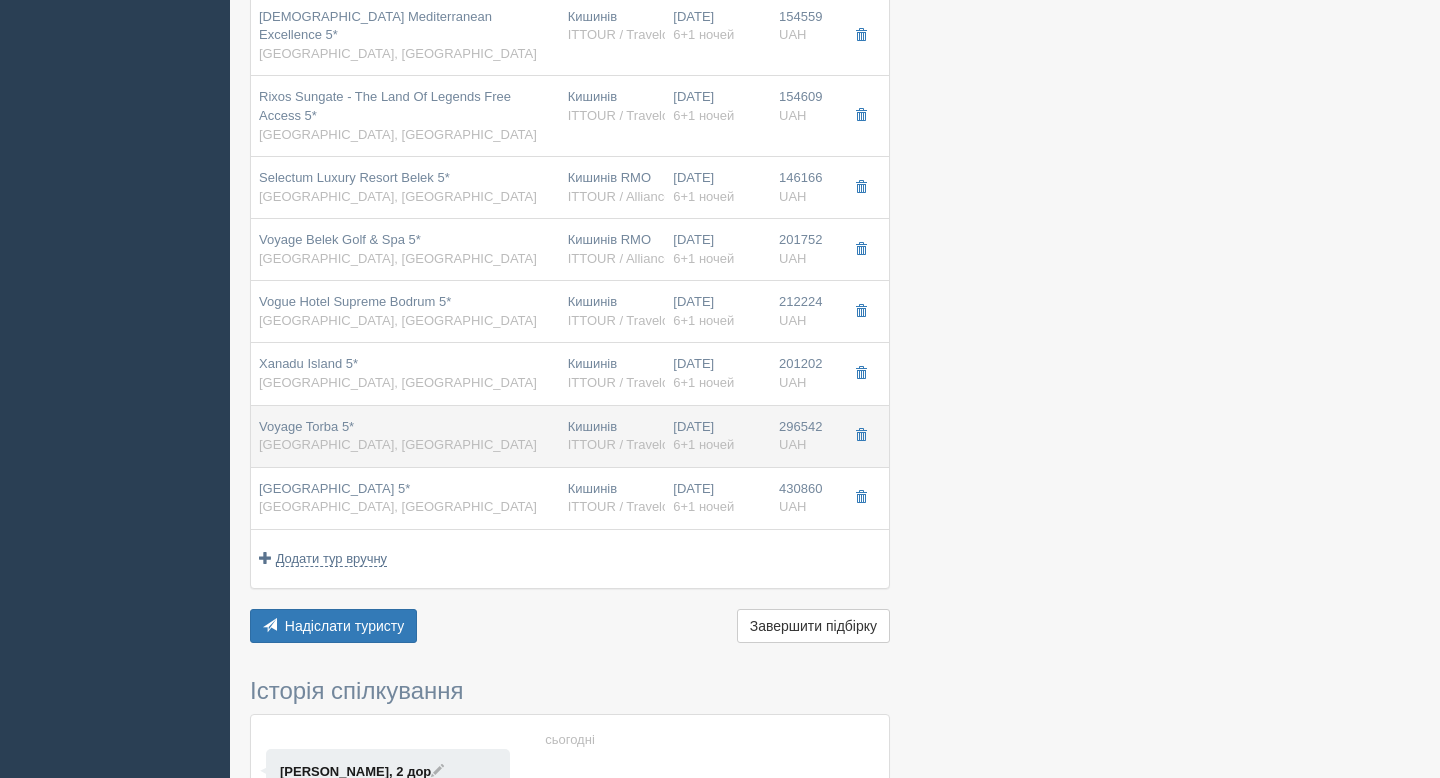 click on "Voyage Torba 5*
Туреччина, Бодрум" at bounding box center [405, 436] 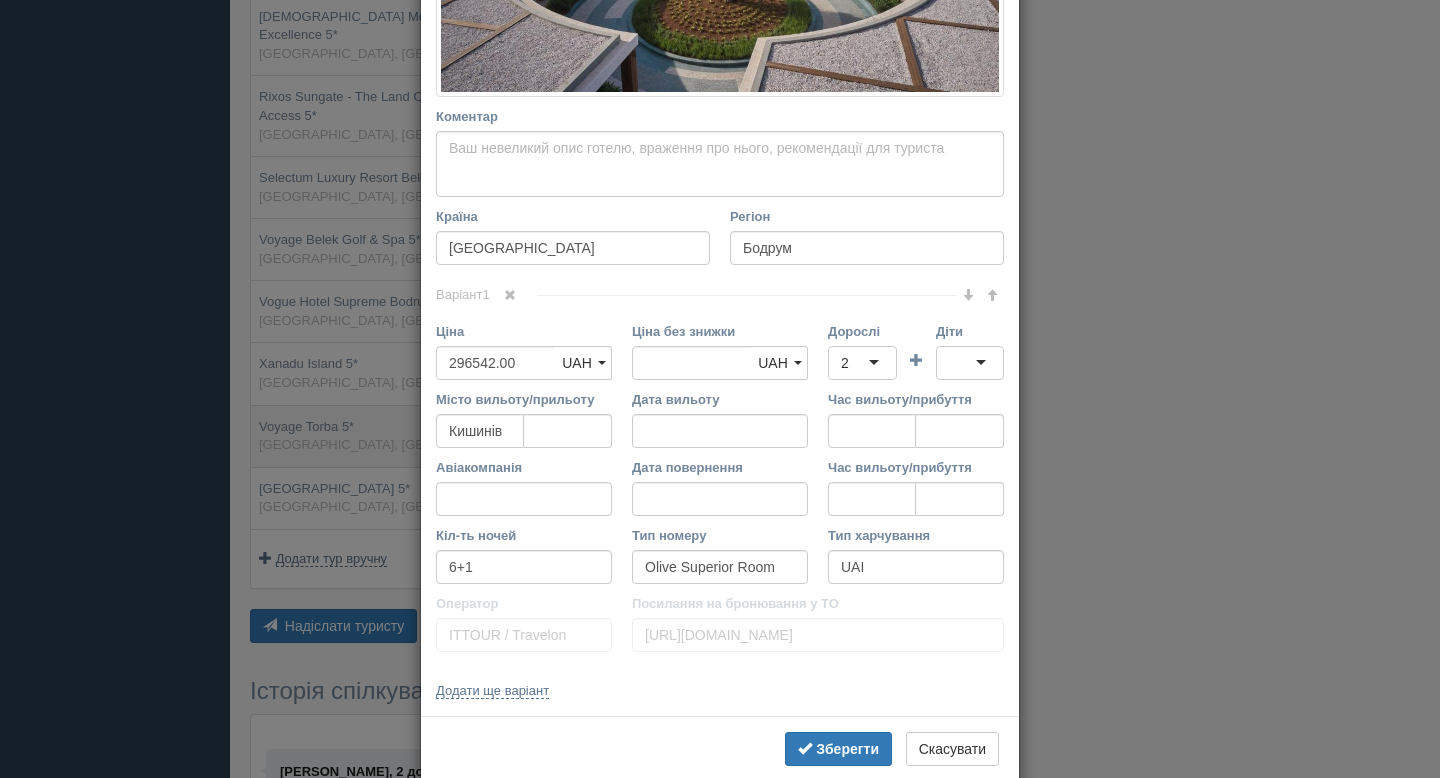 scroll, scrollTop: 0, scrollLeft: 0, axis: both 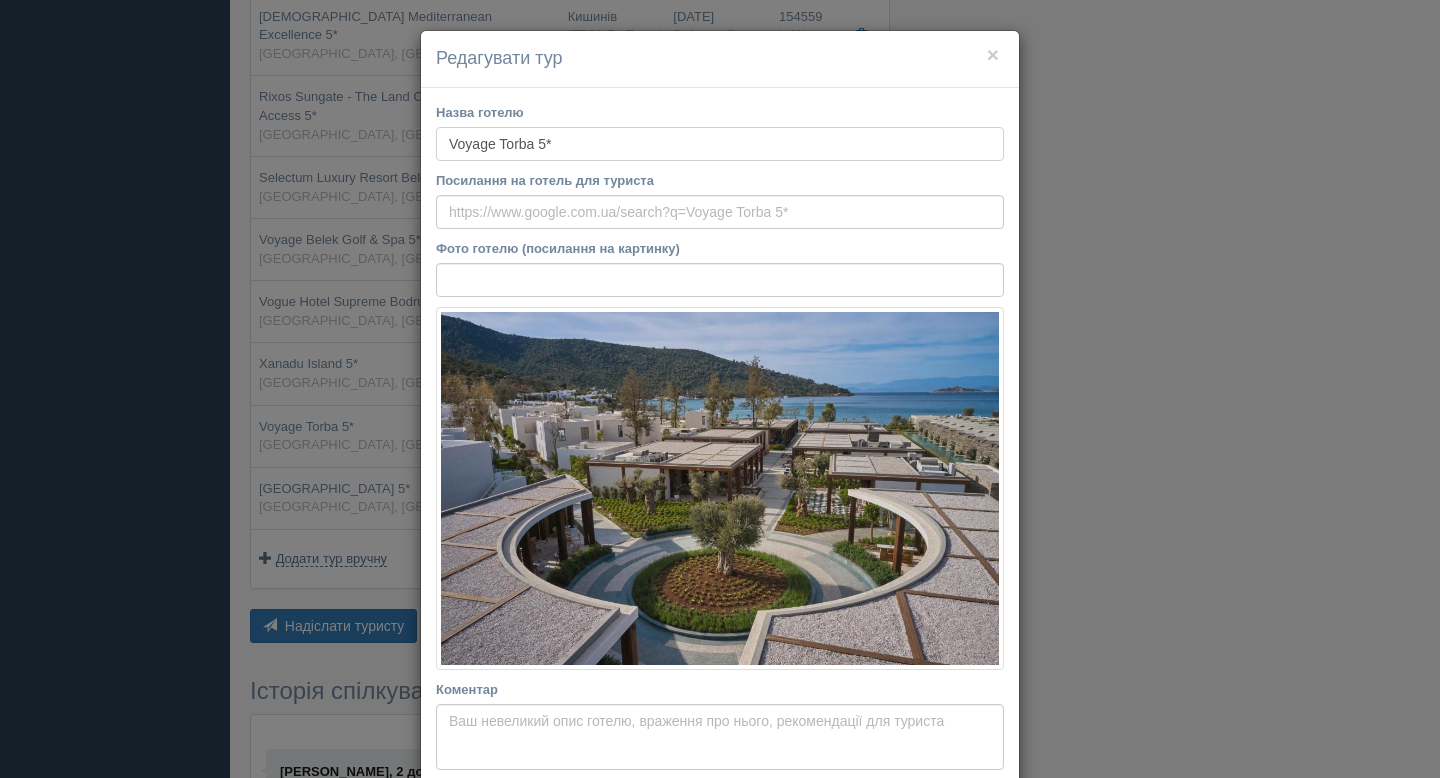 drag, startPoint x: 572, startPoint y: 142, endPoint x: 360, endPoint y: 143, distance: 212.00237 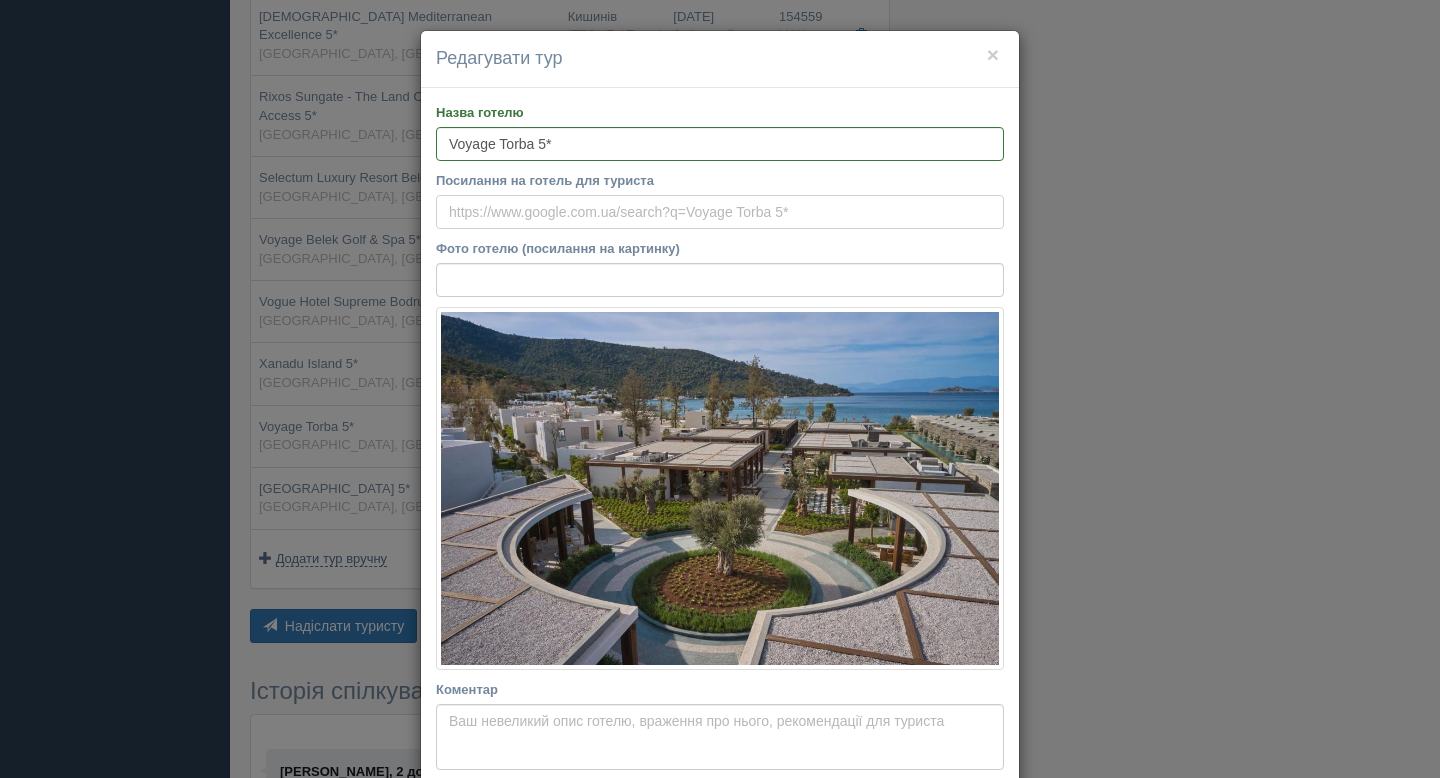click on "Посилання на готель для туриста" at bounding box center (720, 212) 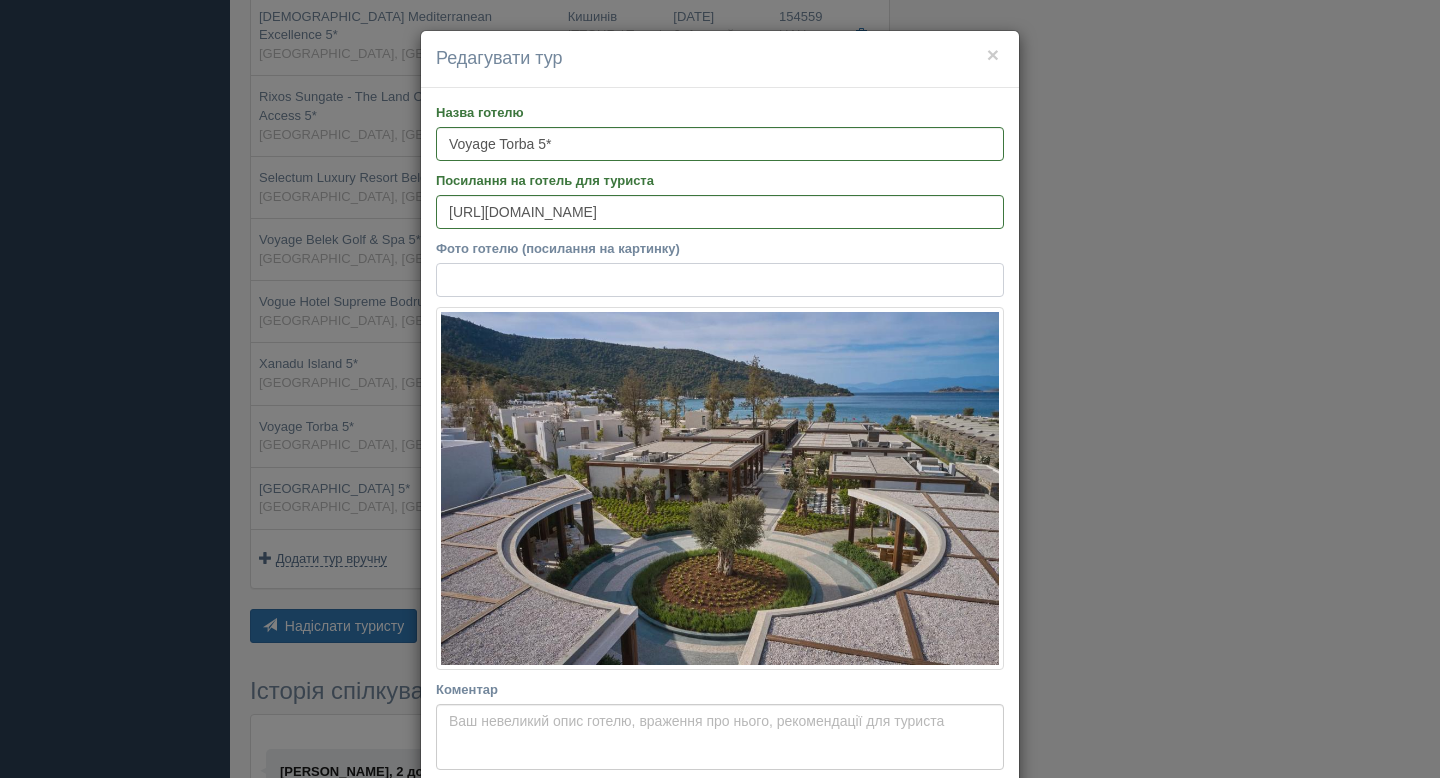 click on "Фото готелю (посилання на картинку)" at bounding box center [720, 280] 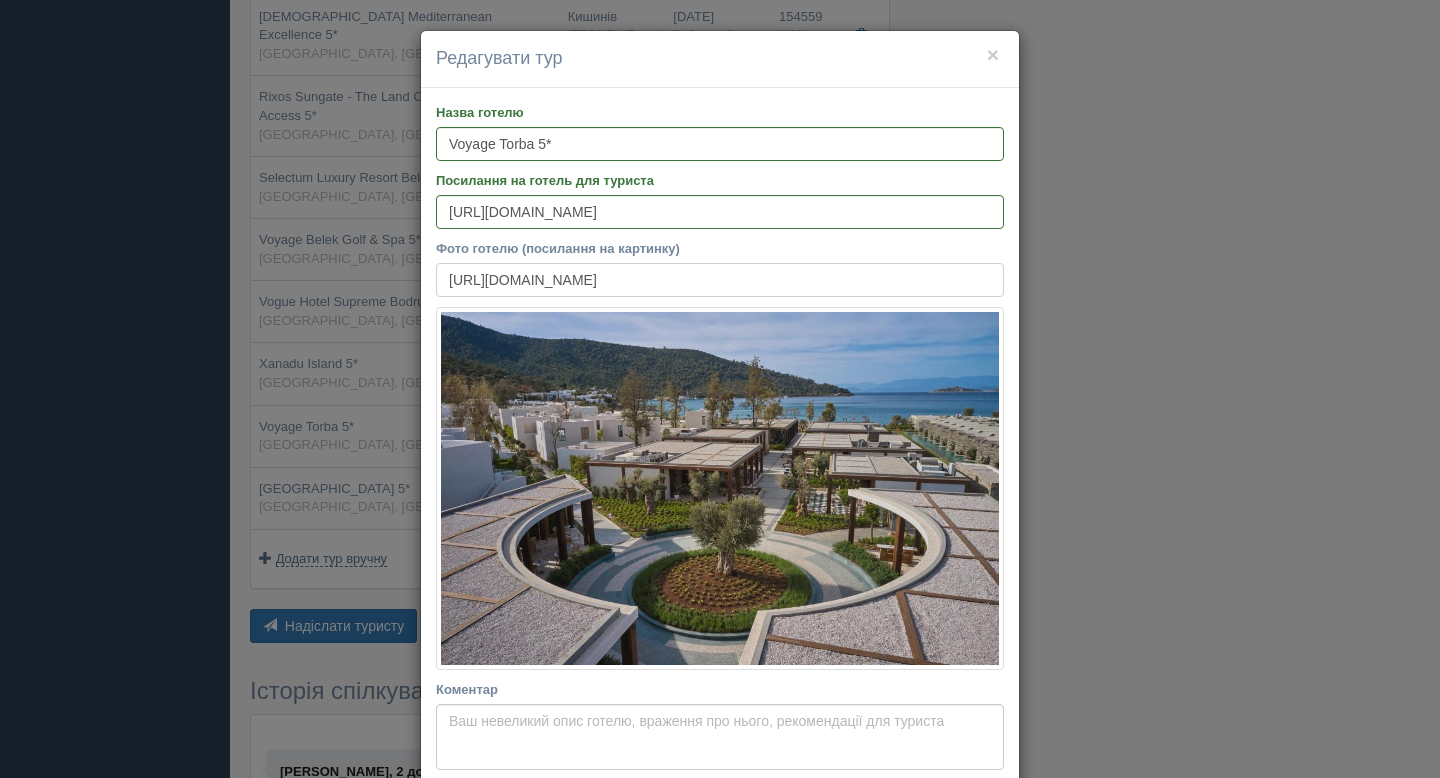 scroll, scrollTop: 0, scrollLeft: 475, axis: horizontal 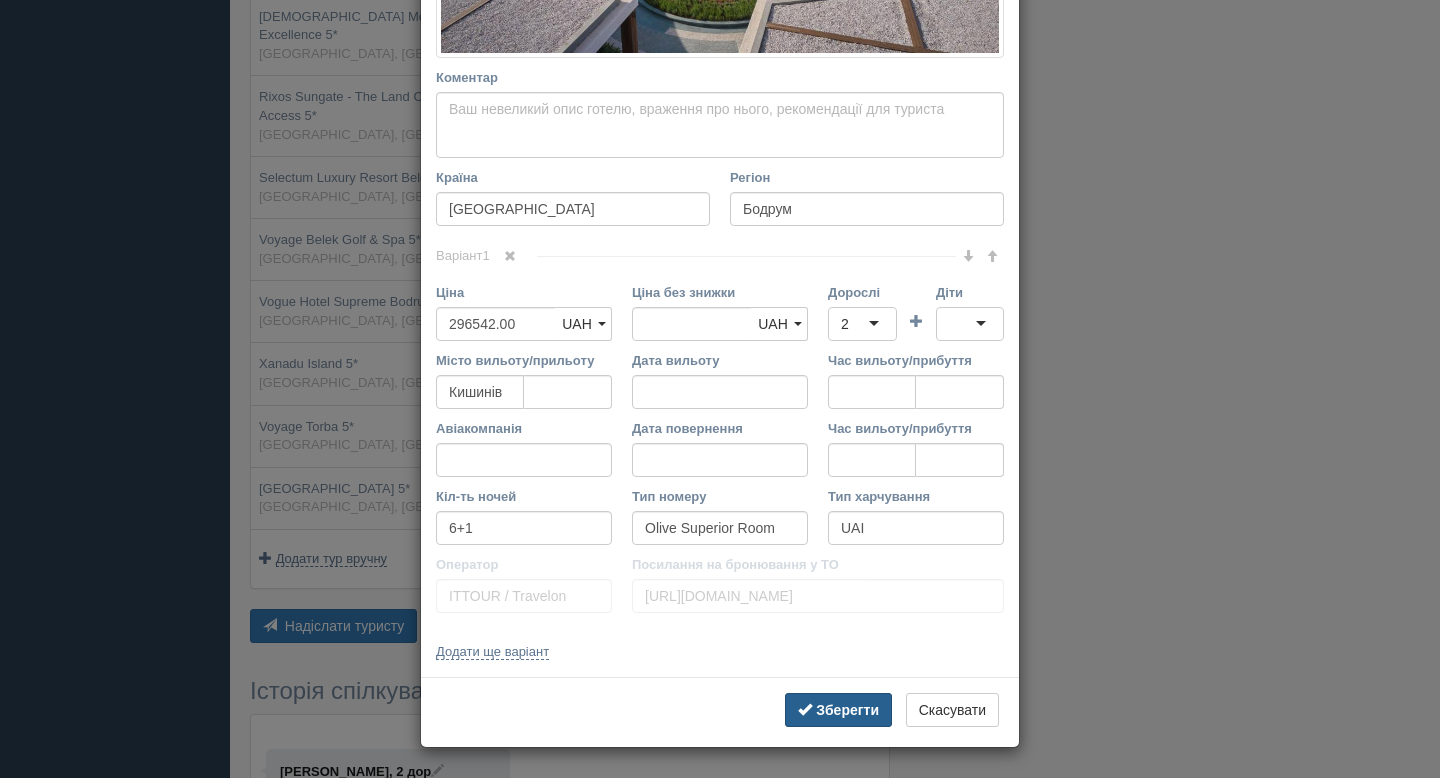 click on "Зберегти" at bounding box center [847, 710] 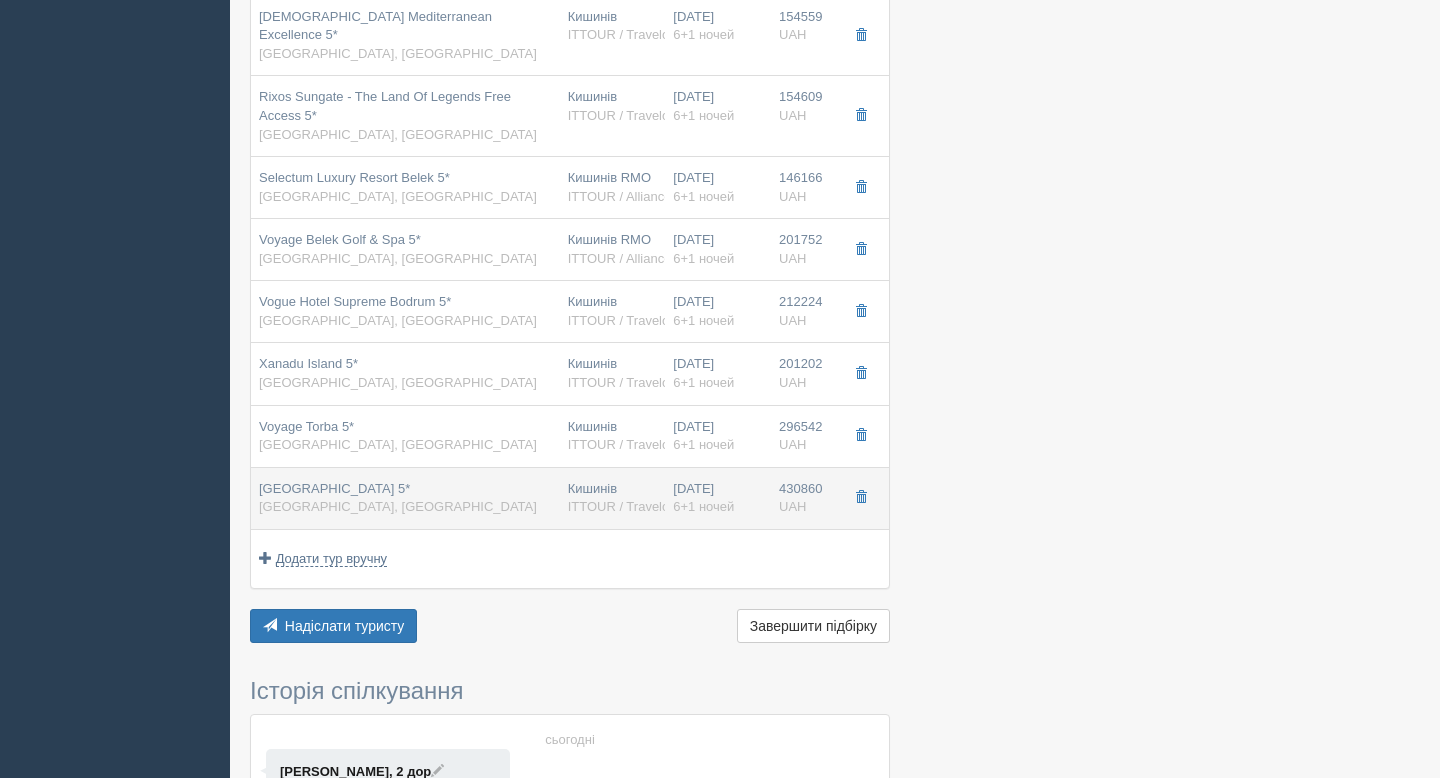 click on "Lujo Hotel Bodrum 5*" at bounding box center [334, 488] 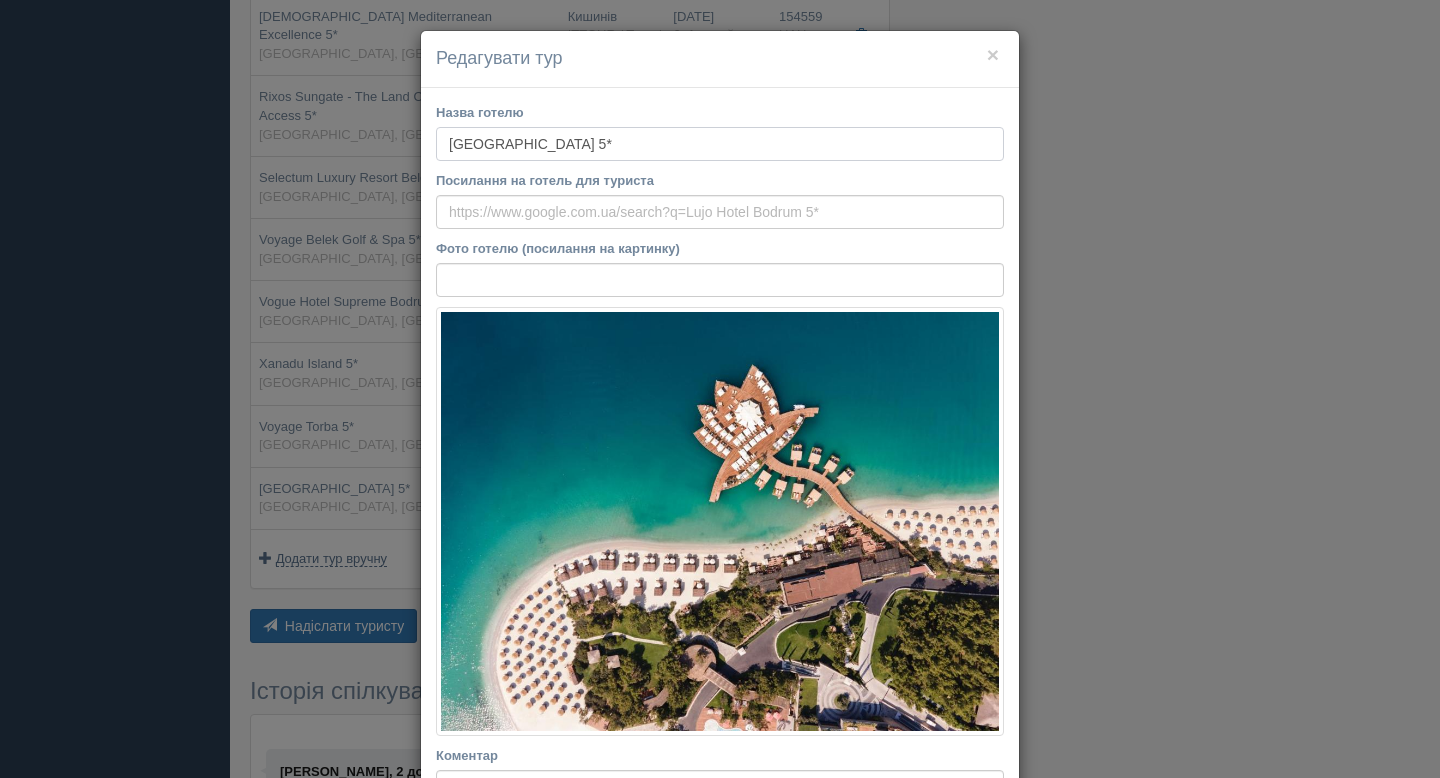 drag, startPoint x: 612, startPoint y: 135, endPoint x: 424, endPoint y: 135, distance: 188 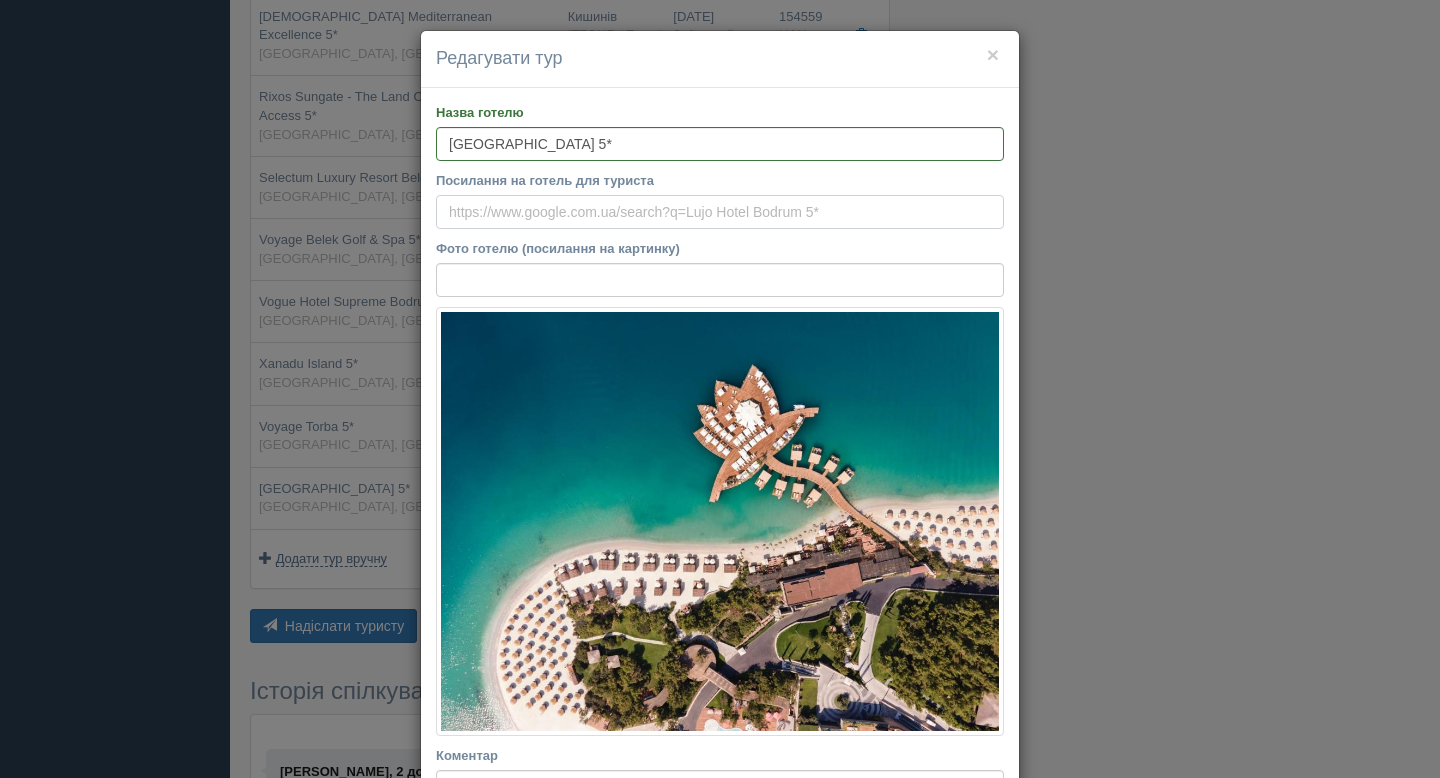 click on "Посилання на готель для туриста" at bounding box center [720, 212] 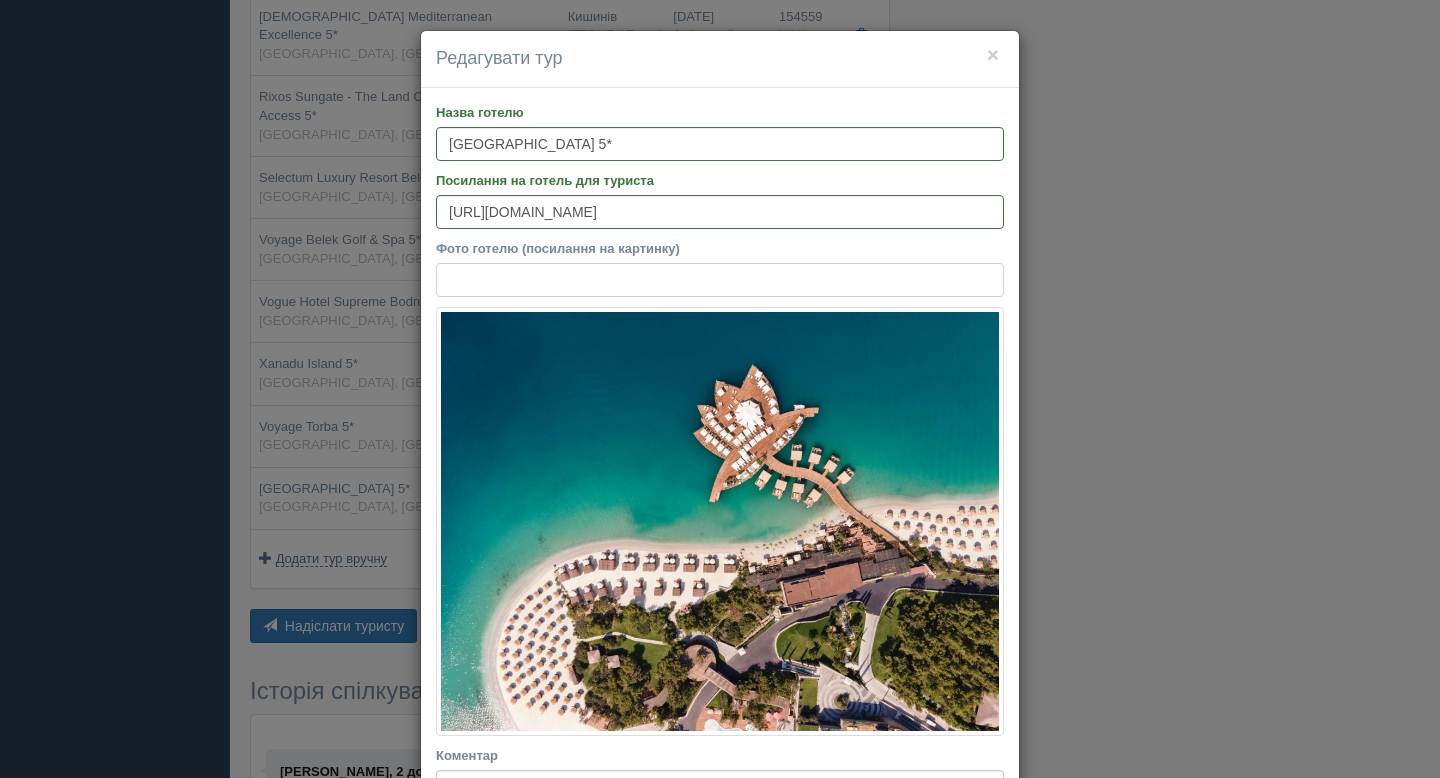 click on "Фото готелю (посилання на картинку)" at bounding box center [720, 280] 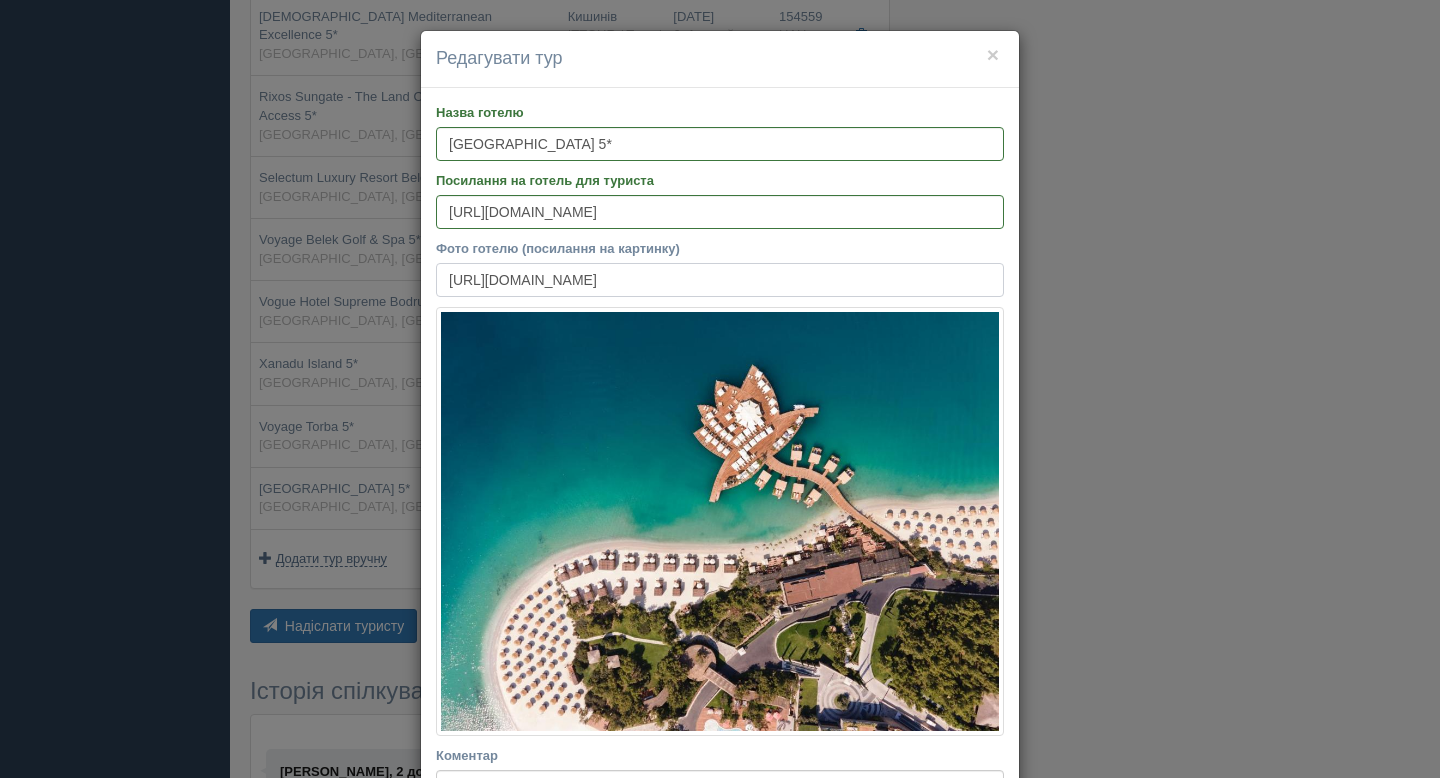 scroll, scrollTop: 0, scrollLeft: 489, axis: horizontal 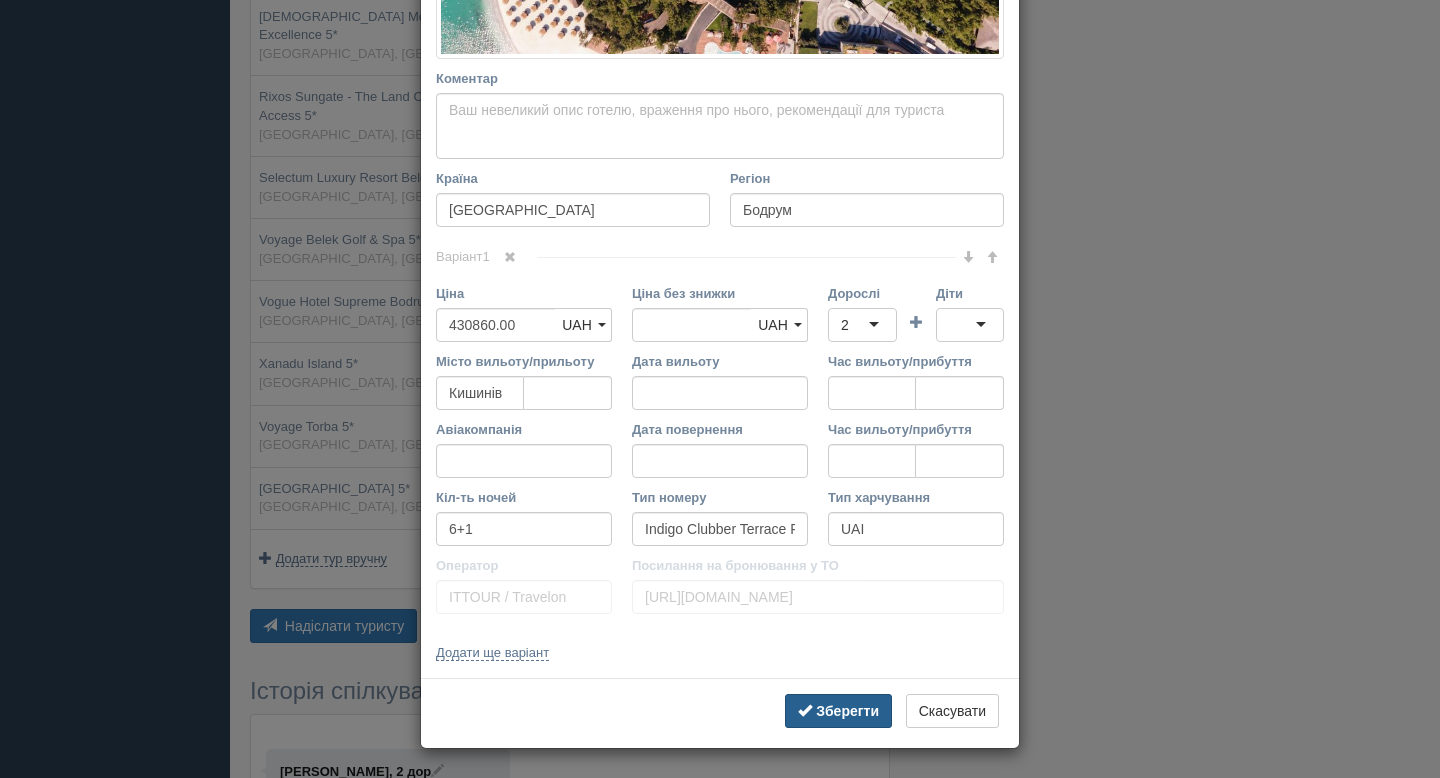 click on "Зберегти" at bounding box center [847, 711] 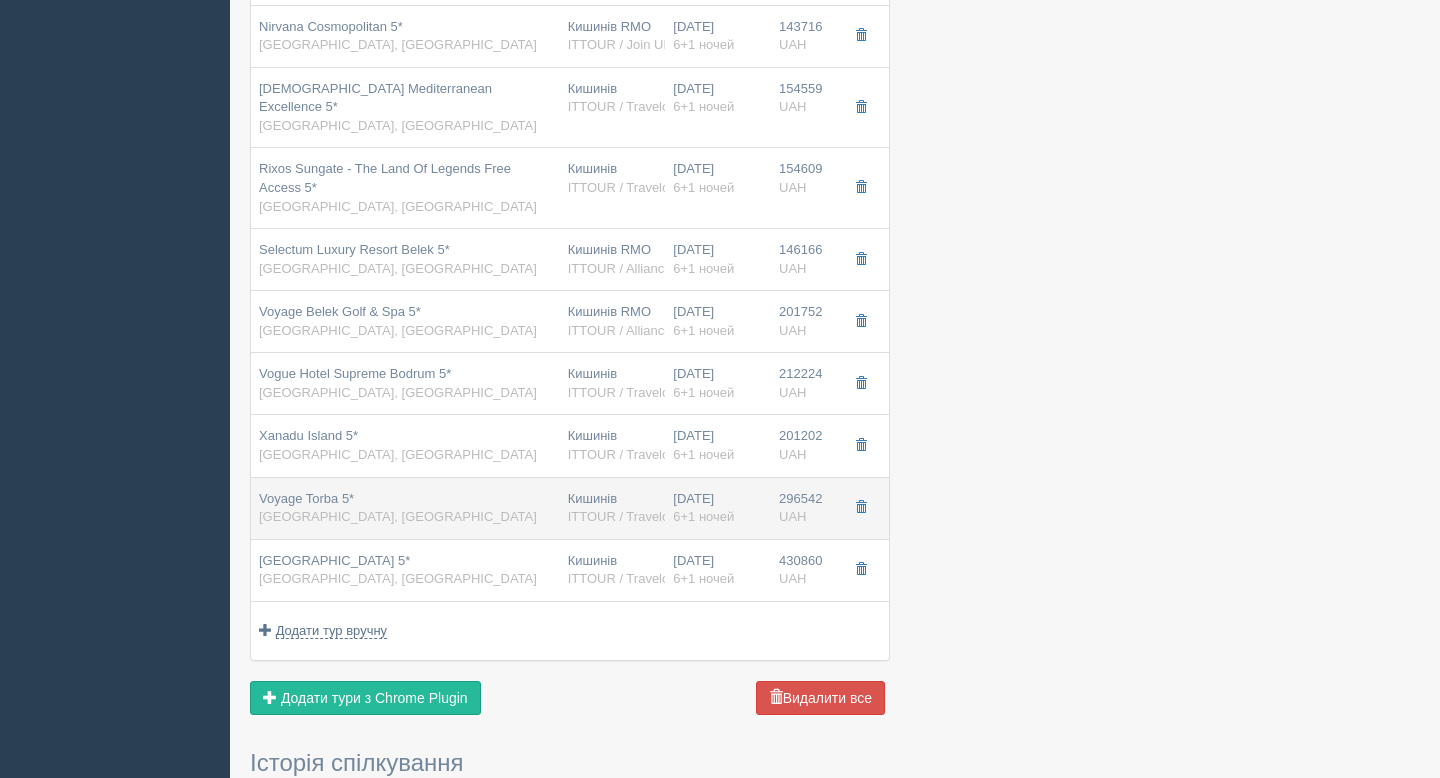 scroll, scrollTop: 608, scrollLeft: 0, axis: vertical 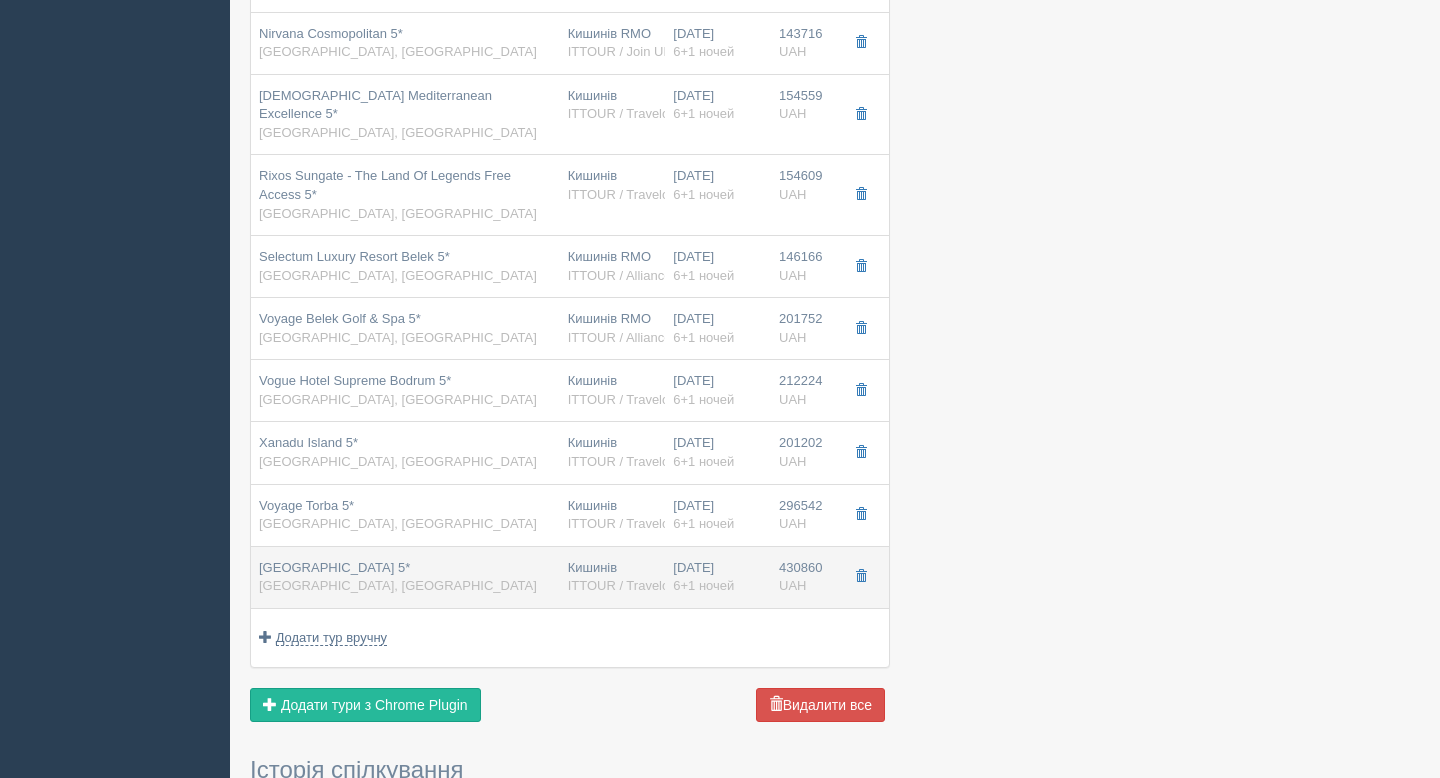 click on "Lujo Hotel Bodrum 5*
Туреччина, Бодрум" at bounding box center (405, 577) 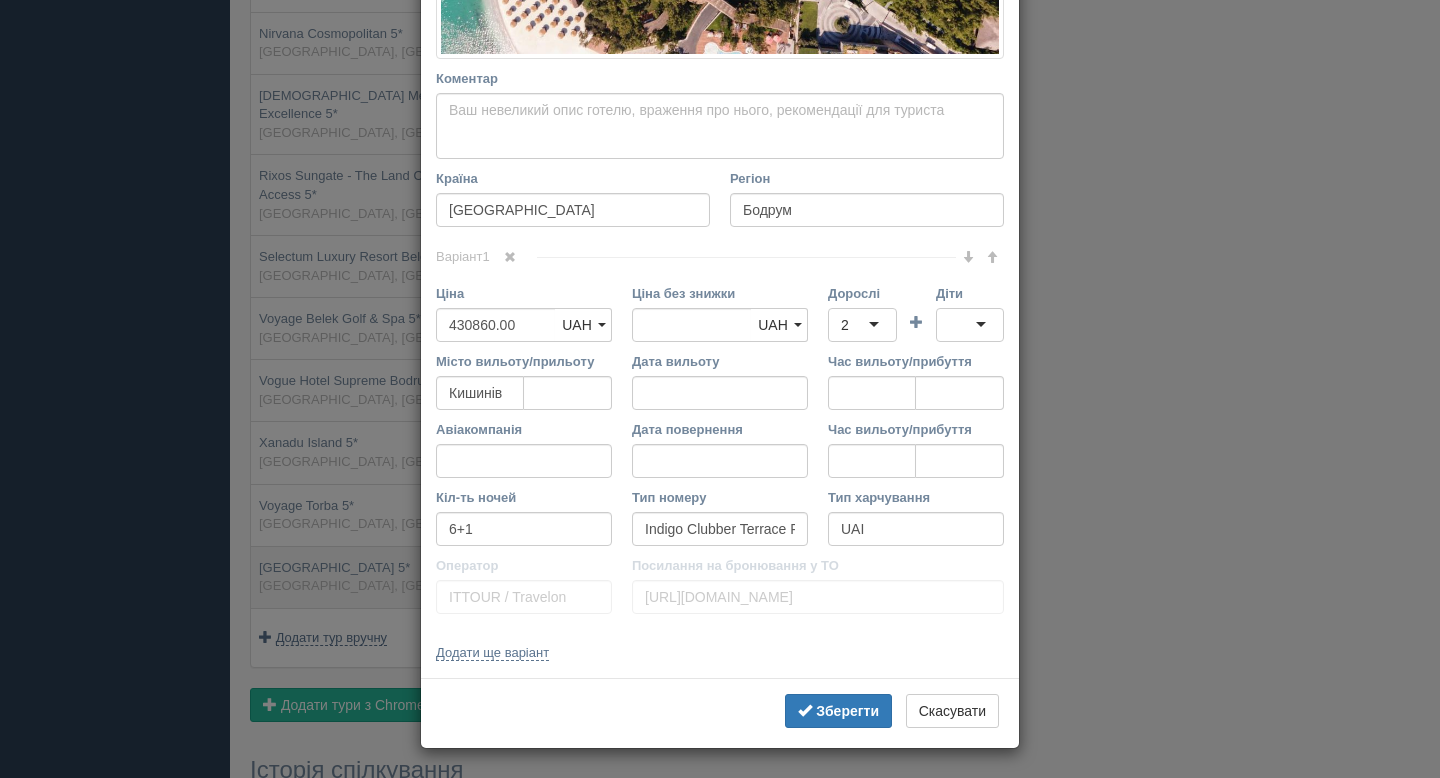scroll, scrollTop: 0, scrollLeft: 0, axis: both 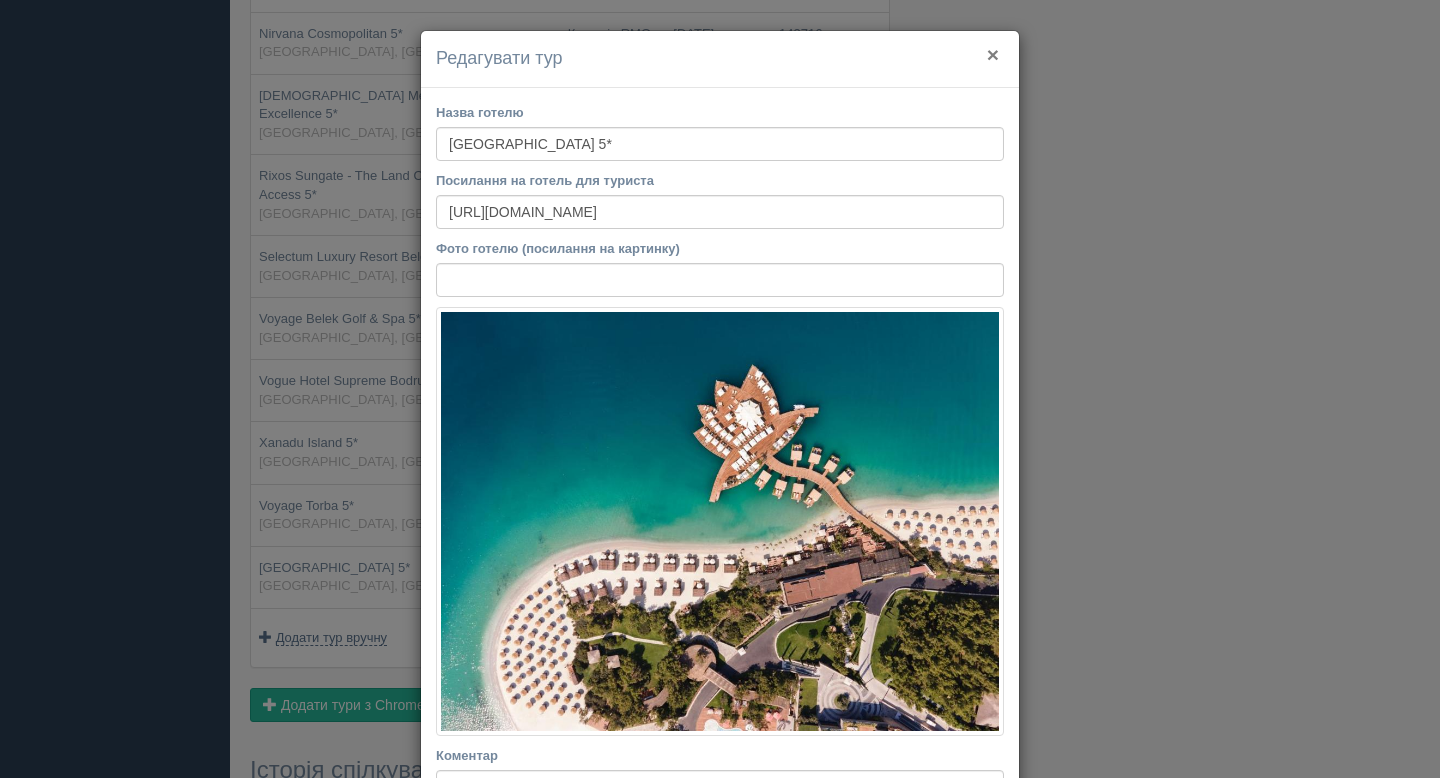 click on "×" at bounding box center (993, 54) 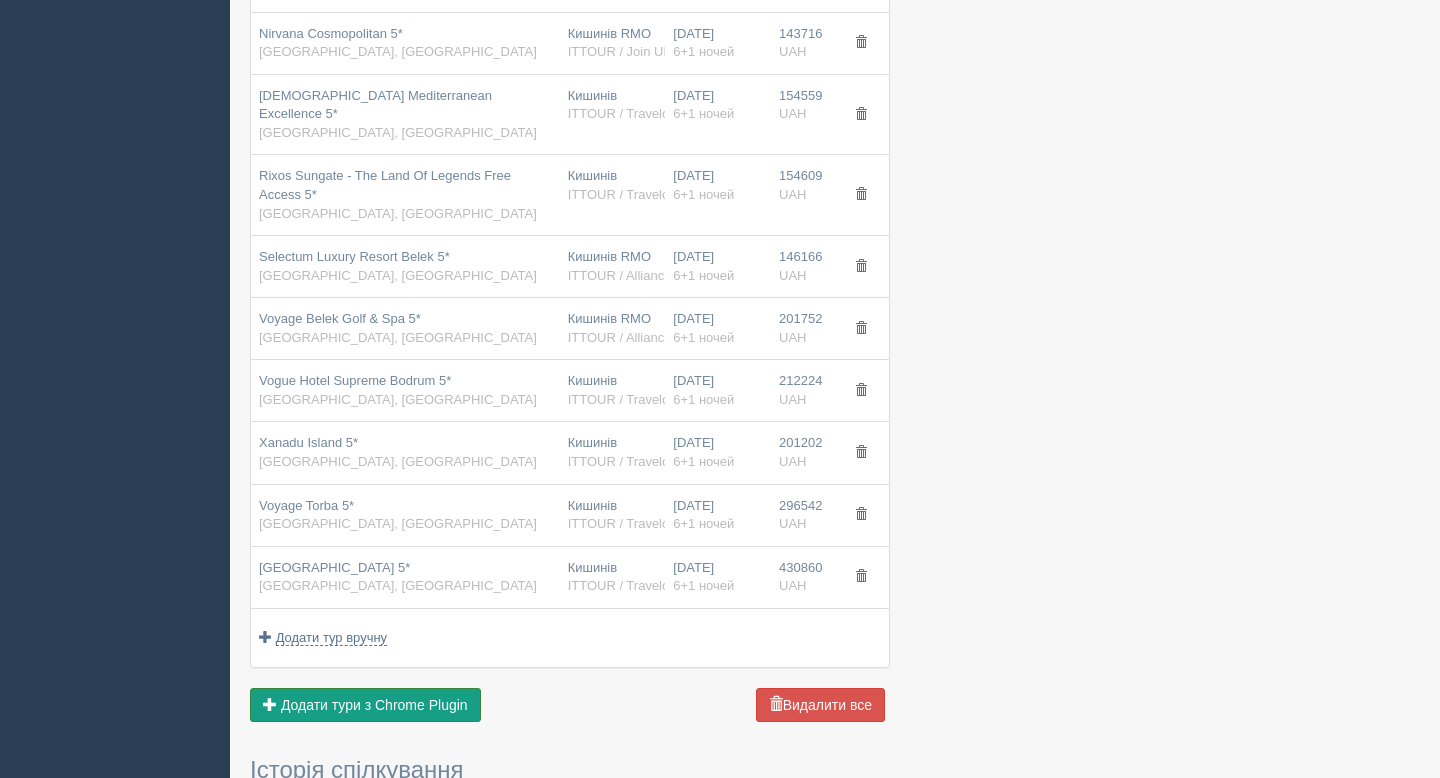 click on "Додати тури з Chrome Plugin" at bounding box center [374, 705] 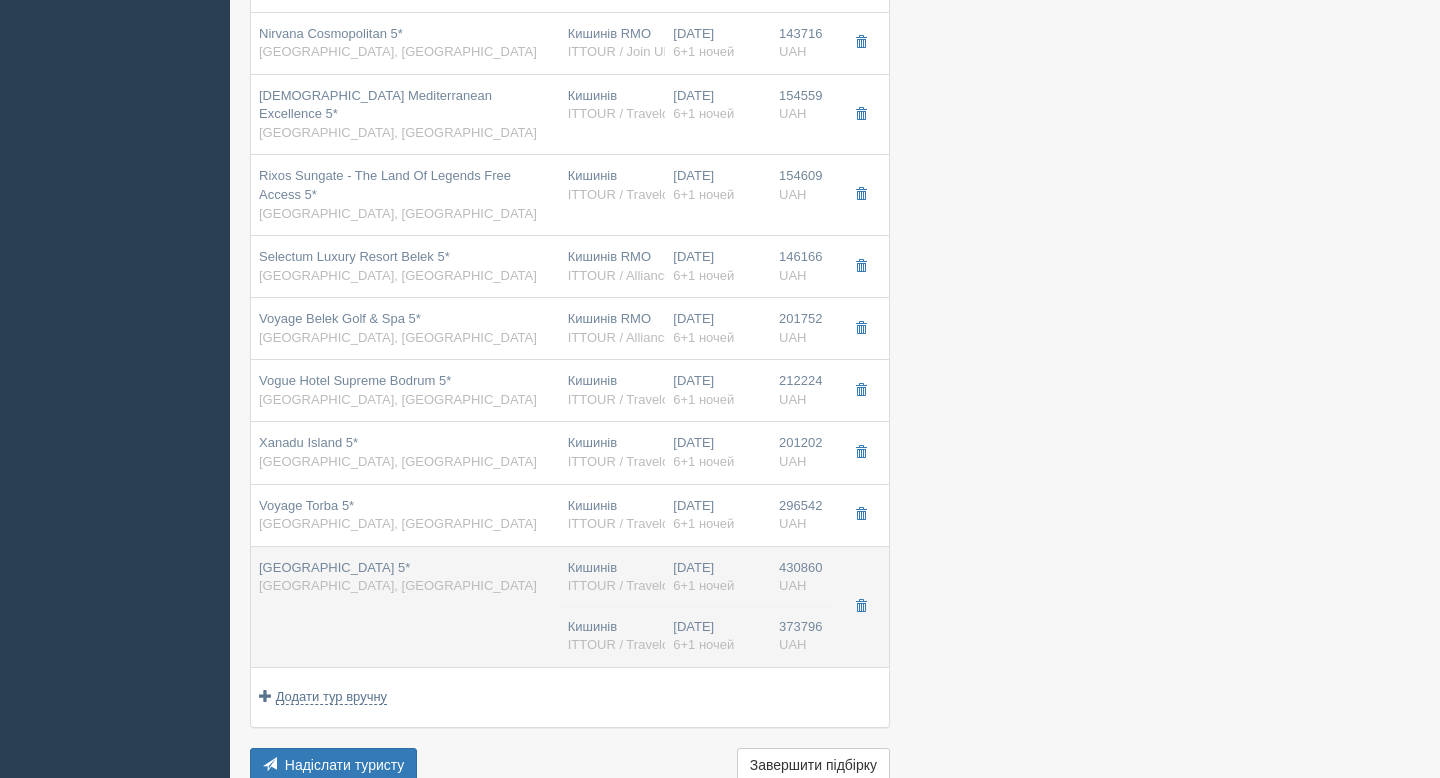 click on "Lujo Hotel Bodrum 5*
Туреччина, Бодрум" at bounding box center [405, 577] 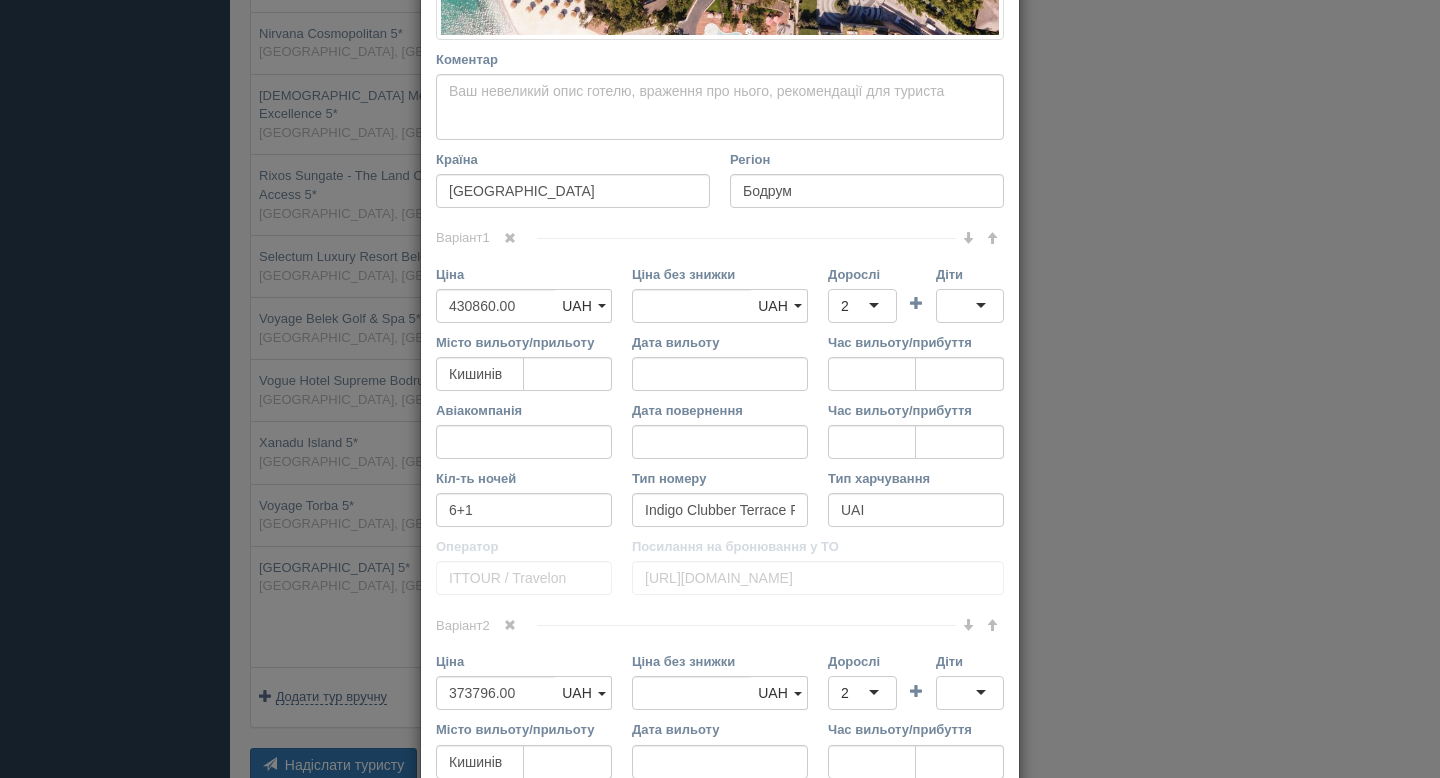 scroll, scrollTop: 693, scrollLeft: 0, axis: vertical 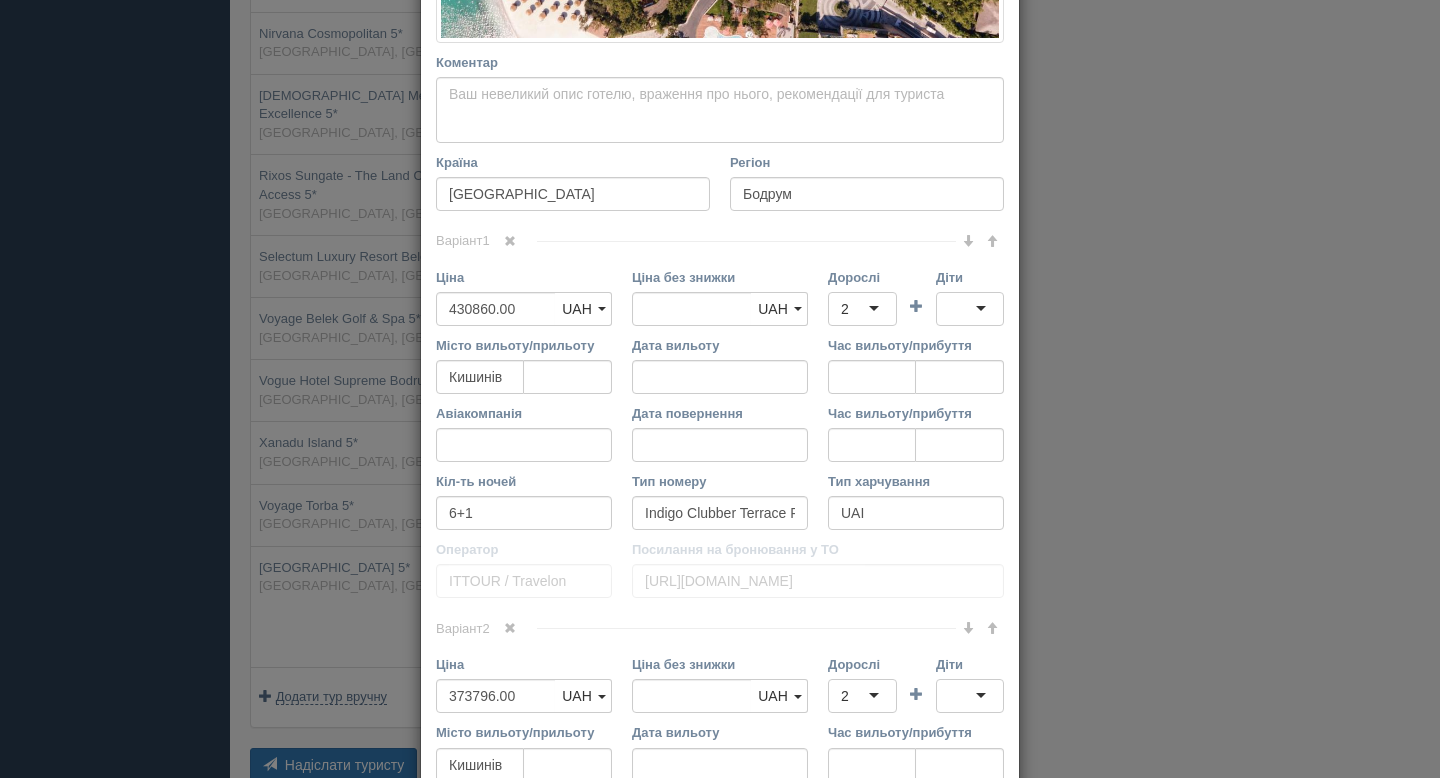 click at bounding box center (510, 241) 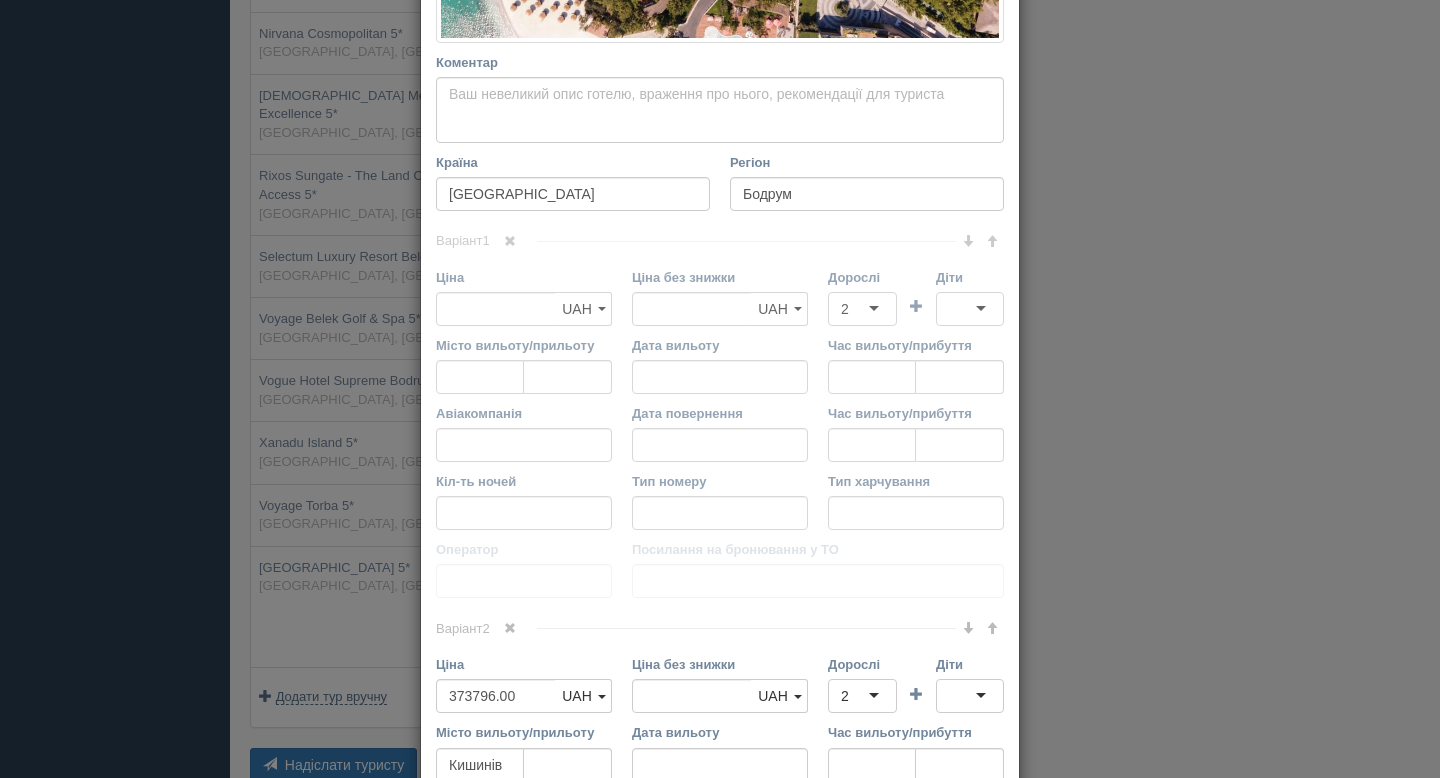 scroll, scrollTop: 677, scrollLeft: 0, axis: vertical 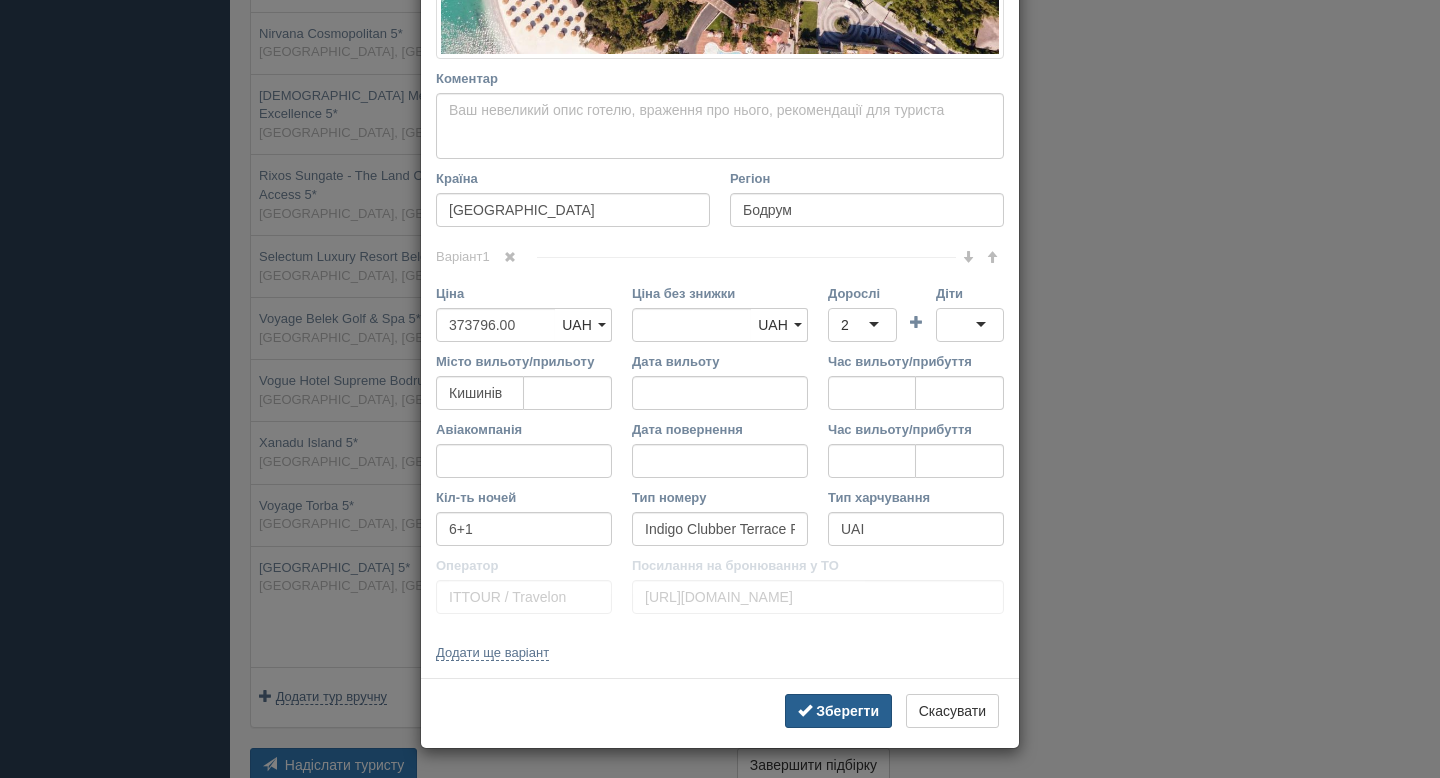 click on "Зберегти" at bounding box center [847, 711] 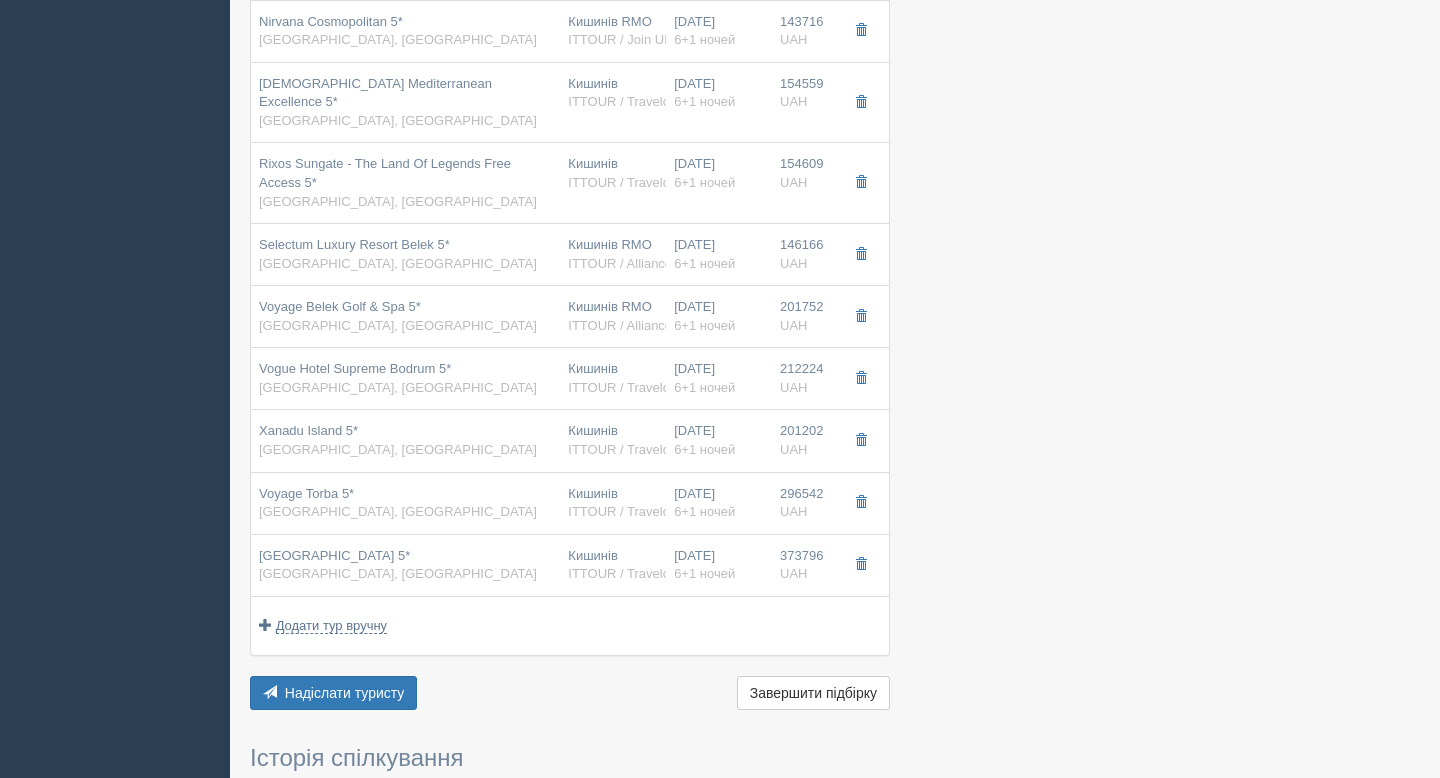 scroll, scrollTop: 619, scrollLeft: 0, axis: vertical 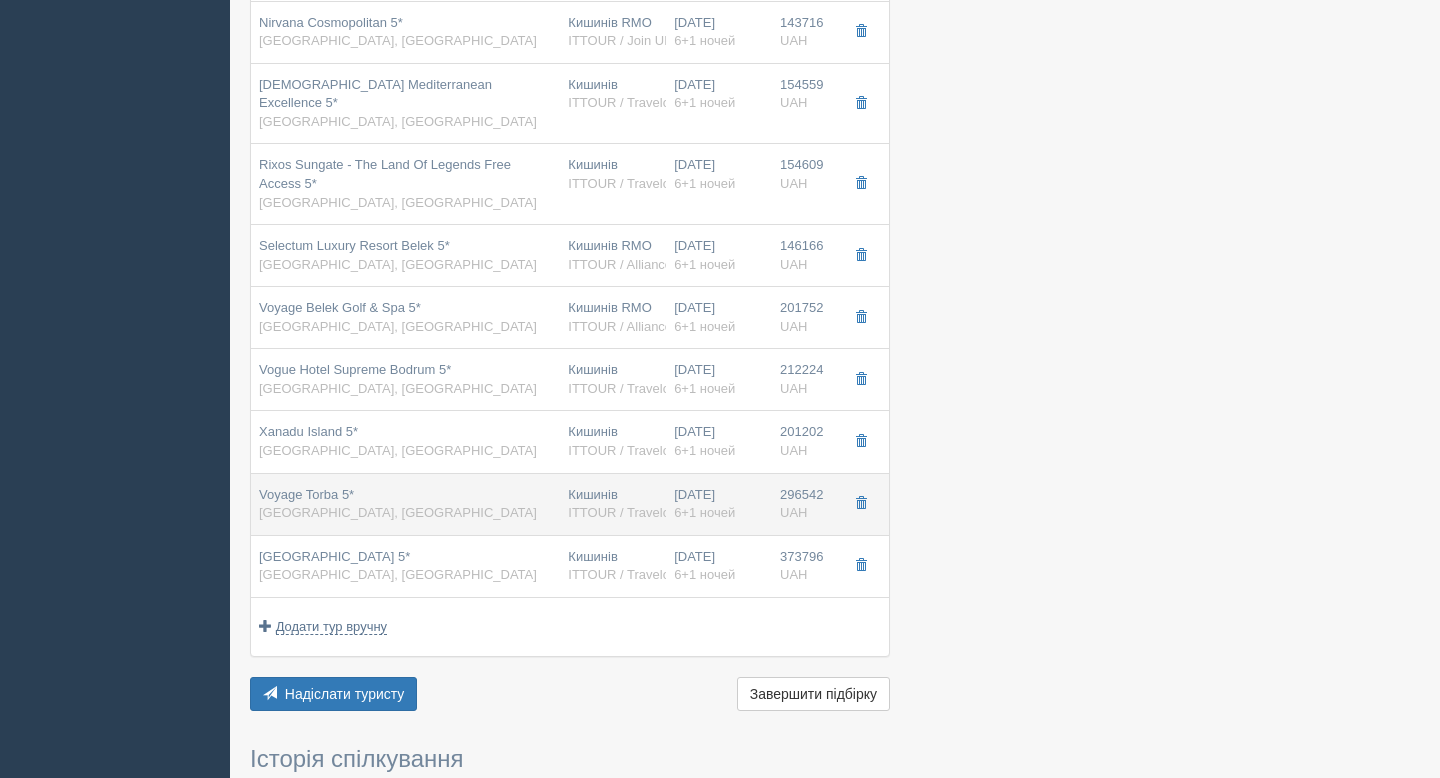 click on "Voyage Torba 5*
Туреччина, Бодрум" at bounding box center (398, 504) 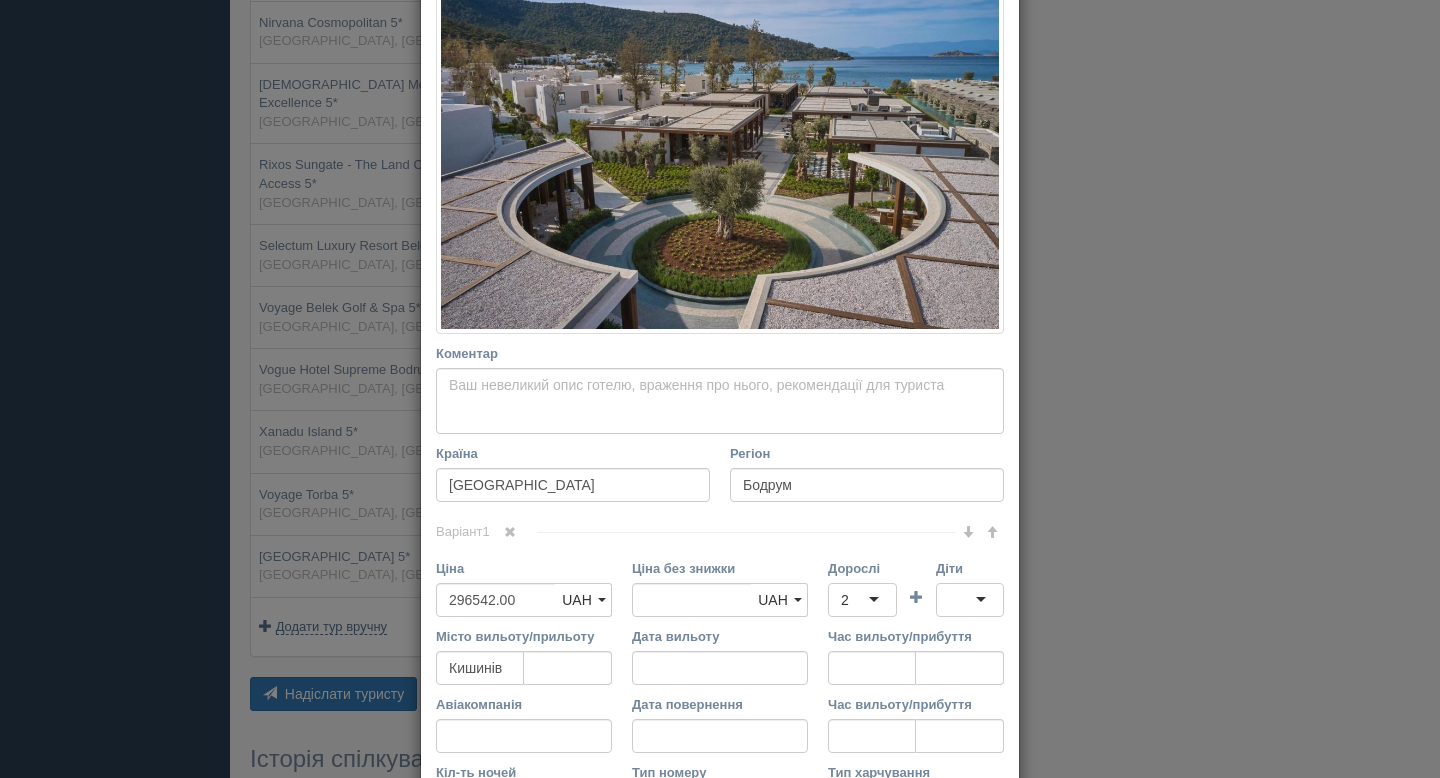 scroll, scrollTop: 612, scrollLeft: 0, axis: vertical 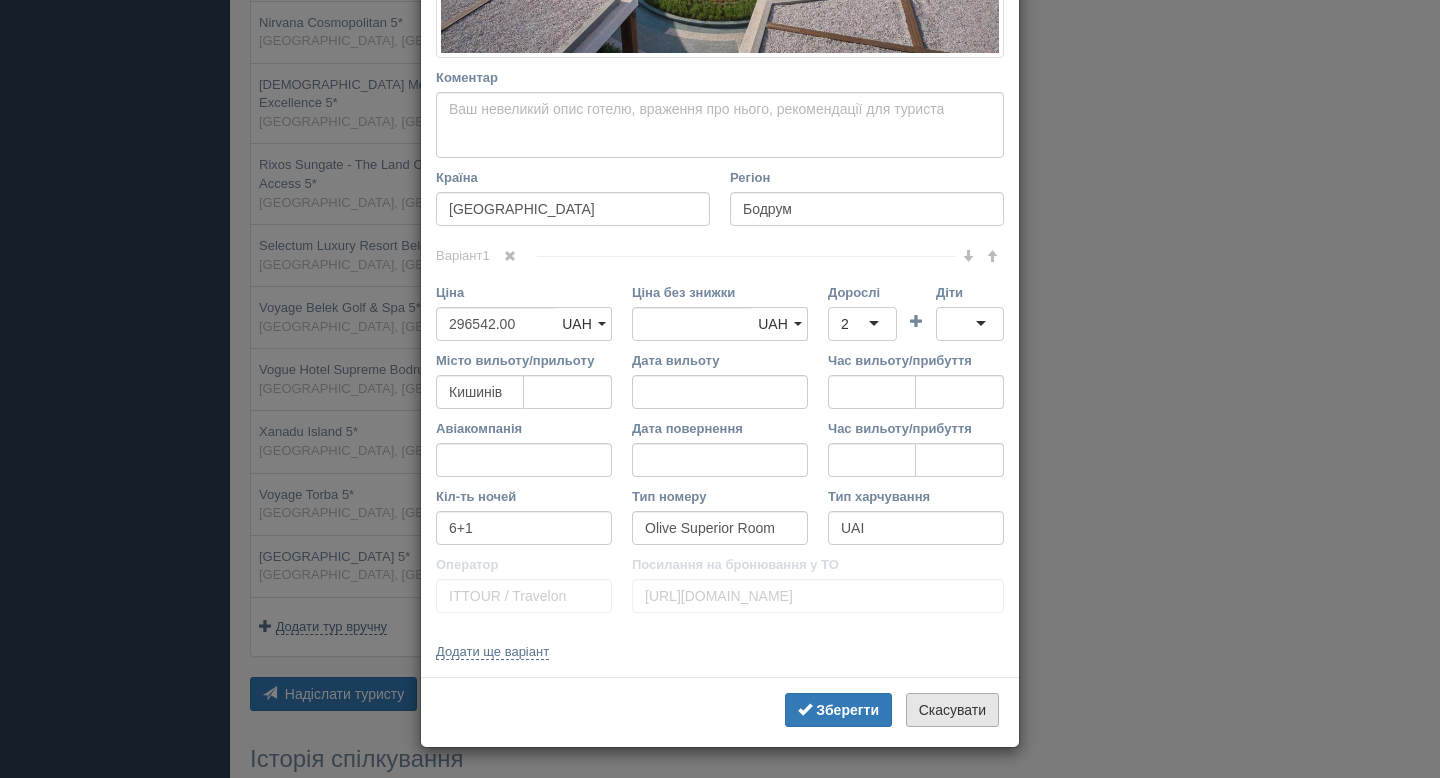 click on "Скасувати" at bounding box center [952, 710] 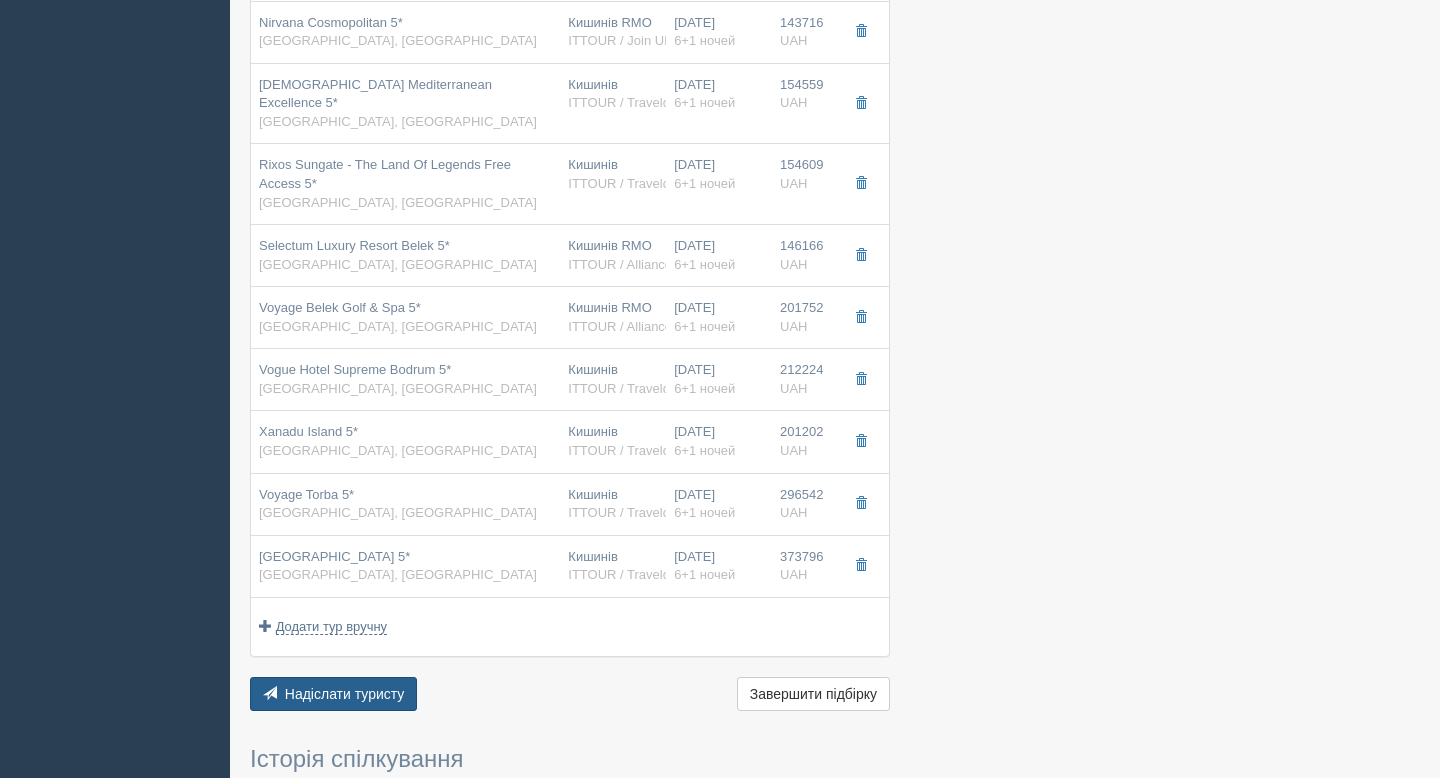 click on "Надіслати туристу" at bounding box center (345, 694) 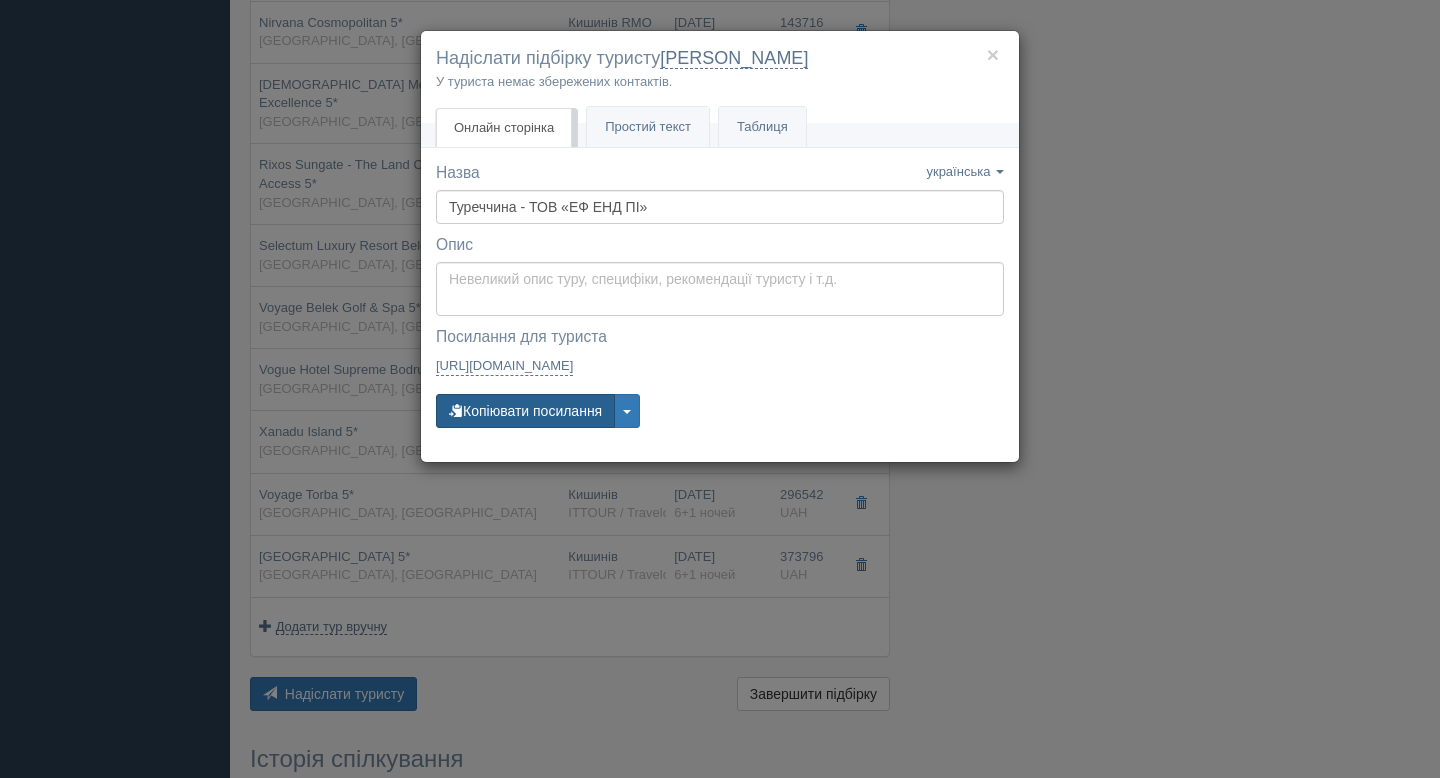 click on "Копіювати посилання" at bounding box center (525, 411) 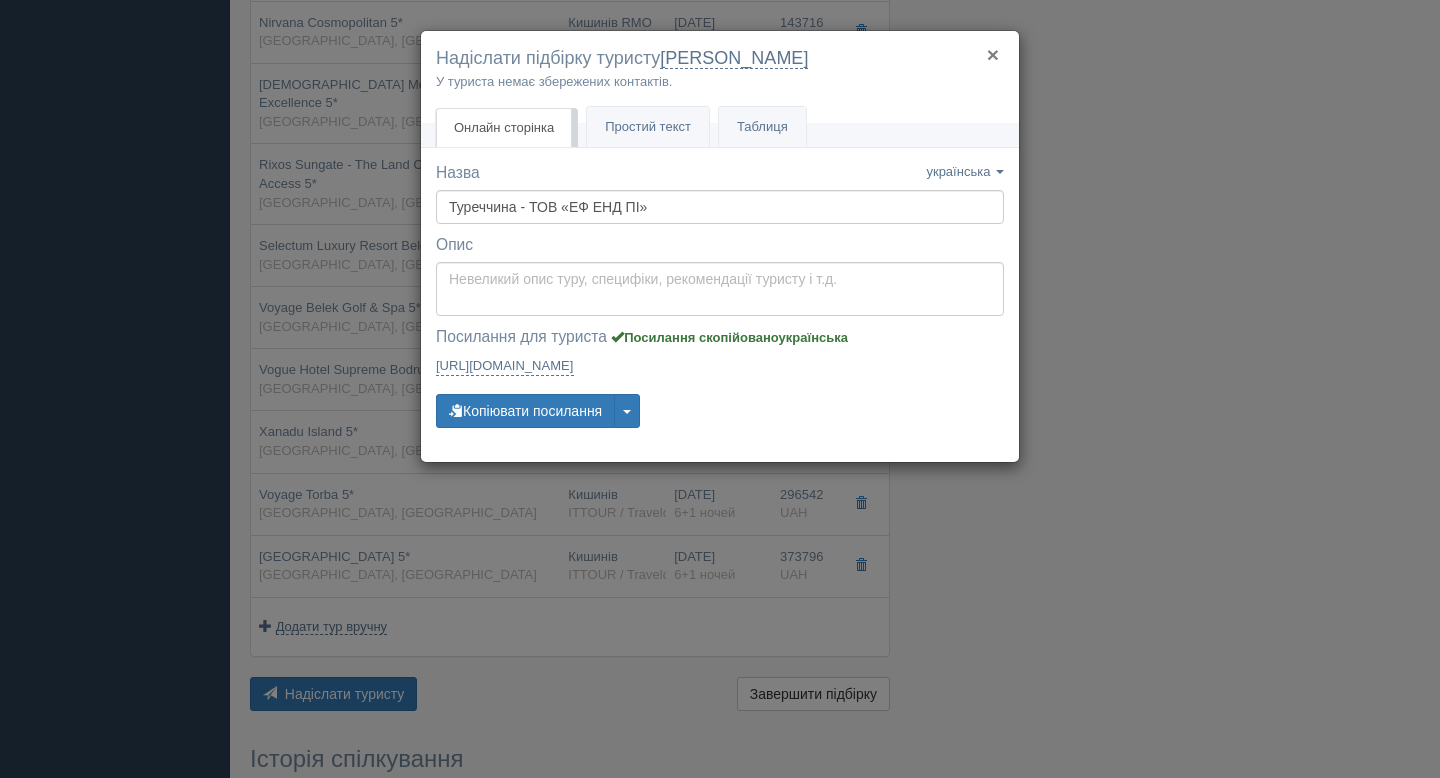 click on "×" at bounding box center [993, 54] 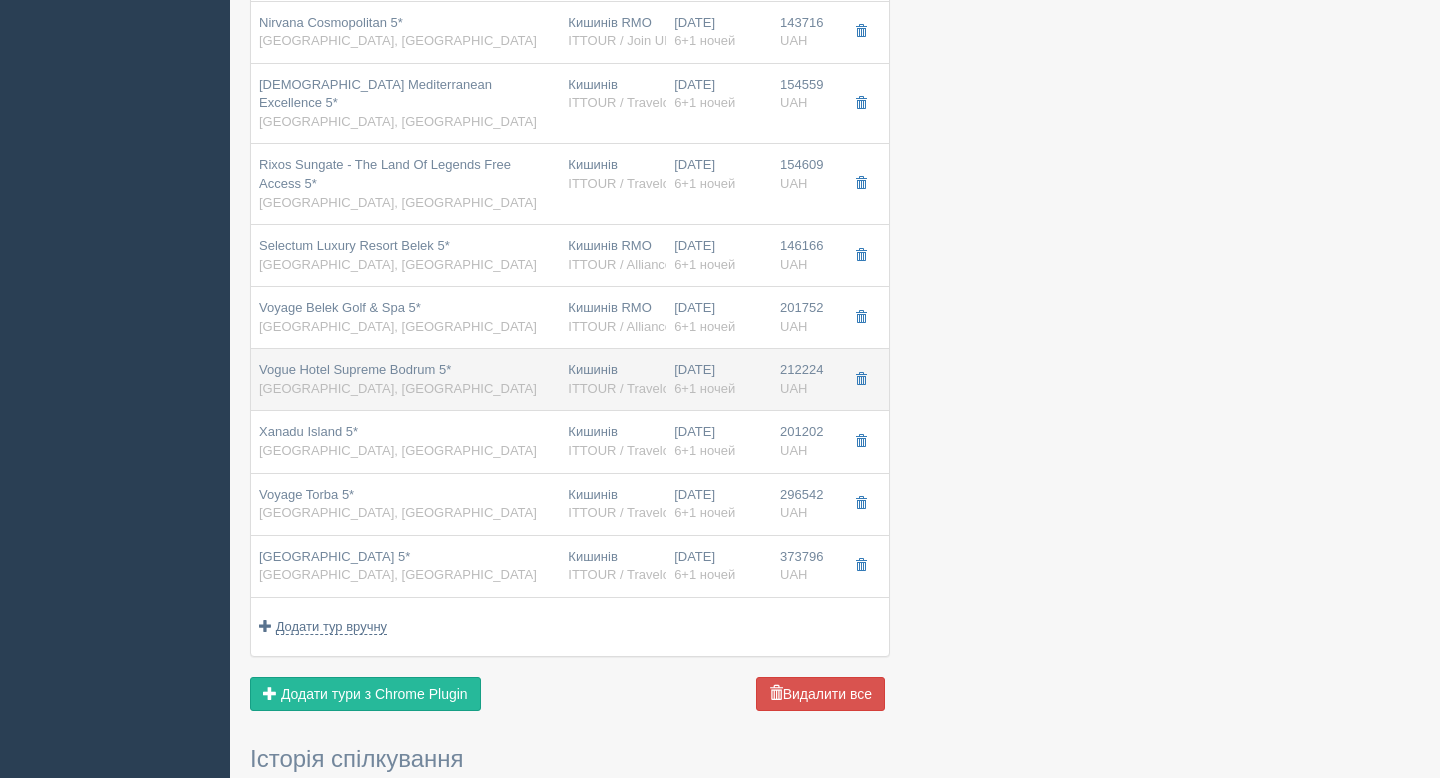 scroll, scrollTop: 0, scrollLeft: 0, axis: both 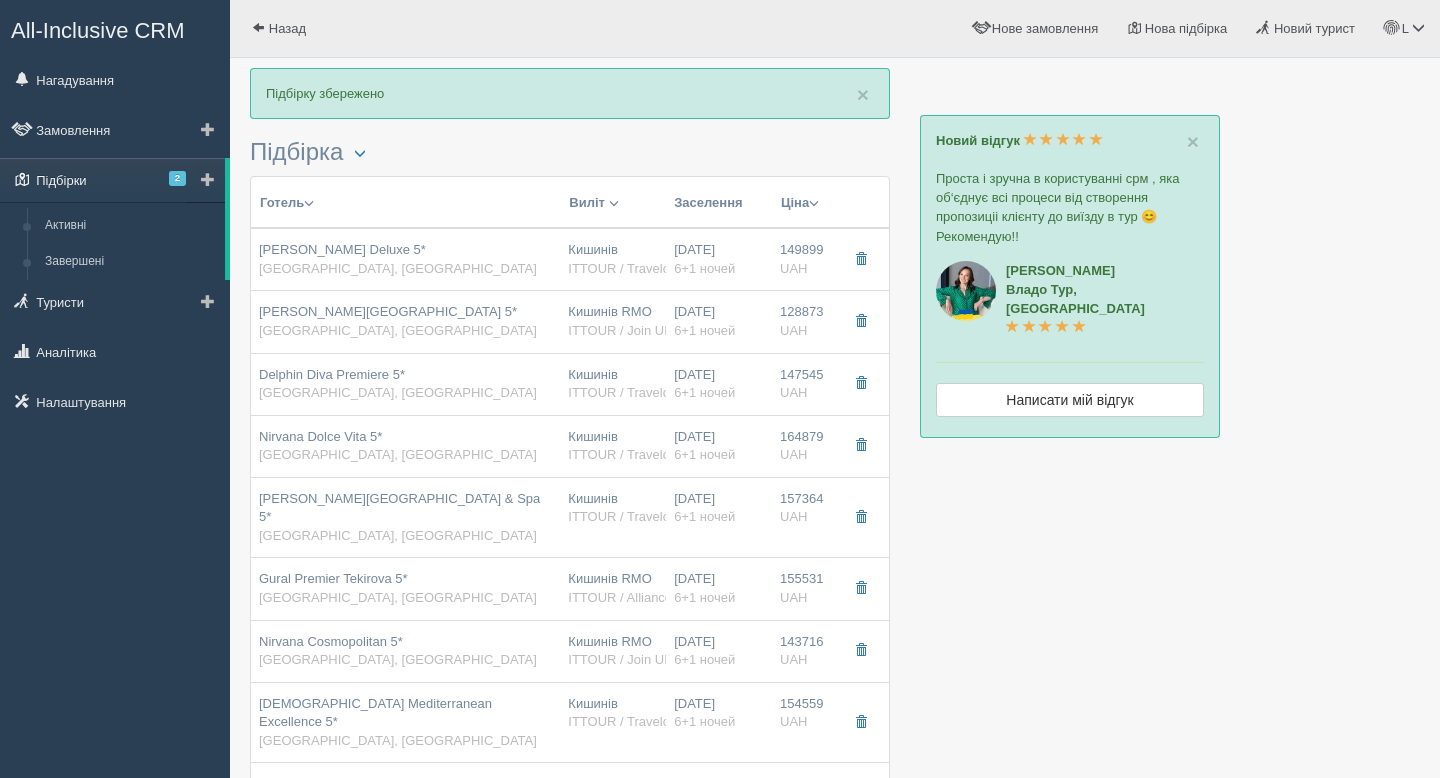 click on "Підбірки 2" at bounding box center [112, 180] 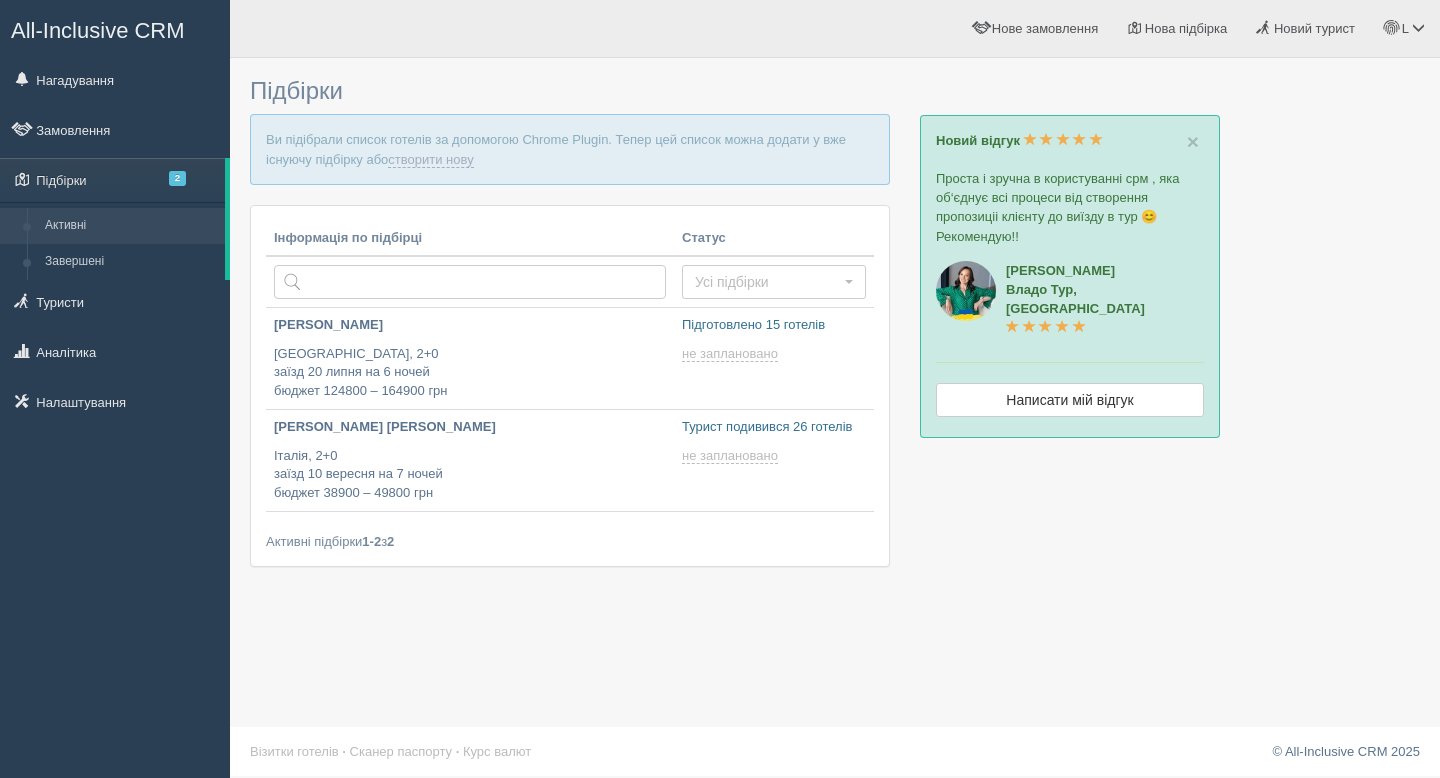 scroll, scrollTop: 0, scrollLeft: 0, axis: both 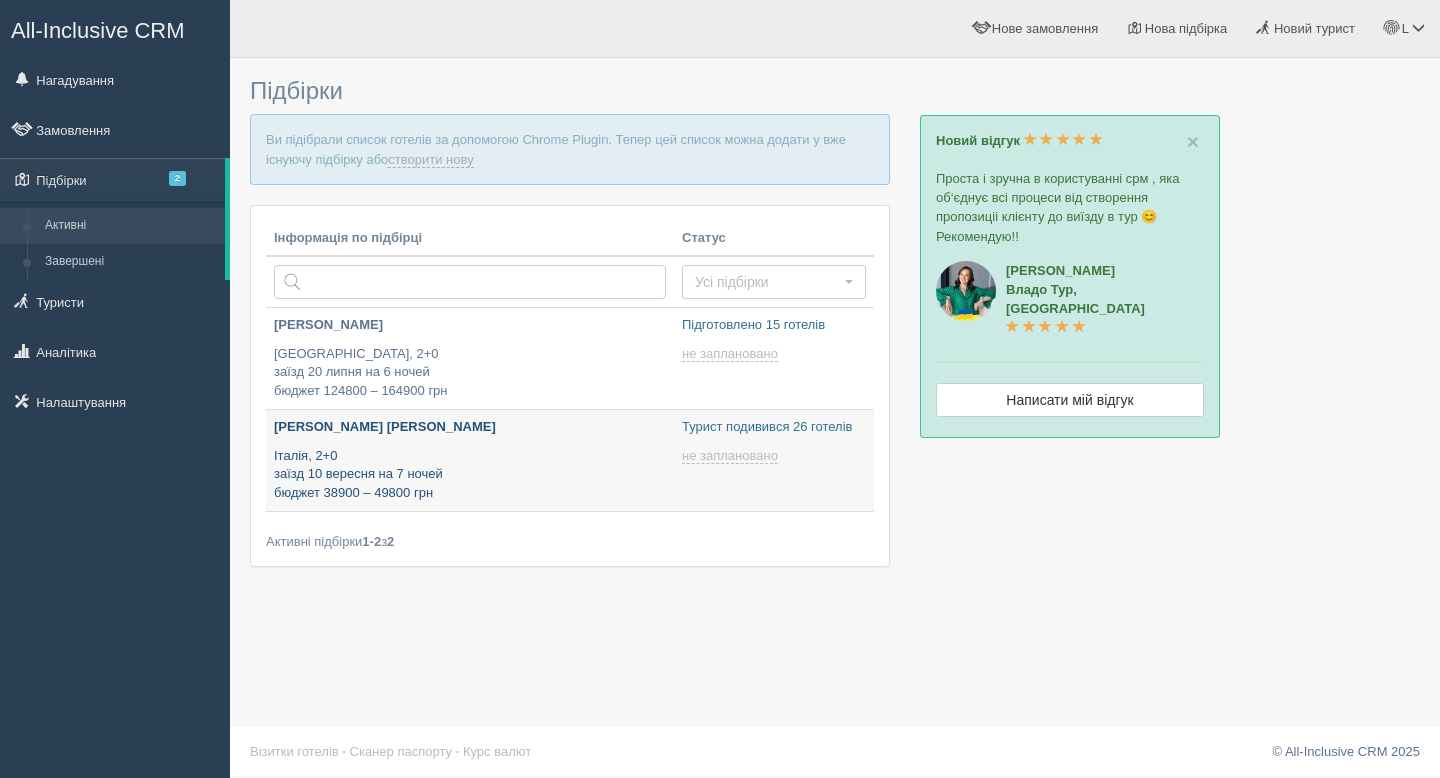 type on "[DATE] 20:40" 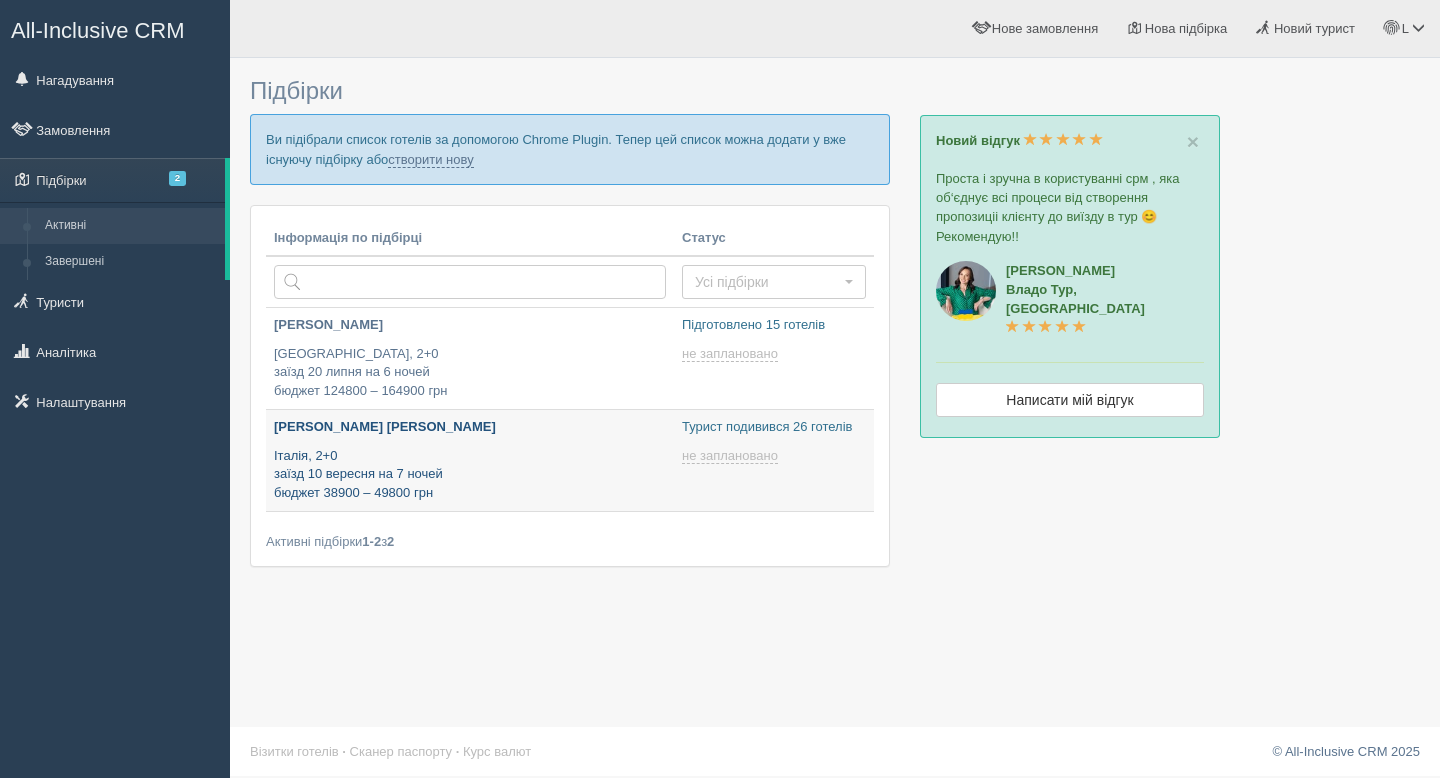type on "2025-07-09 14:15" 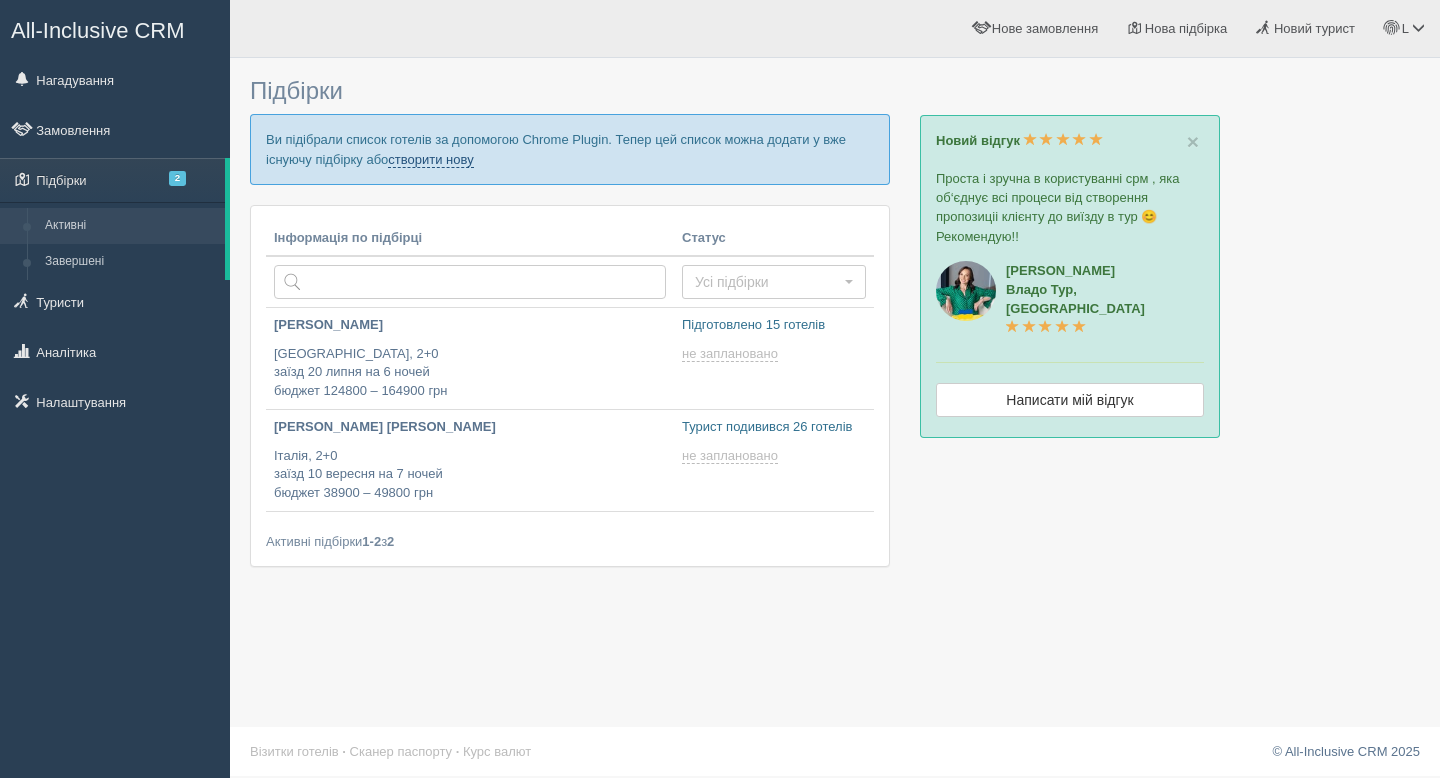 click on "створити нову" at bounding box center (430, 160) 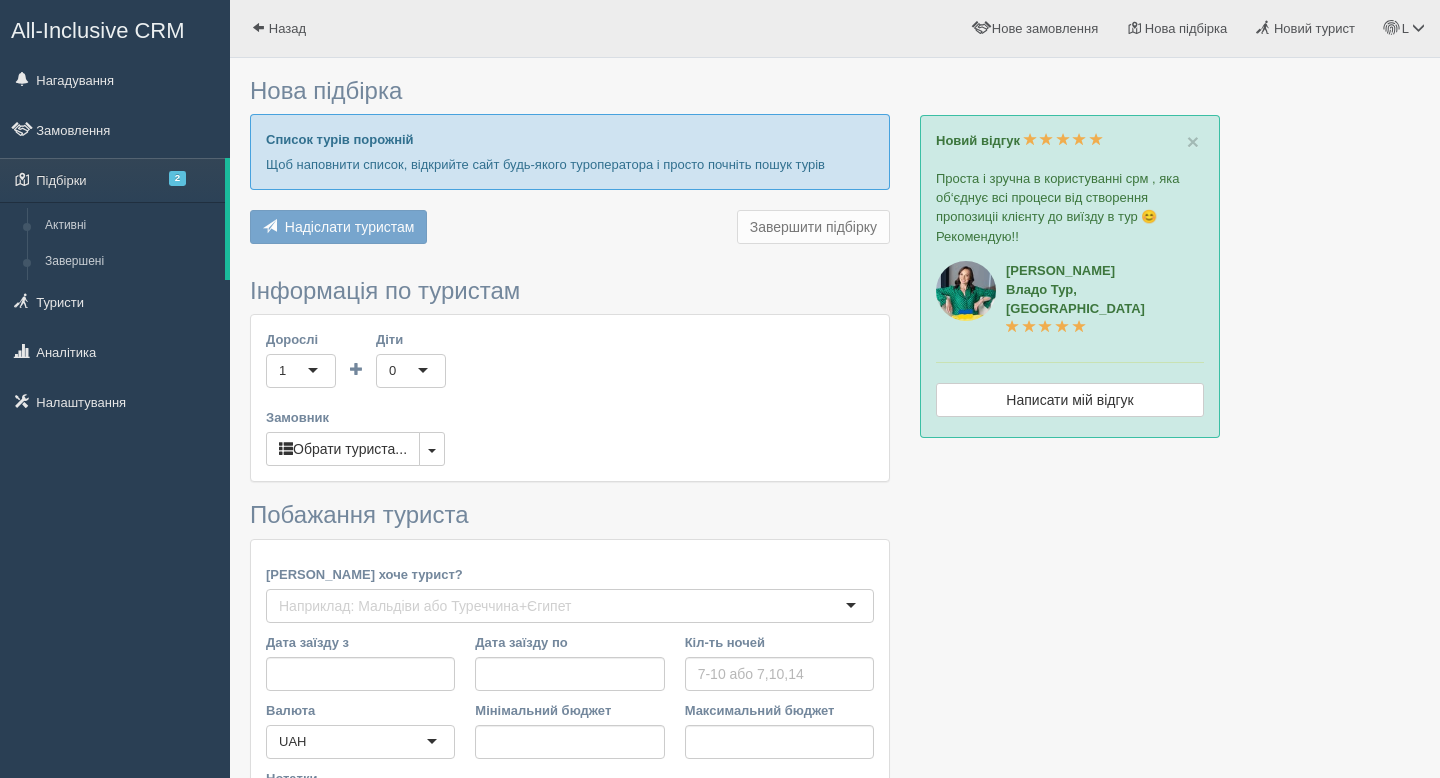 type on "6" 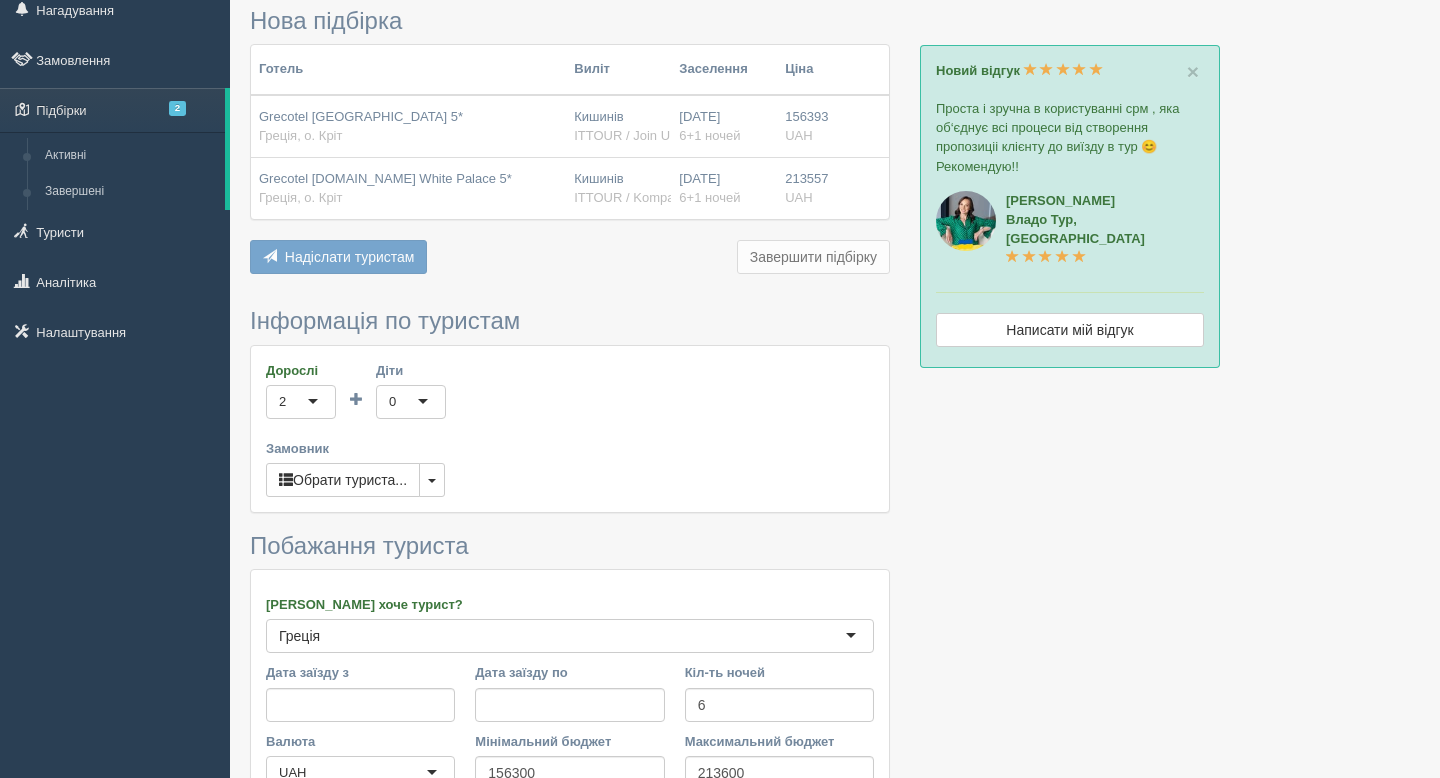 scroll, scrollTop: 74, scrollLeft: 0, axis: vertical 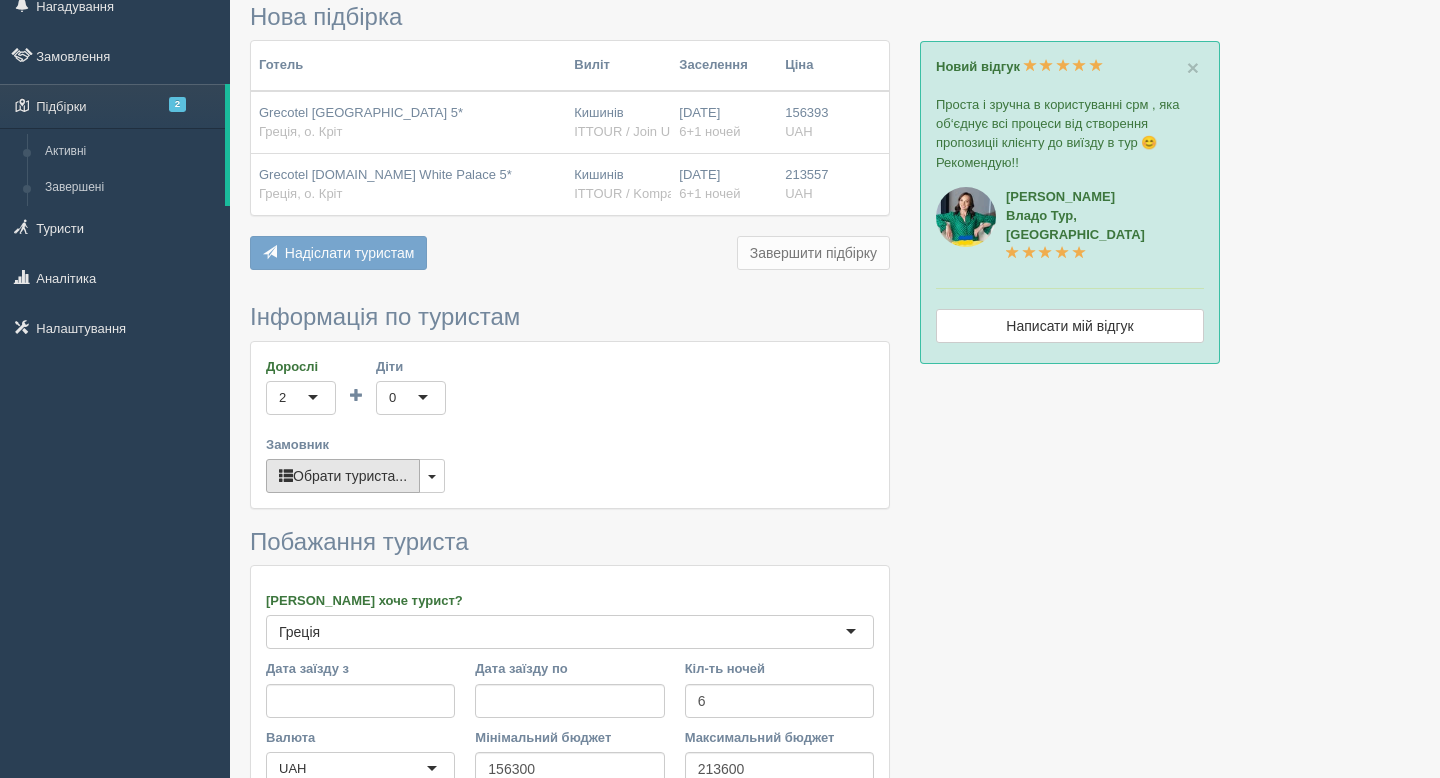 click on "Обрати туриста..." at bounding box center [343, 476] 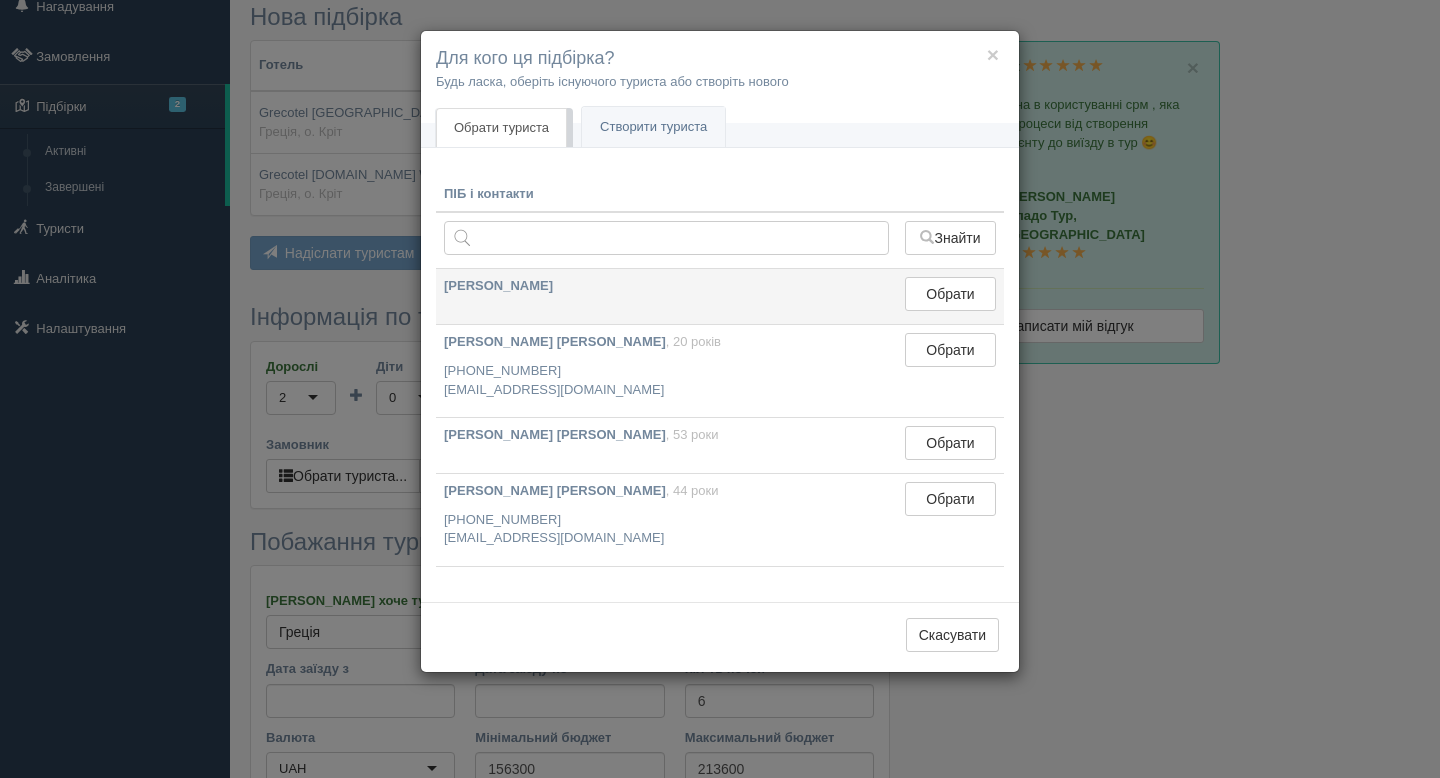 click on "Олексій" at bounding box center (666, 286) 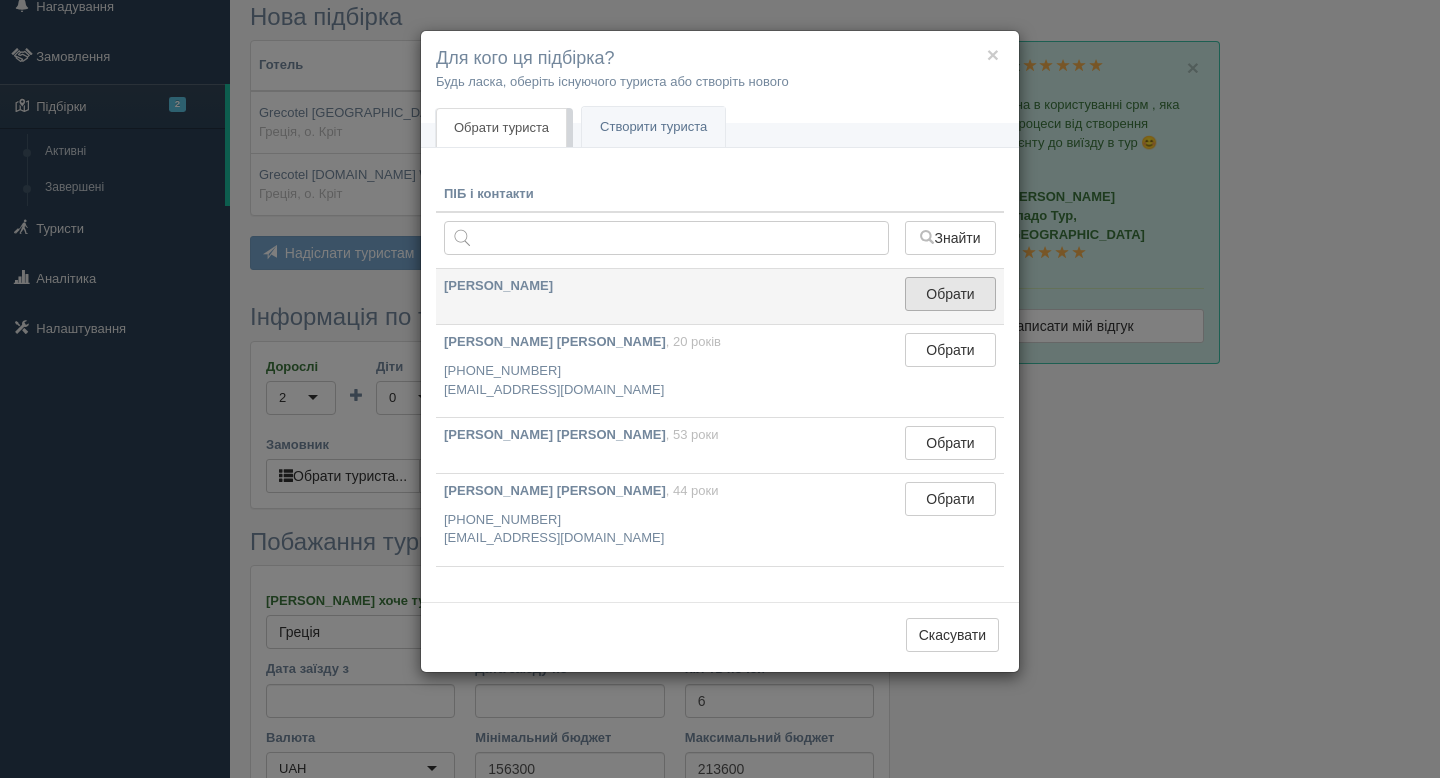 click on "Обрати" at bounding box center [950, 294] 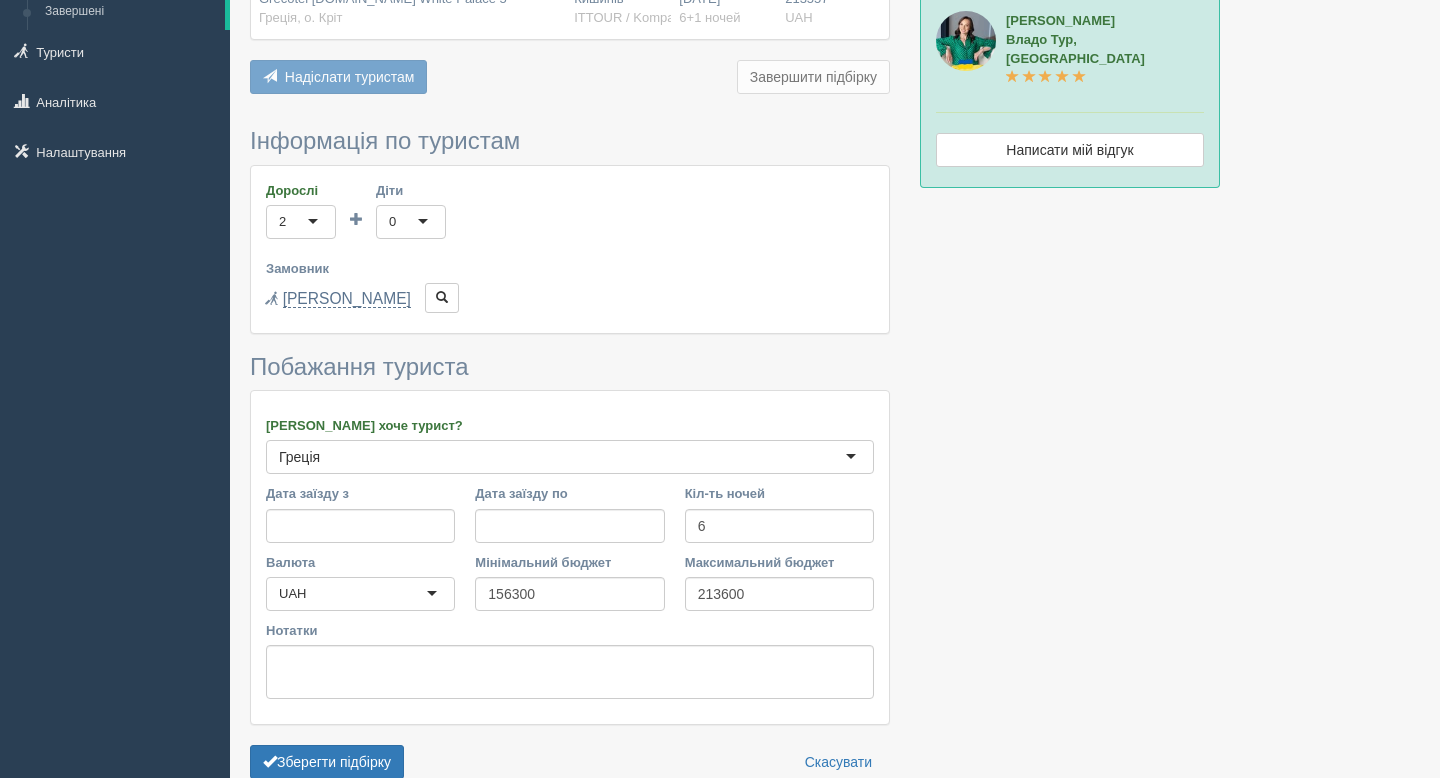 scroll, scrollTop: 0, scrollLeft: 0, axis: both 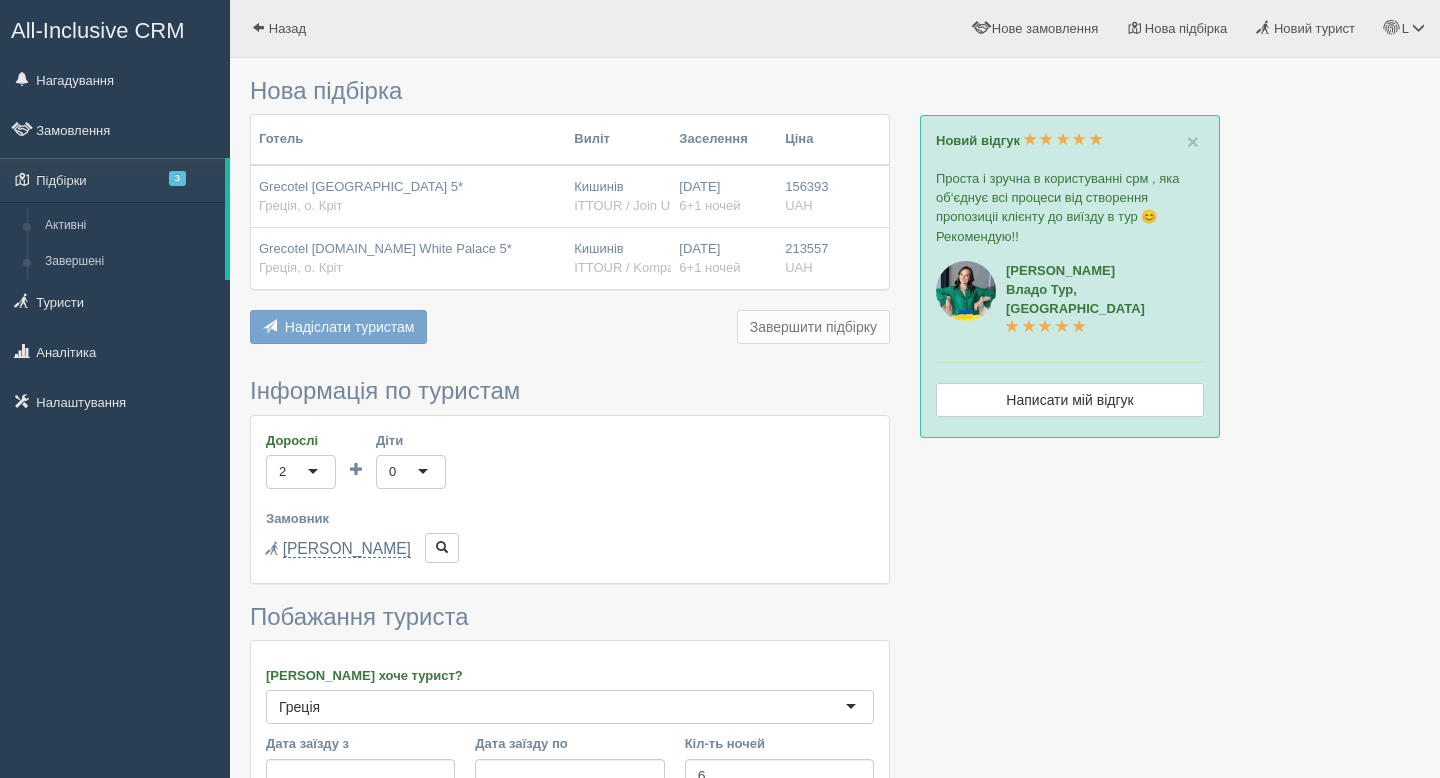 type on "247200" 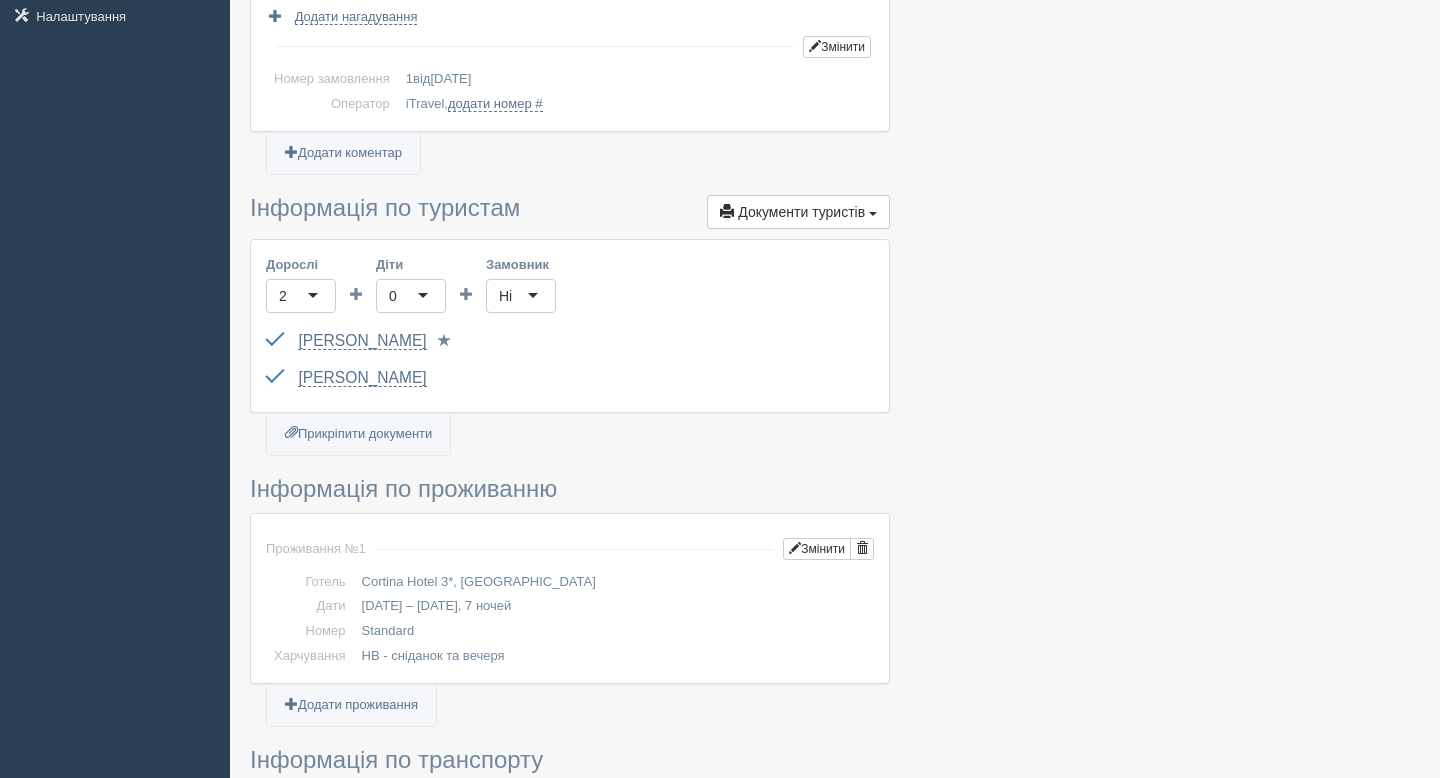 scroll, scrollTop: 0, scrollLeft: 0, axis: both 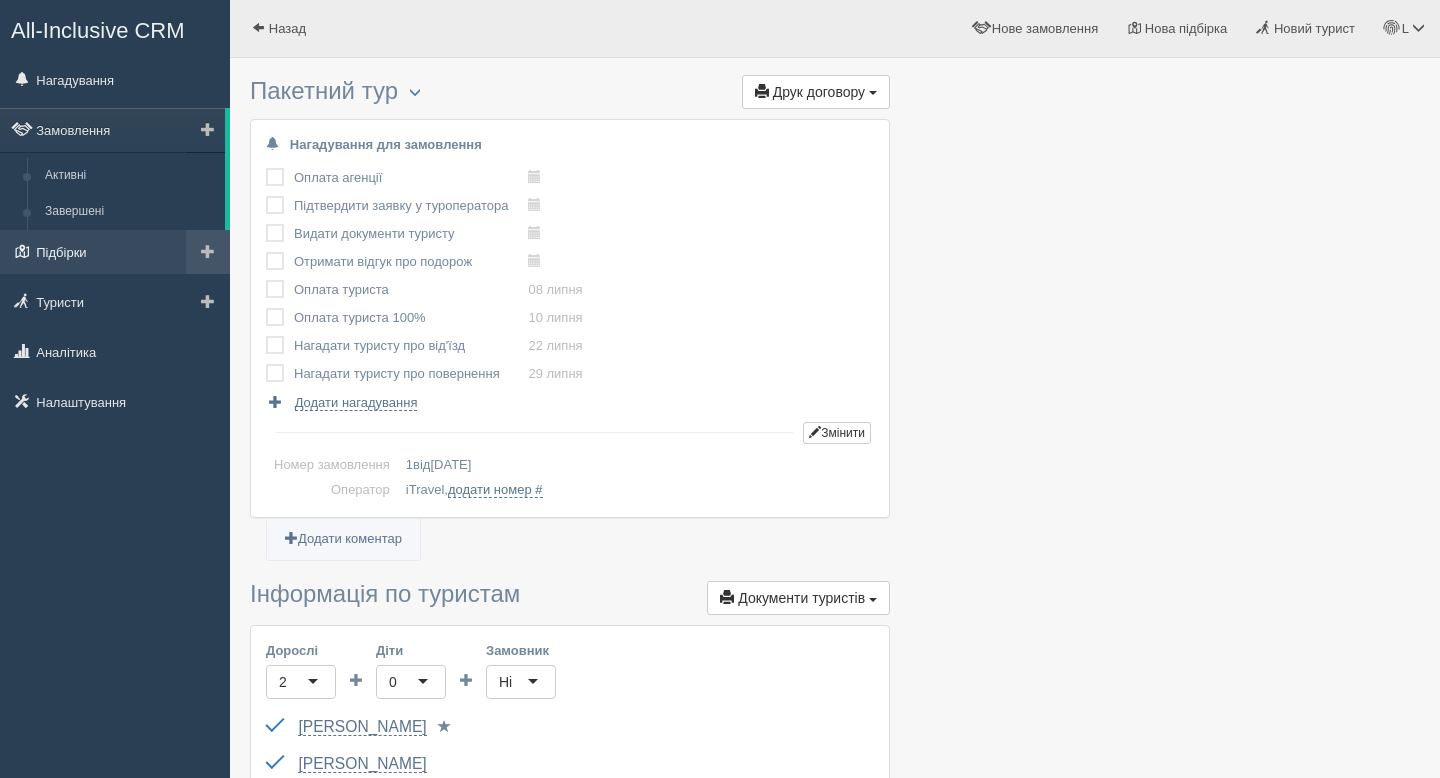 click on "Підбірки" at bounding box center (115, 252) 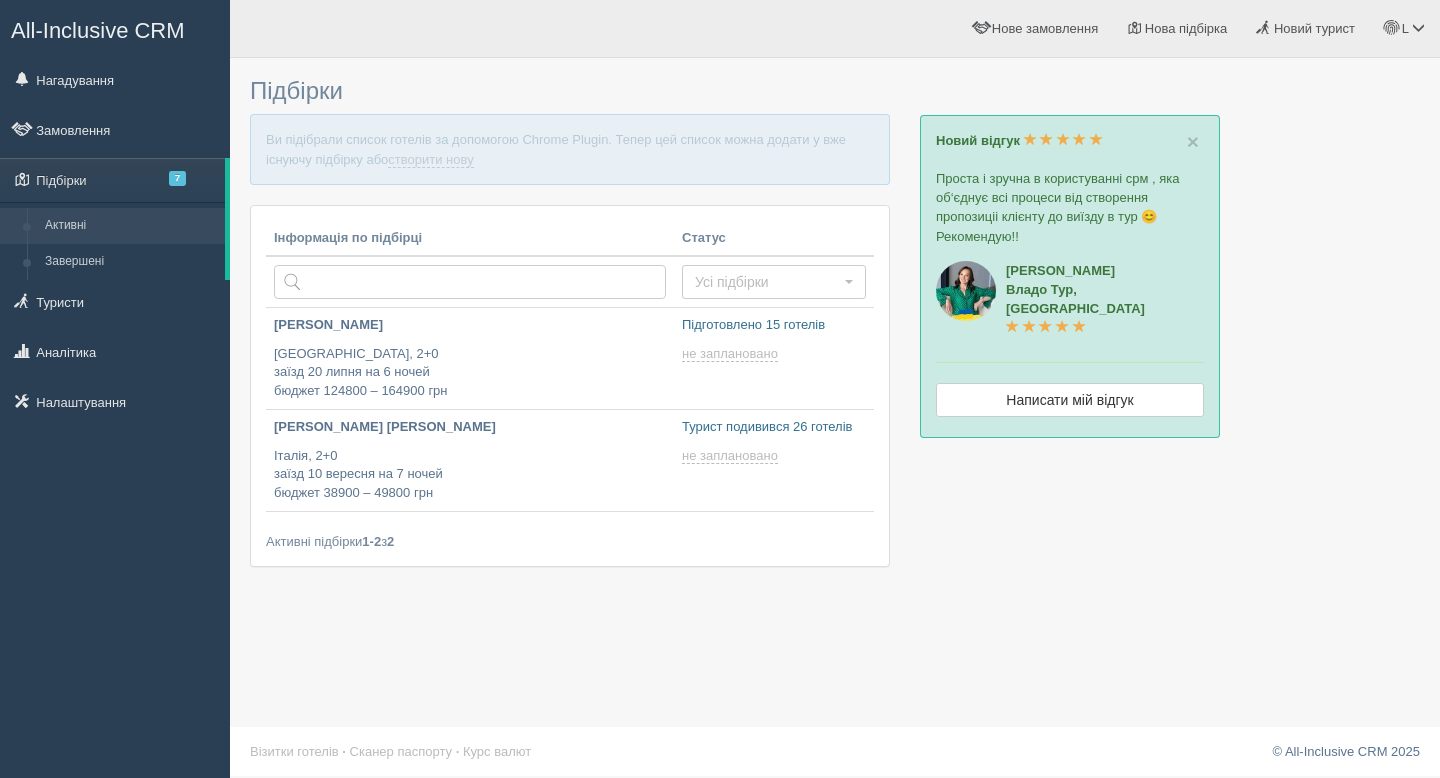 scroll, scrollTop: 0, scrollLeft: 0, axis: both 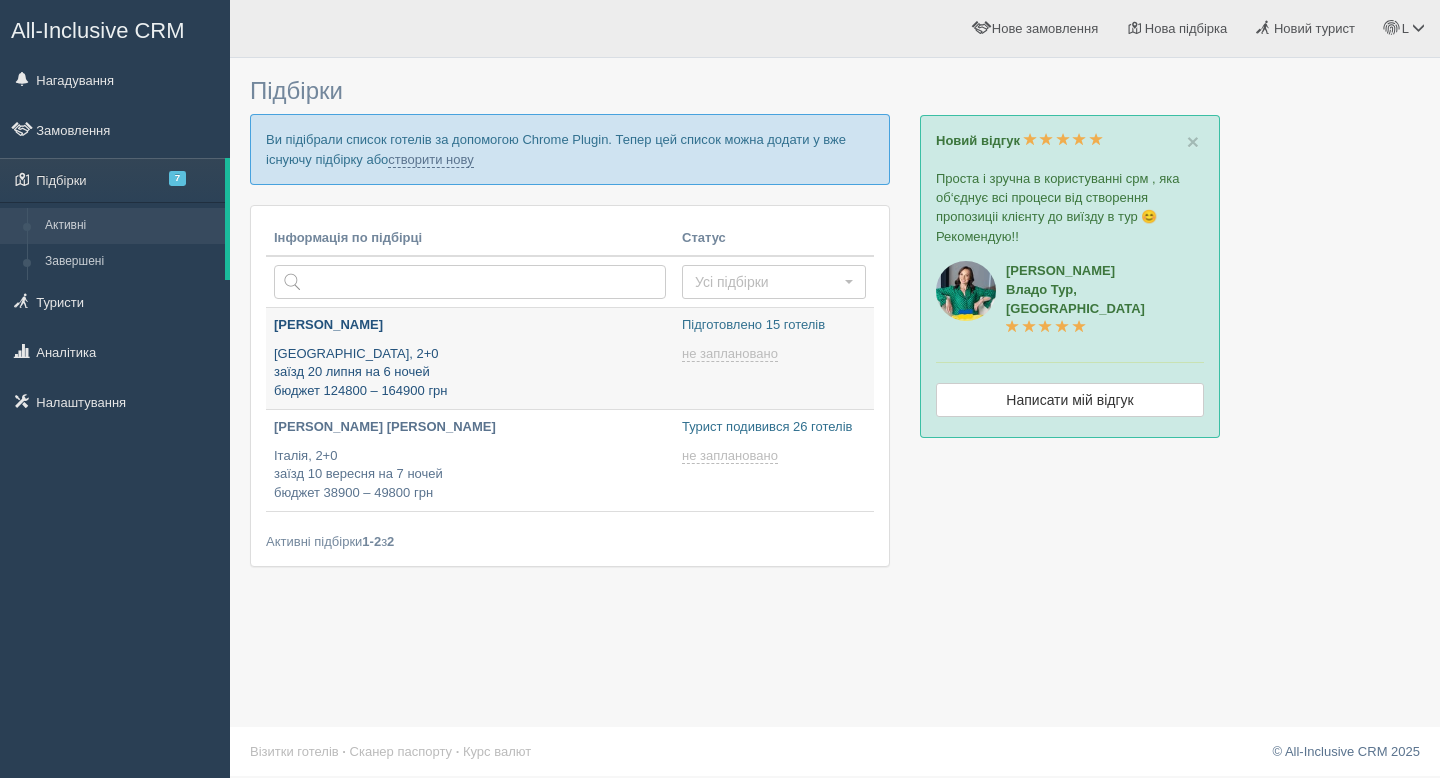 type on "[DATE] 20:40" 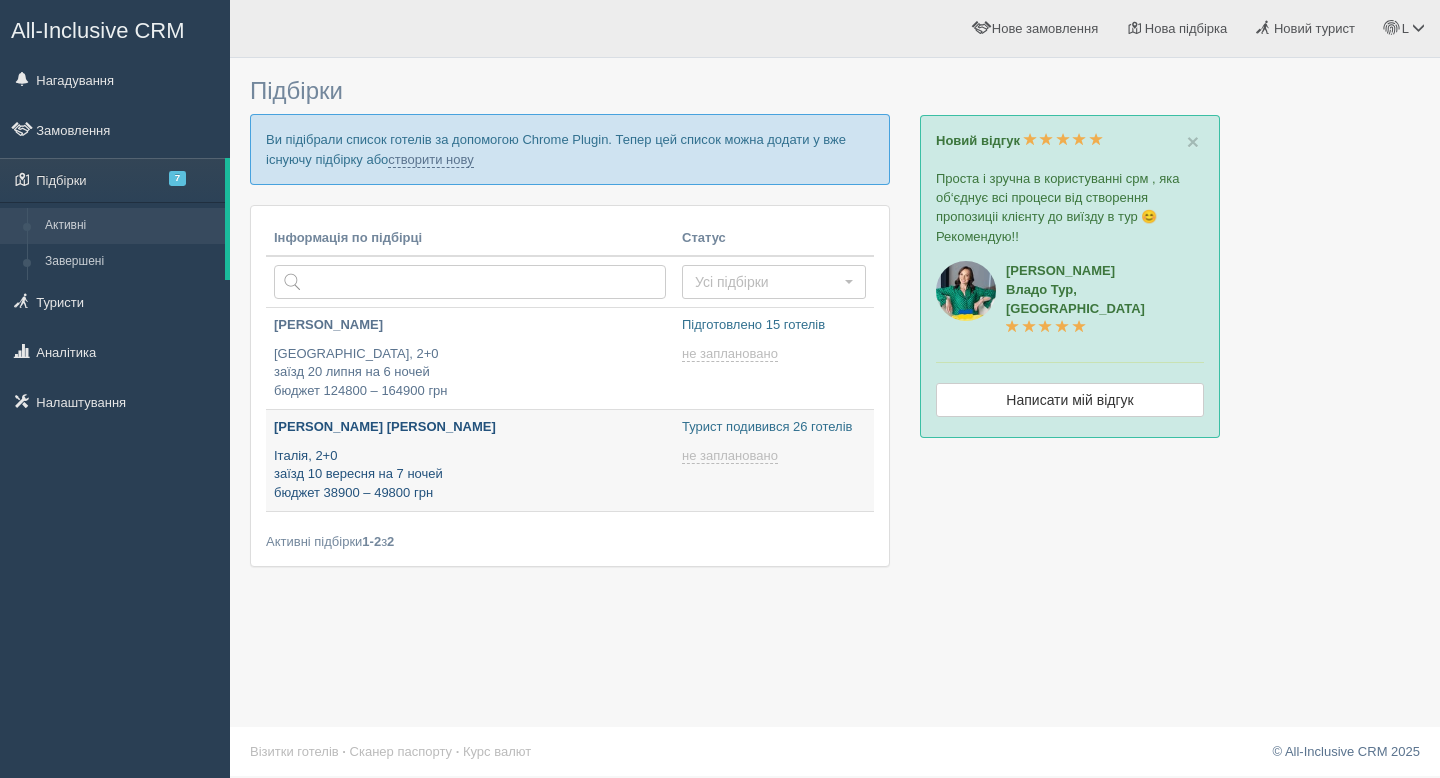 type on "[DATE] 14:15" 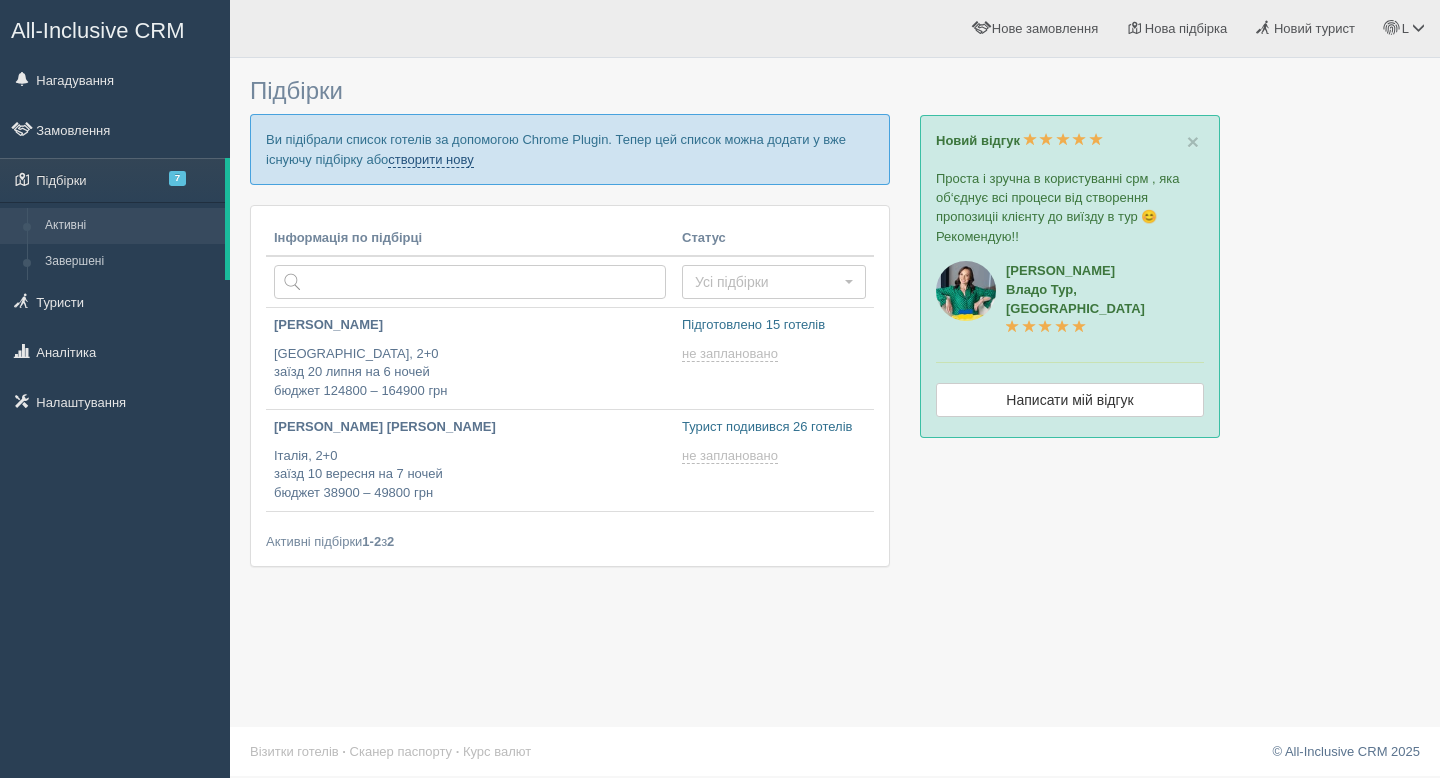 click on "створити нову" at bounding box center [430, 160] 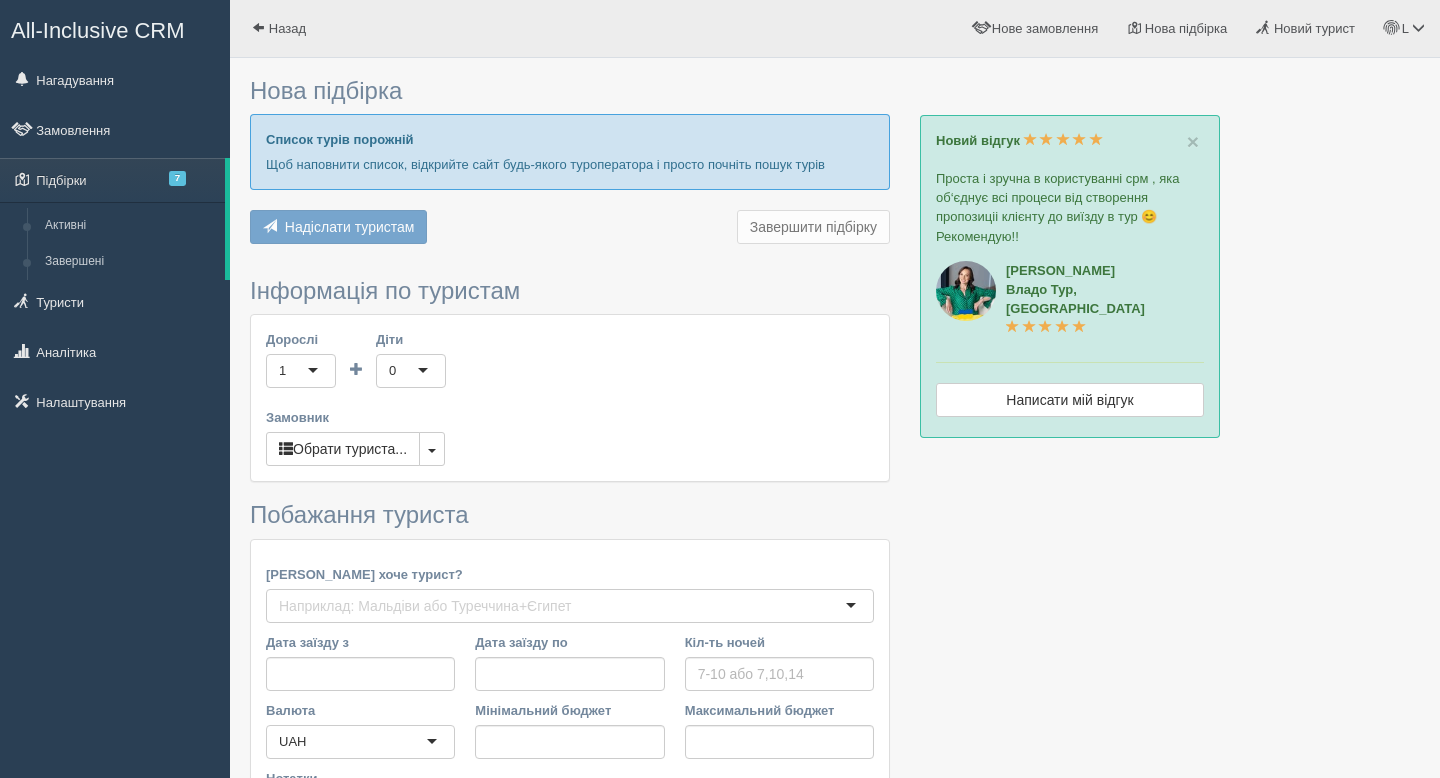 scroll, scrollTop: 0, scrollLeft: 0, axis: both 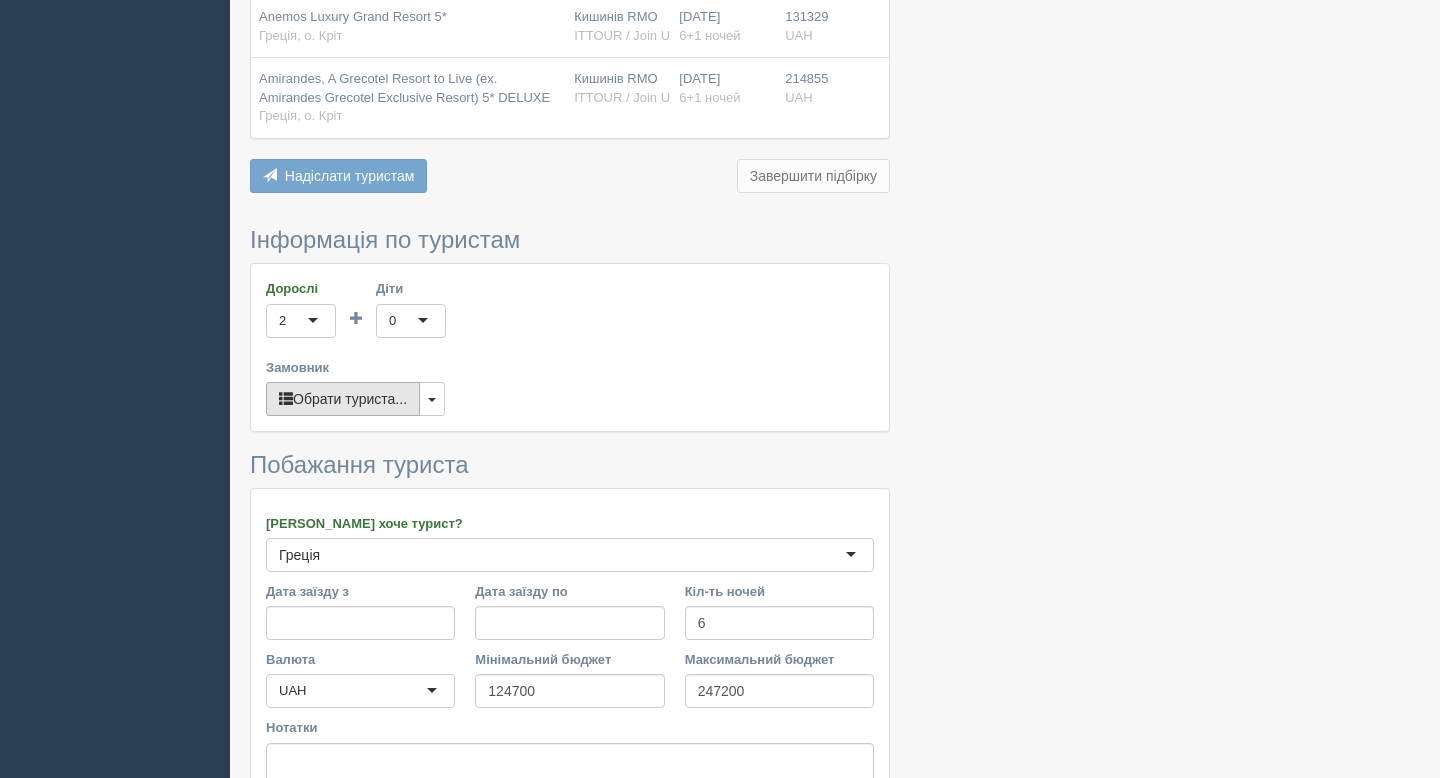 click on "Обрати туриста..." at bounding box center (343, 399) 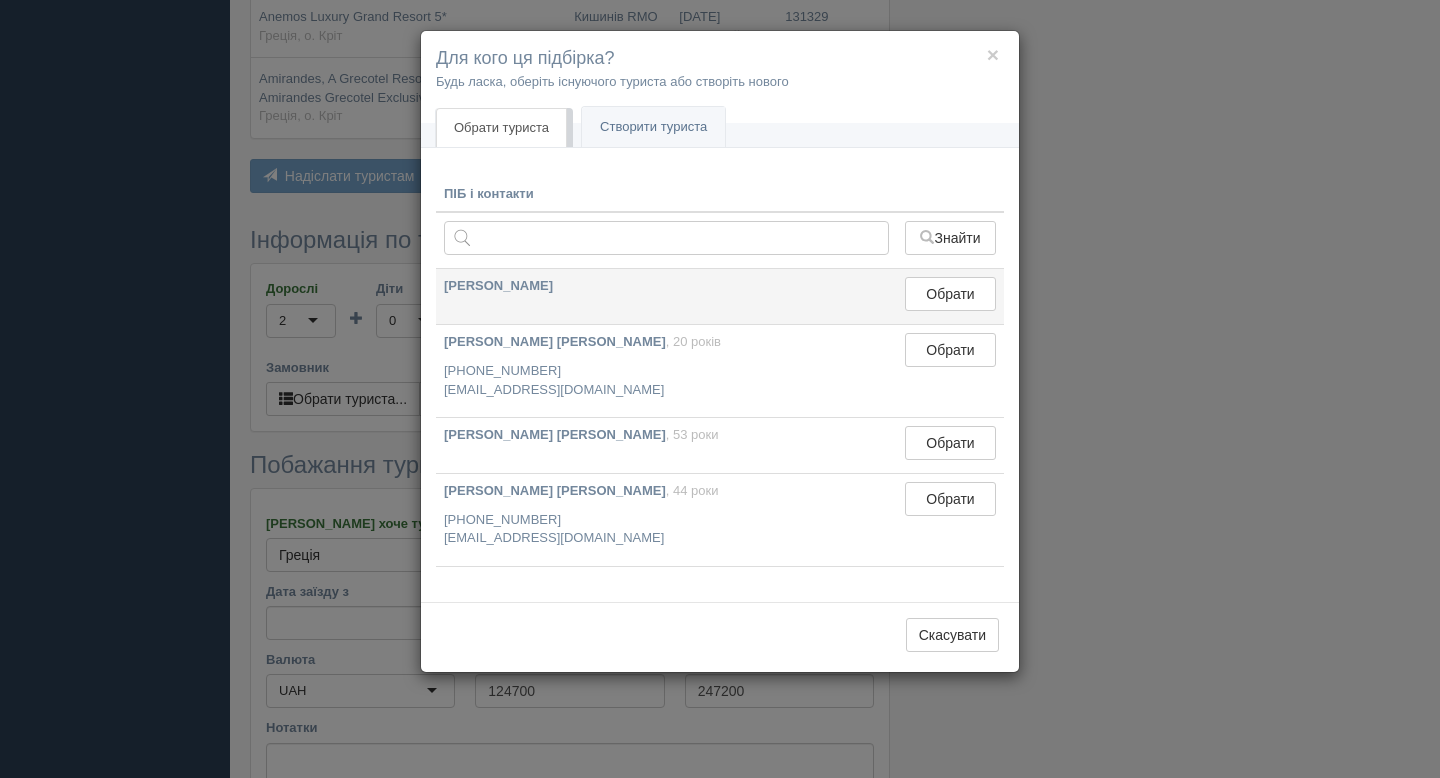 click on "[PERSON_NAME]" at bounding box center (666, 286) 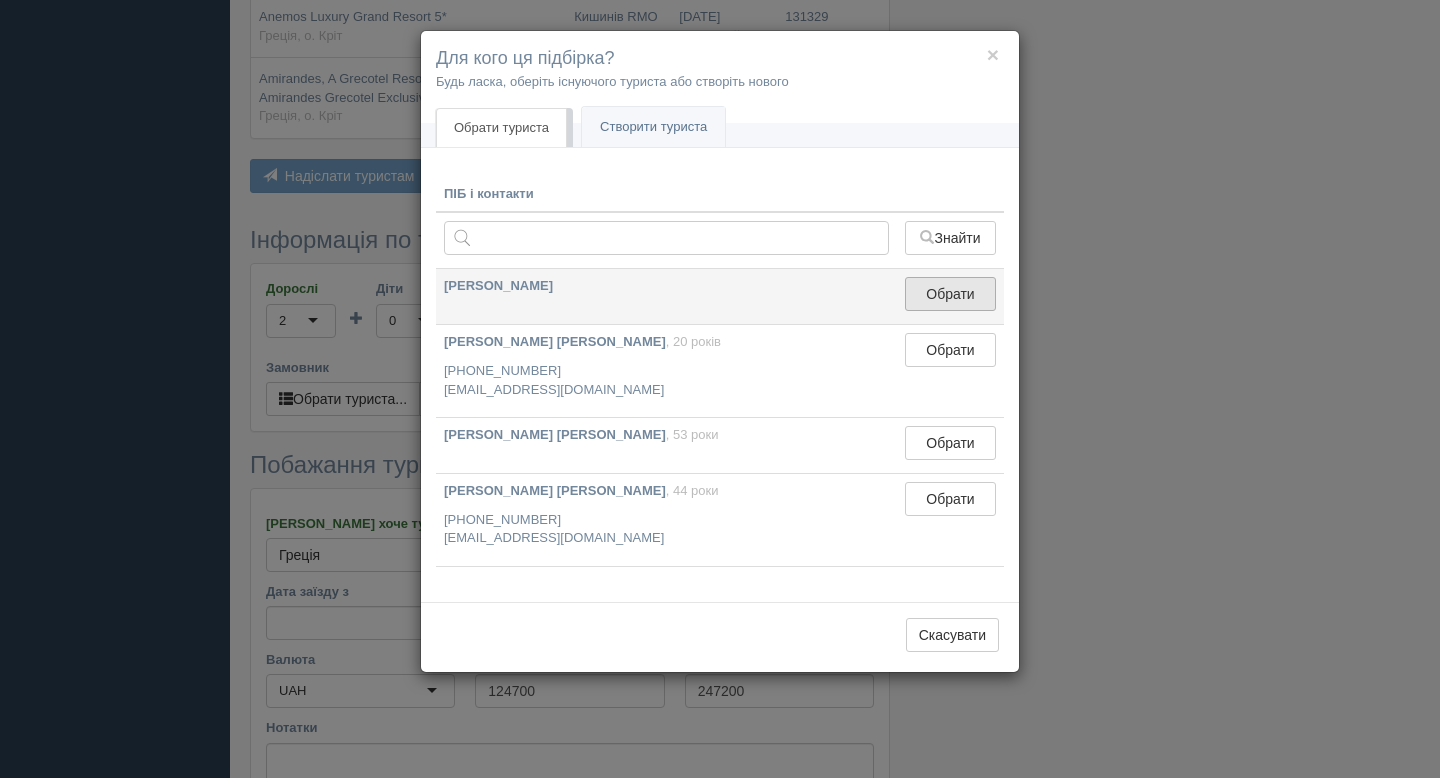 click on "Обрати" at bounding box center [950, 294] 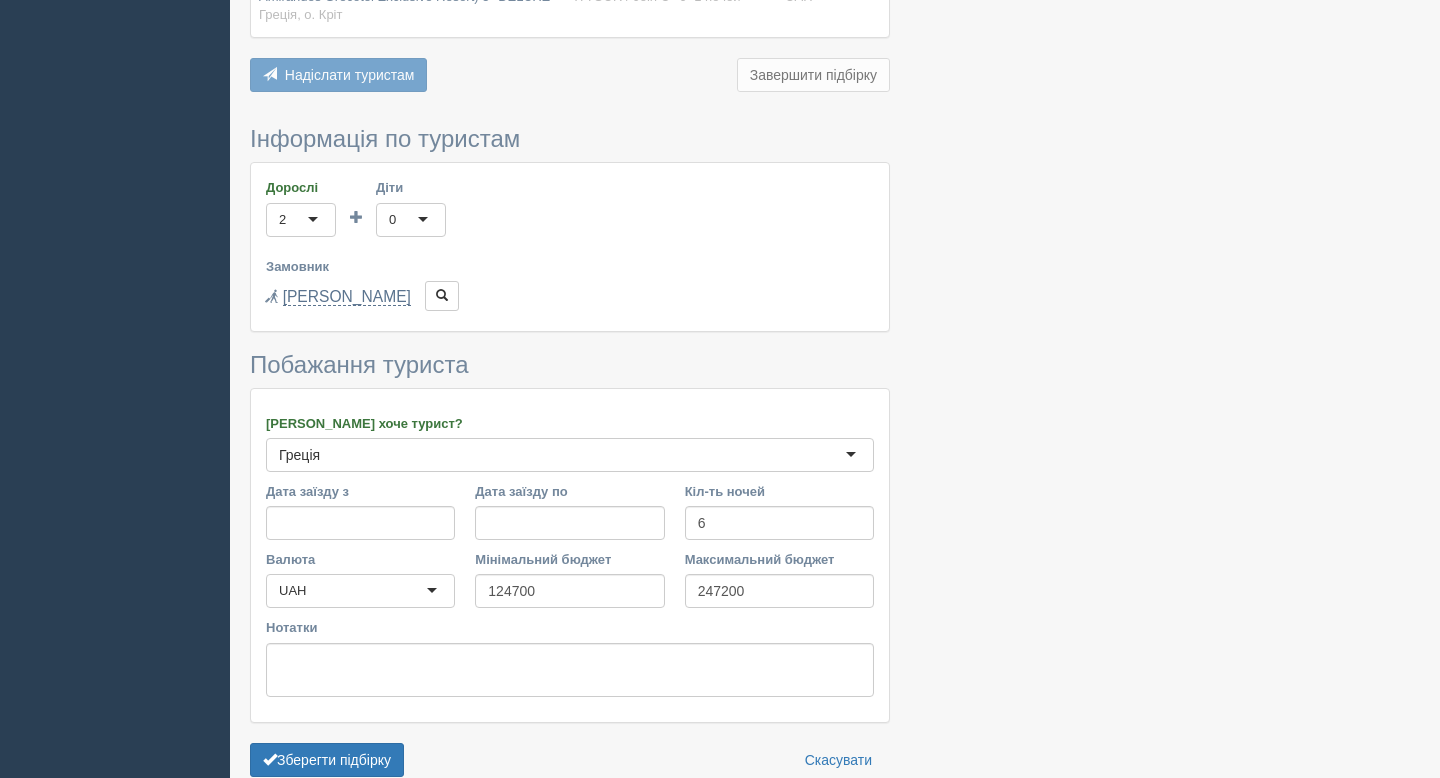 scroll, scrollTop: 718, scrollLeft: 0, axis: vertical 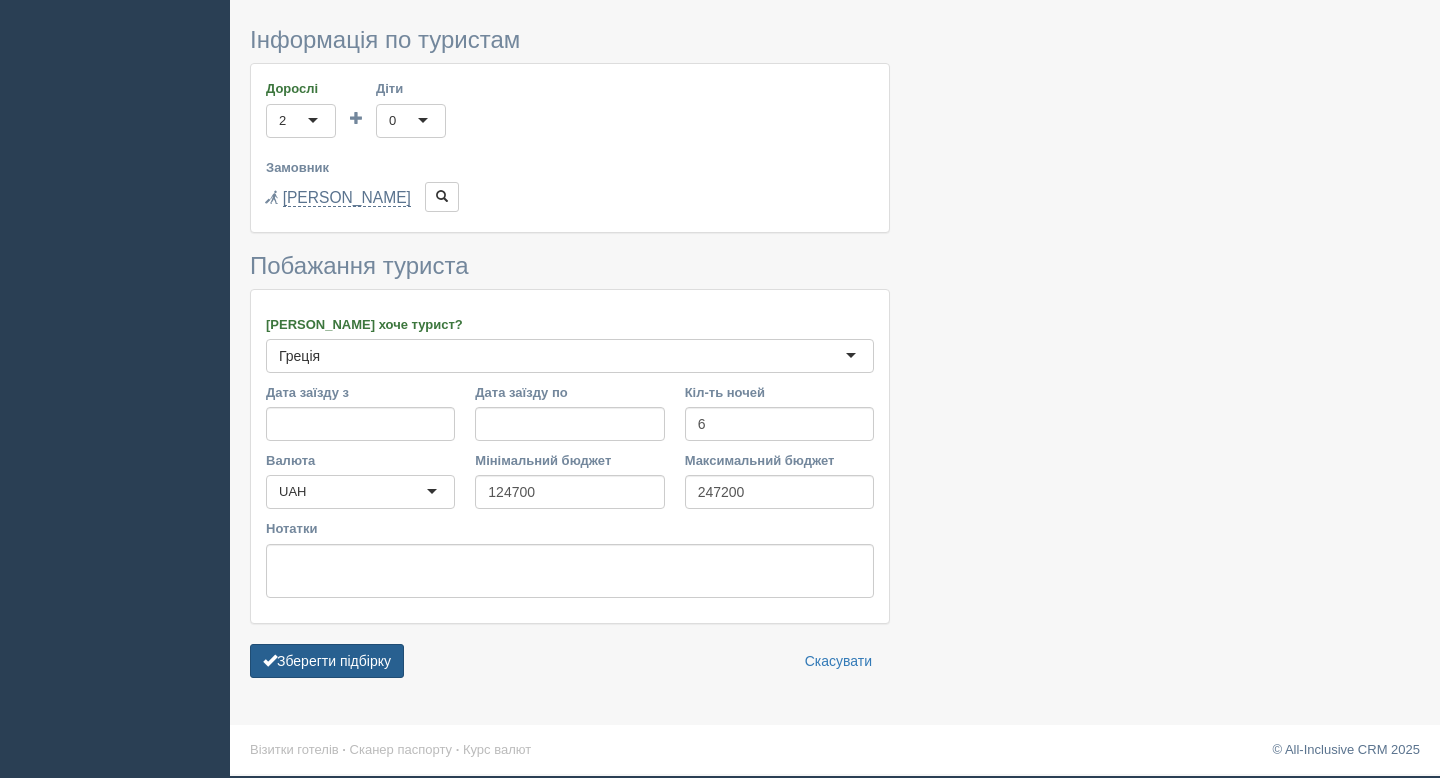 click on "Зберегти підбірку" at bounding box center (327, 661) 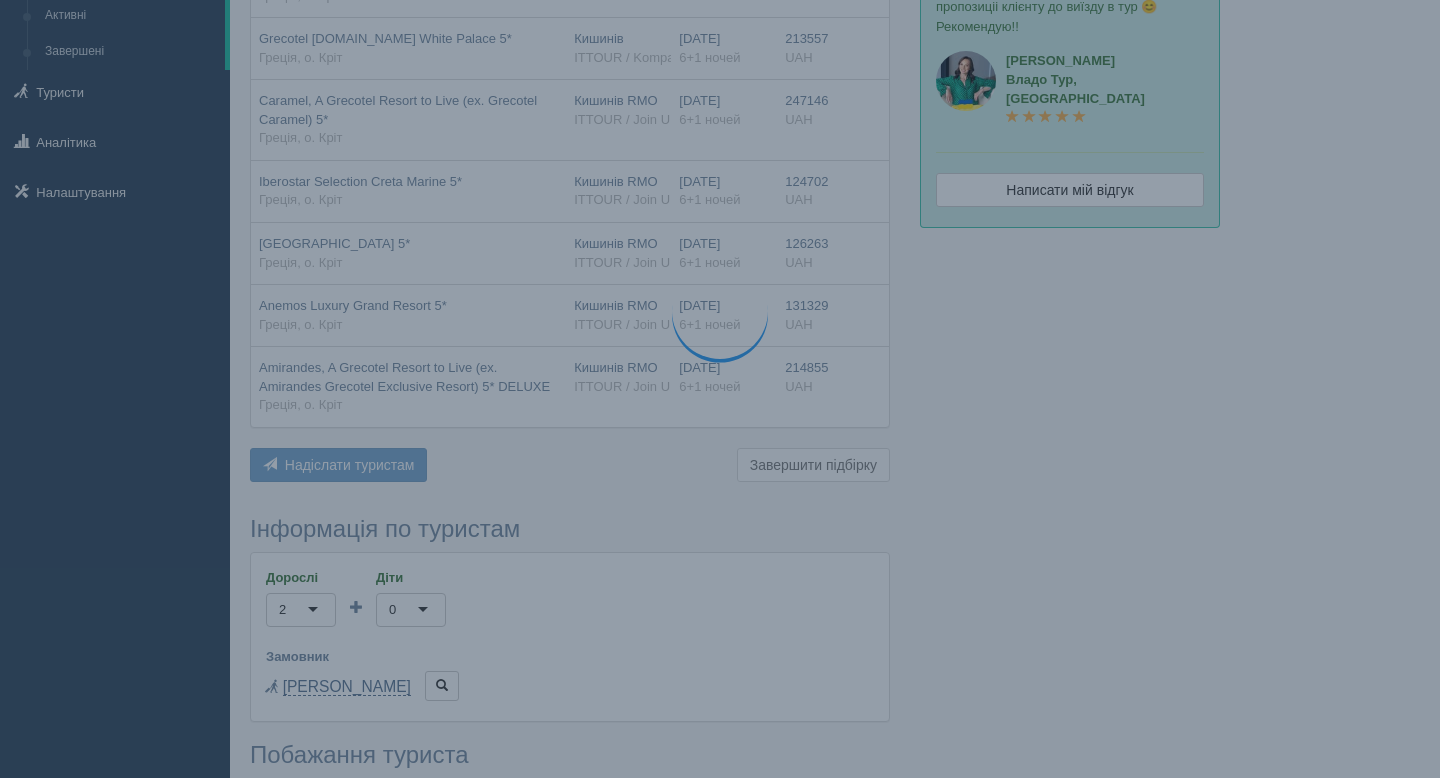 scroll, scrollTop: 0, scrollLeft: 0, axis: both 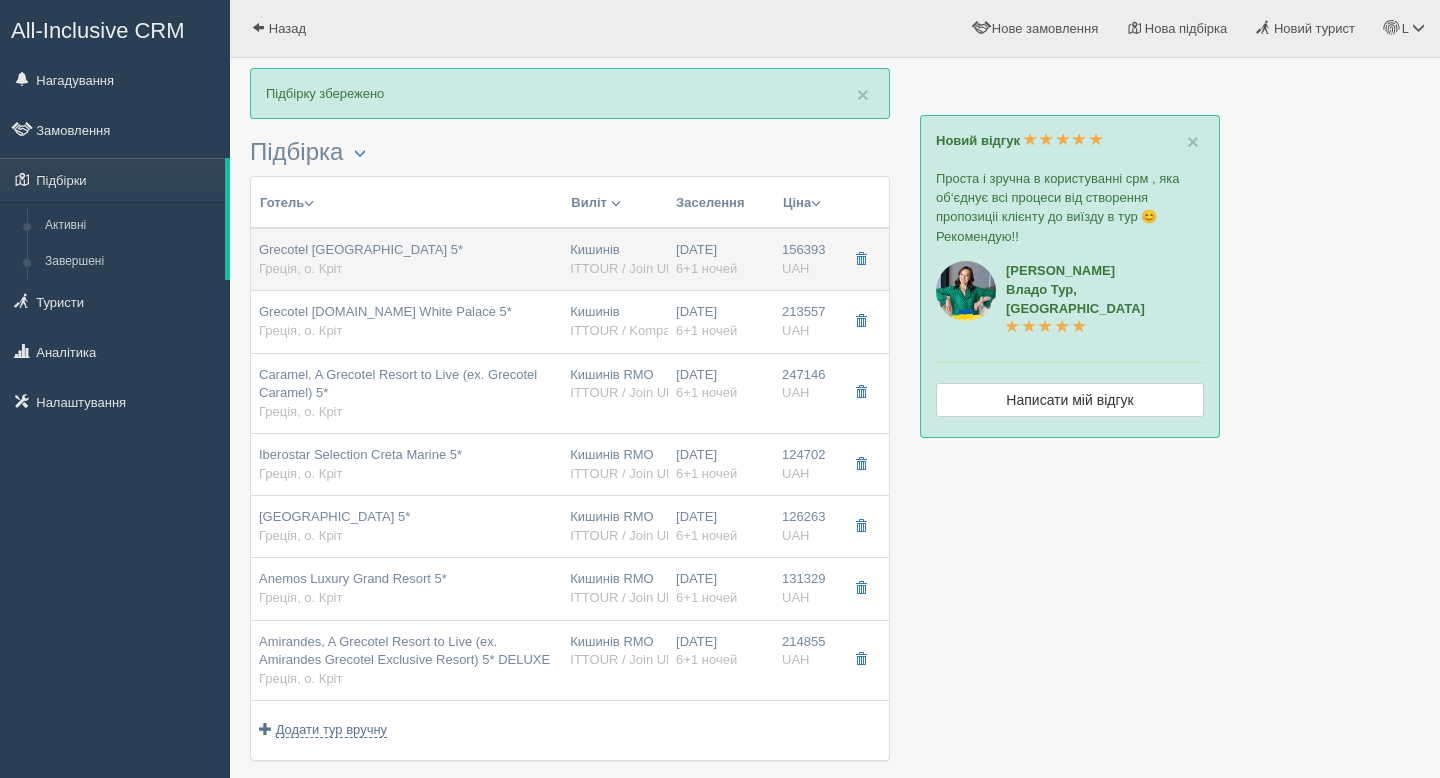 click on "Grecotel [GEOGRAPHIC_DATA] 5*
Греція, о. Кріт" at bounding box center (406, 259) 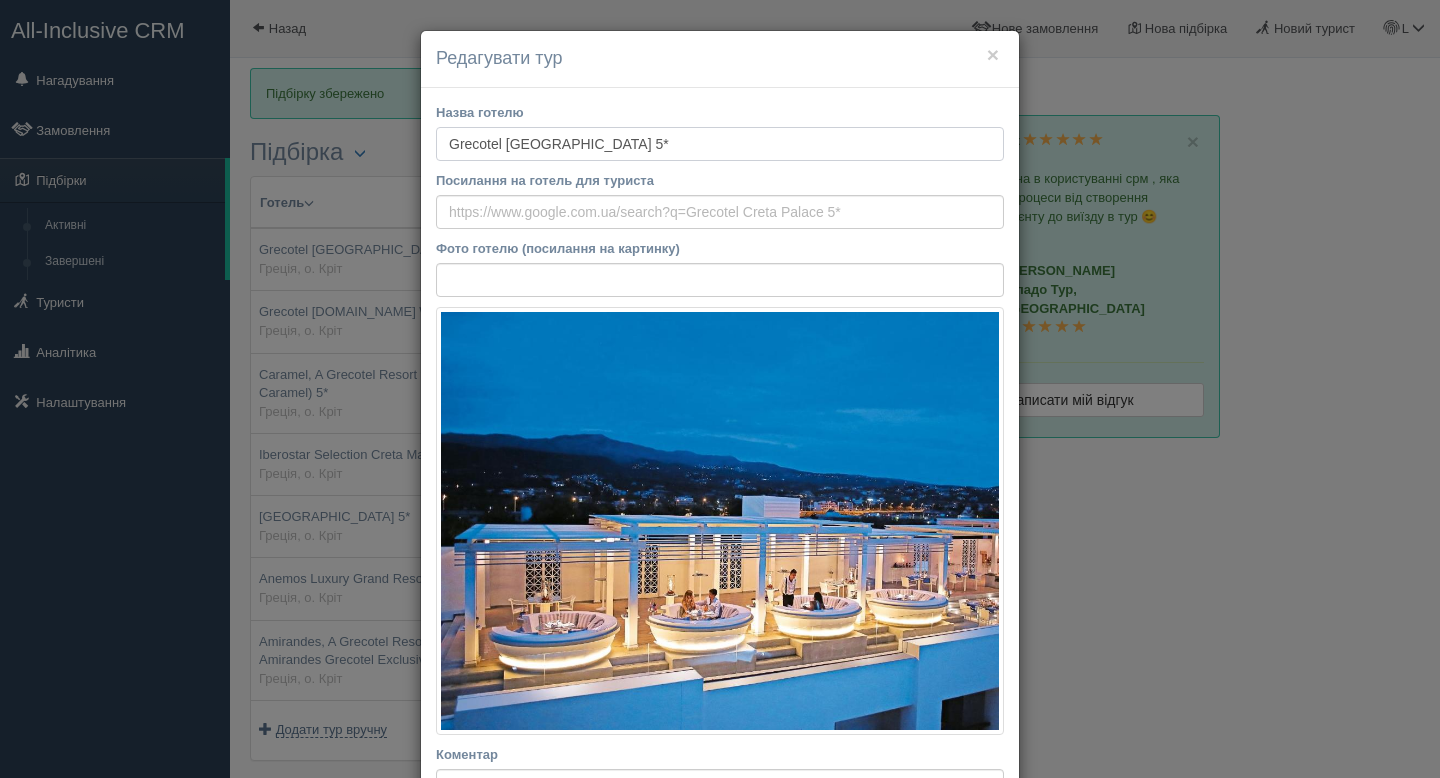 drag, startPoint x: 628, startPoint y: 143, endPoint x: 402, endPoint y: 124, distance: 226.79727 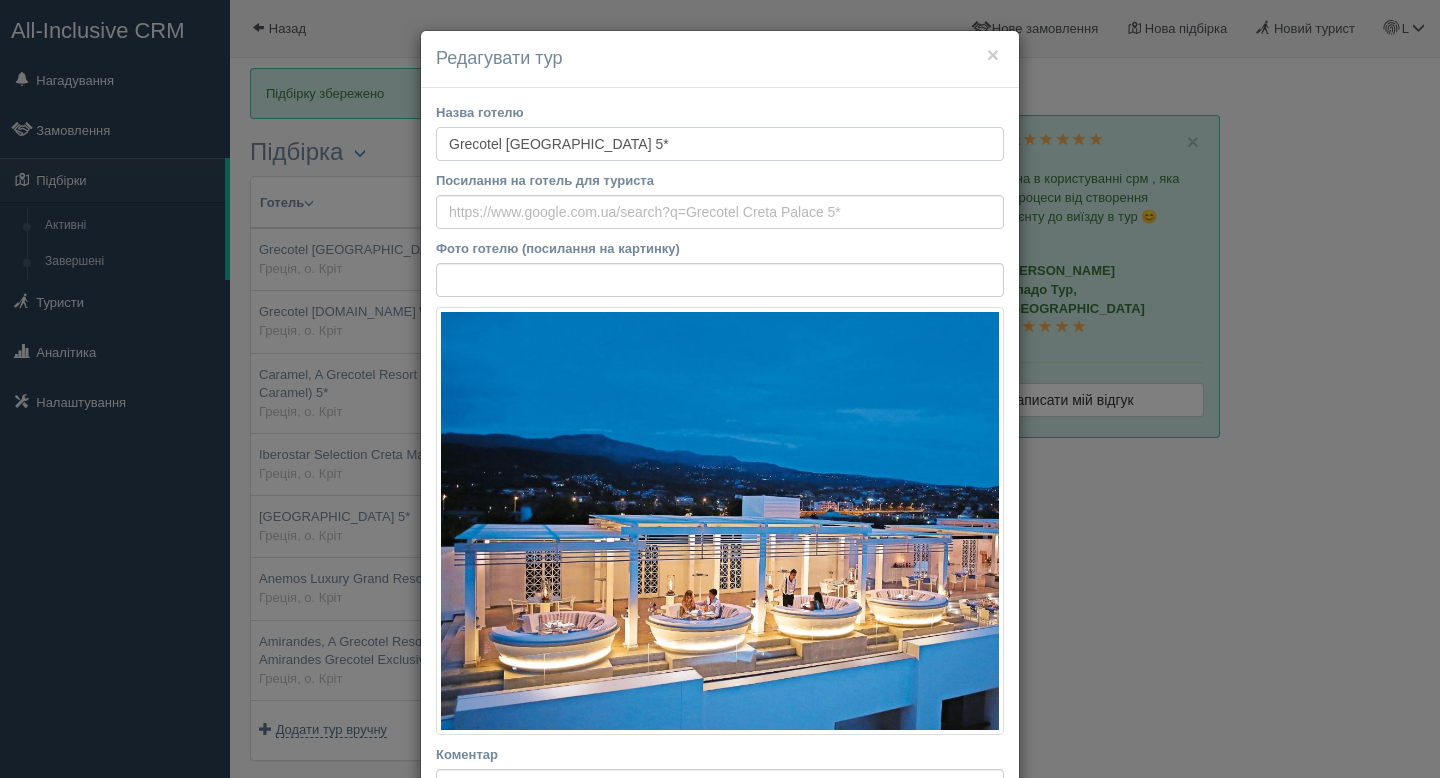 click on "×
Редагувати тур
Назва готелю
Grecotel [GEOGRAPHIC_DATA] 5*
Посилання на готель для туриста
Фото готелю (посилання на картинку)
Не вдалось завантажити фото. Можливо, Ви скопіювали посилання на сторінку, а не на картинку
Коментар
Основний опис
Додатковий опис
Закріпити
Збережено" at bounding box center (720, 389) 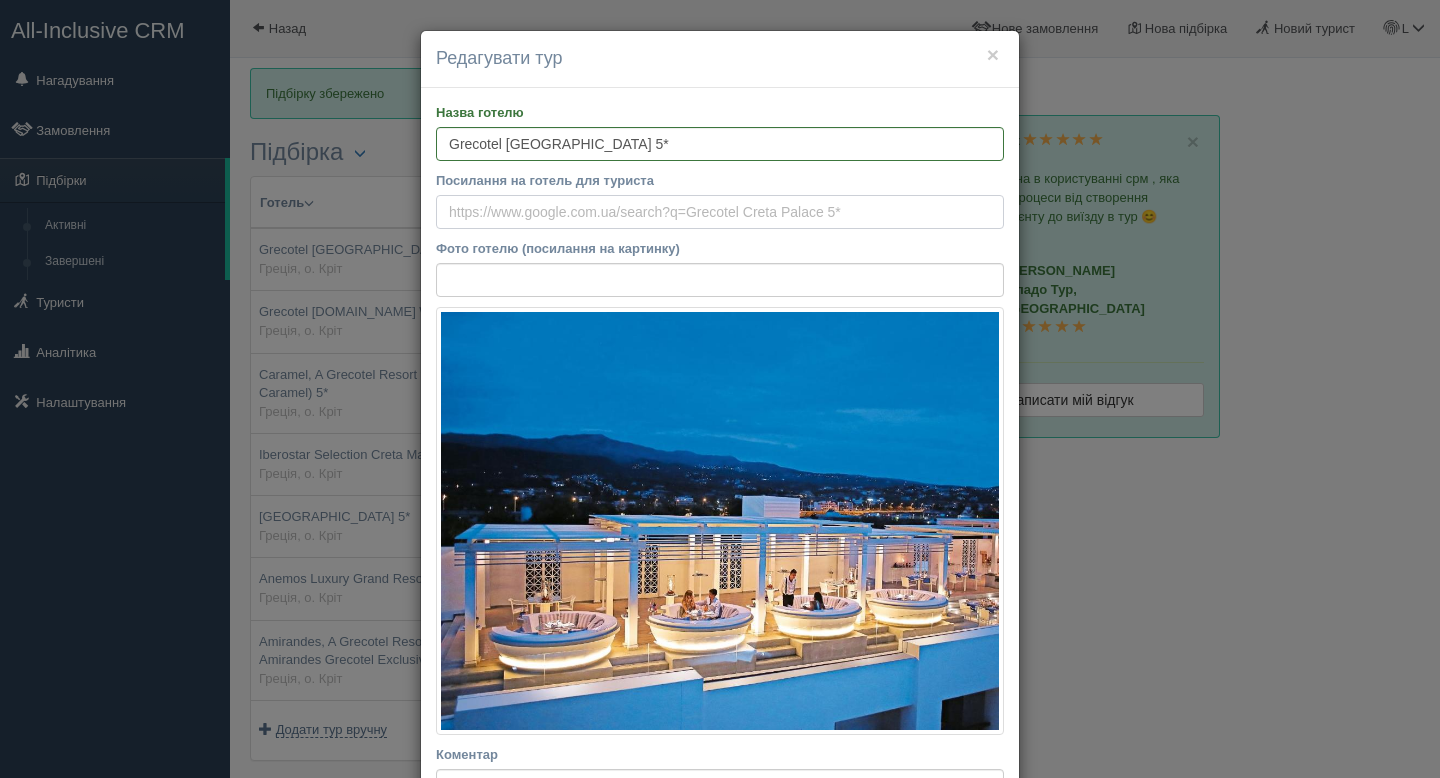 click on "Посилання на готель для туриста" at bounding box center [720, 212] 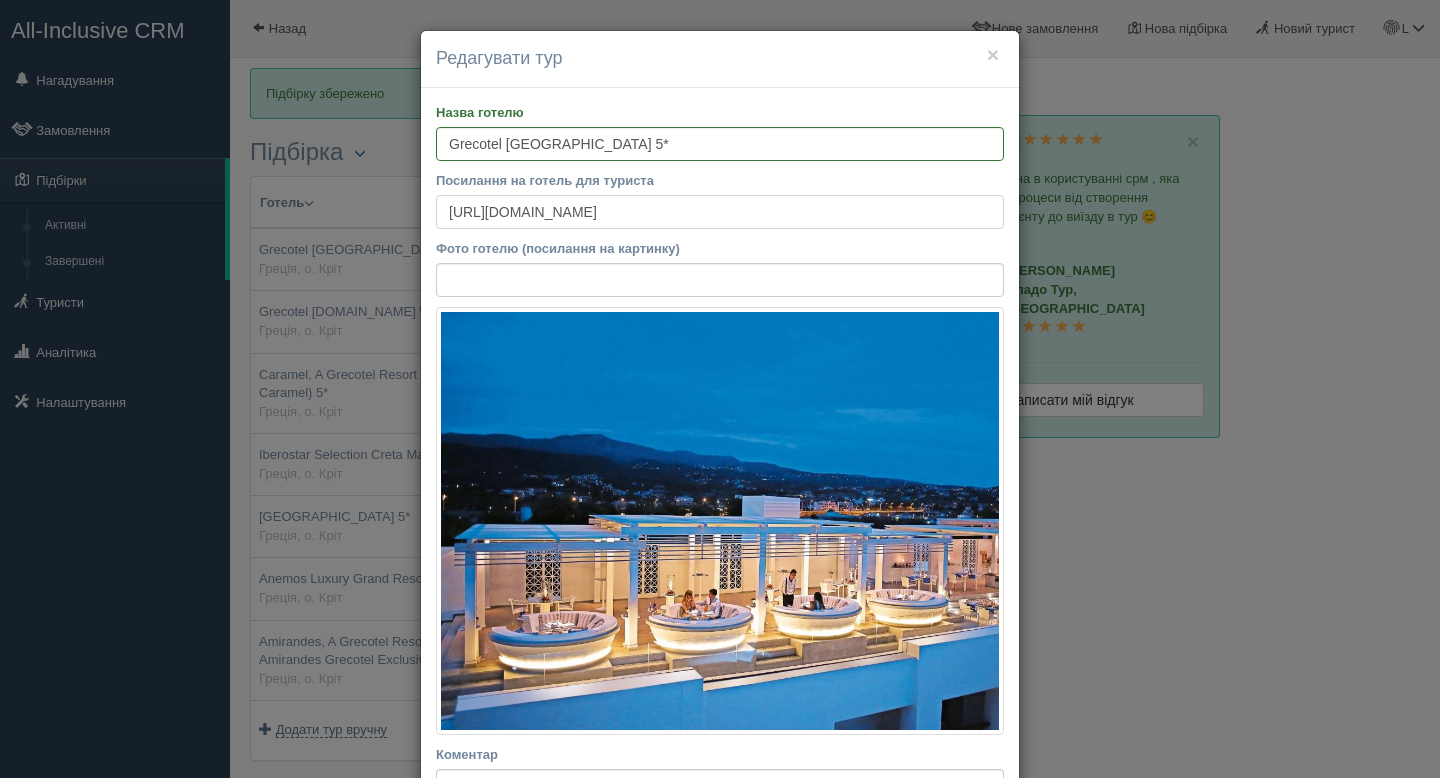 type on "[URL][DOMAIN_NAME]" 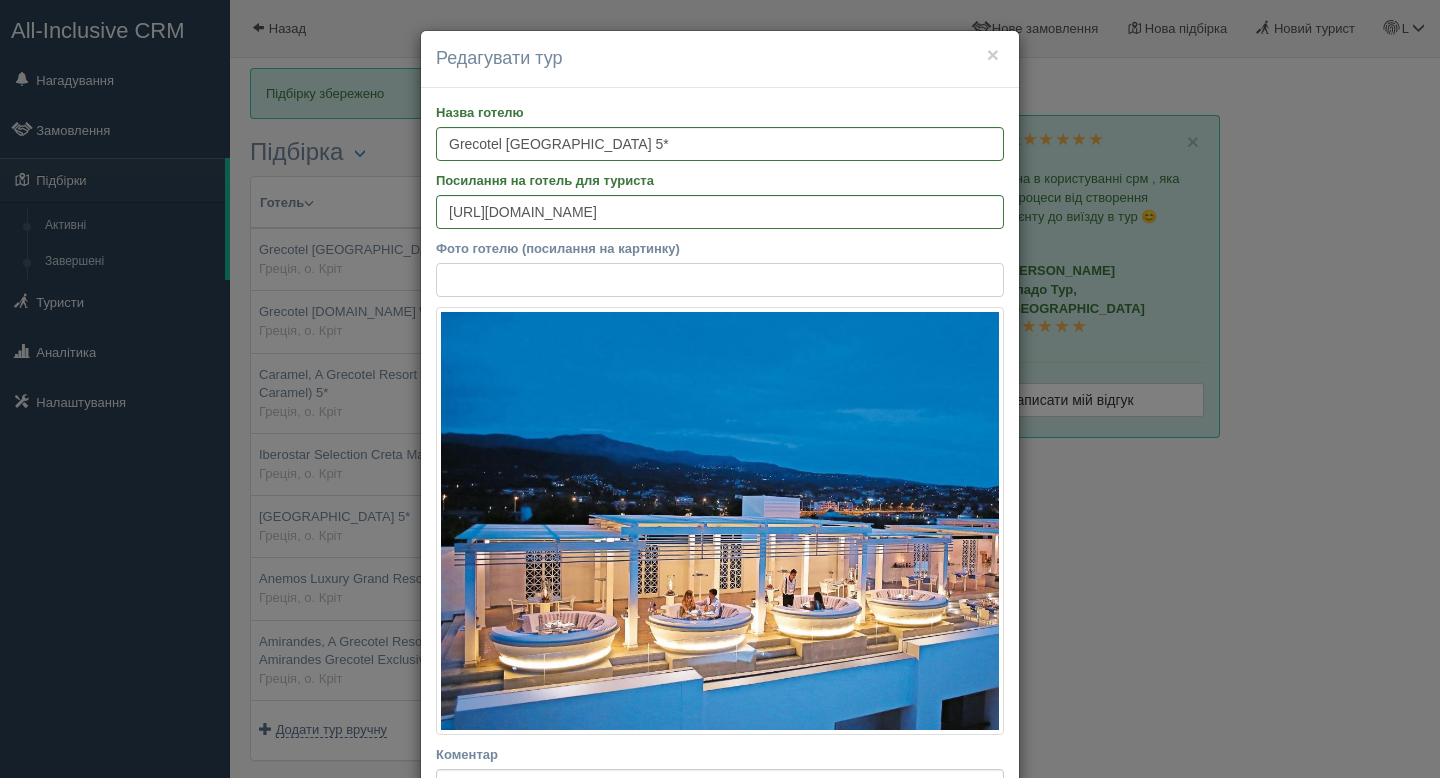 click on "Фото готелю (посилання на картинку)" at bounding box center [720, 280] 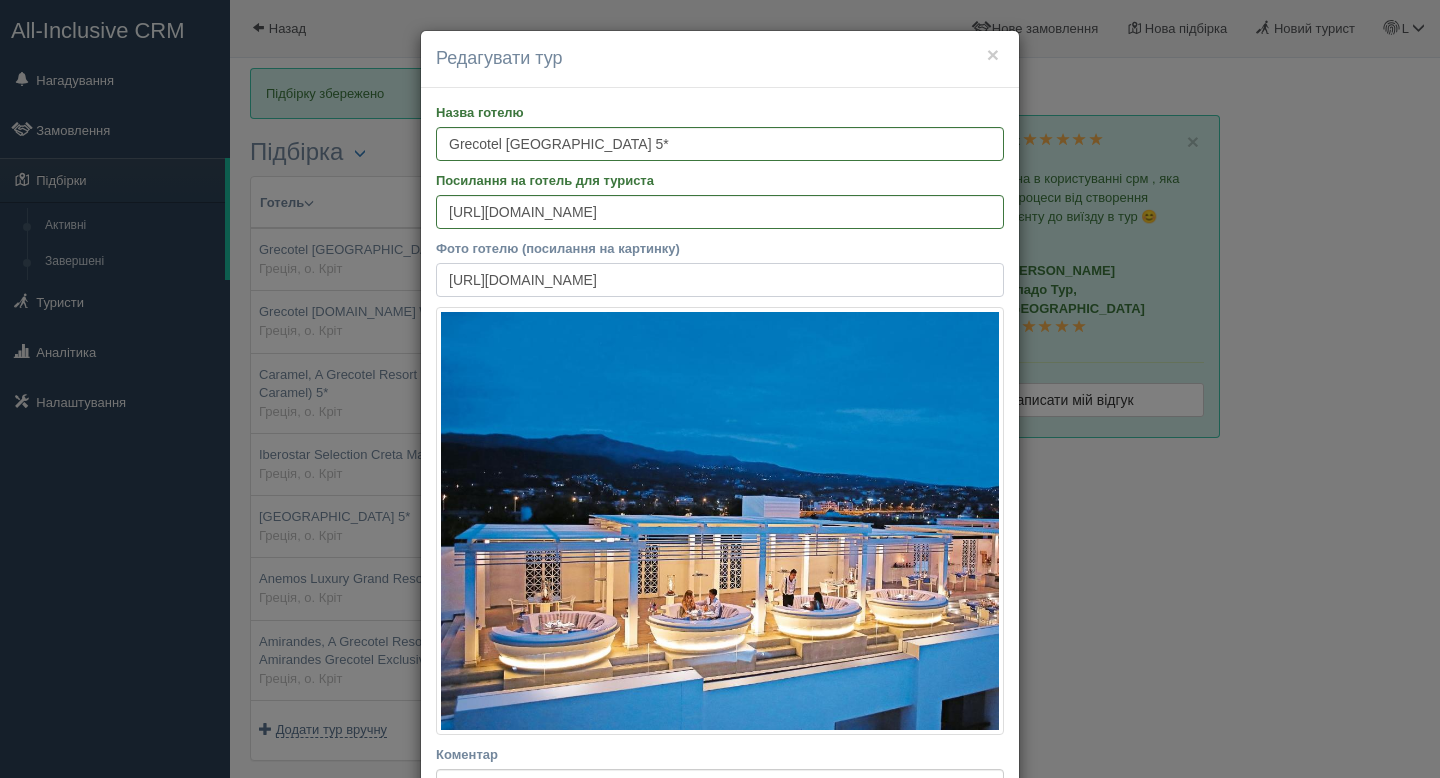 scroll, scrollTop: 0, scrollLeft: 480, axis: horizontal 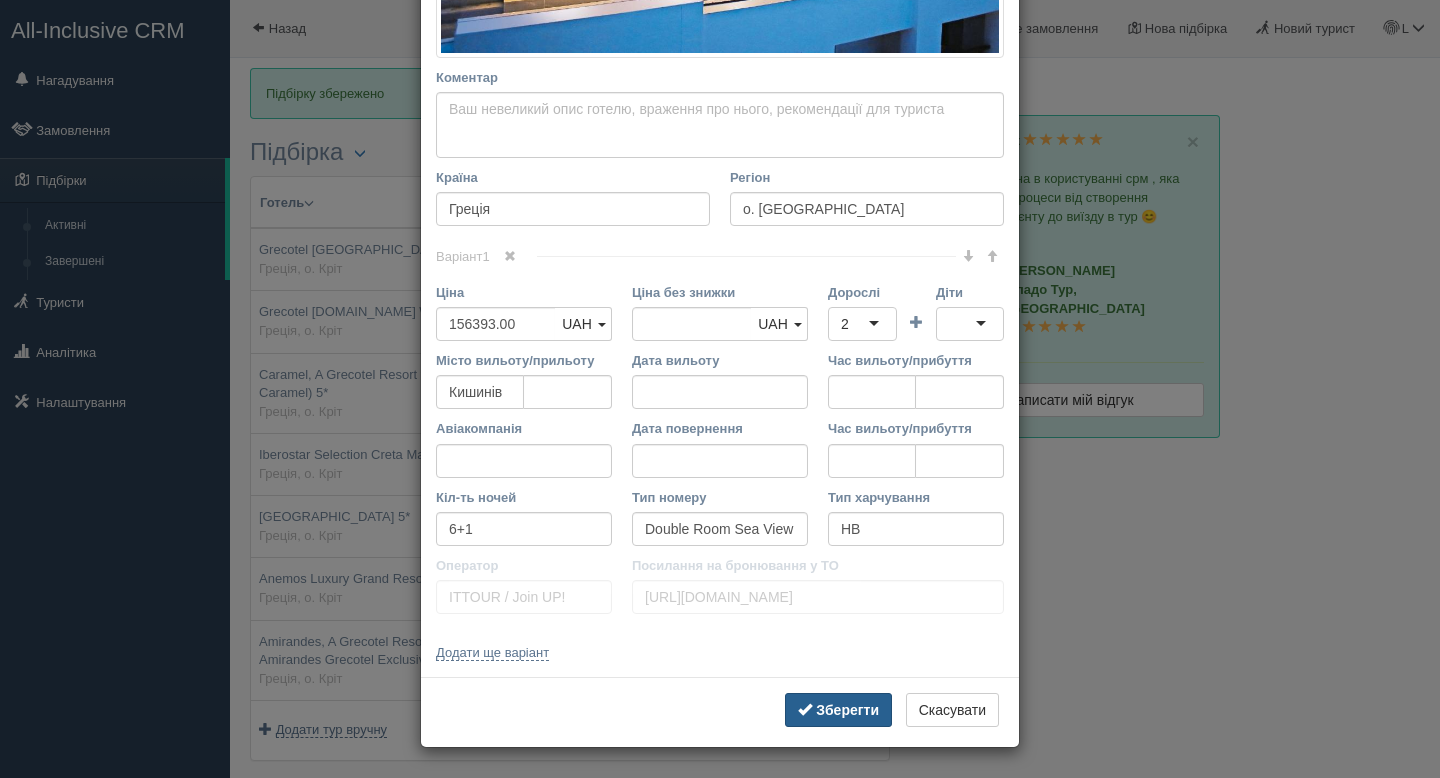 type on "[URL][DOMAIN_NAME]" 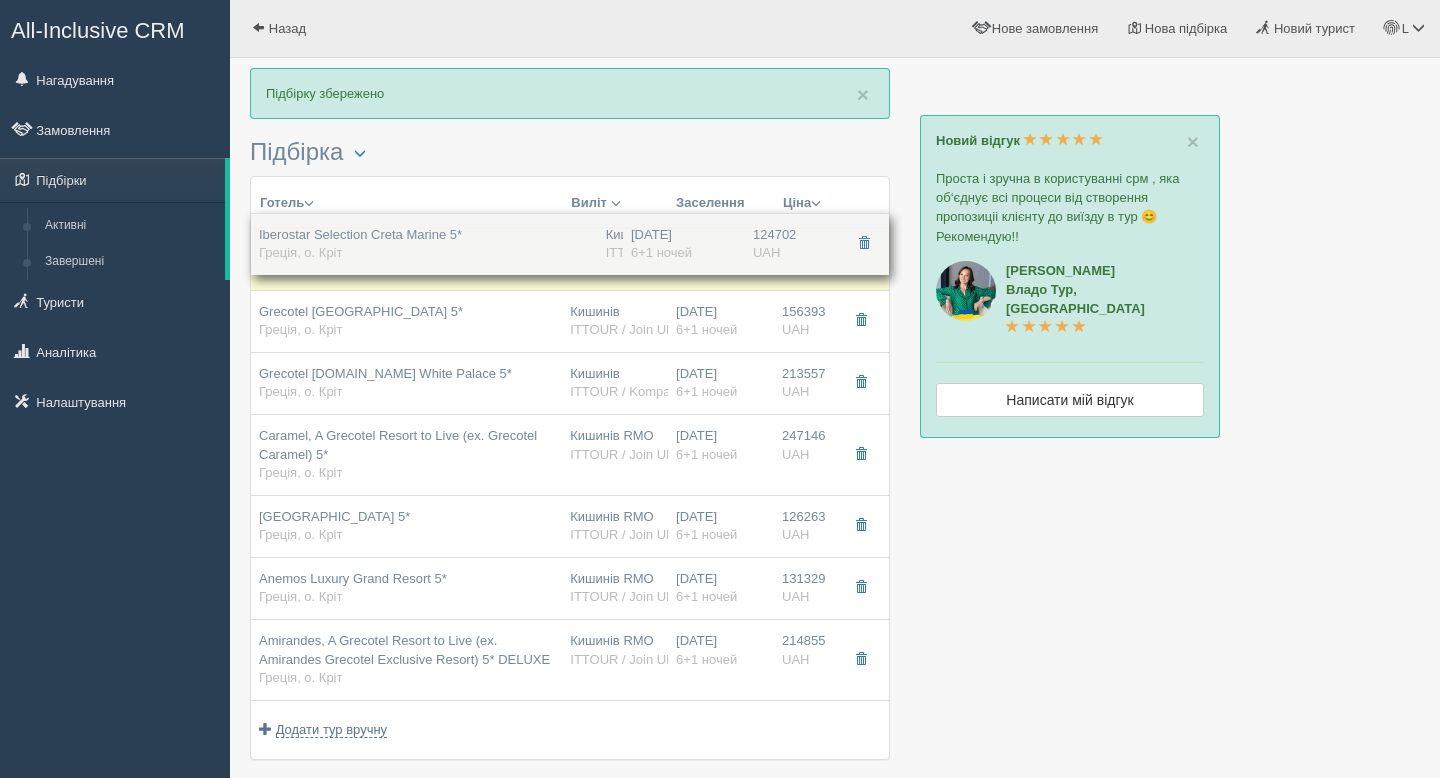 drag, startPoint x: 426, startPoint y: 480, endPoint x: 456, endPoint y: 258, distance: 224.01785 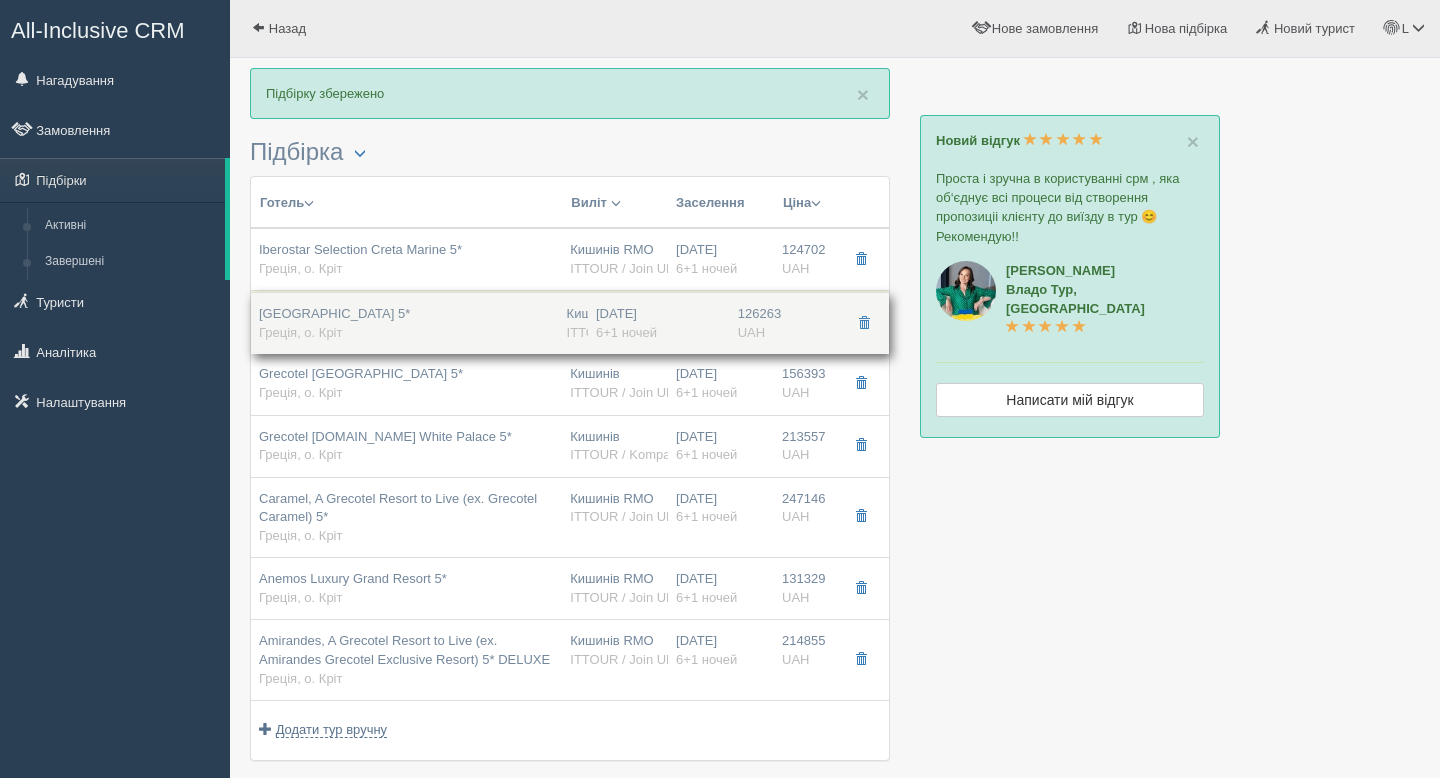 drag, startPoint x: 459, startPoint y: 534, endPoint x: 496, endPoint y: 329, distance: 208.31227 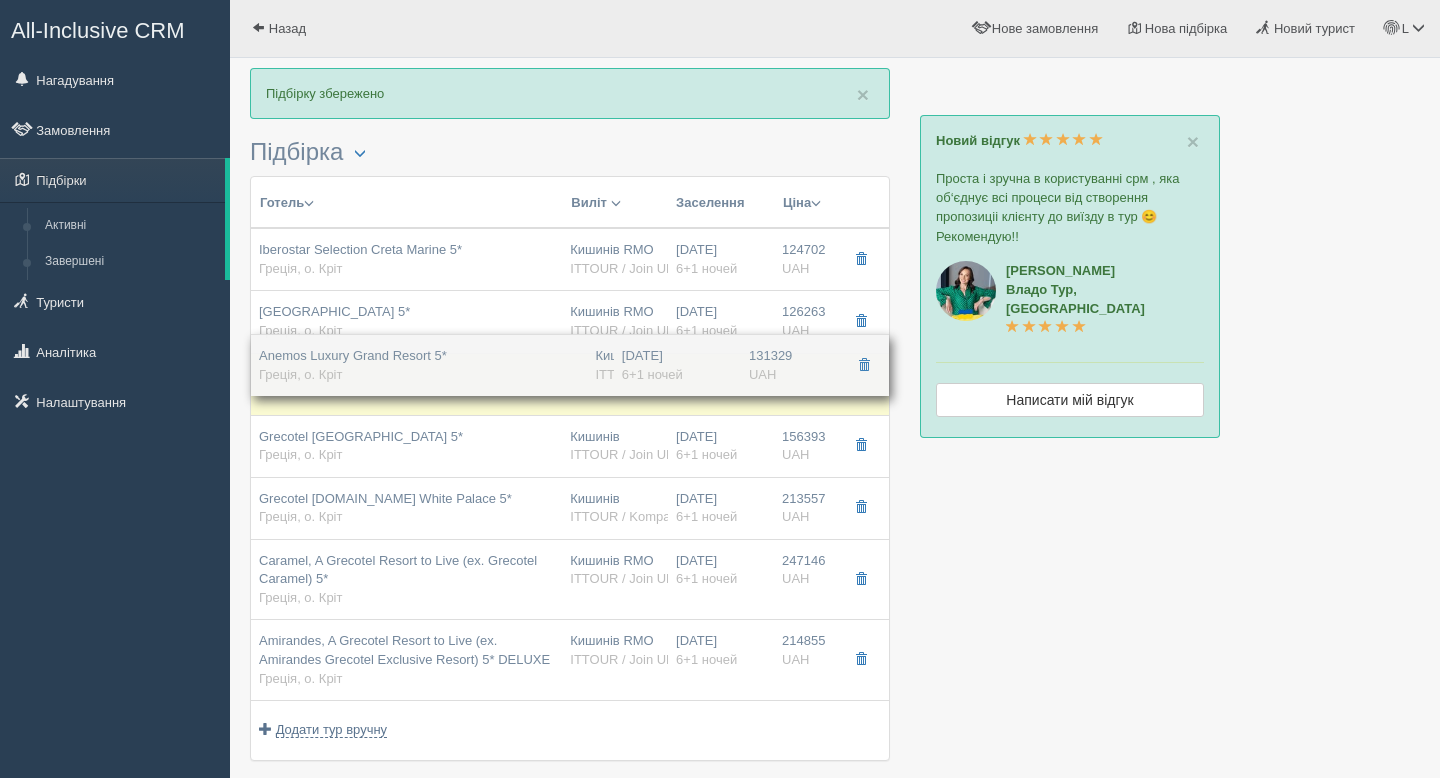 drag, startPoint x: 497, startPoint y: 599, endPoint x: 547, endPoint y: 390, distance: 214.89764 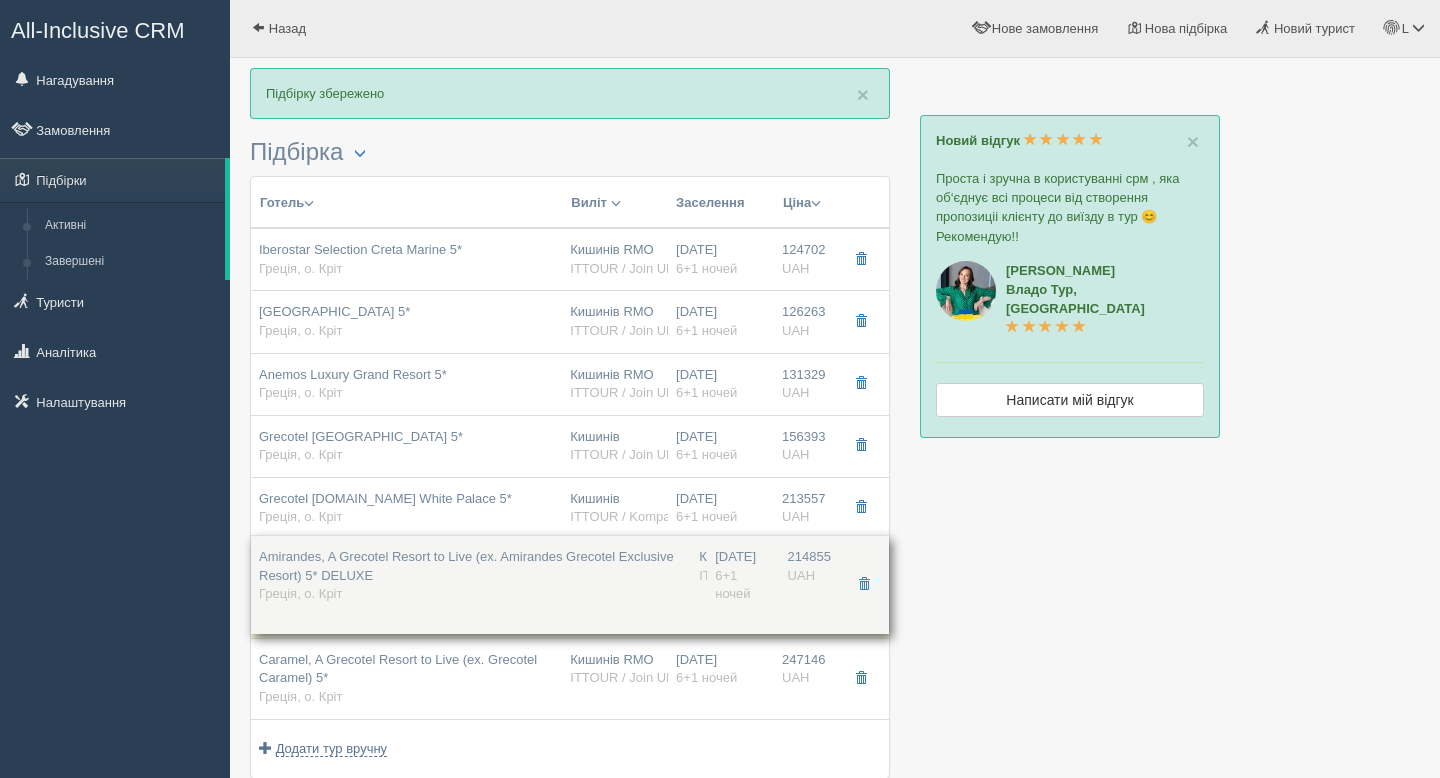 drag, startPoint x: 532, startPoint y: 663, endPoint x: 569, endPoint y: 577, distance: 93.62158 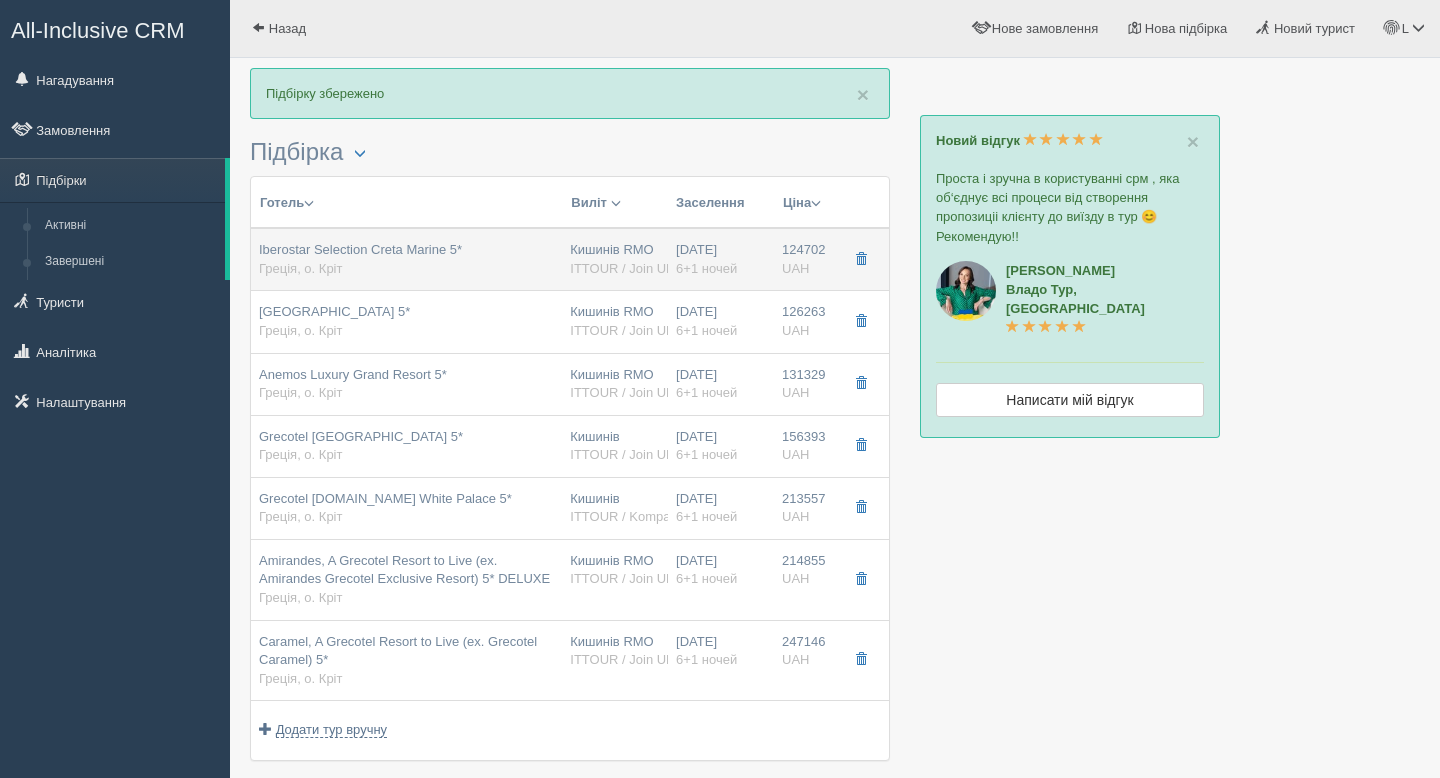 click on "Iberostar Selection Creta Marine 5*
Греція, о. Кріт" at bounding box center [406, 259] 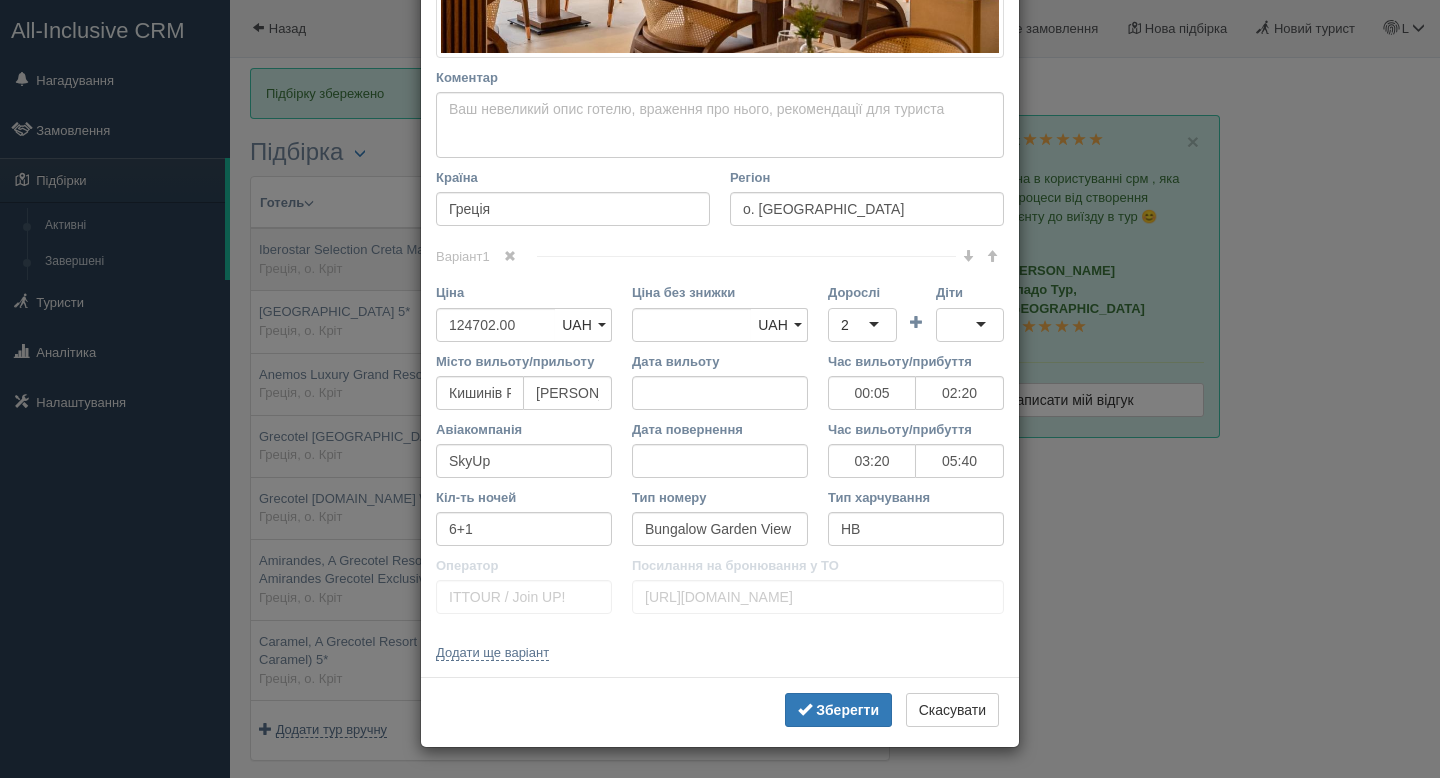 scroll, scrollTop: 0, scrollLeft: 0, axis: both 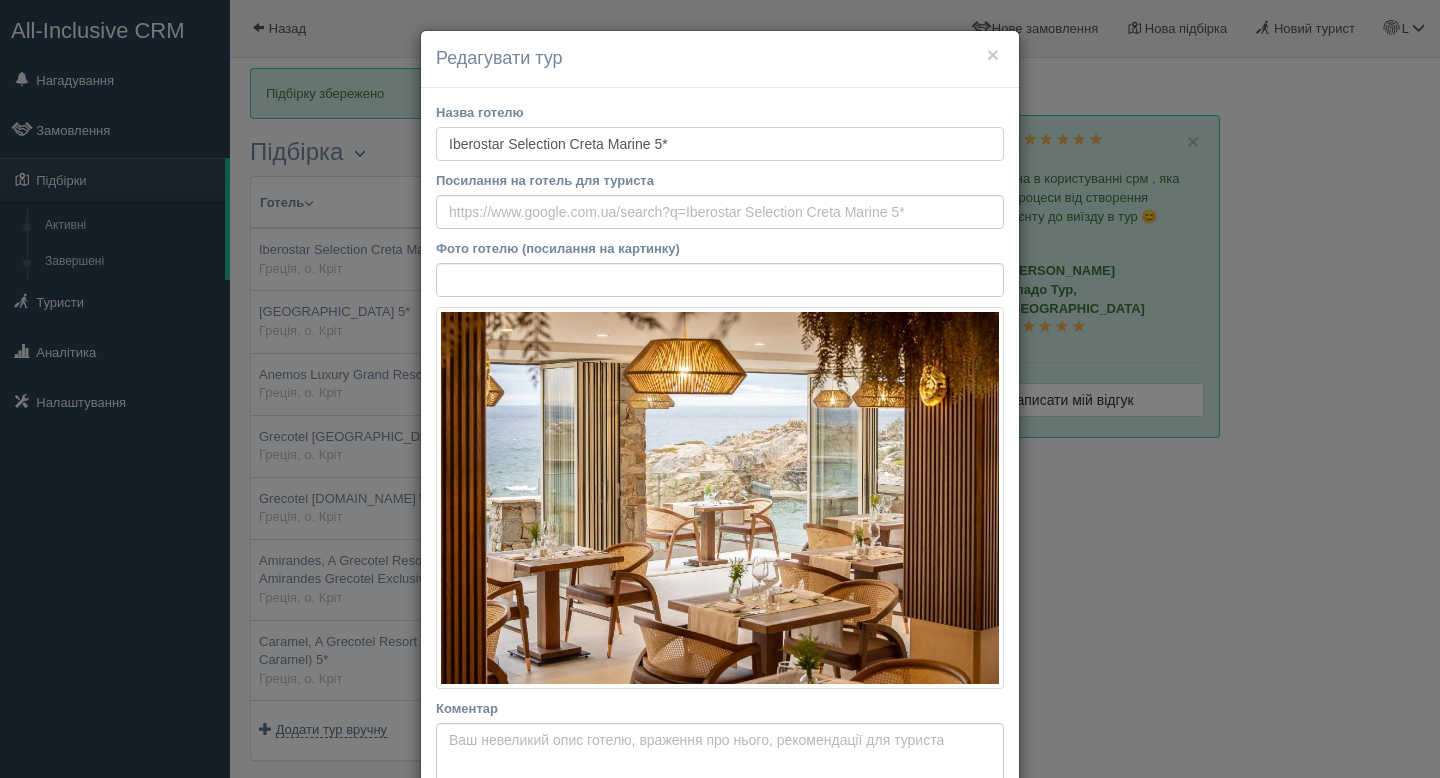 drag, startPoint x: 684, startPoint y: 142, endPoint x: 396, endPoint y: 142, distance: 288 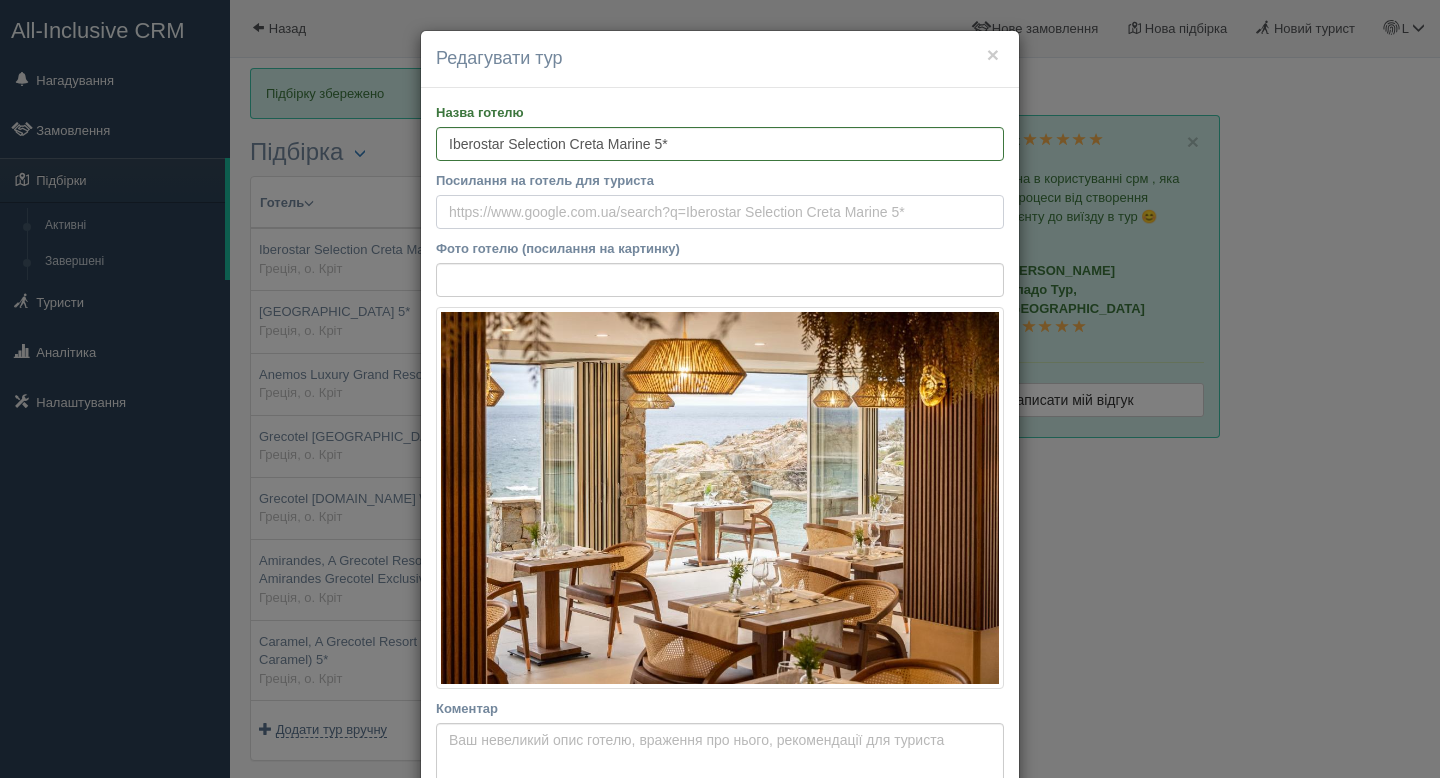 click on "Посилання на готель для туриста" at bounding box center [720, 212] 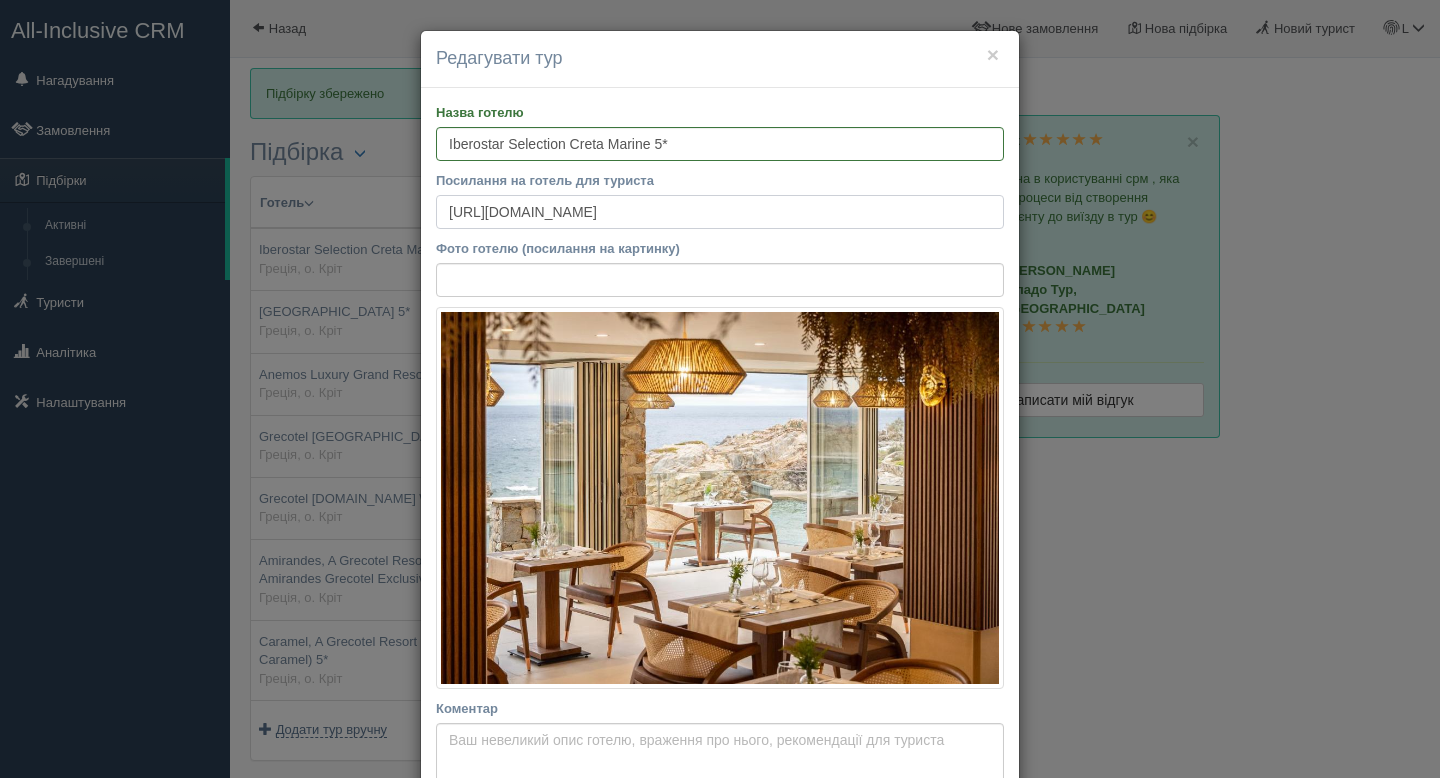 type on "[URL][DOMAIN_NAME]" 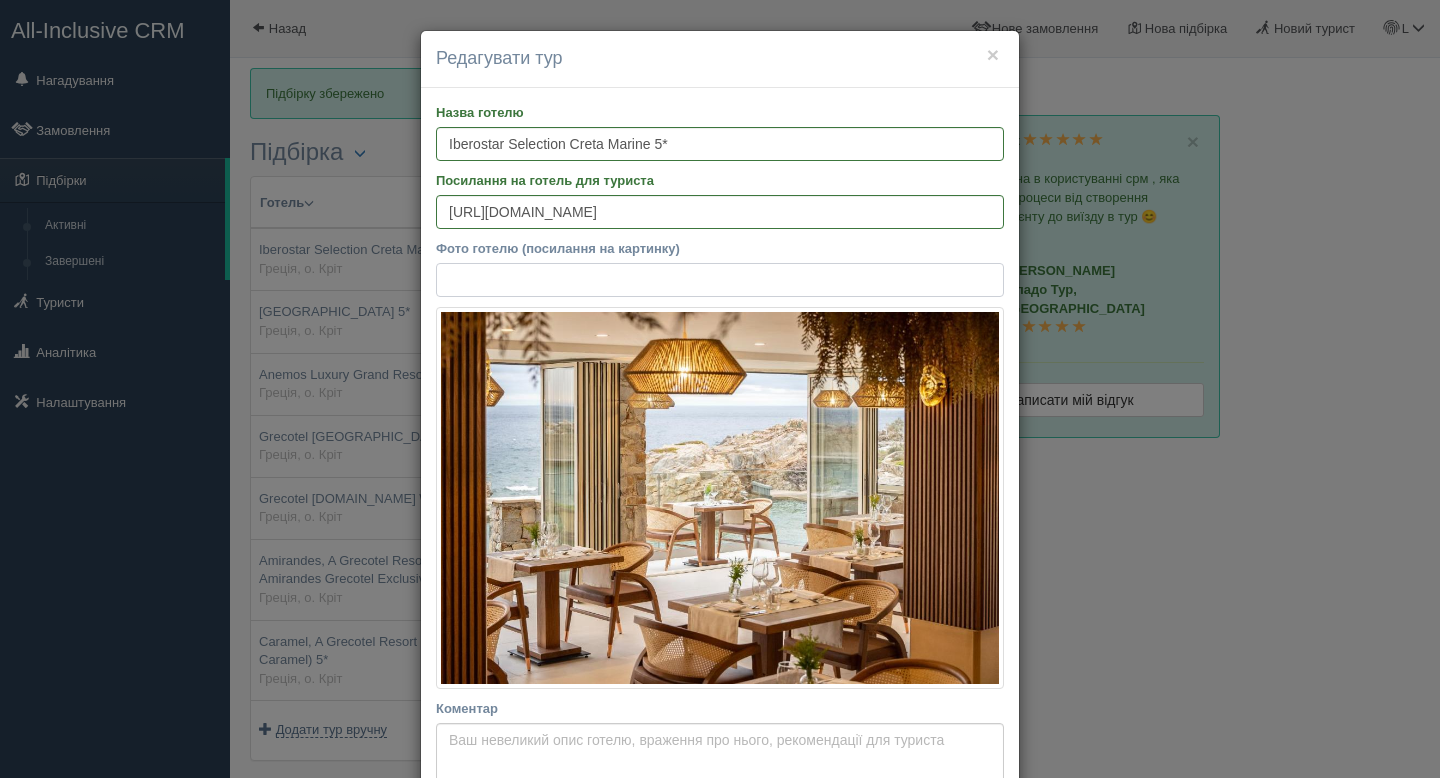 click on "Фото готелю (посилання на картинку)" at bounding box center (720, 280) 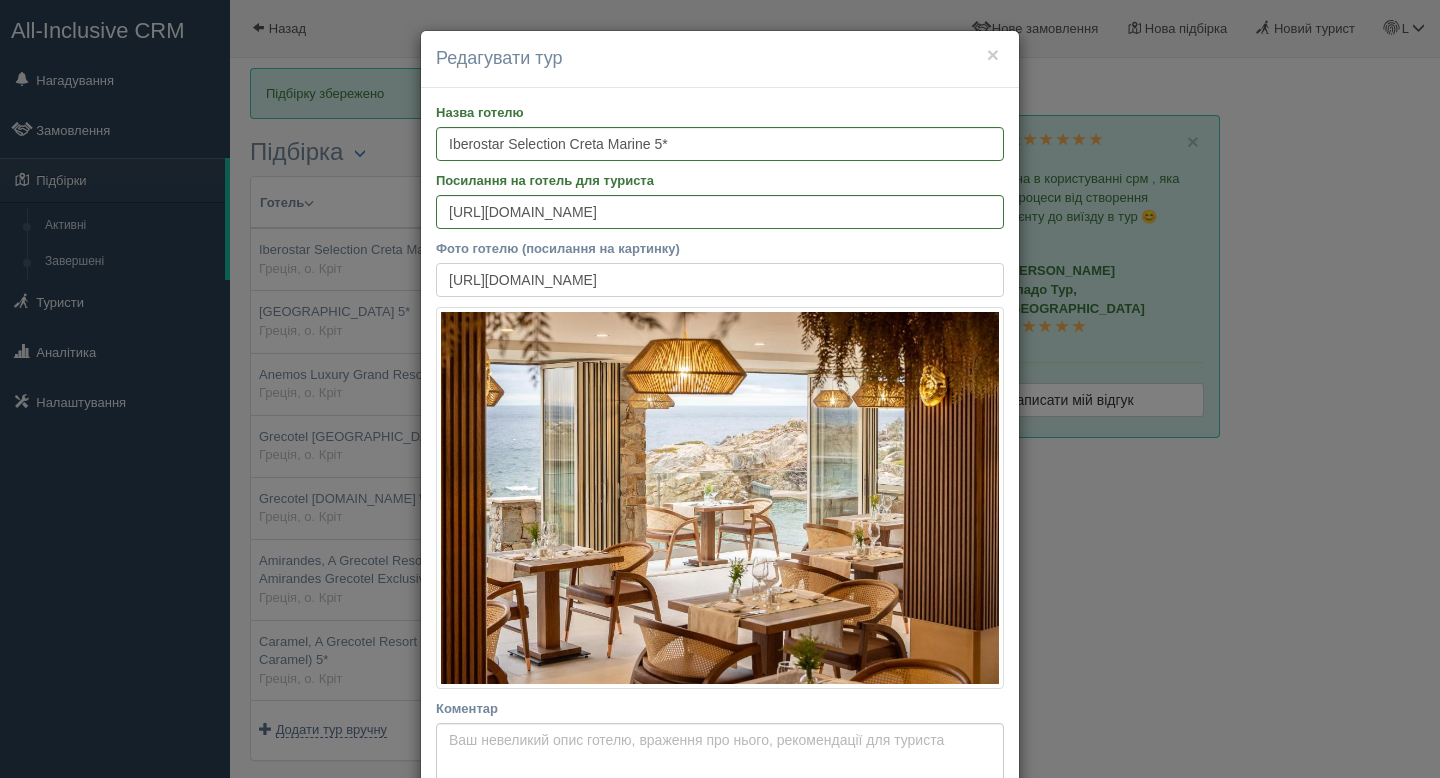 scroll, scrollTop: 0, scrollLeft: 477, axis: horizontal 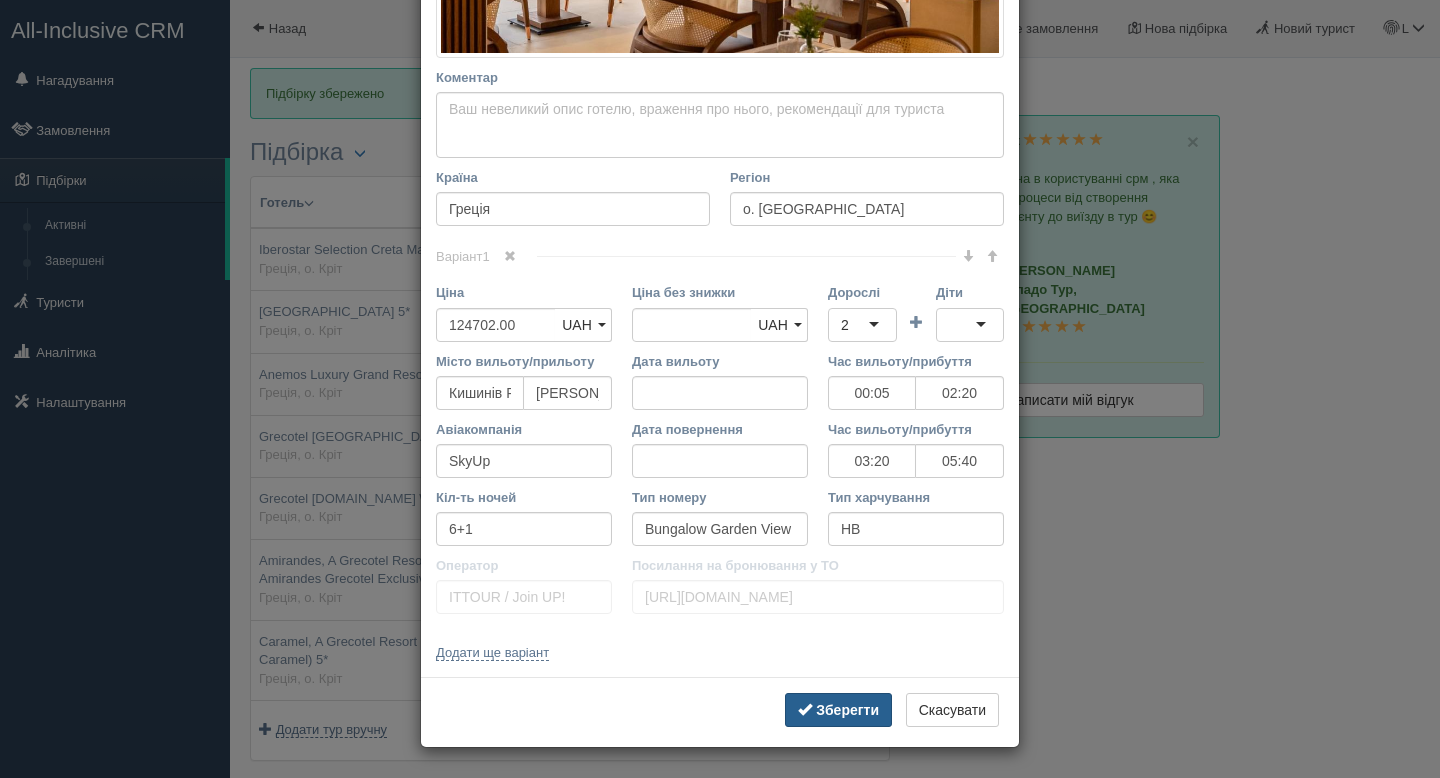 type on "[URL][DOMAIN_NAME]" 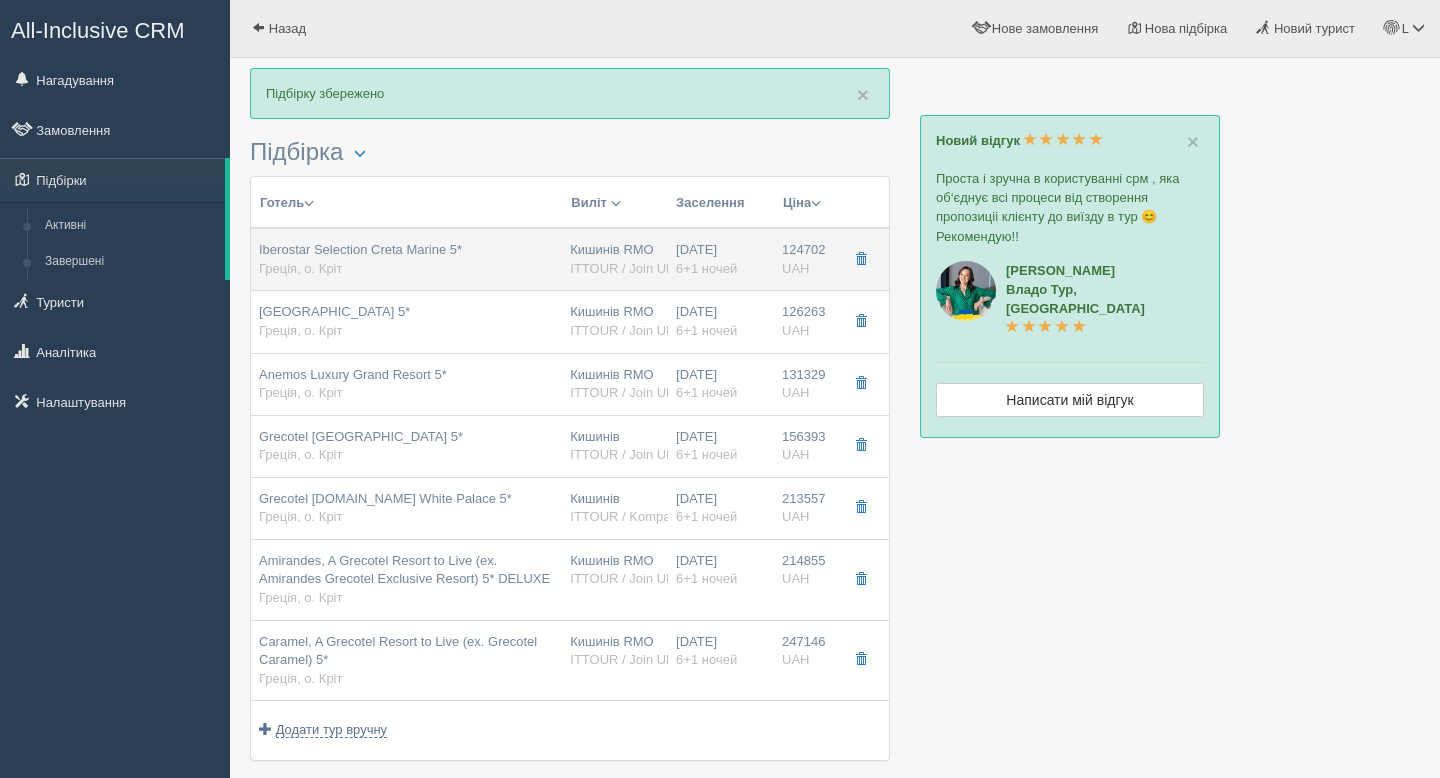 click on "Кишинів RMO
ITTOUR / Join UP!" at bounding box center (615, 259) 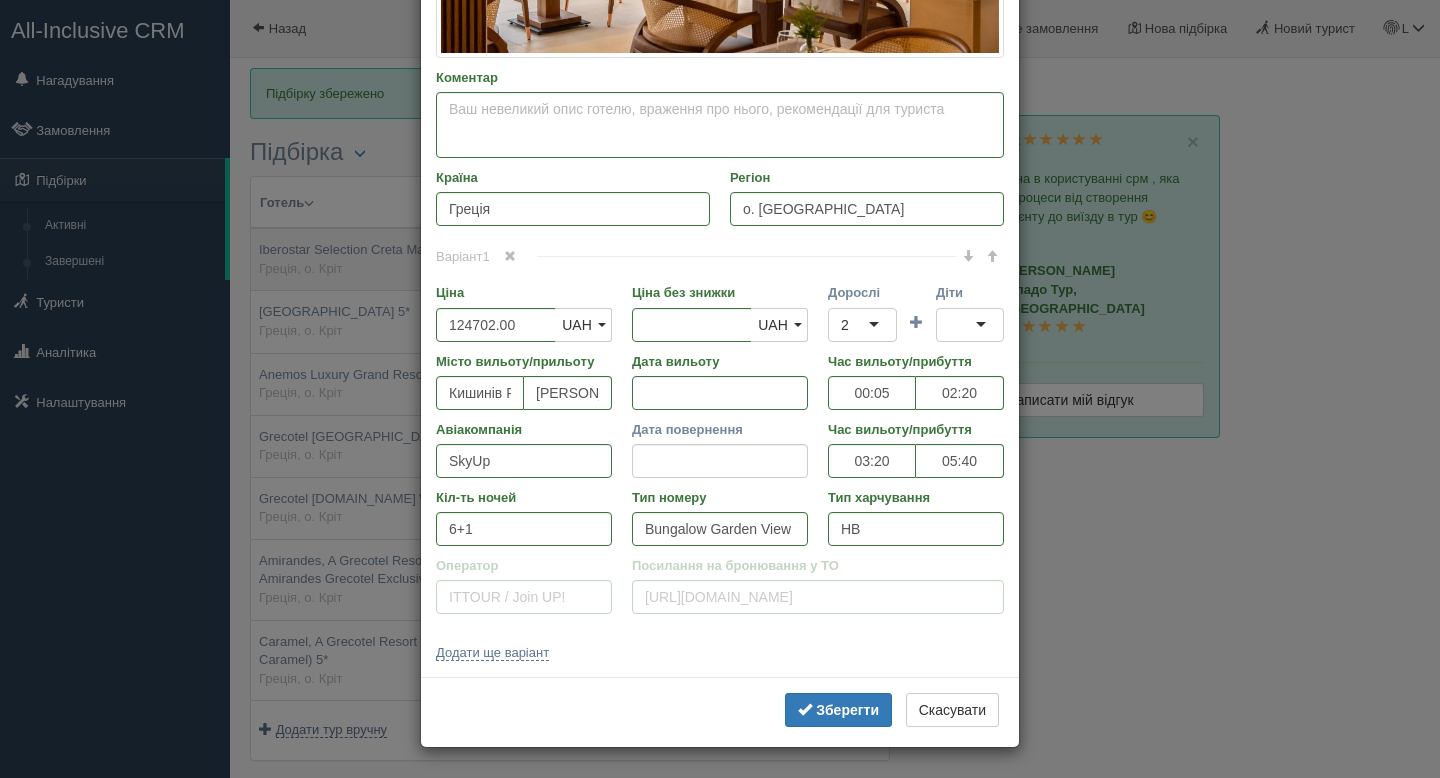 scroll, scrollTop: 0, scrollLeft: 0, axis: both 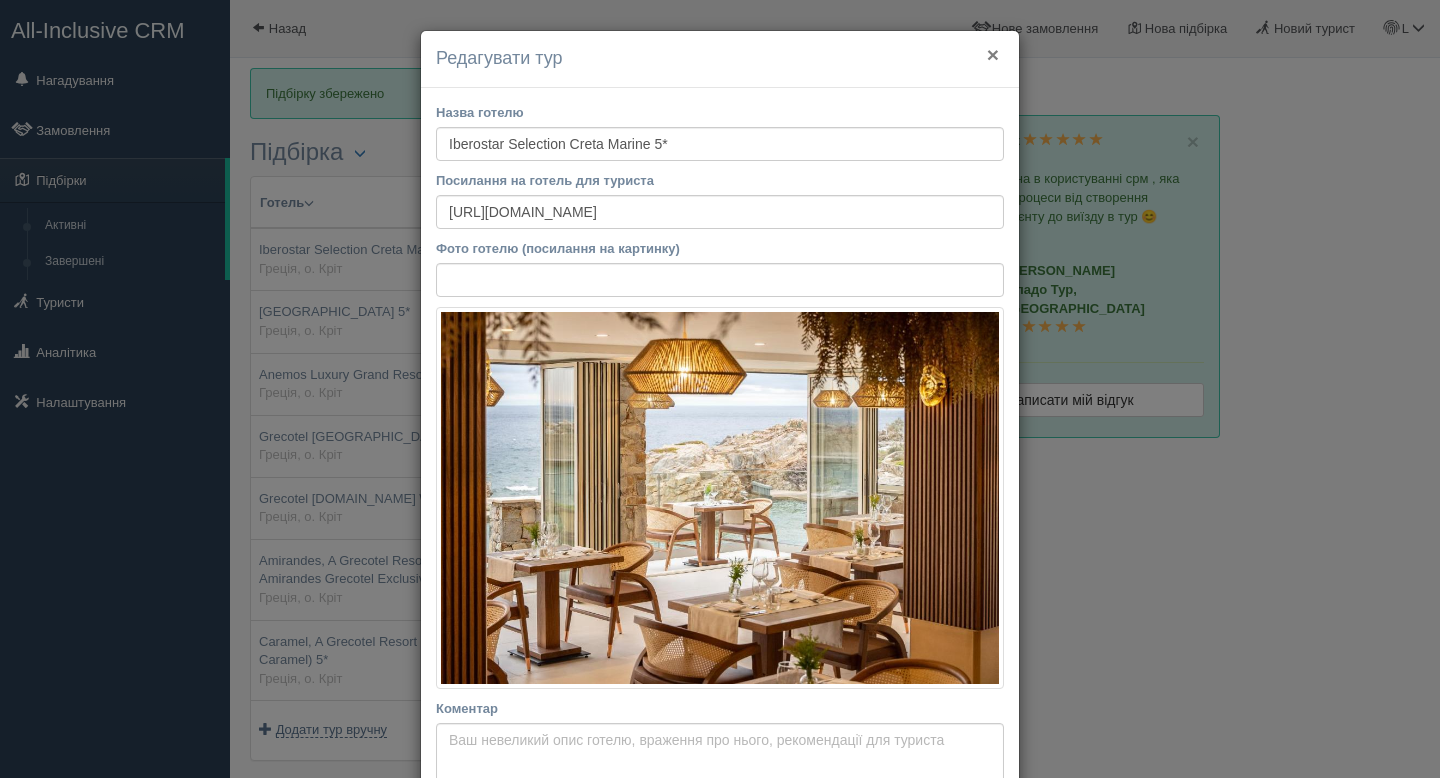 click on "×" at bounding box center (993, 54) 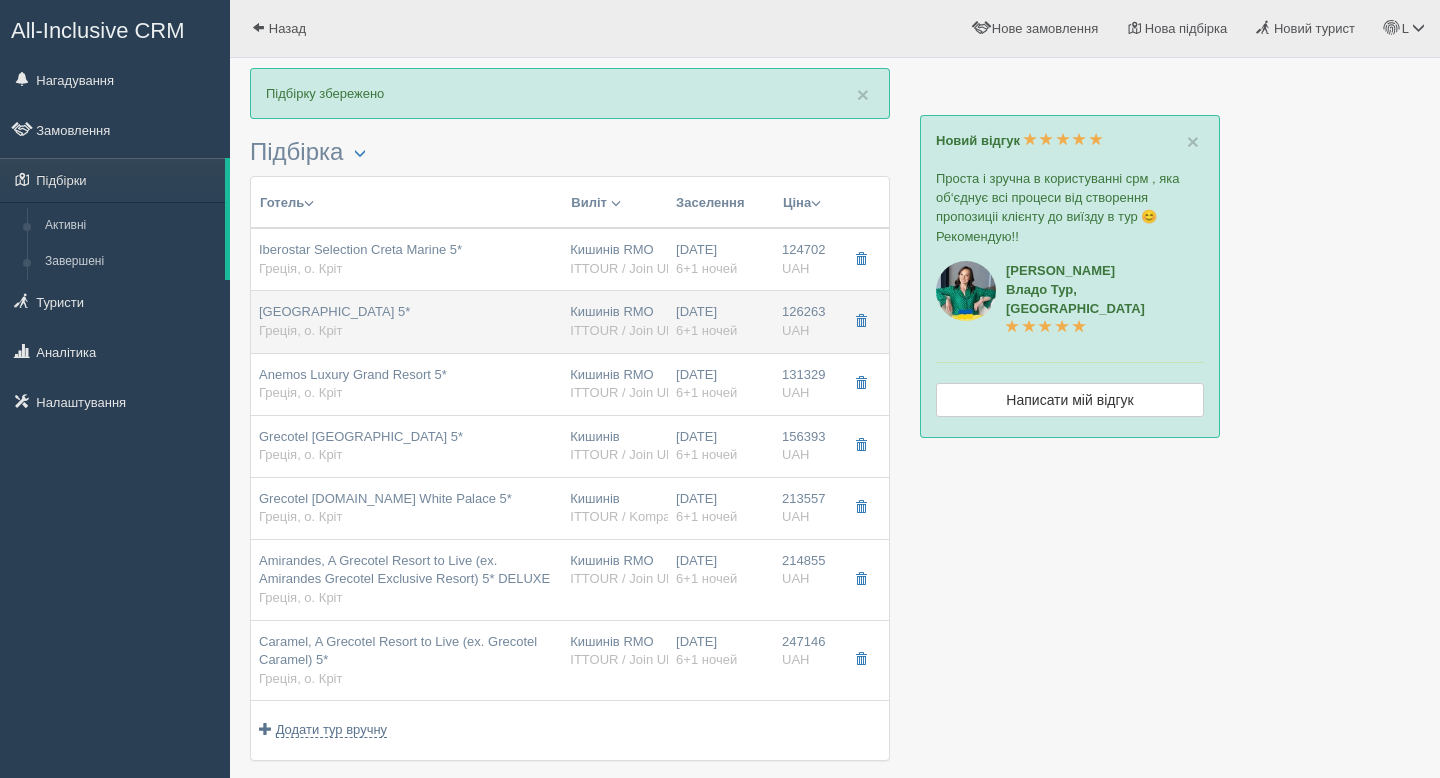 click on "[GEOGRAPHIC_DATA] 5*
Греція, о. Кріт" at bounding box center (334, 321) 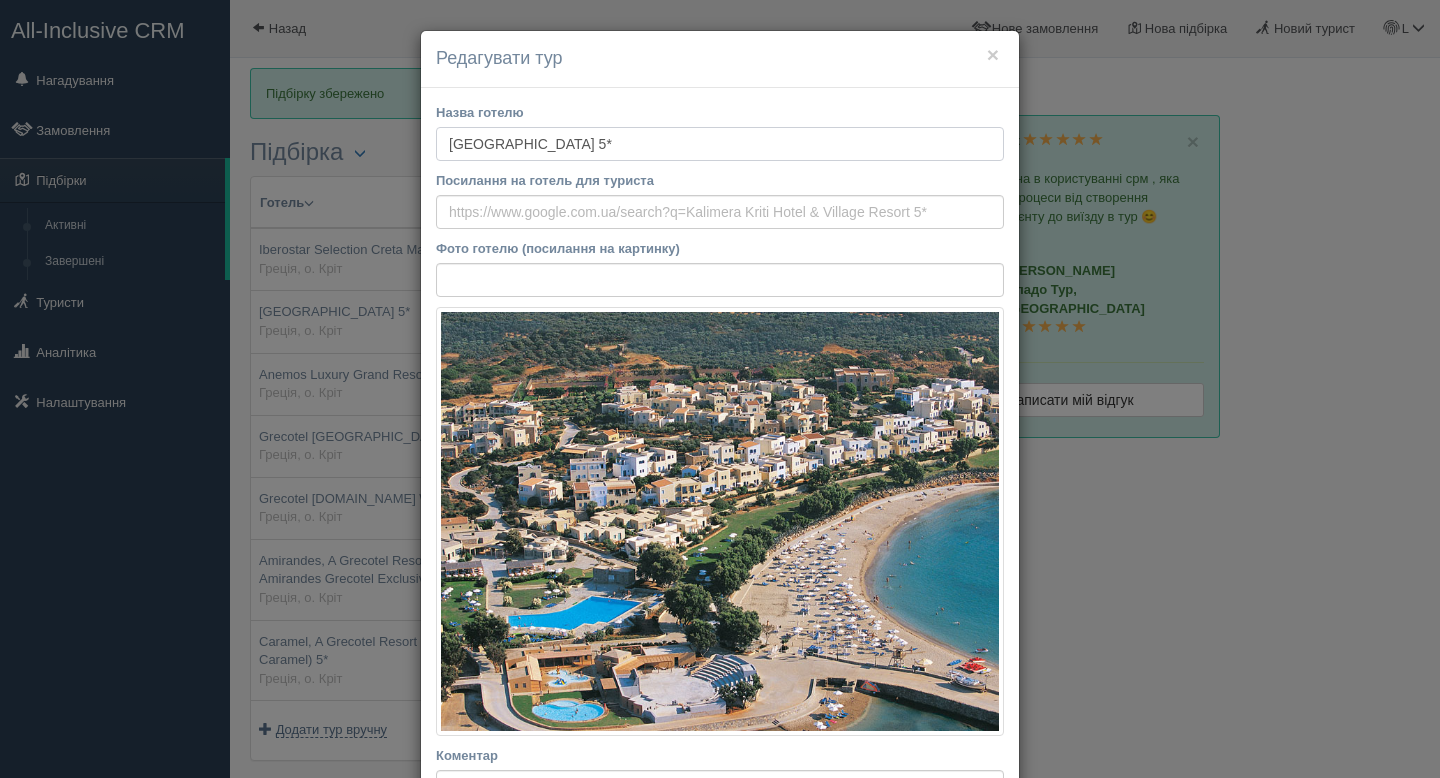 drag, startPoint x: 709, startPoint y: 145, endPoint x: 371, endPoint y: 147, distance: 338.00592 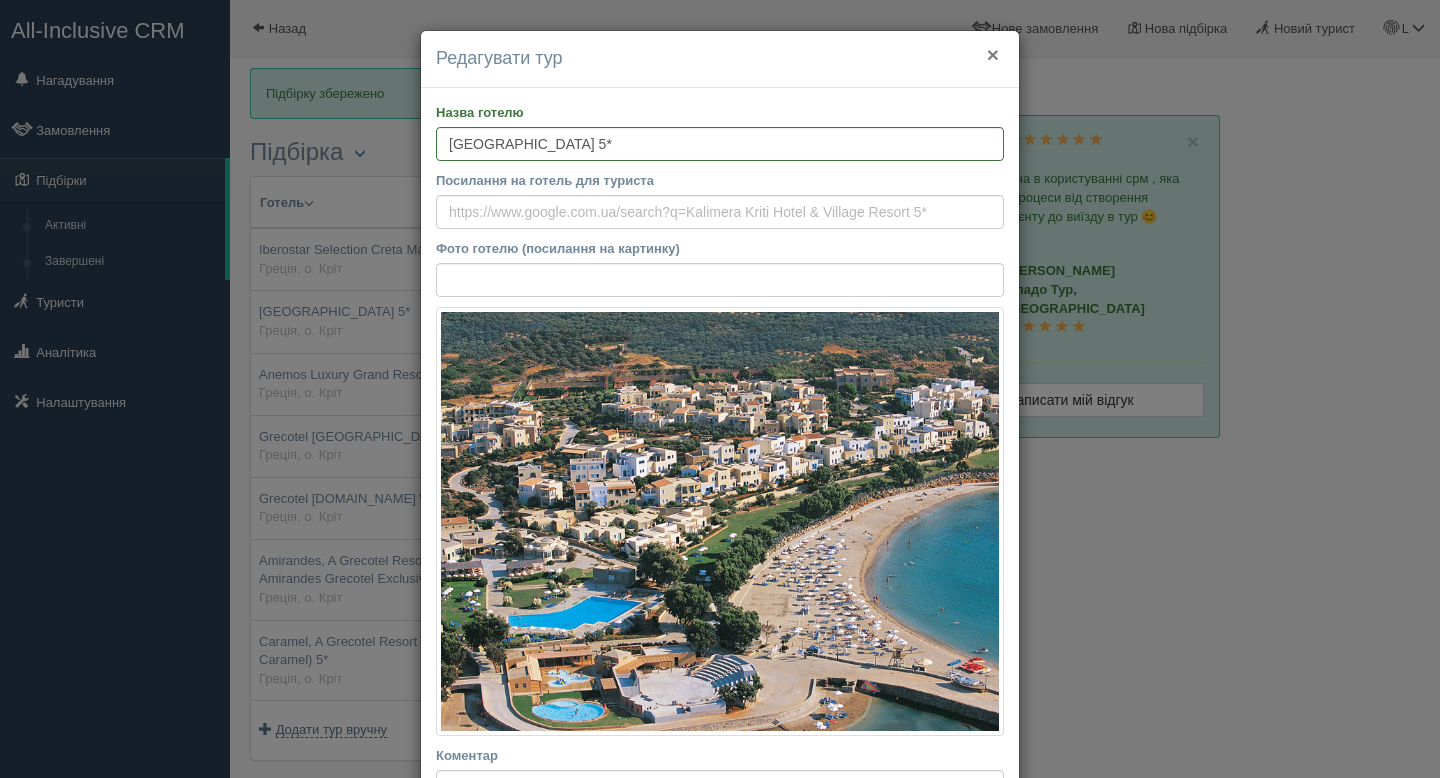 click on "×" at bounding box center [993, 54] 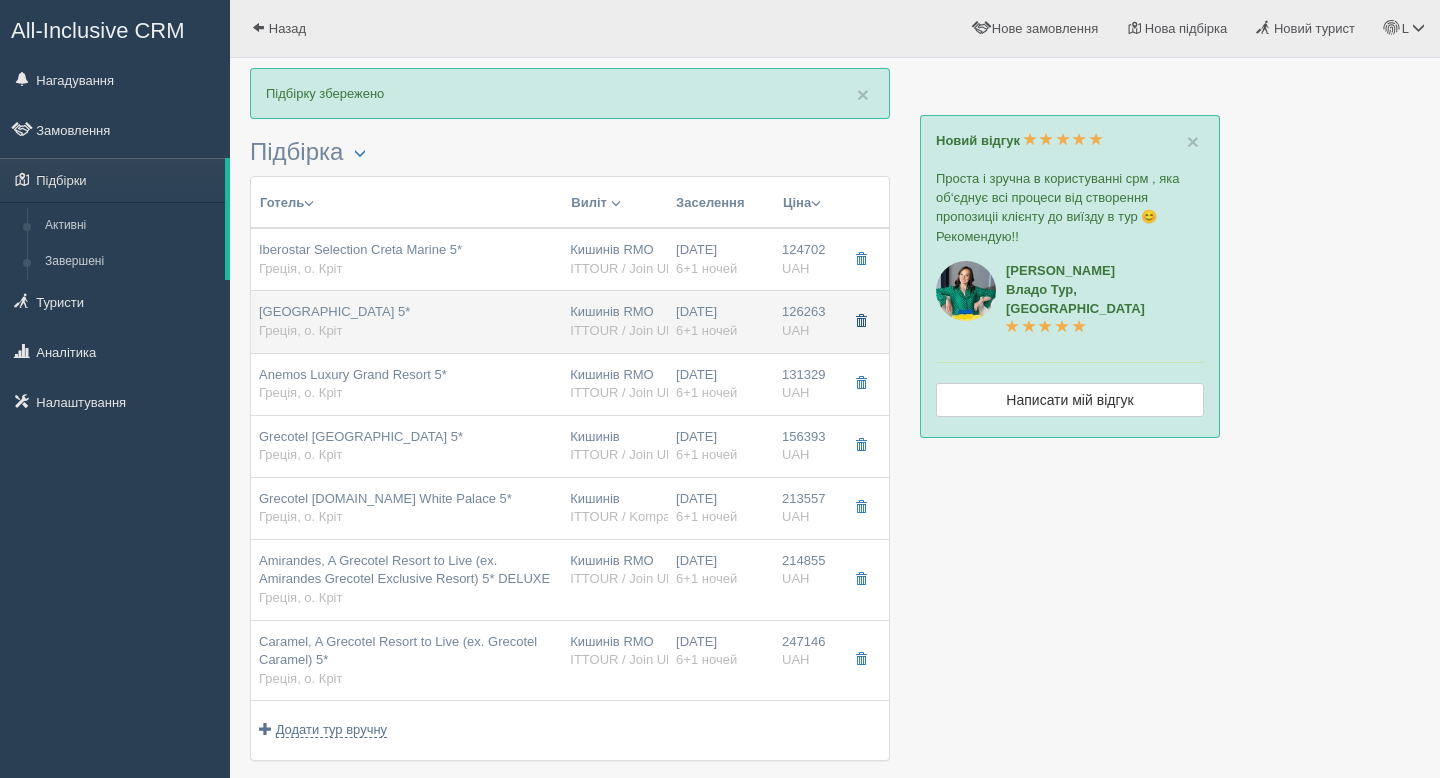 click at bounding box center [861, 321] 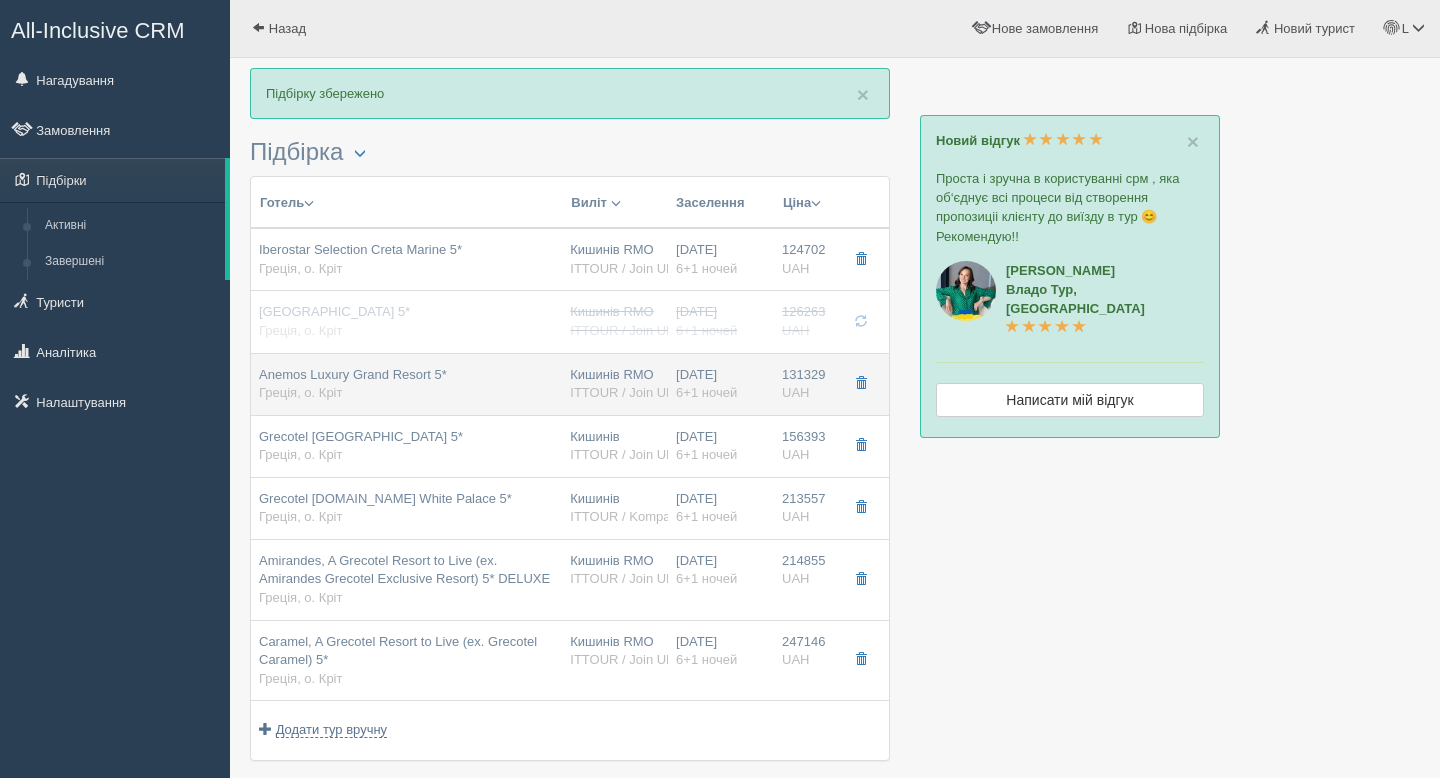 click on "[PERSON_NAME] Luxury Grand Resort 5*
Греція, о. Кріт" at bounding box center [406, 384] 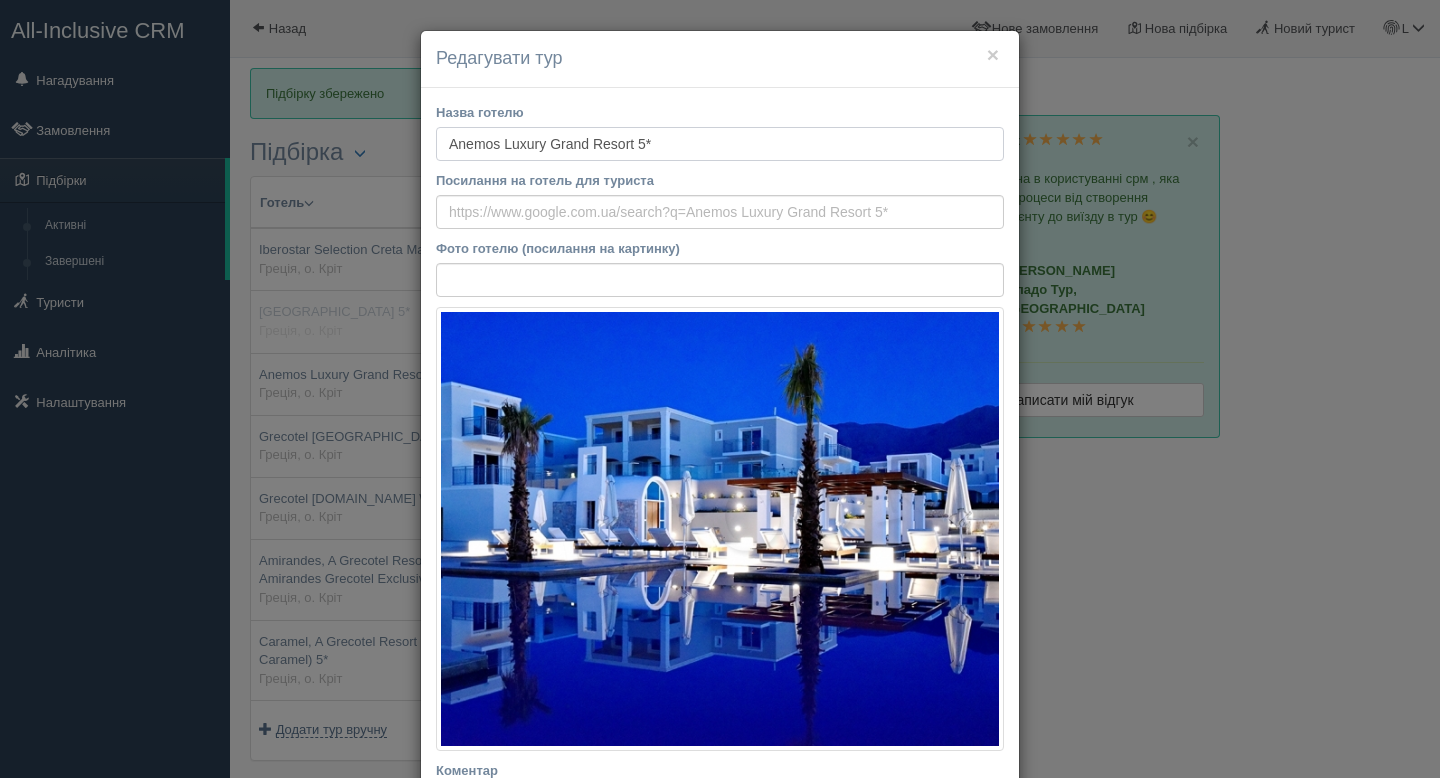 drag, startPoint x: 685, startPoint y: 143, endPoint x: 400, endPoint y: 138, distance: 285.04385 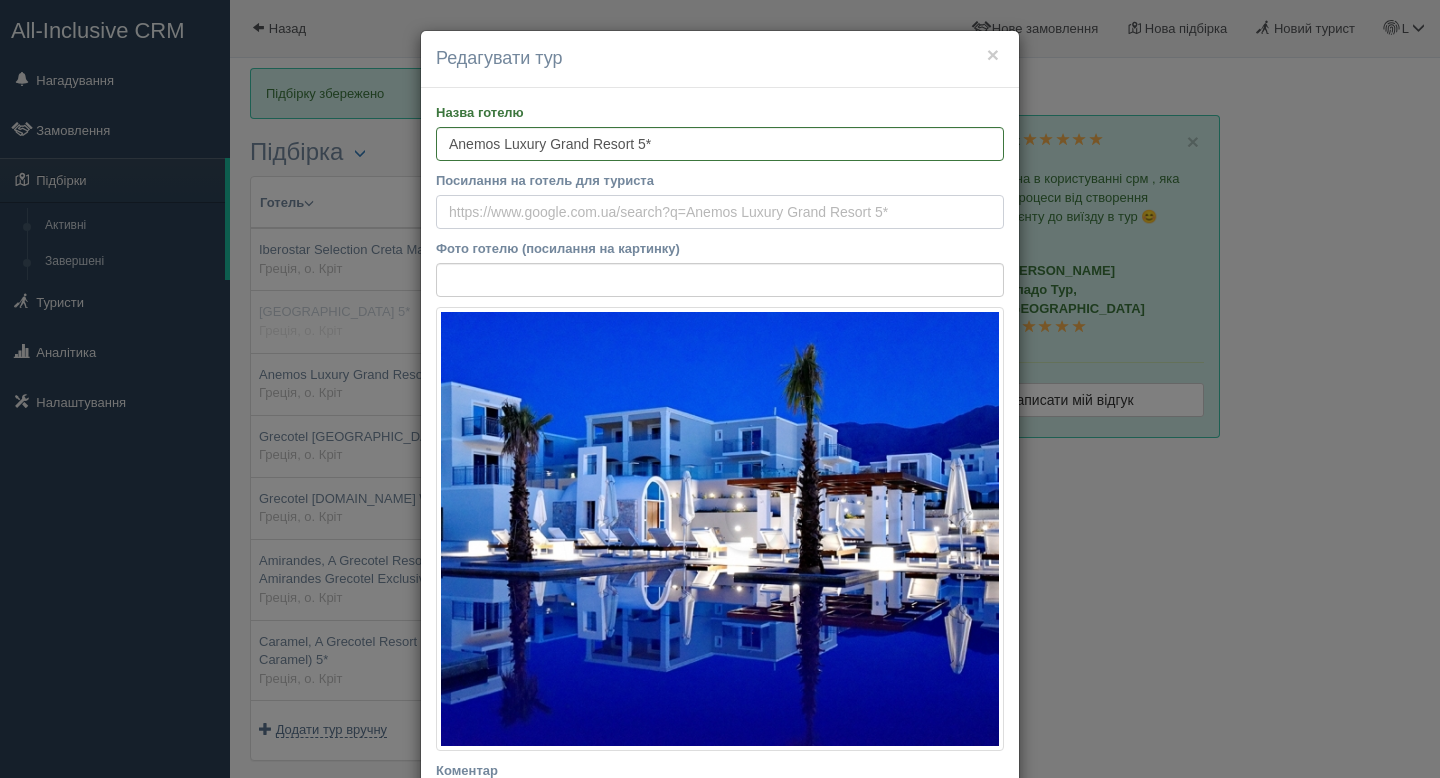 click on "Посилання на готель для туриста" at bounding box center [720, 212] 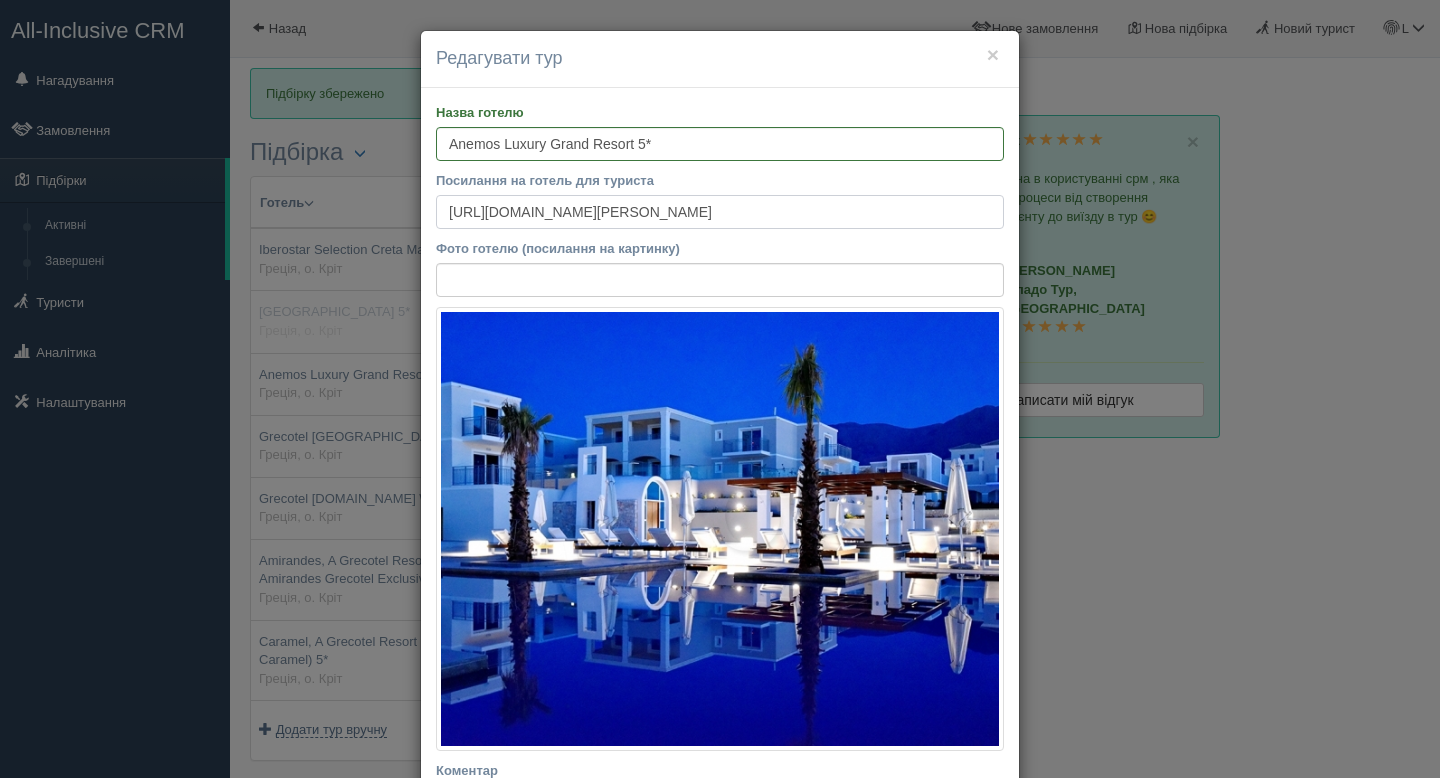 type on "[URL][DOMAIN_NAME][PERSON_NAME]" 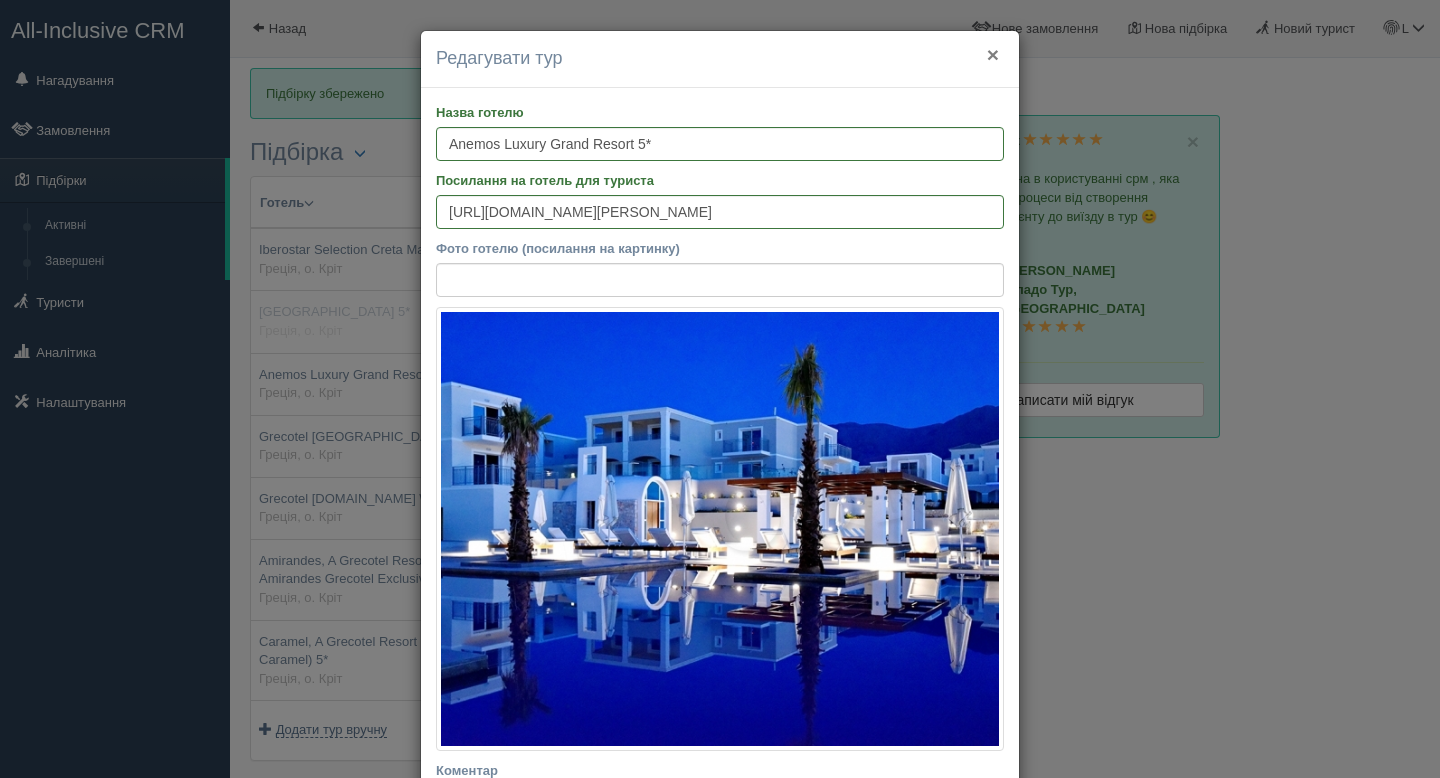 click on "×" at bounding box center [993, 54] 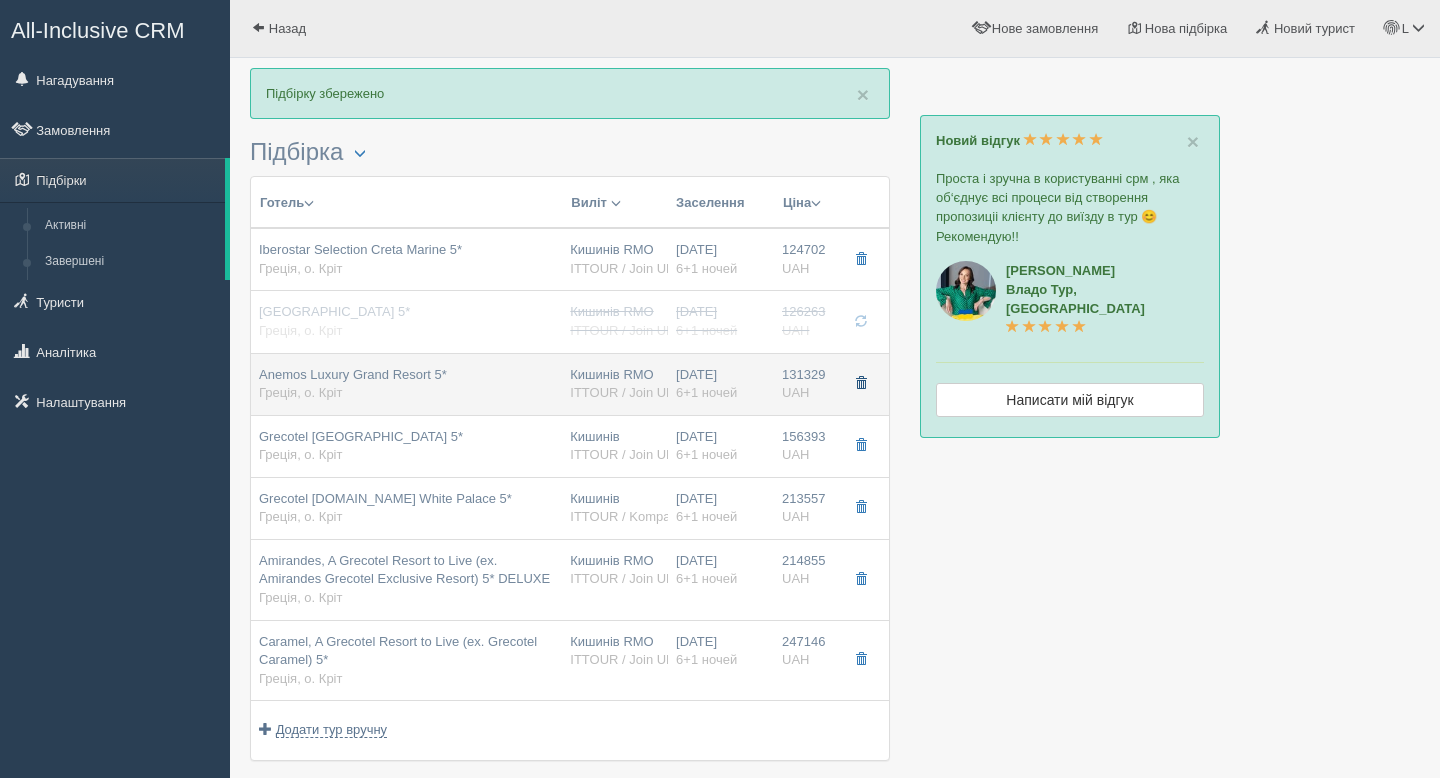 click at bounding box center [861, 384] 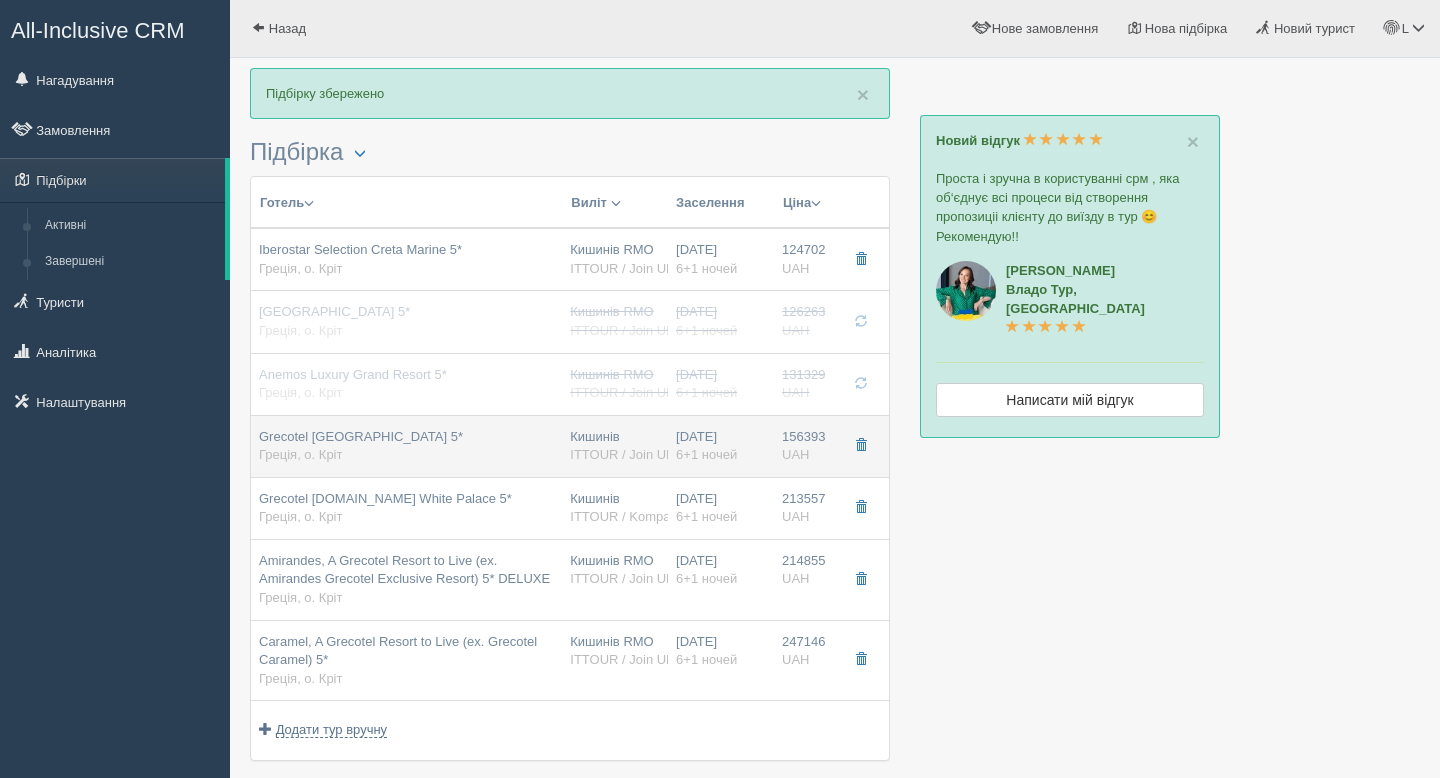 click on "Grecotel [GEOGRAPHIC_DATA] 5*
Греція, о. Кріт" at bounding box center (361, 446) 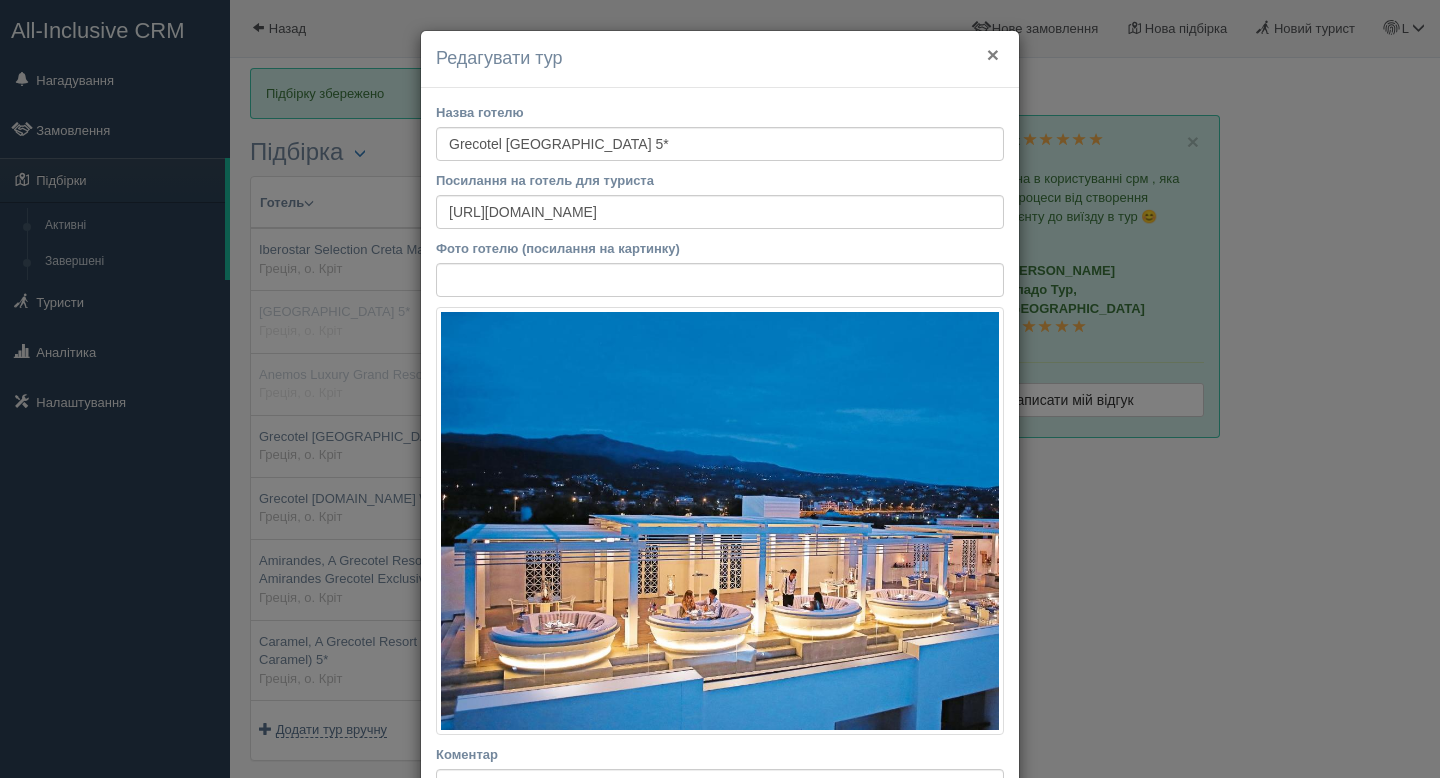 click on "×" at bounding box center [993, 54] 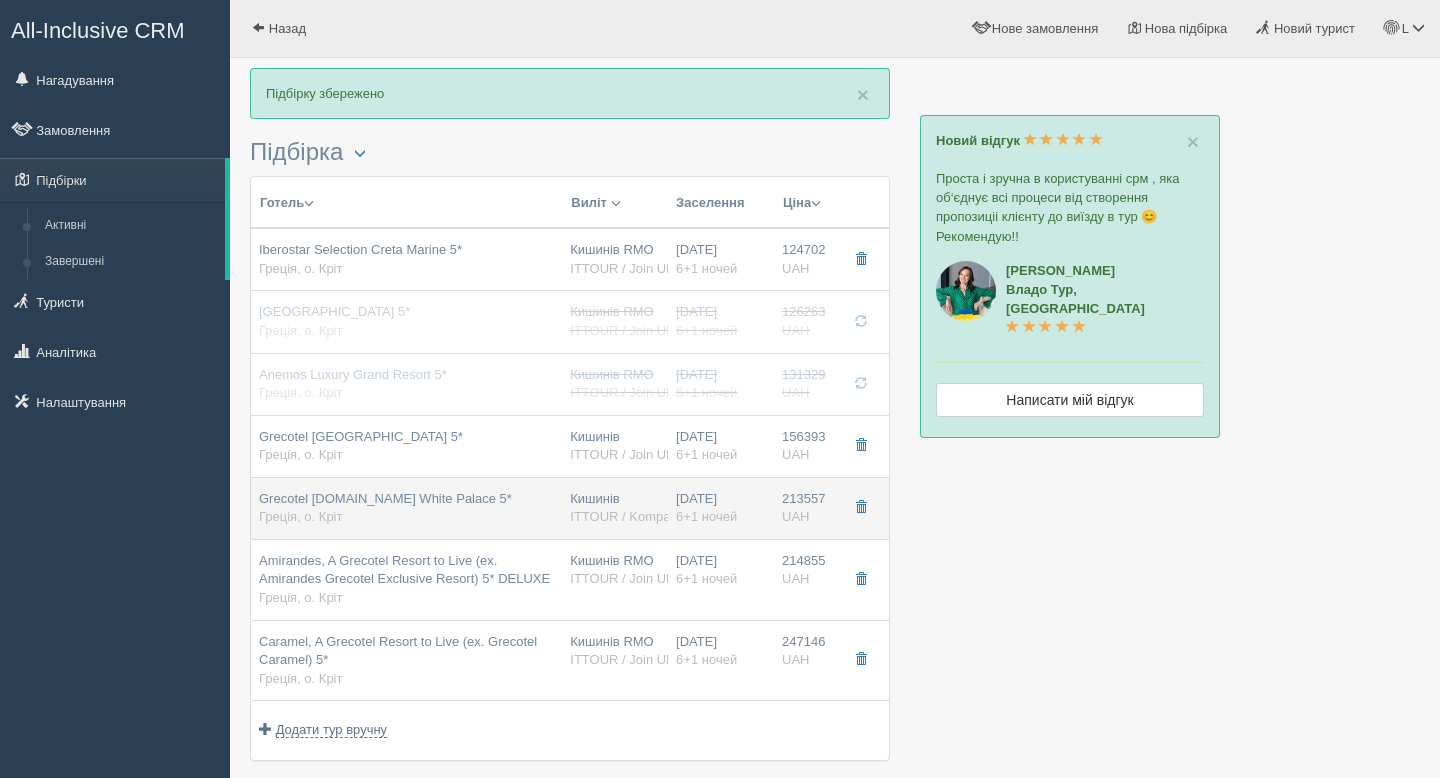 click on "Grecotel [DOMAIN_NAME] White Palace 5*
Греція, о. Кріт" at bounding box center [406, 508] 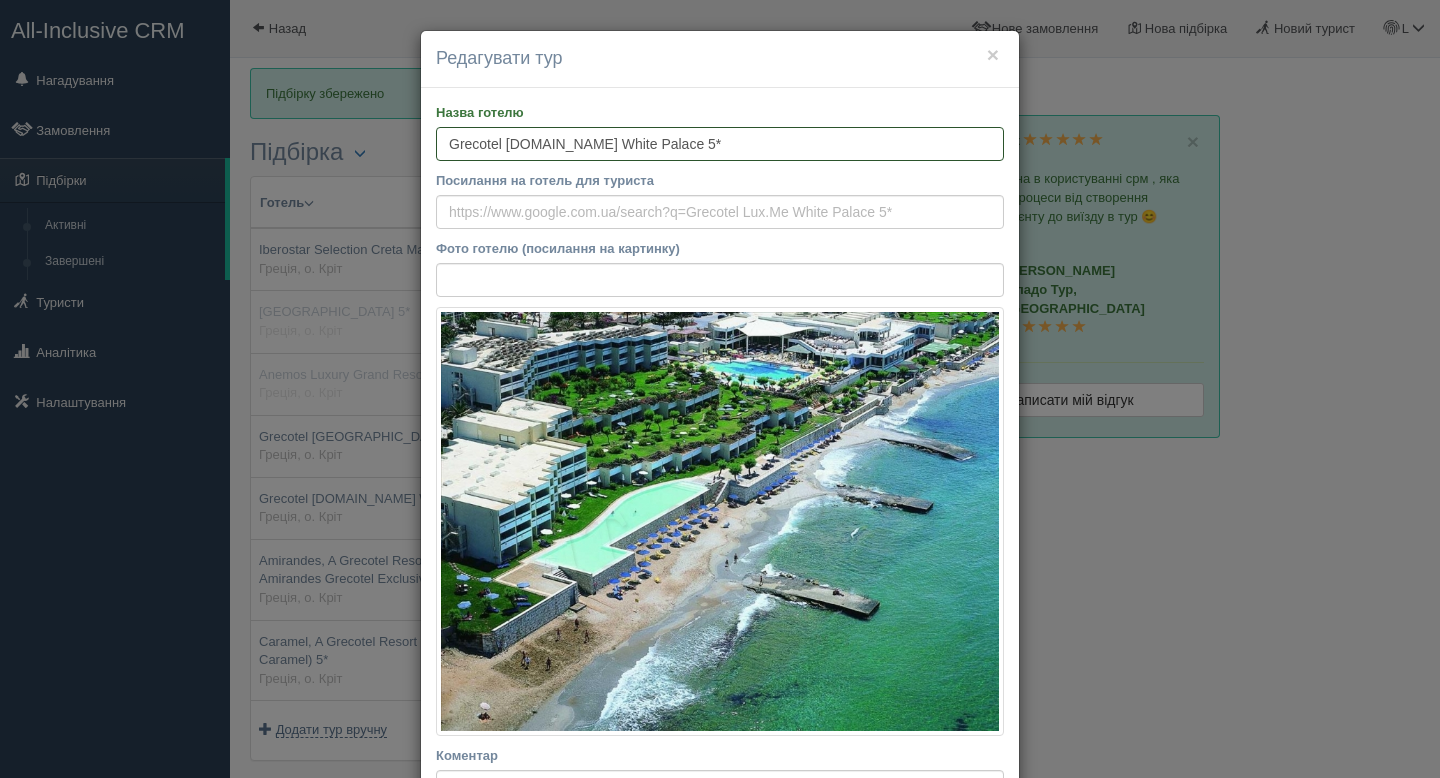 drag, startPoint x: 684, startPoint y: 142, endPoint x: 439, endPoint y: 155, distance: 245.34465 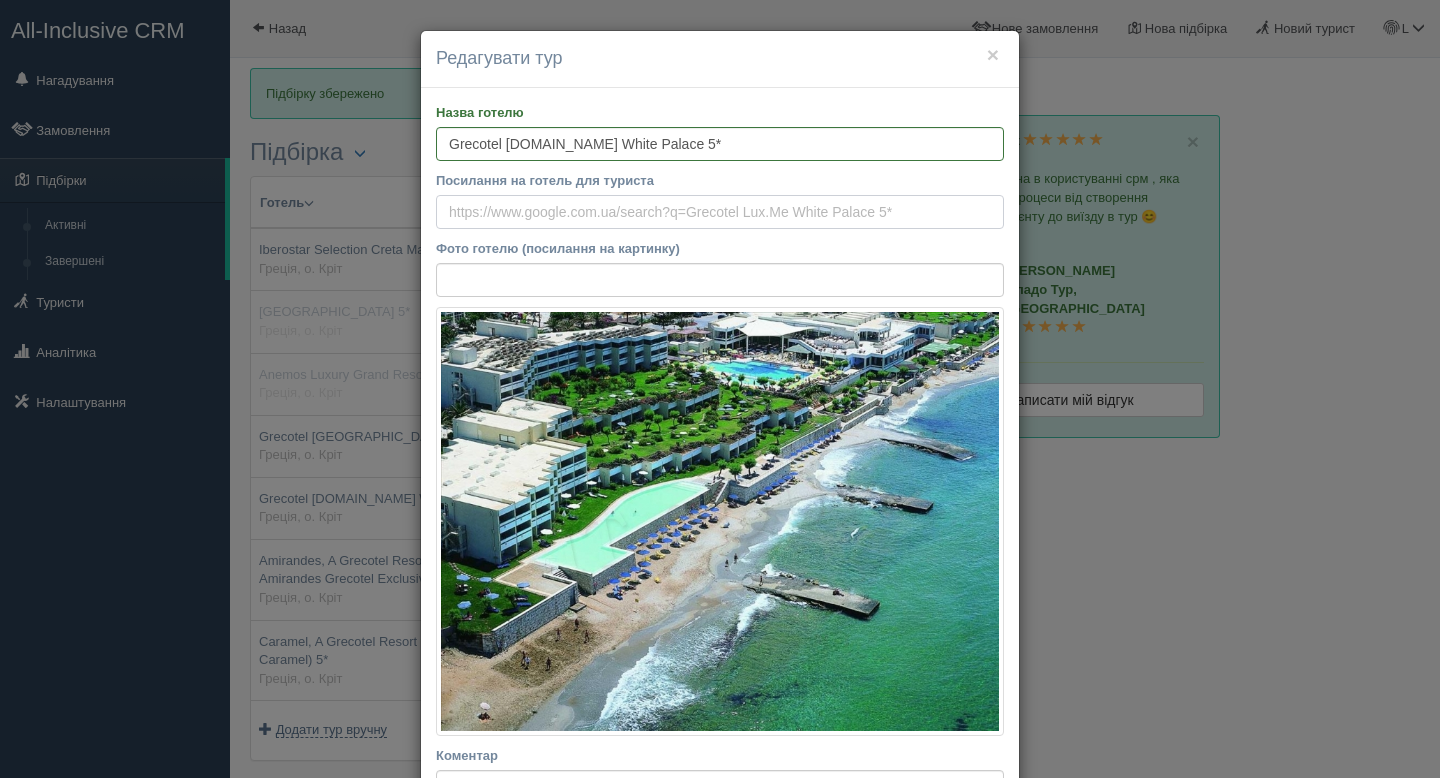 click on "Посилання на готель для туриста" at bounding box center [720, 212] 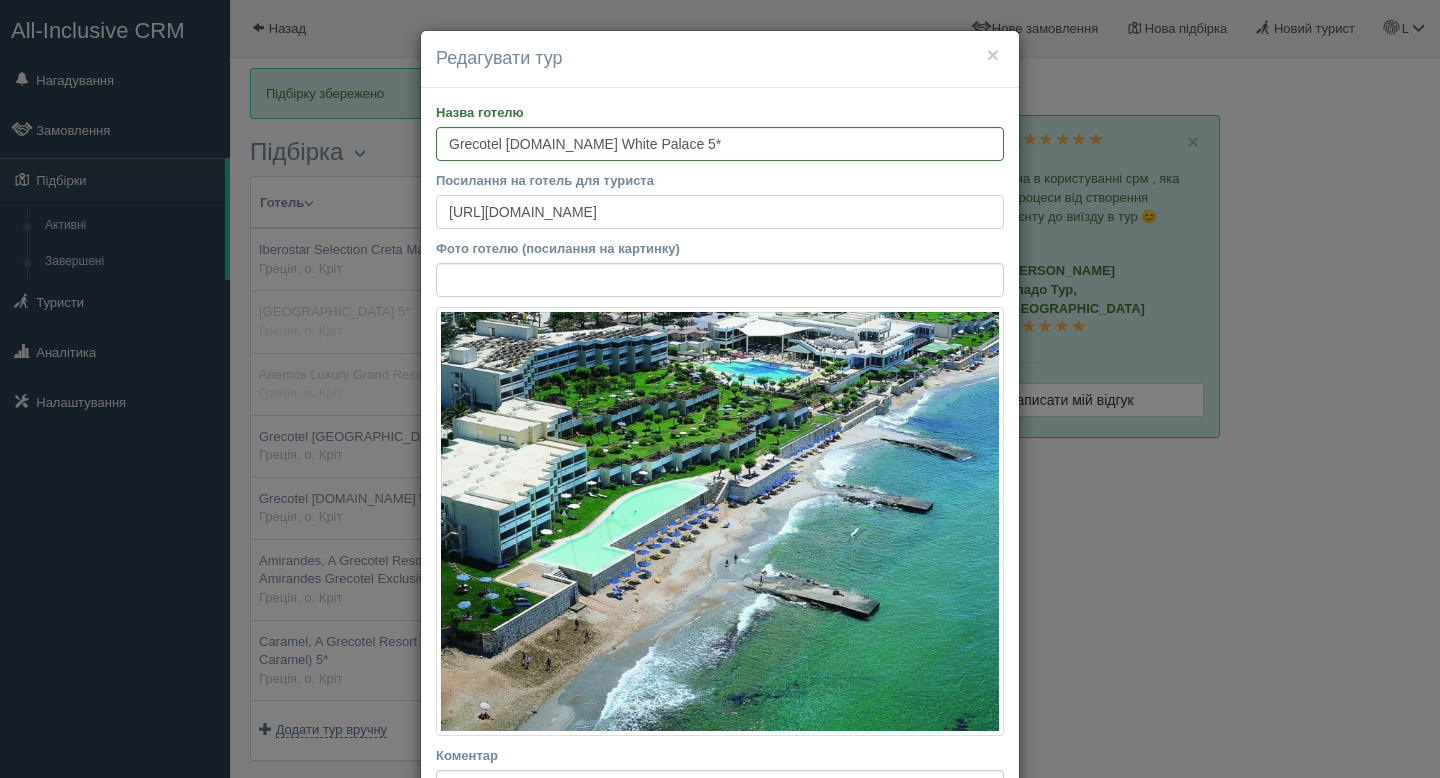 type on "[URL][DOMAIN_NAME]" 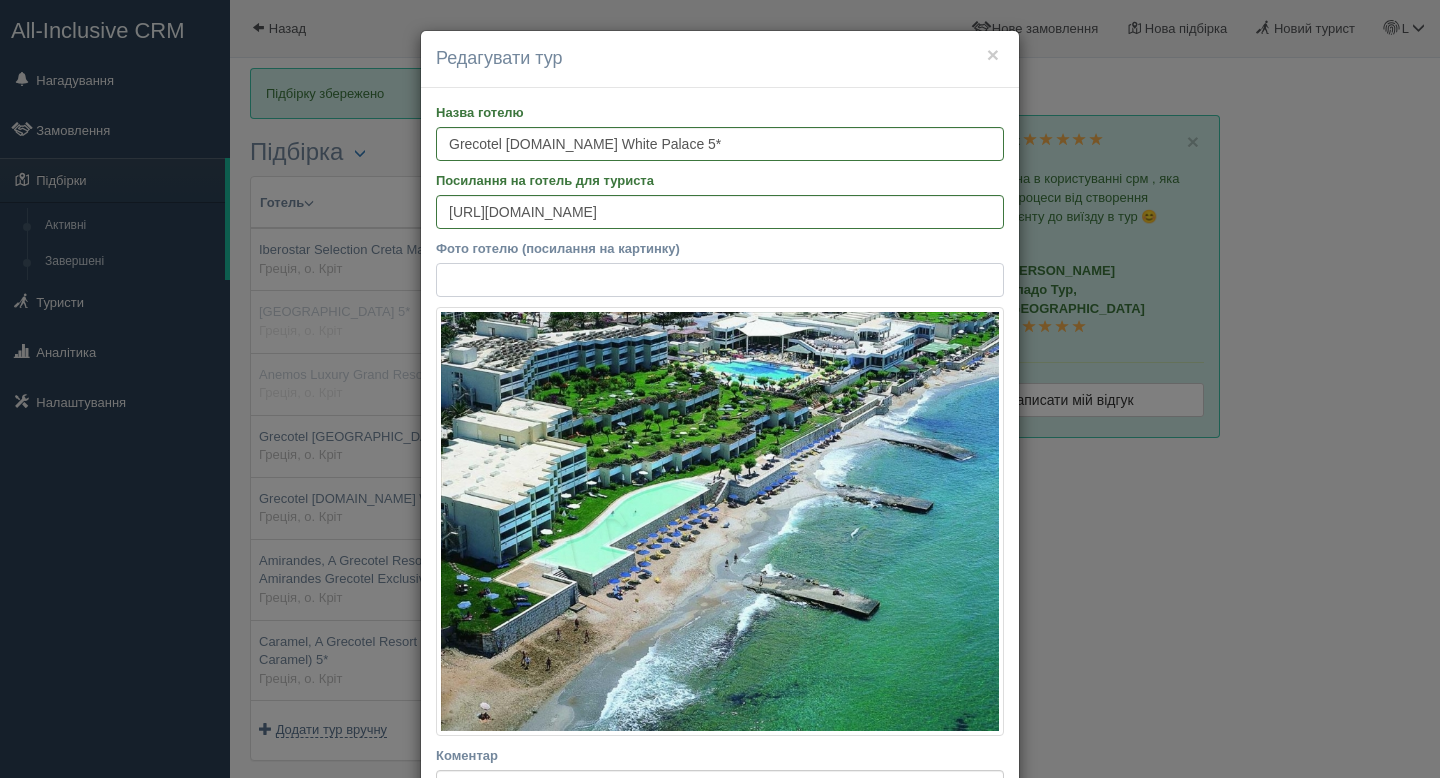 click on "Фото готелю (посилання на картинку)" at bounding box center (720, 280) 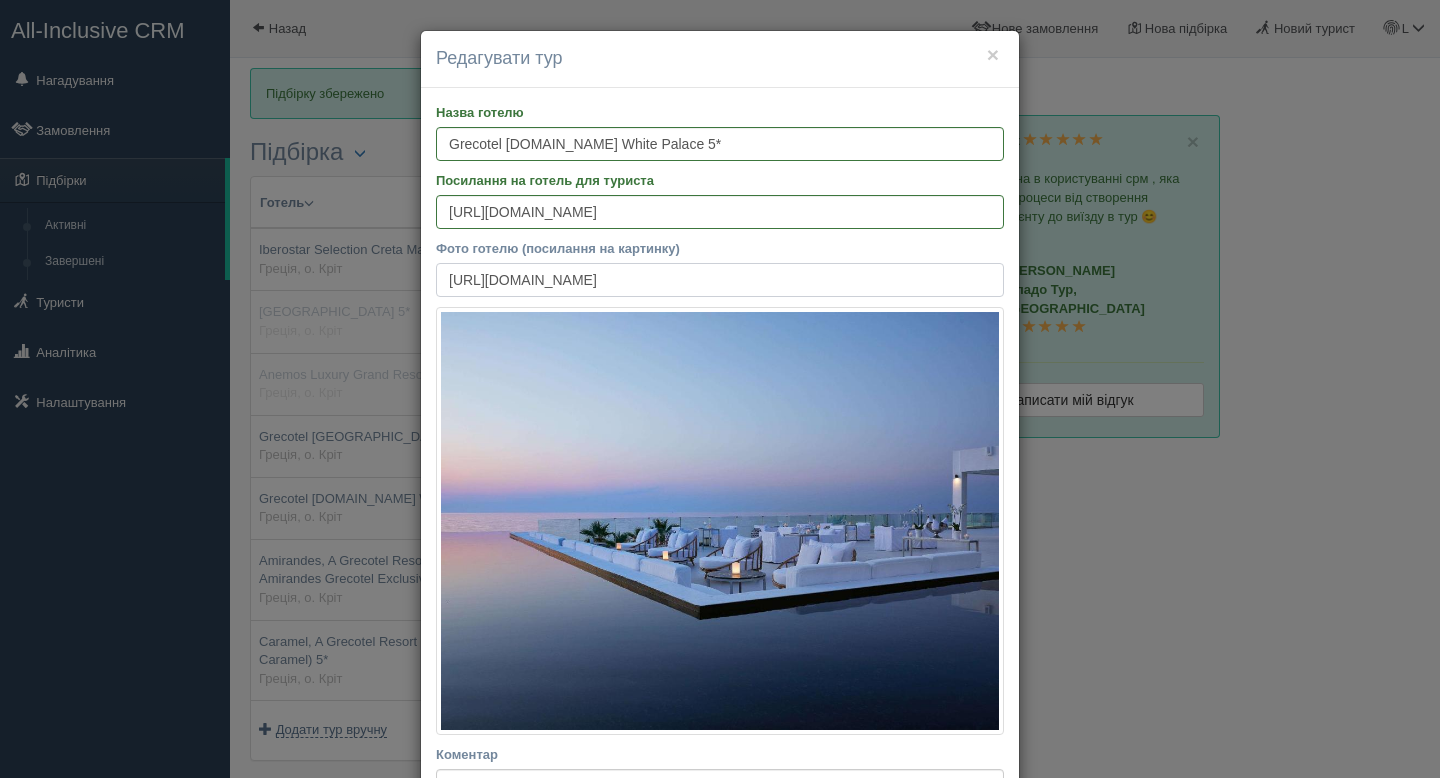 scroll, scrollTop: 0, scrollLeft: 488, axis: horizontal 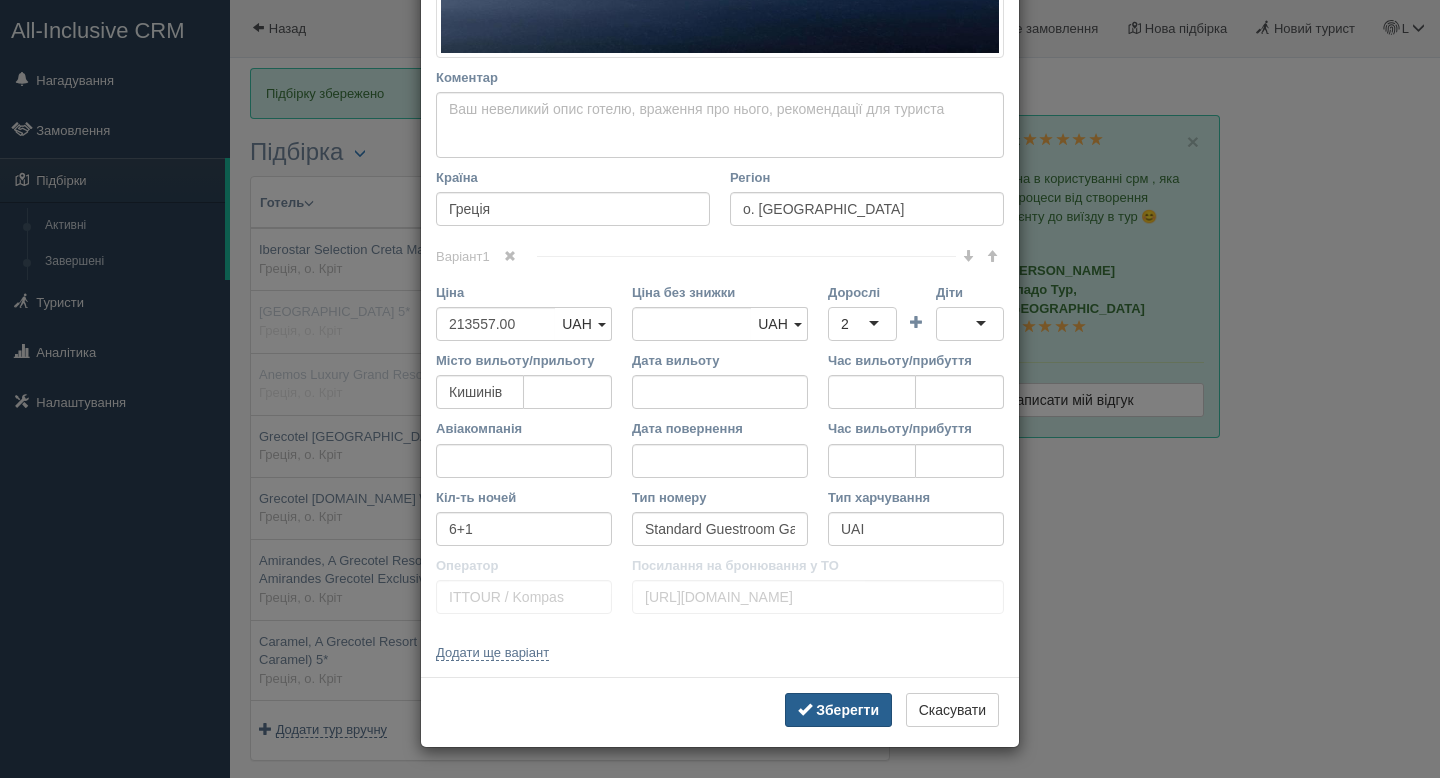 type on "[URL][DOMAIN_NAME]" 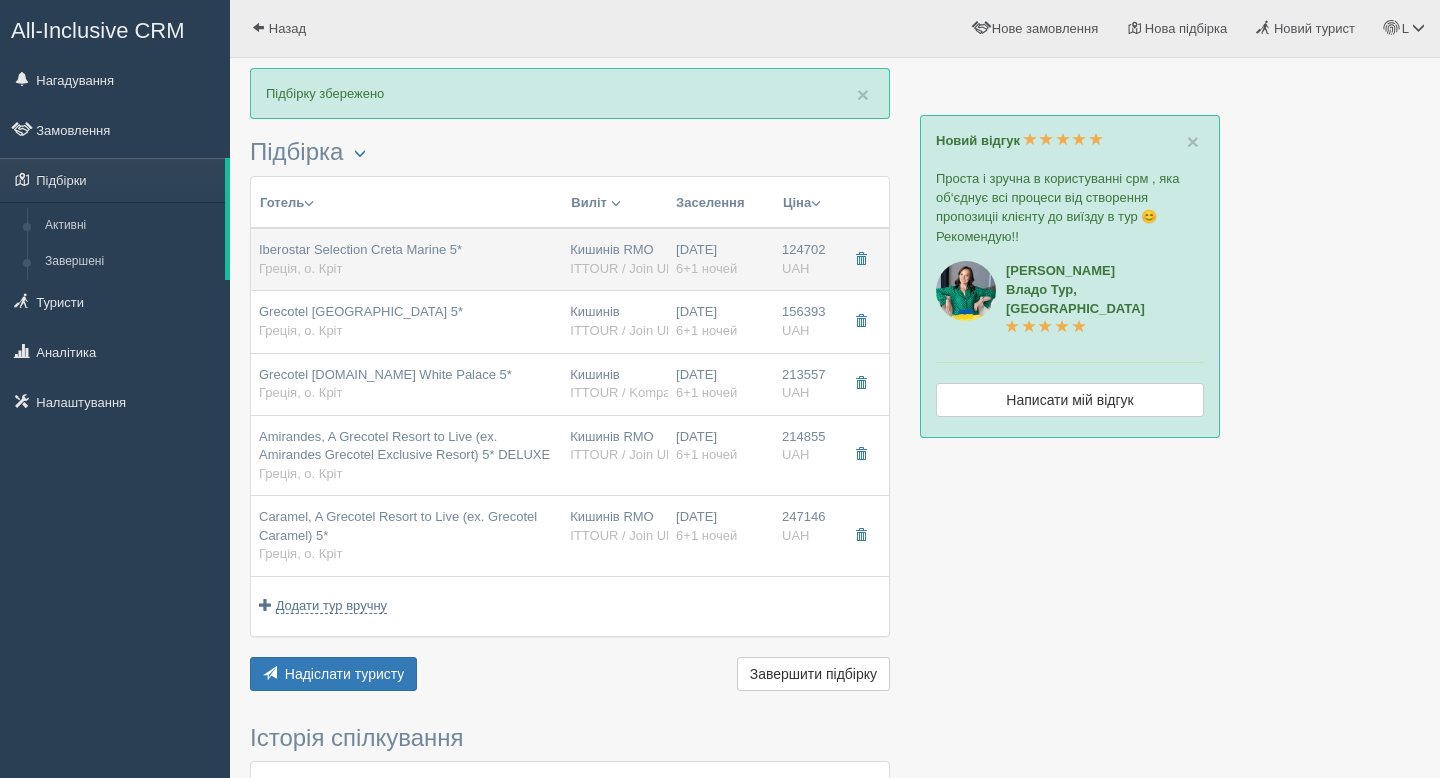click on "Iberostar Selection Creta Marine 5*
Греція, о. Кріт" at bounding box center [360, 259] 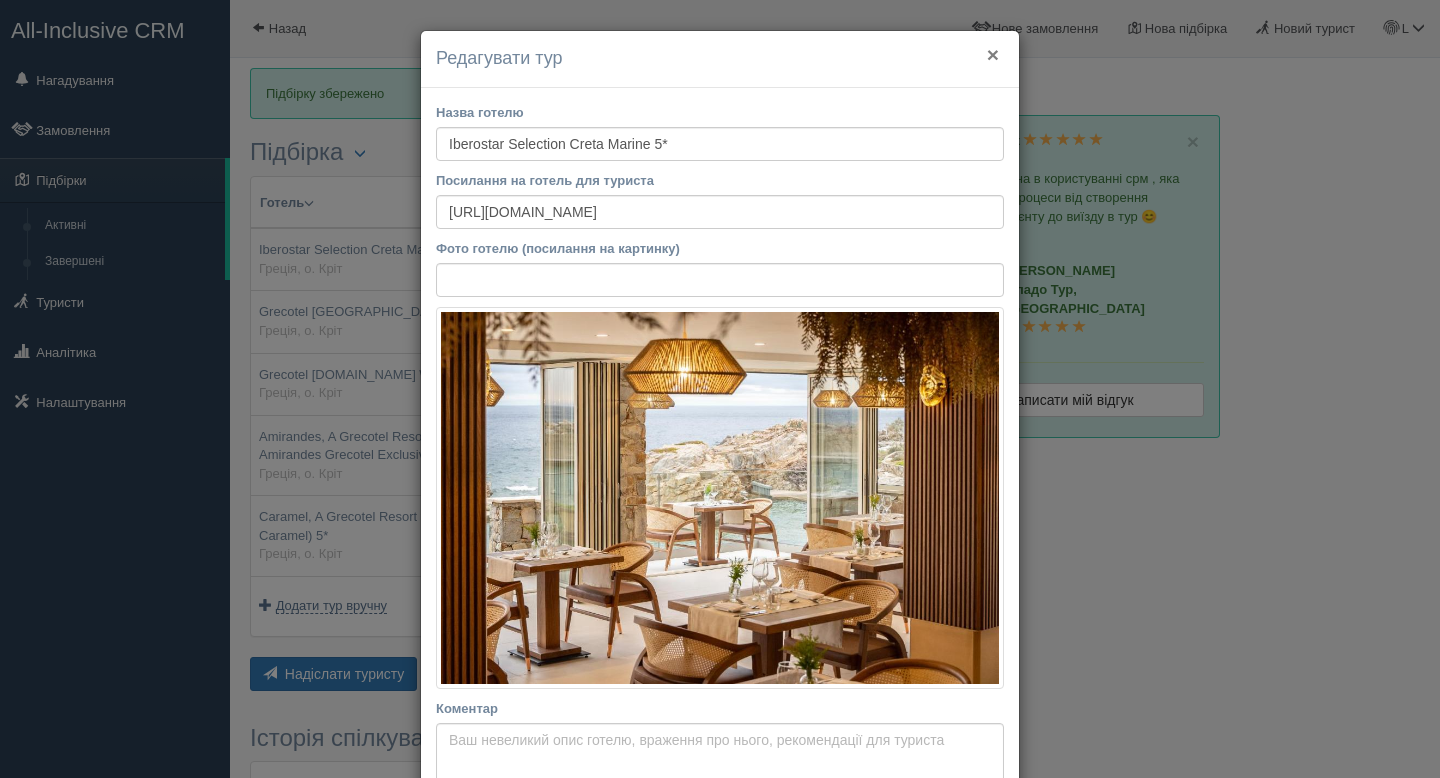click on "×" at bounding box center [993, 54] 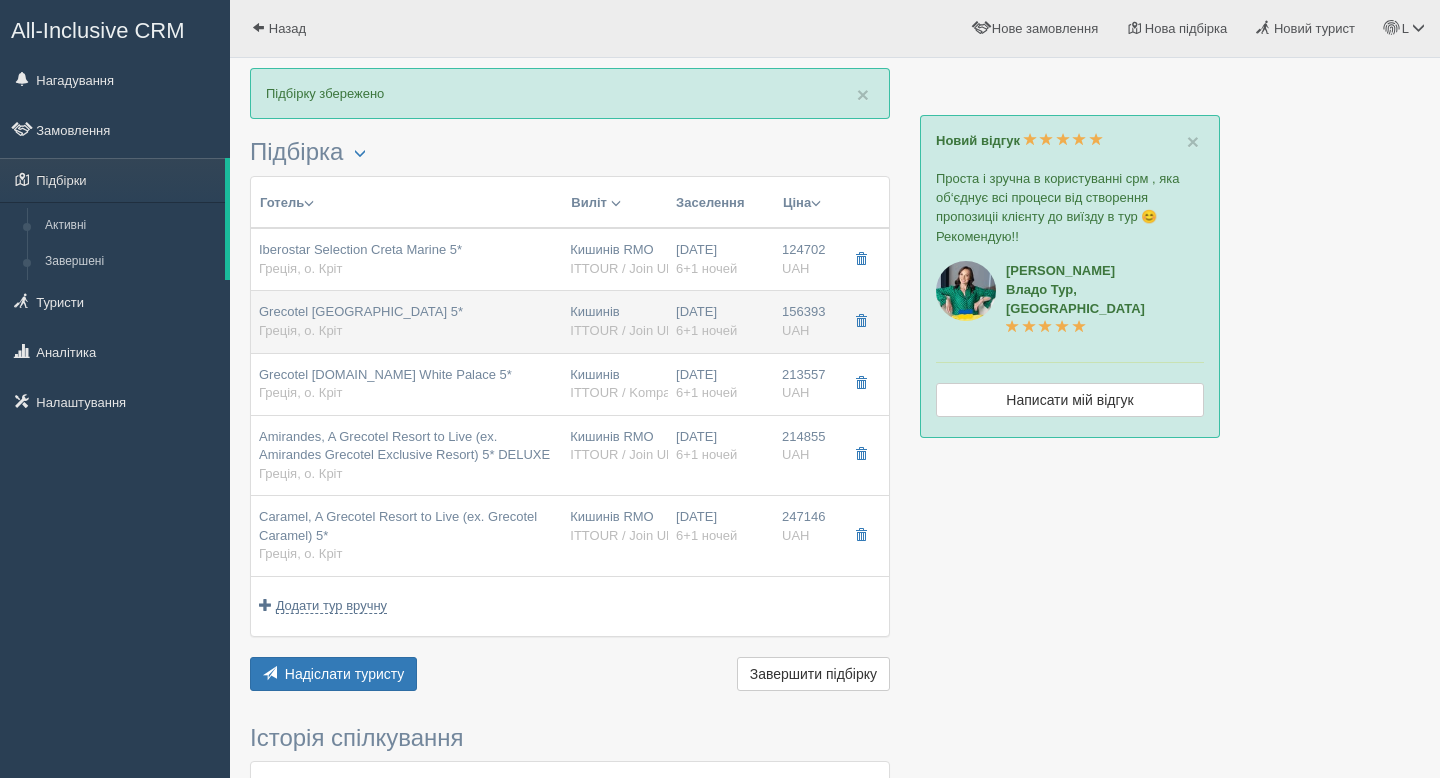 click on "Grecotel [GEOGRAPHIC_DATA] 5*
Греція, о. Кріт" at bounding box center [406, 321] 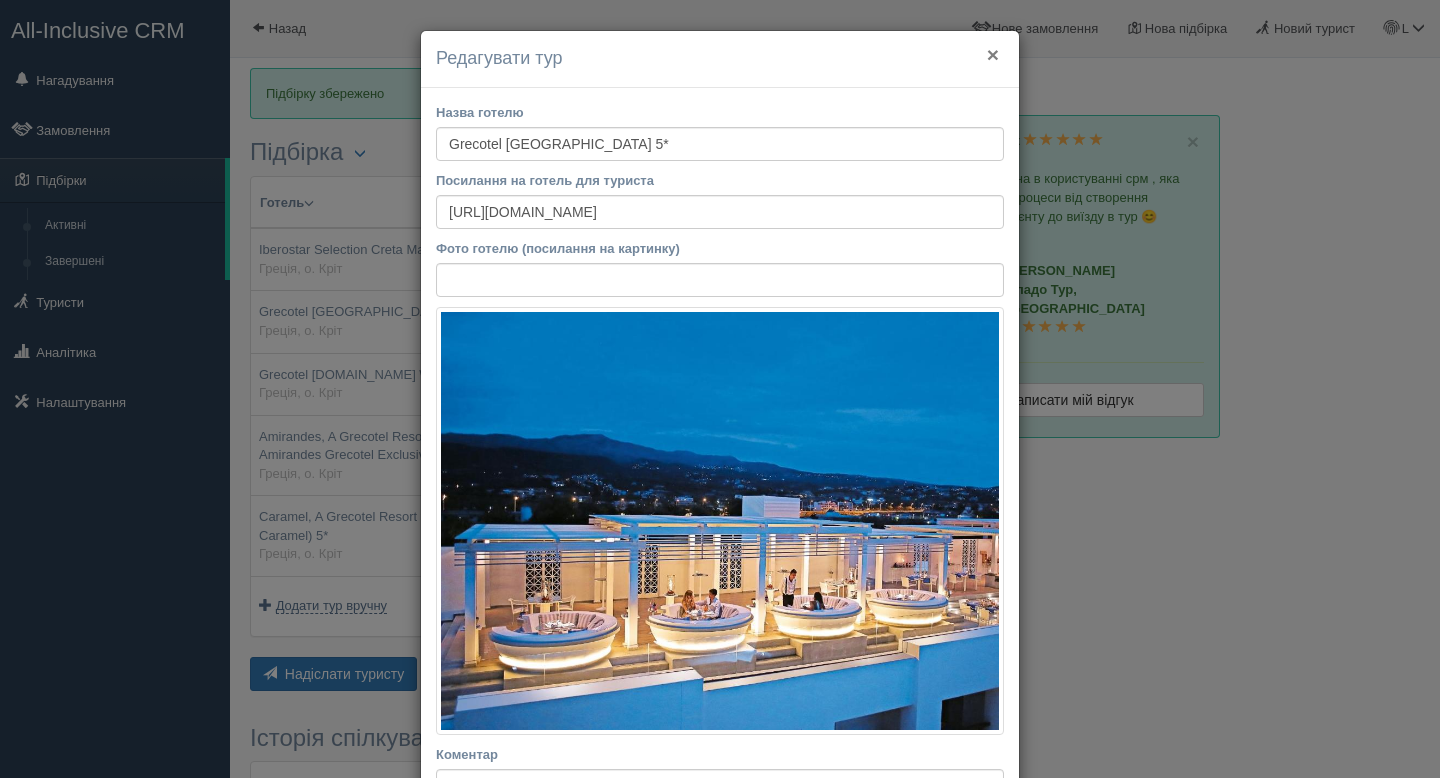 click on "×" at bounding box center (993, 54) 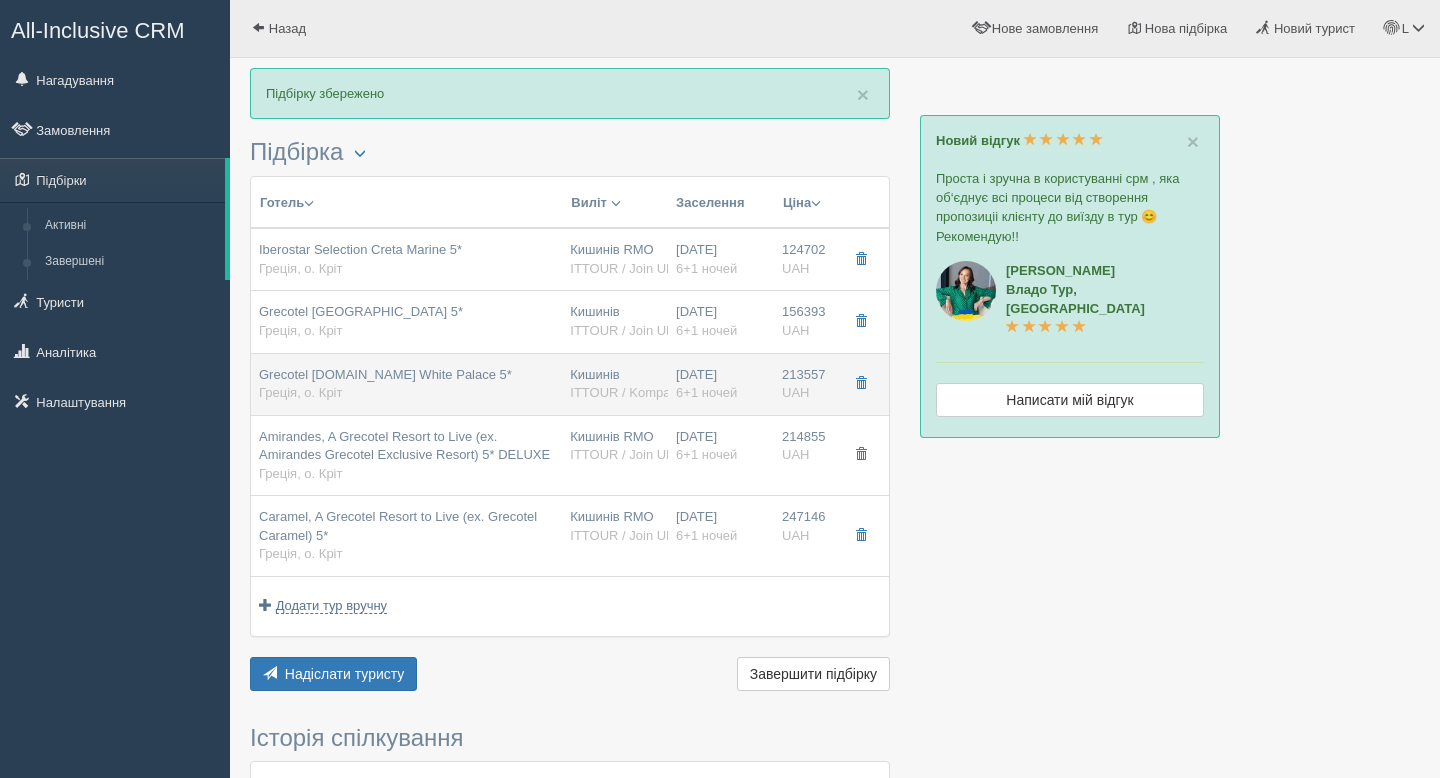 click on "Grecotel [DOMAIN_NAME] White Palace 5*
Греція, о. Кріт" at bounding box center (406, 384) 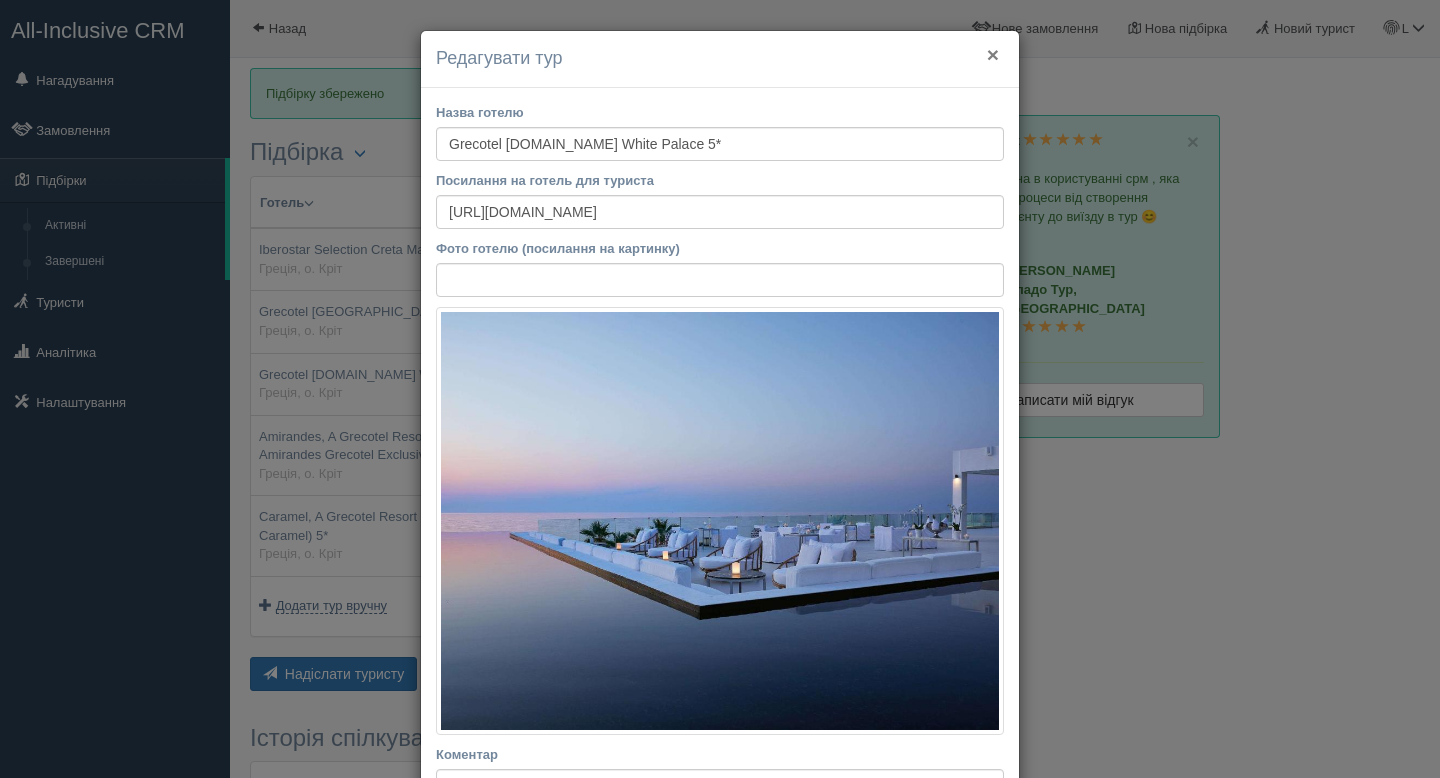 click on "×" at bounding box center (993, 54) 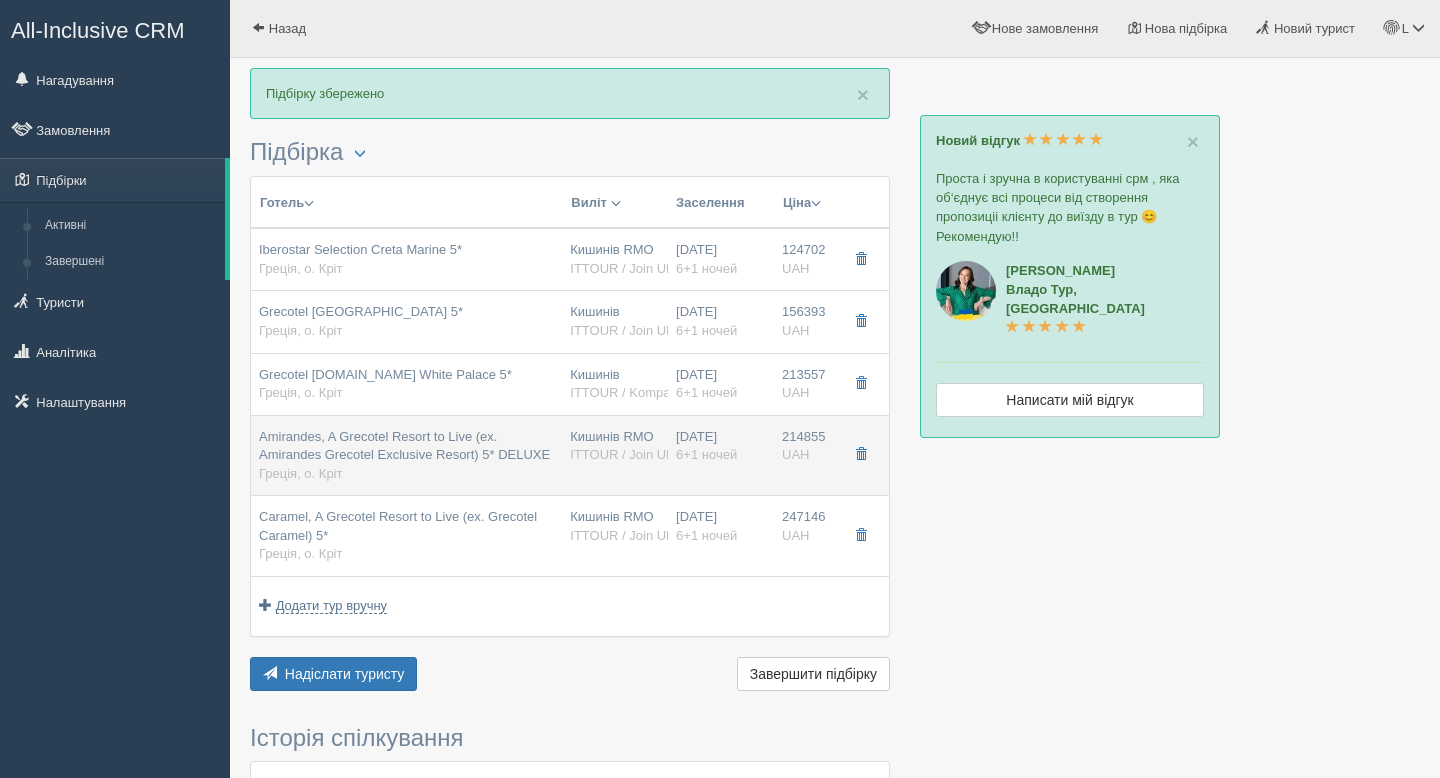 click on "Amirandes, A Grecotel Resort to Live (ex. Amirandes Grecotel Exclusive Resort) 5* DELUXE
Греція, о. Кріт" at bounding box center (406, 456) 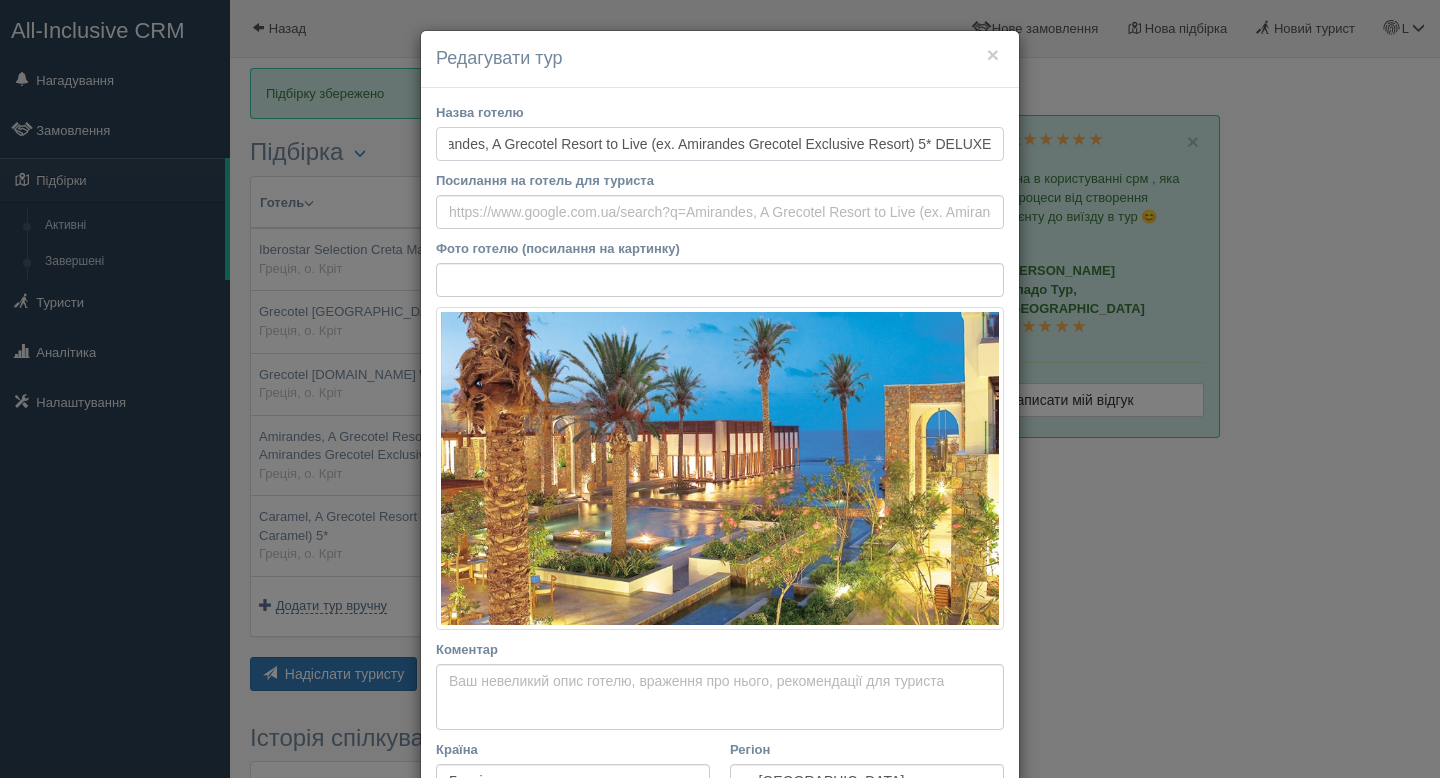 click on "Amirandes, A Grecotel Resort to Live (ex. Amirandes Grecotel Exclusive Resort) 5* DELUXE" at bounding box center (720, 144) 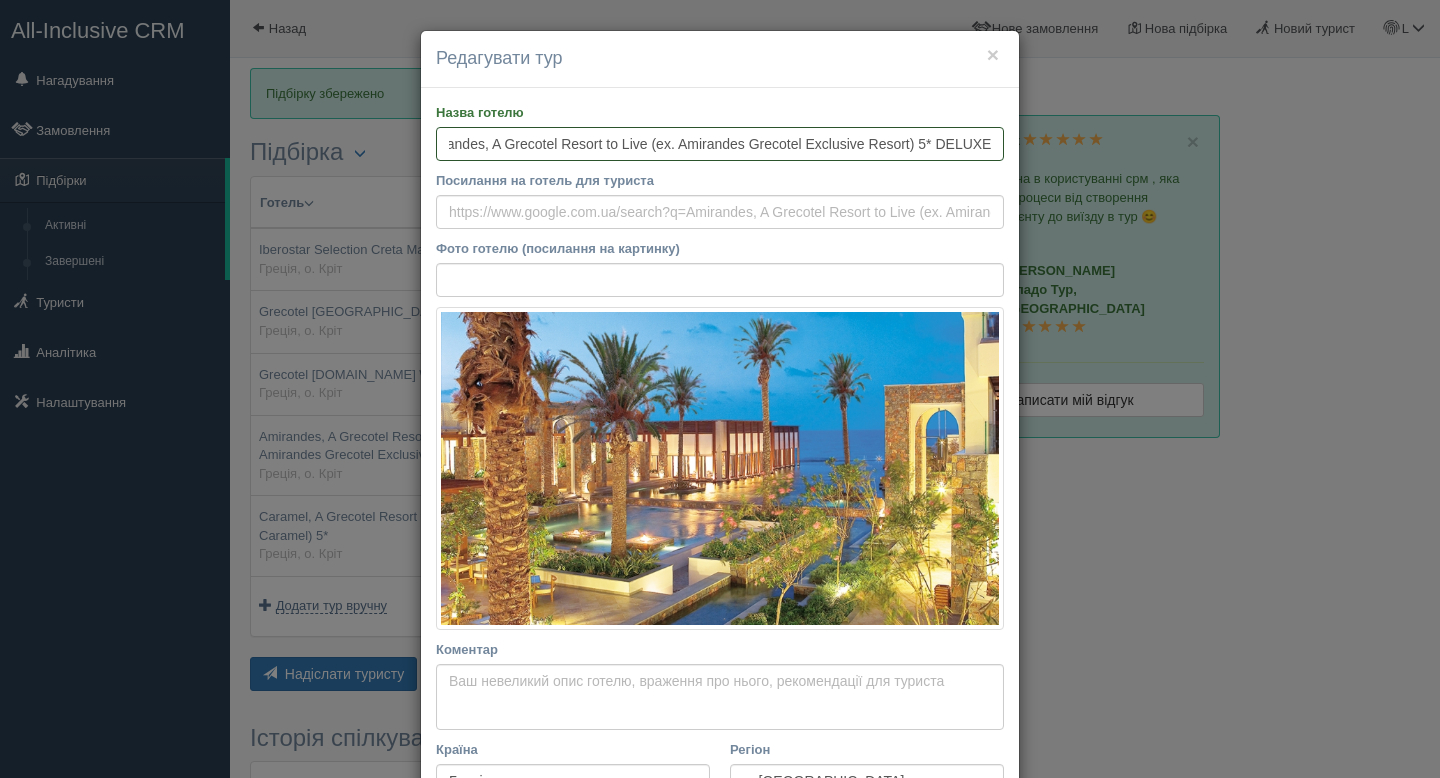 scroll, scrollTop: 0, scrollLeft: 0, axis: both 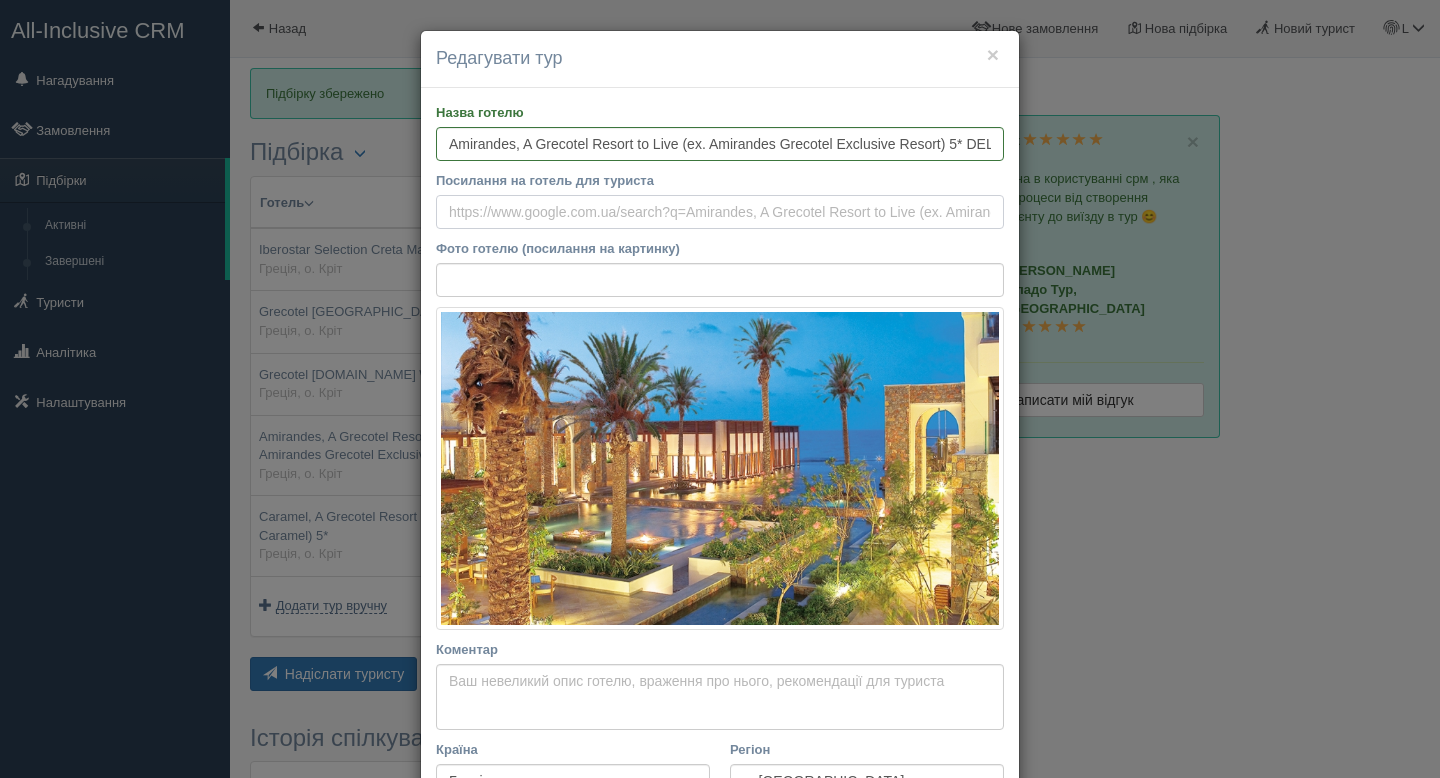 click on "Посилання на готель для туриста" at bounding box center [720, 212] 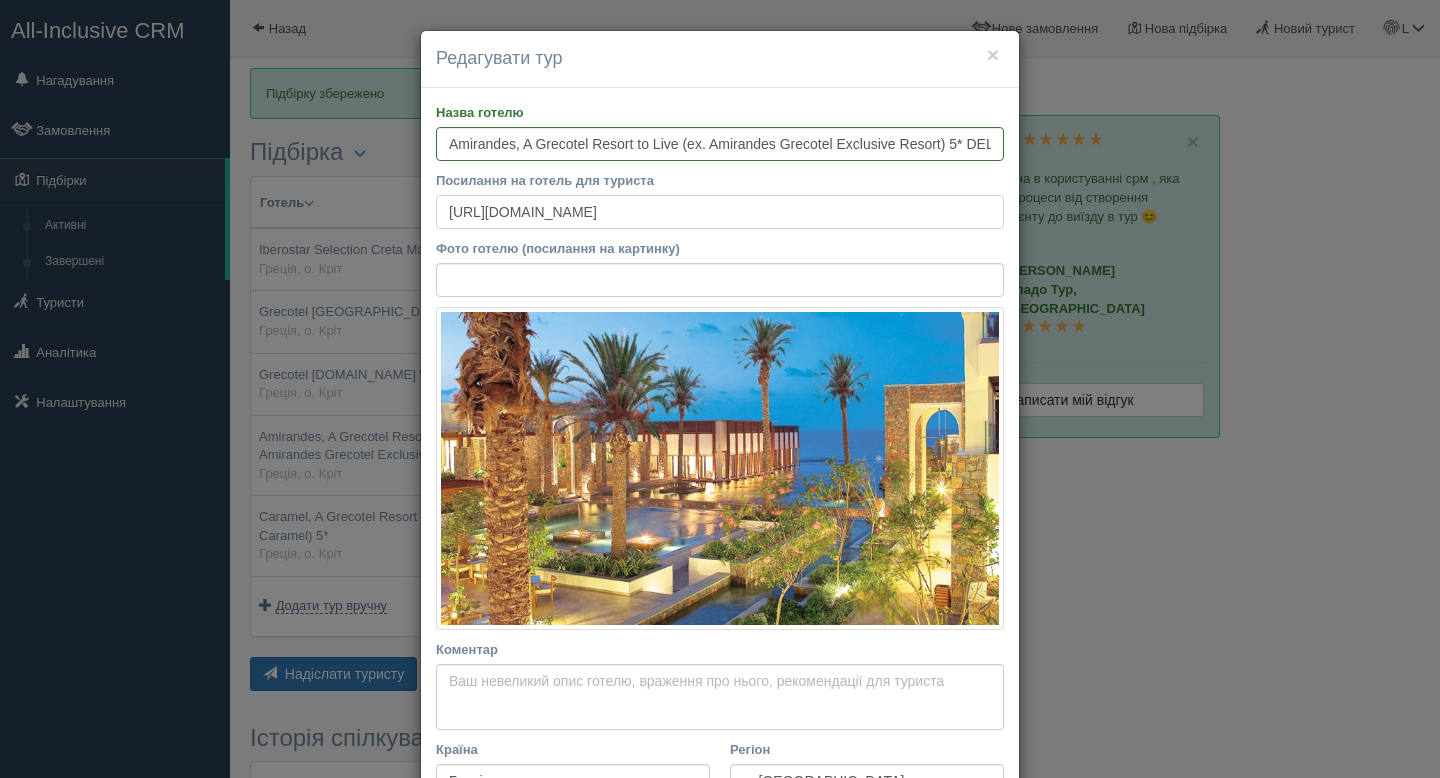 type on "[URL][DOMAIN_NAME]" 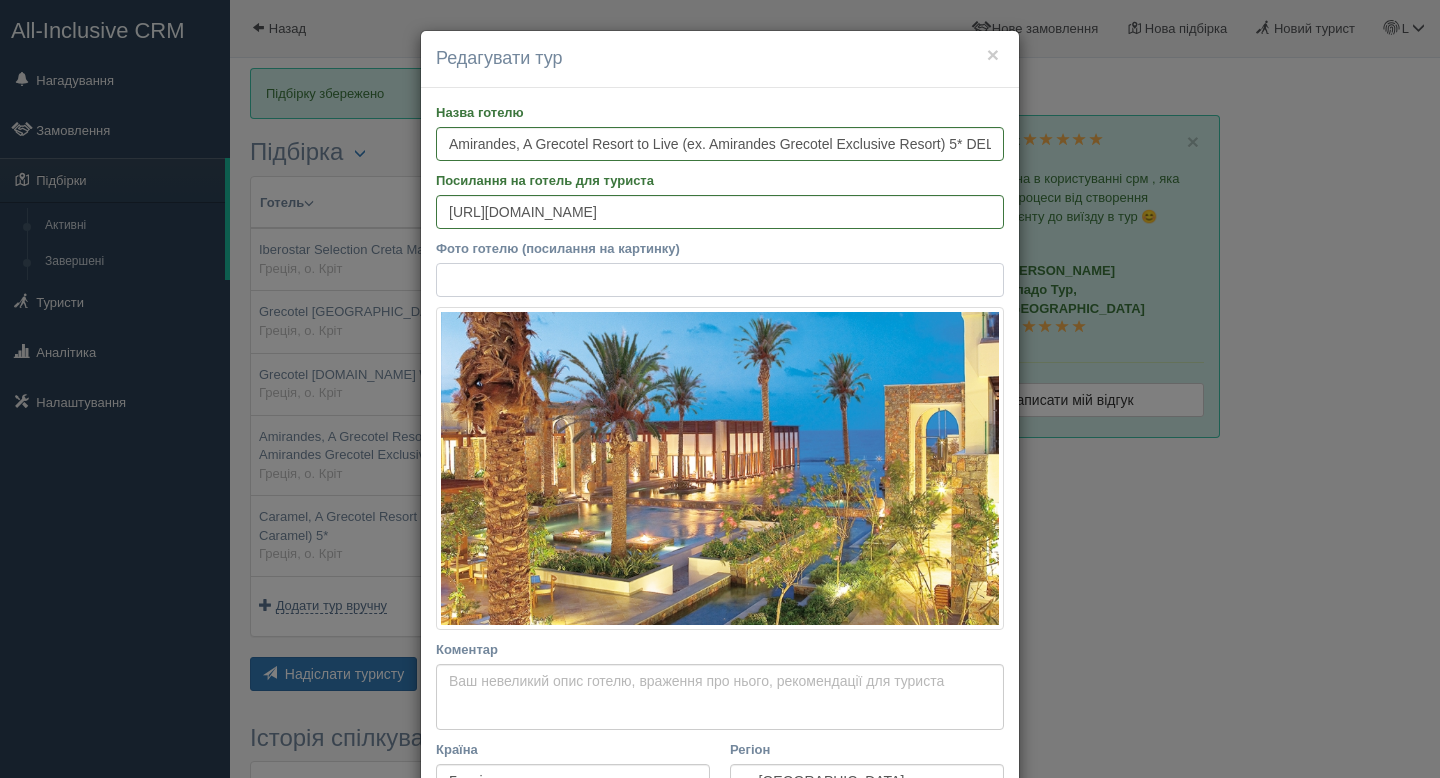 click on "Фото готелю (посилання на картинку)" at bounding box center (720, 280) 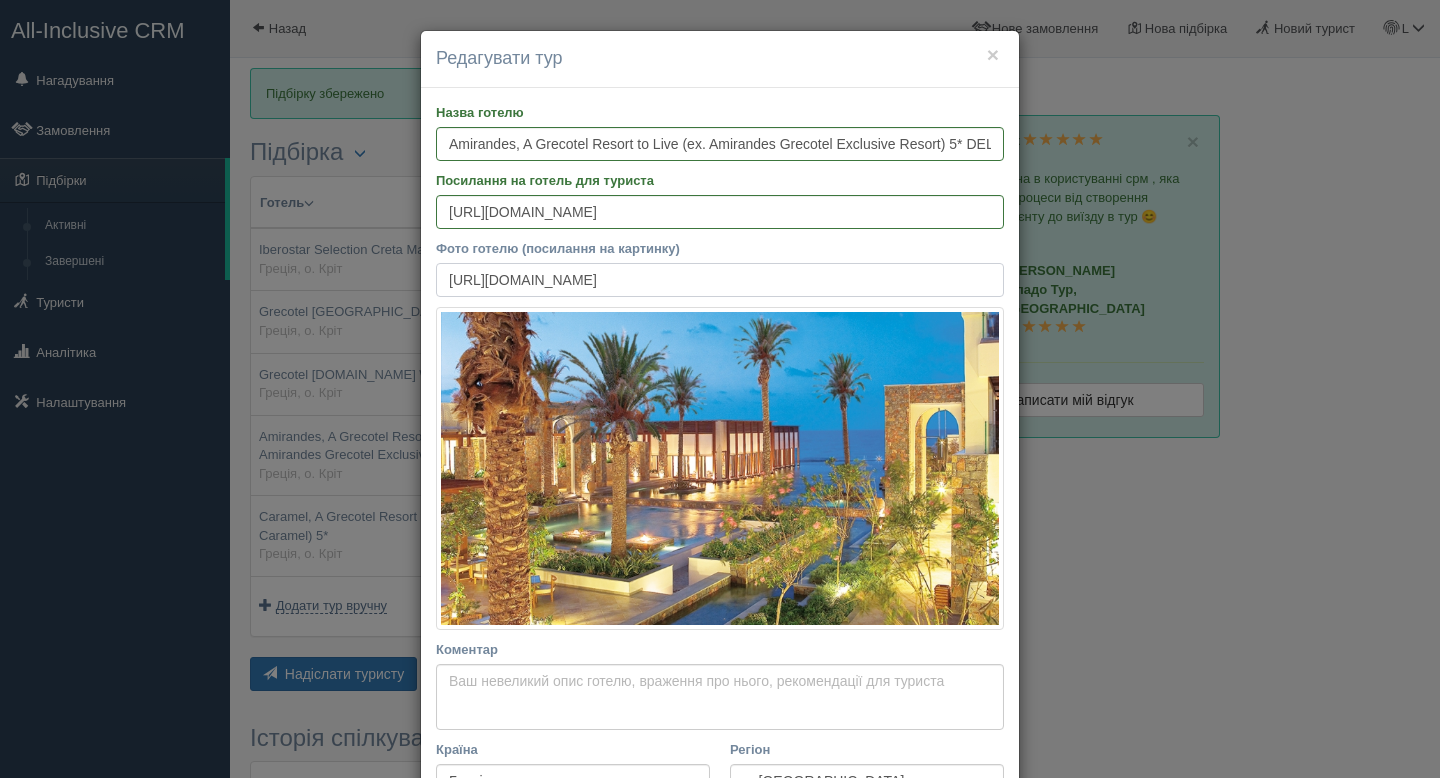 scroll, scrollTop: 0, scrollLeft: 484, axis: horizontal 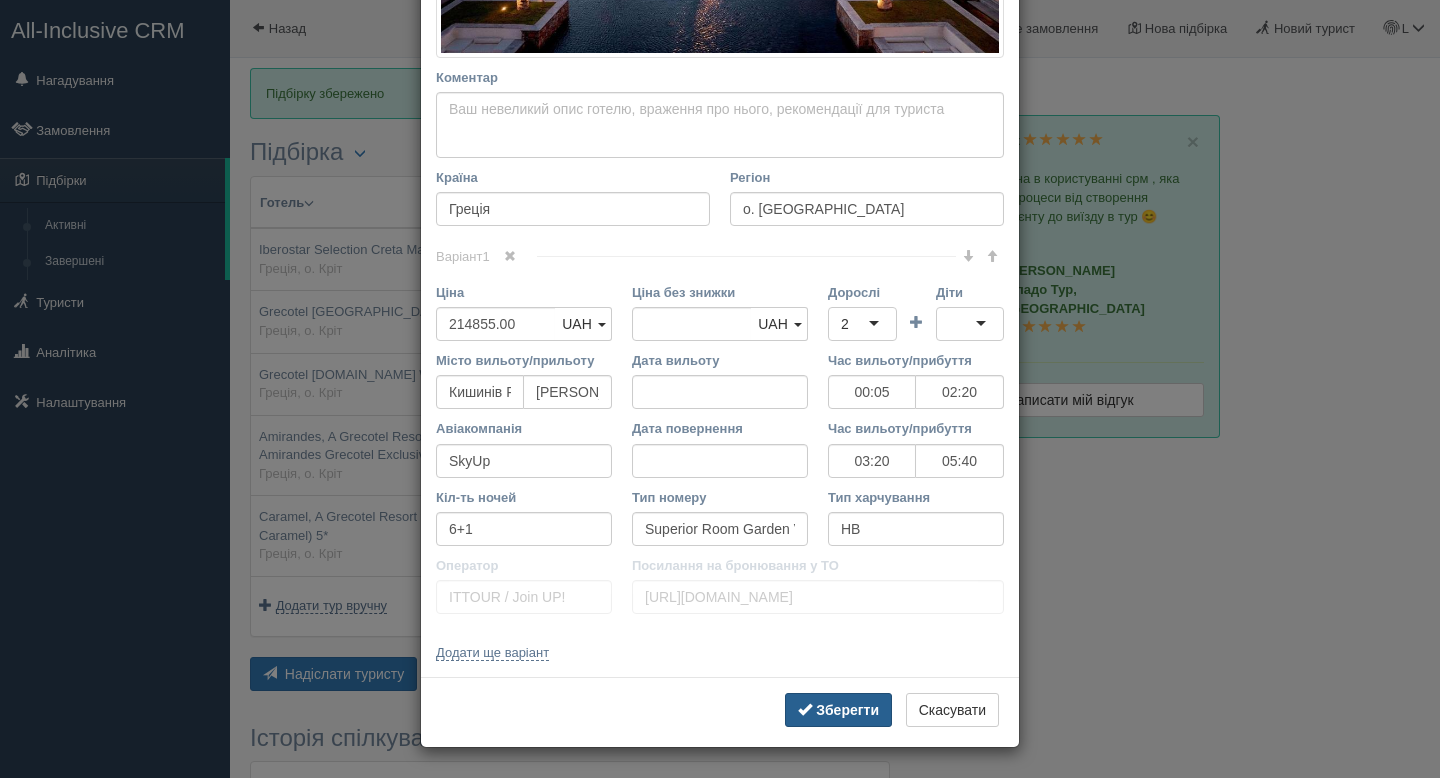 type on "[URL][DOMAIN_NAME]" 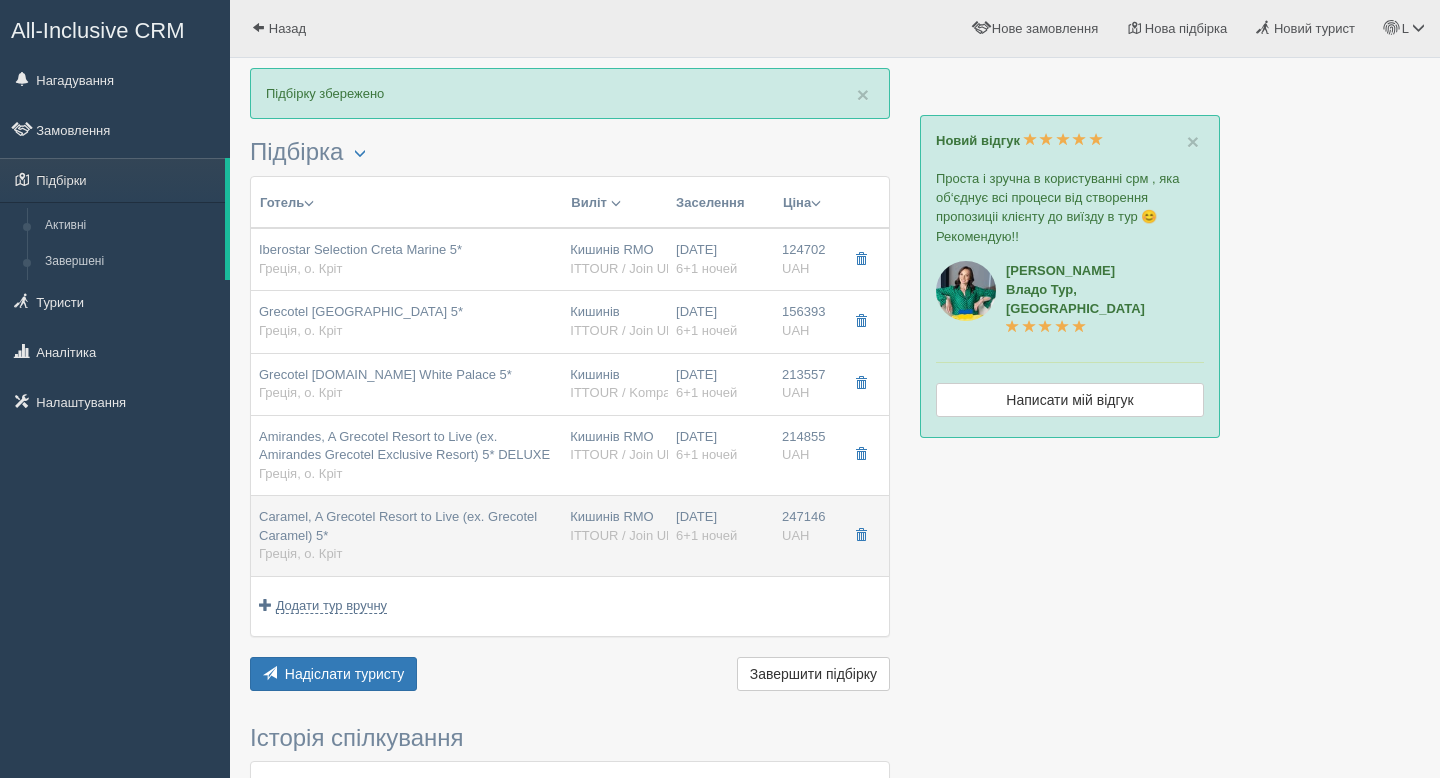 click on "Caramel, A Grecotel Resort to Live (ex. Grecotel Caramel) 5*
Греція, о. Кріт" at bounding box center (406, 536) 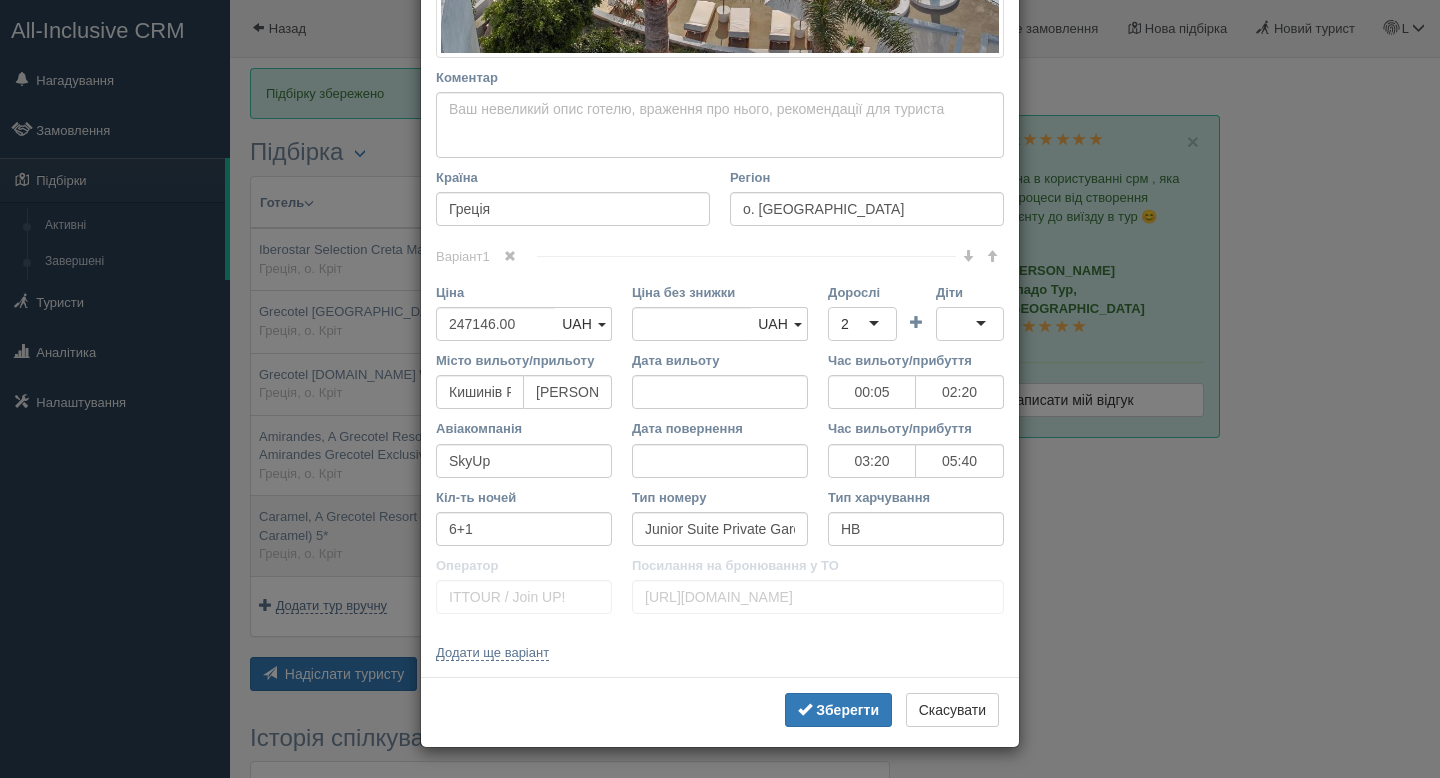scroll, scrollTop: 0, scrollLeft: 0, axis: both 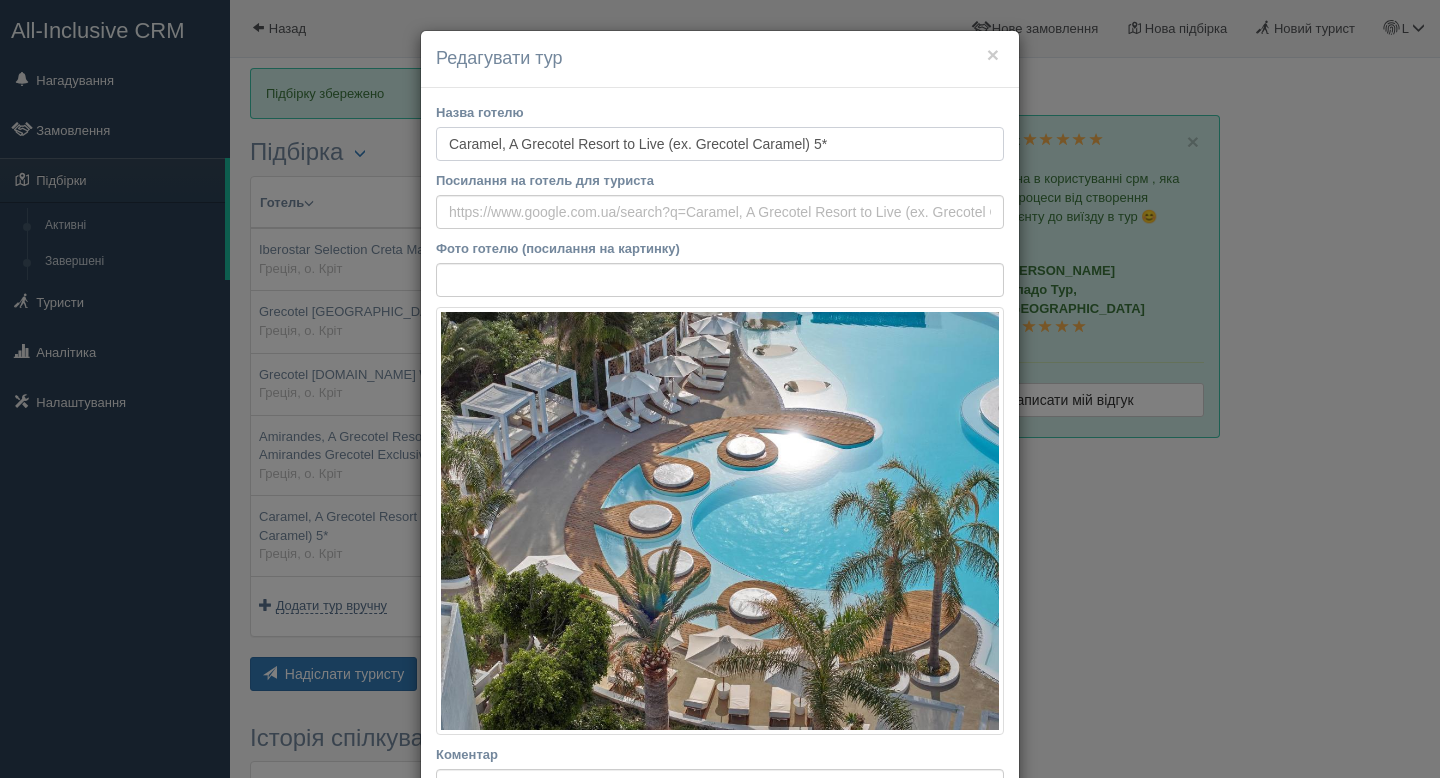 drag, startPoint x: 863, startPoint y: 145, endPoint x: 408, endPoint y: 136, distance: 455.089 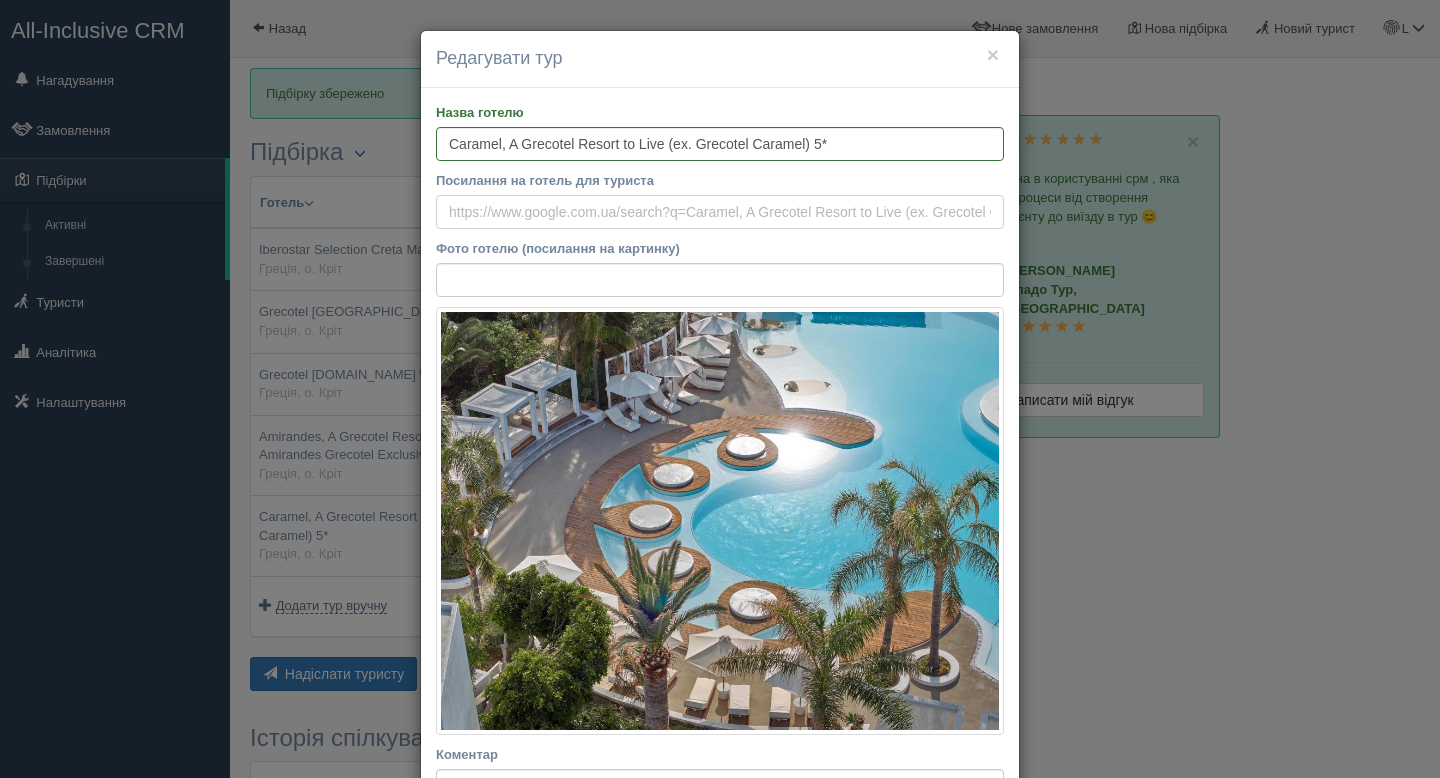 click on "Посилання на готель для туриста" at bounding box center (720, 212) 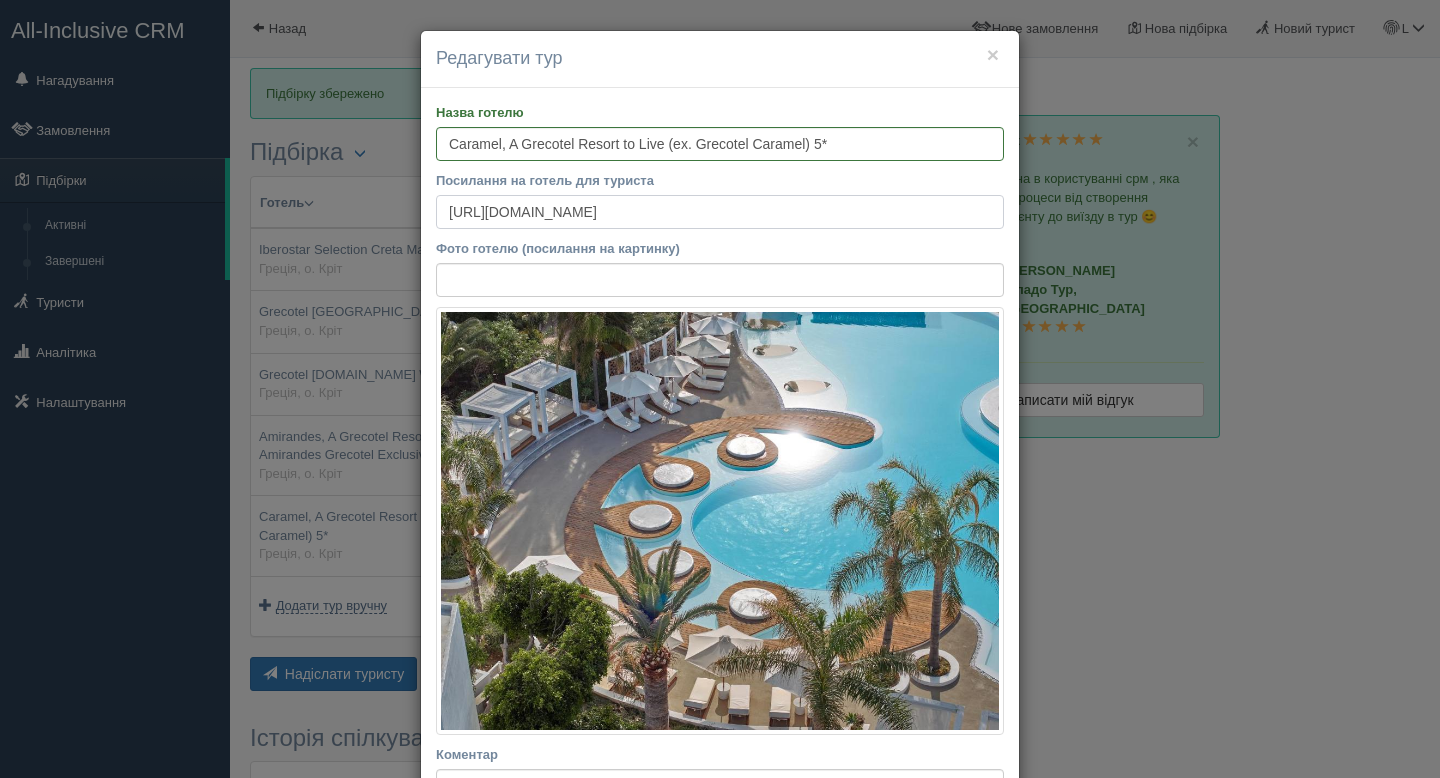 type on "[URL][DOMAIN_NAME]" 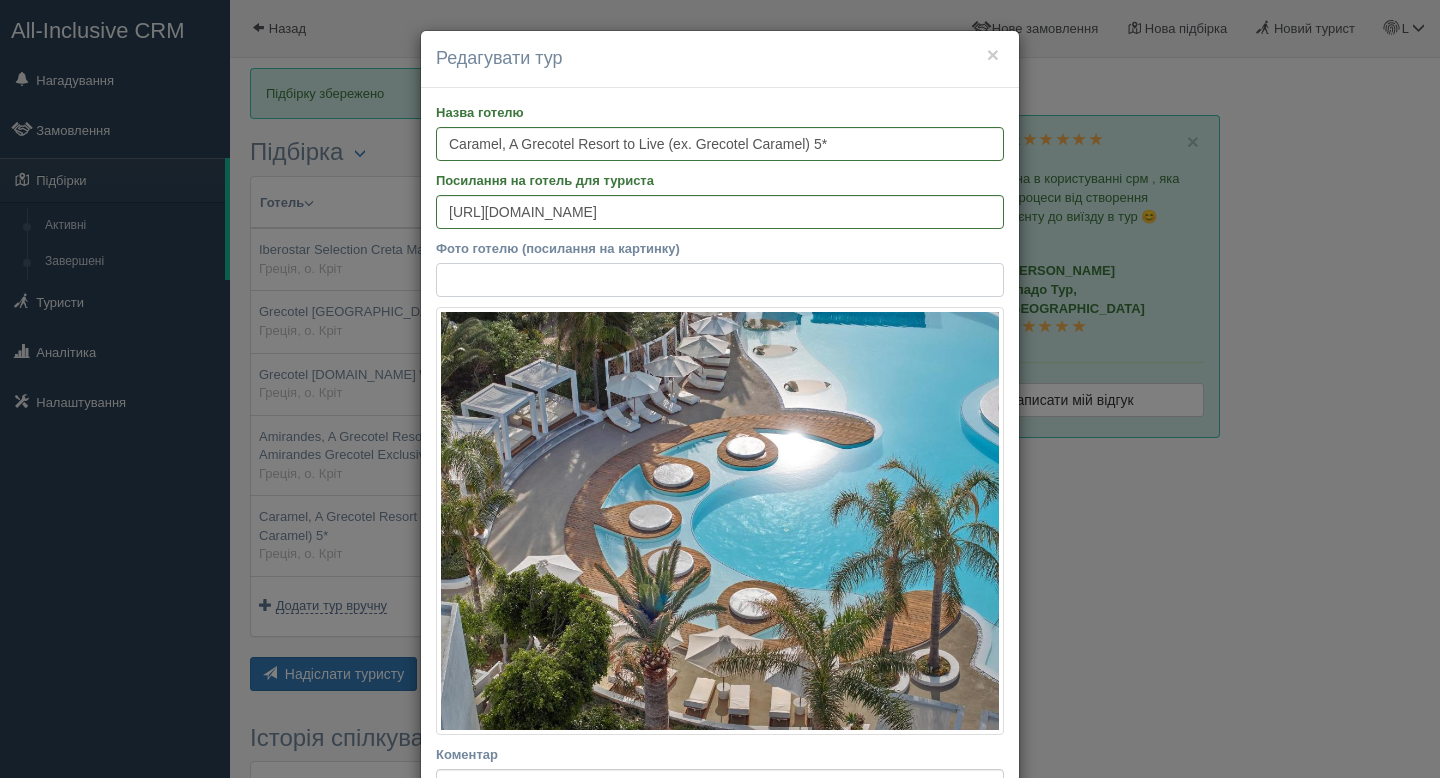 click on "Фото готелю (посилання на картинку)" at bounding box center (720, 280) 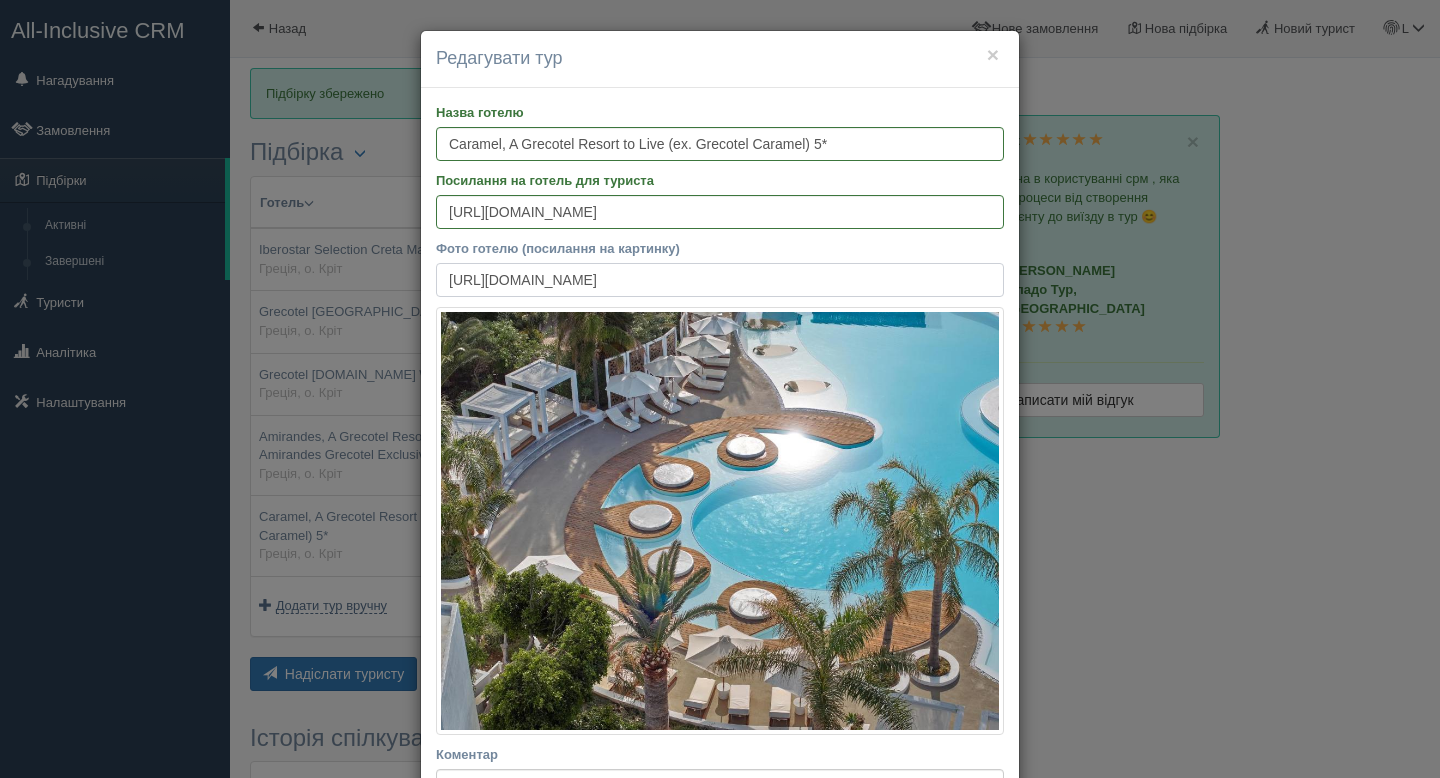 scroll, scrollTop: 0, scrollLeft: 482, axis: horizontal 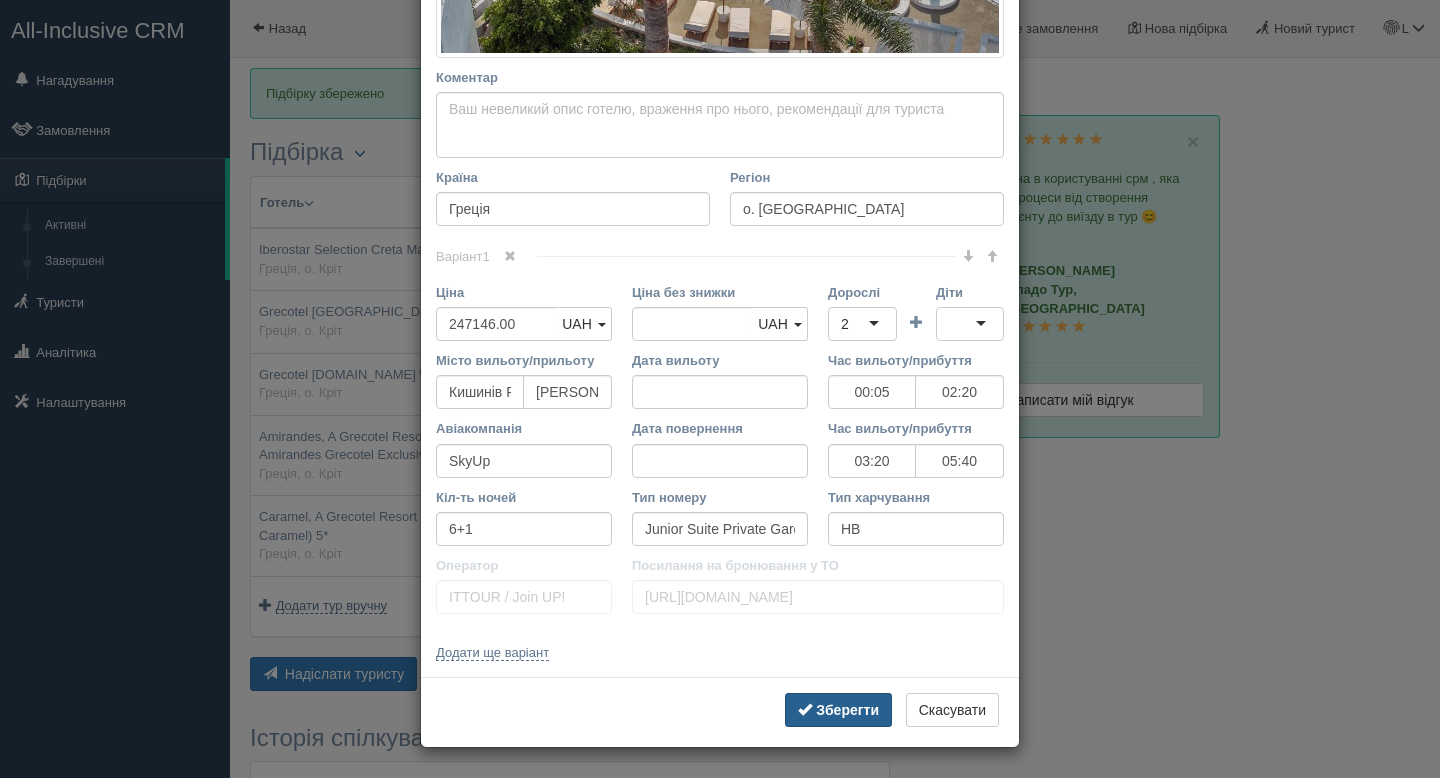 type on "[URL][DOMAIN_NAME]" 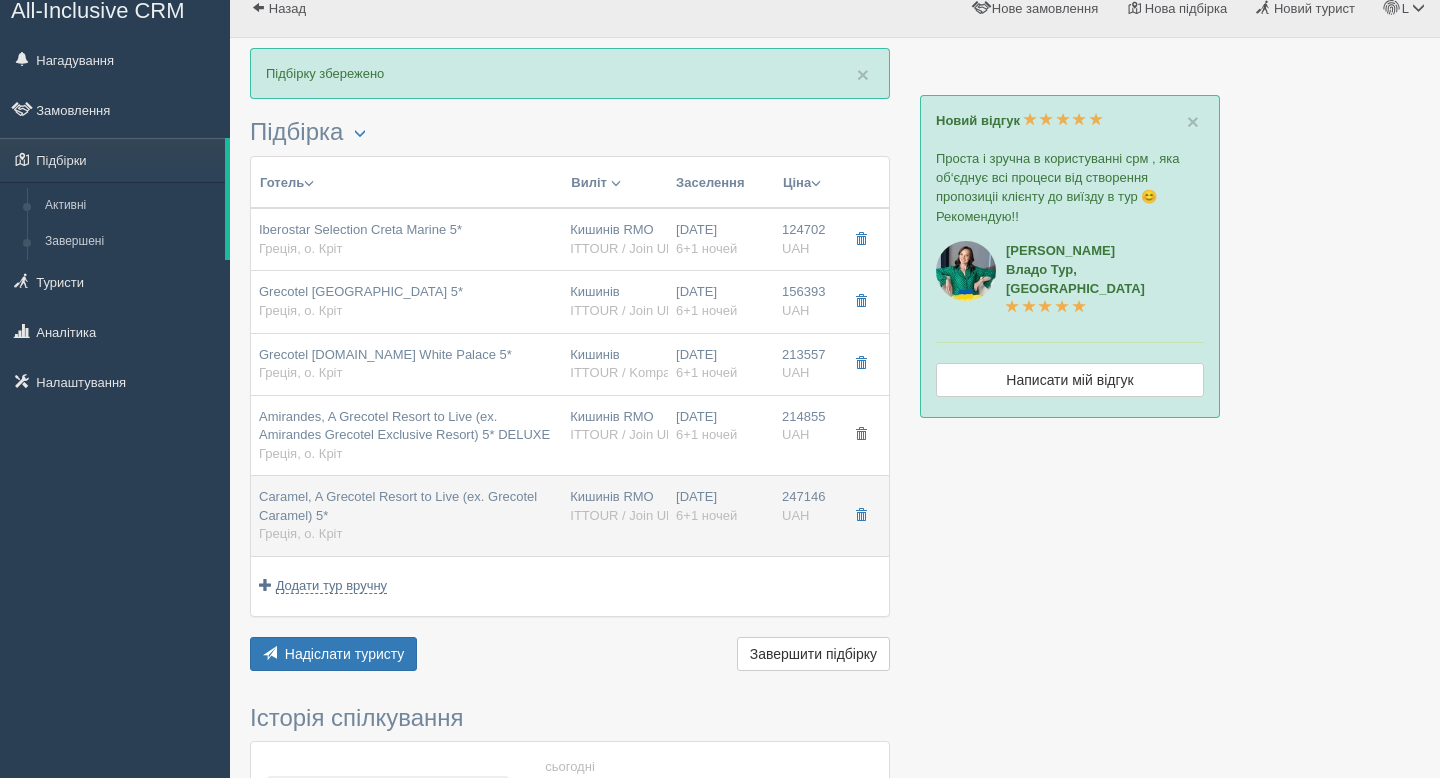 scroll, scrollTop: 30, scrollLeft: 0, axis: vertical 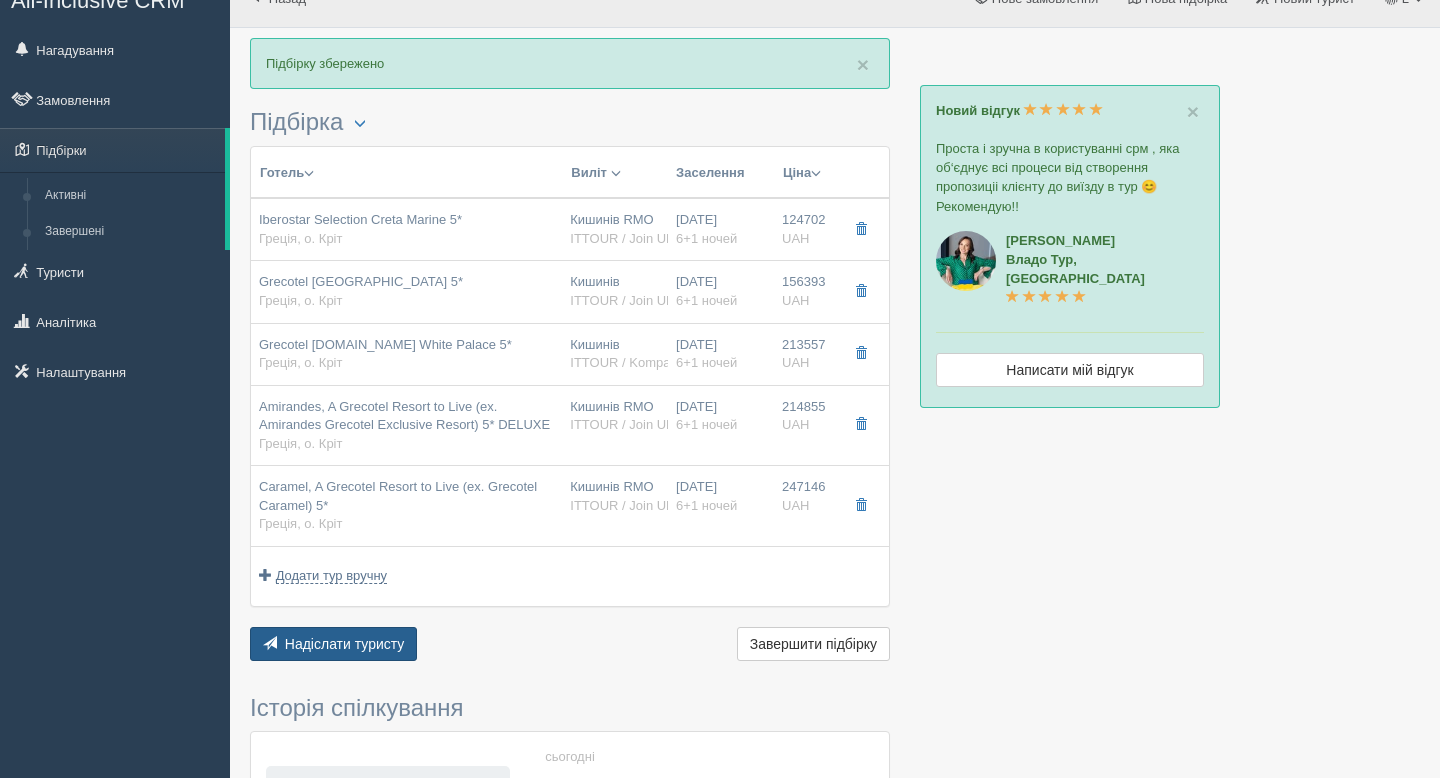 click on "Надіслати туристу" at bounding box center (345, 644) 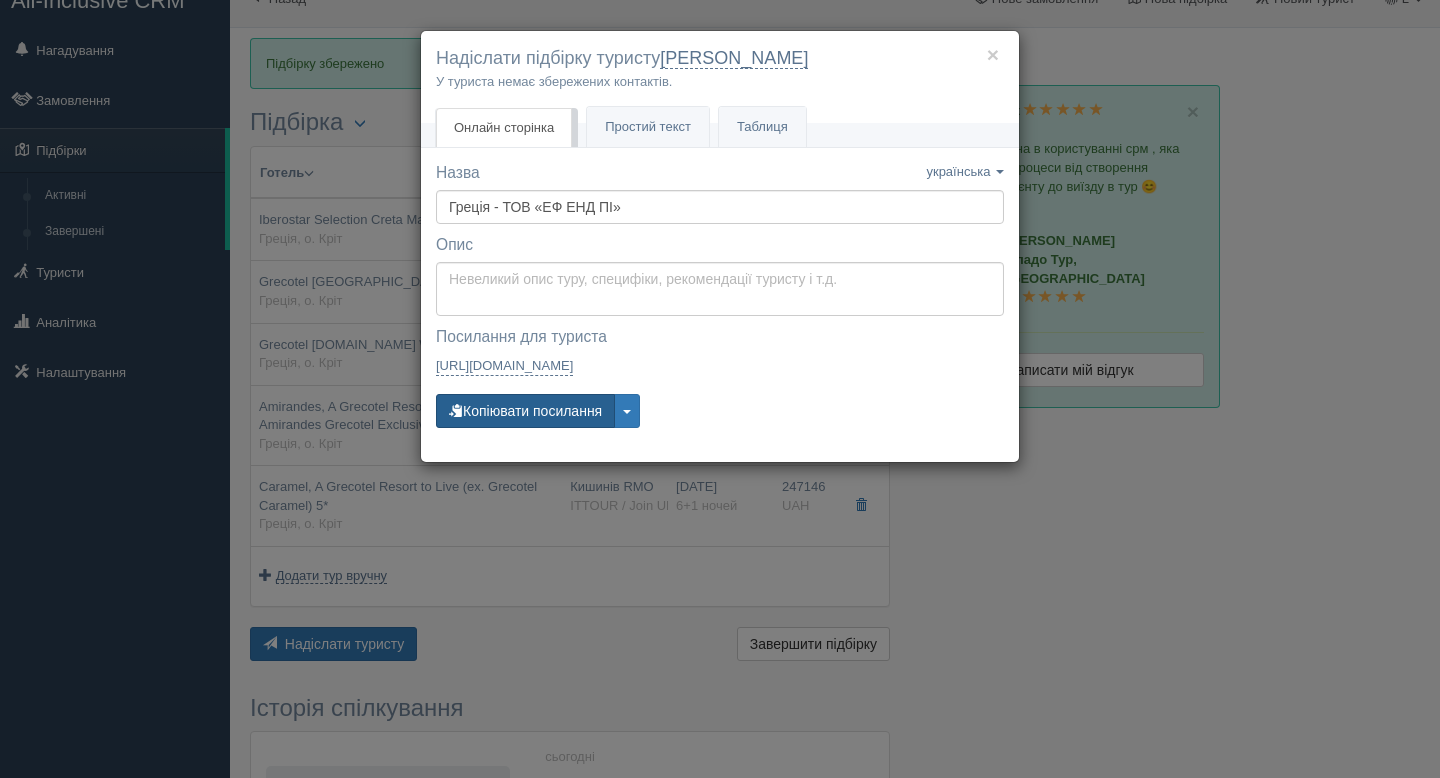 click on "Копіювати посилання" at bounding box center [525, 411] 